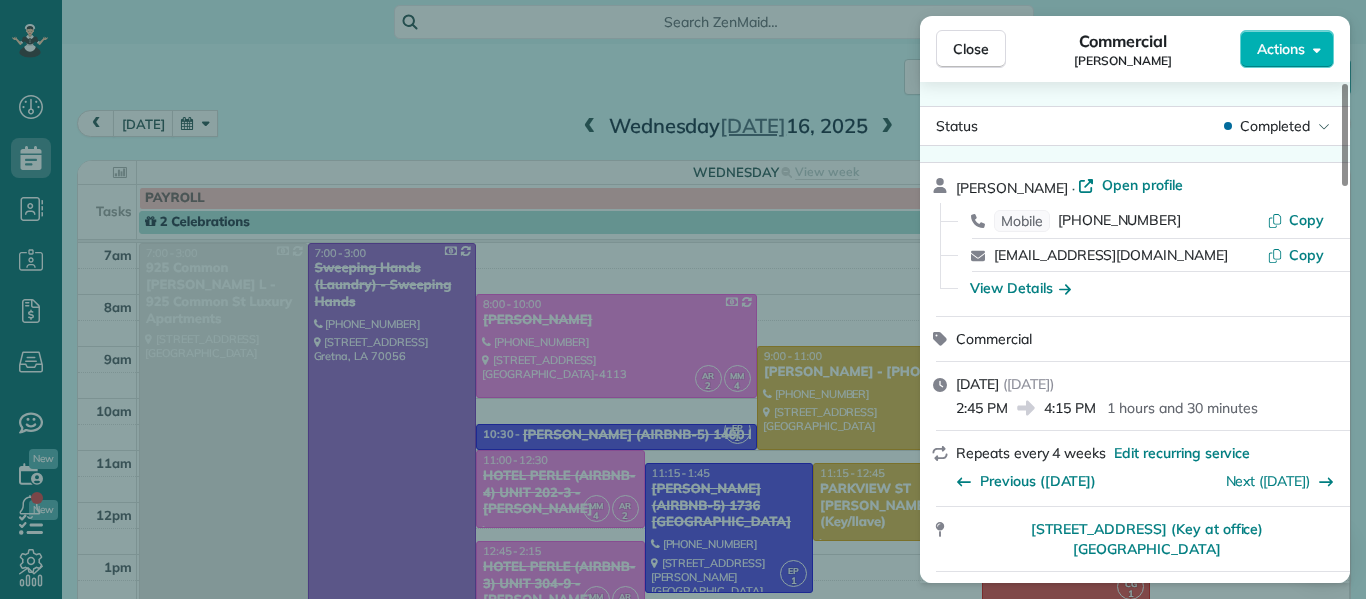 scroll, scrollTop: 0, scrollLeft: 0, axis: both 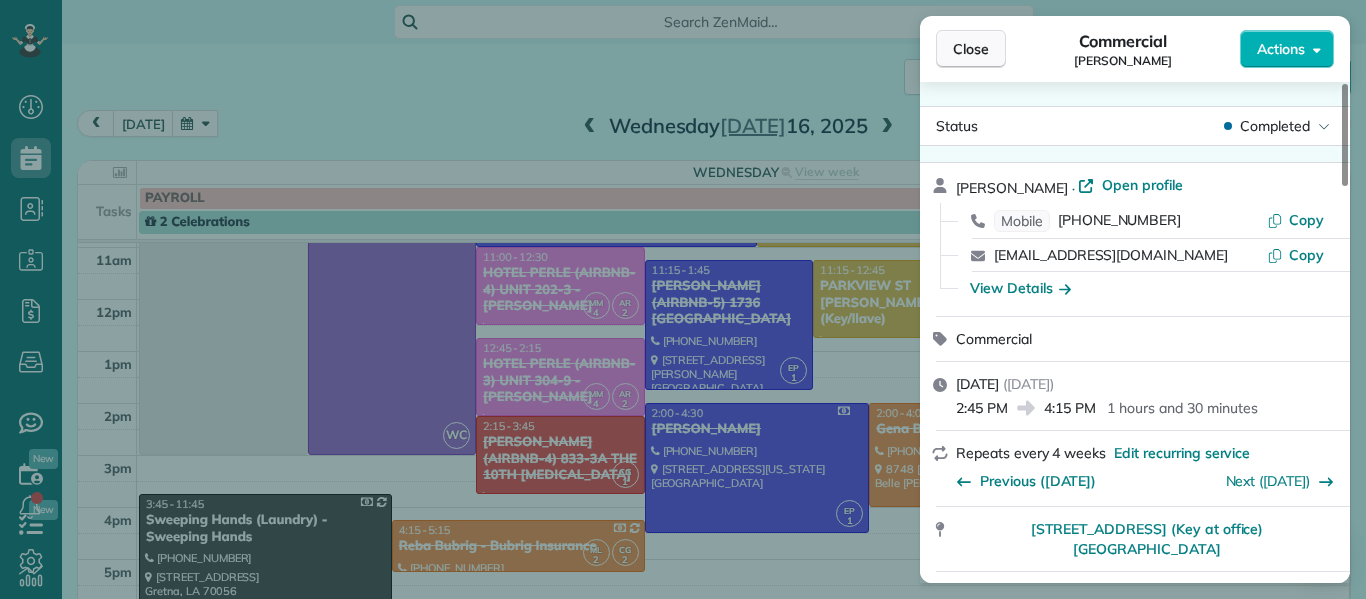 click on "Close" at bounding box center [971, 49] 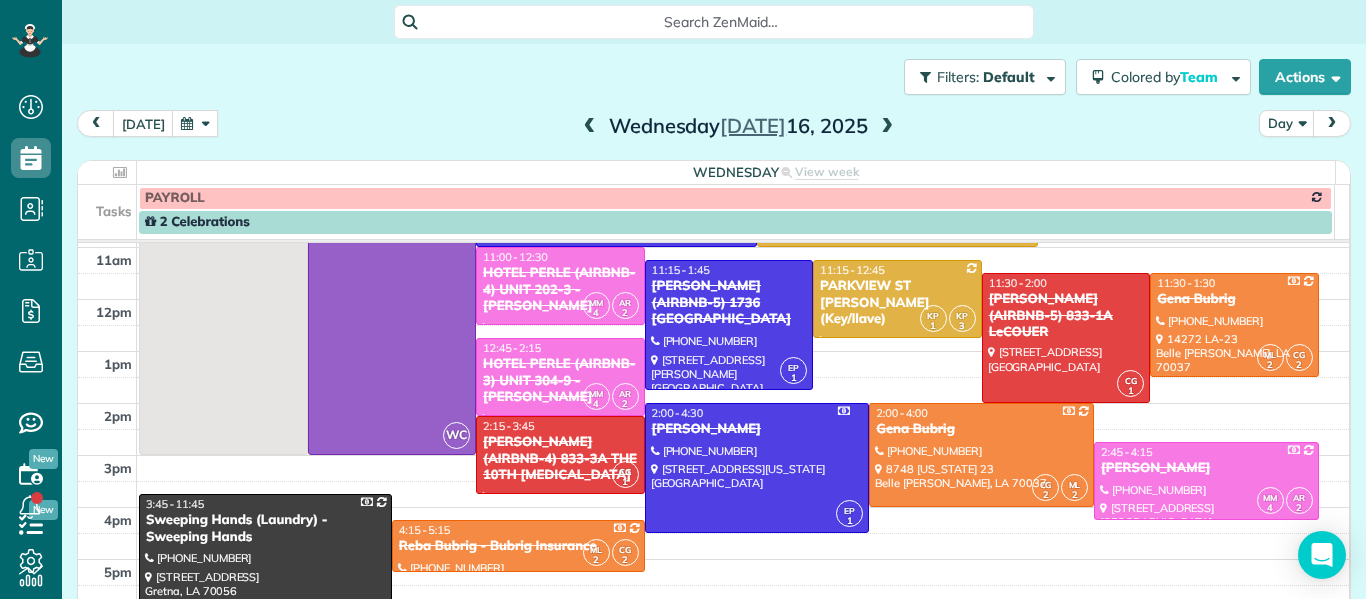 click at bounding box center [195, 123] 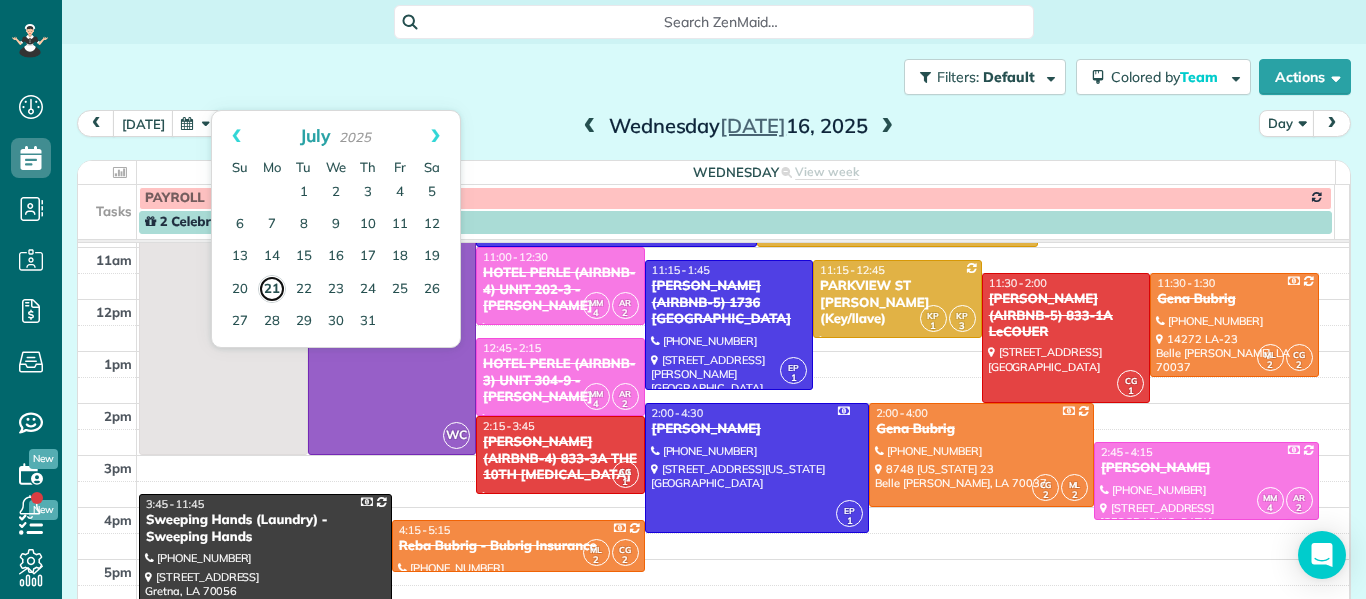 click on "21" at bounding box center (272, 289) 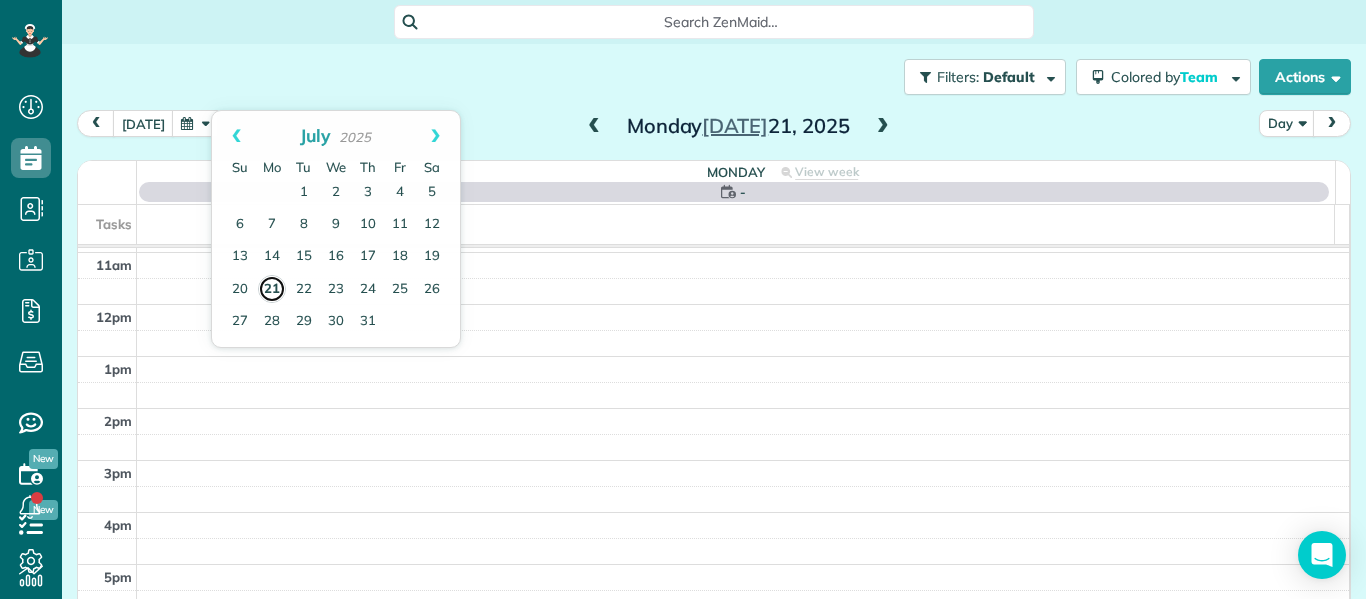 scroll, scrollTop: 0, scrollLeft: 0, axis: both 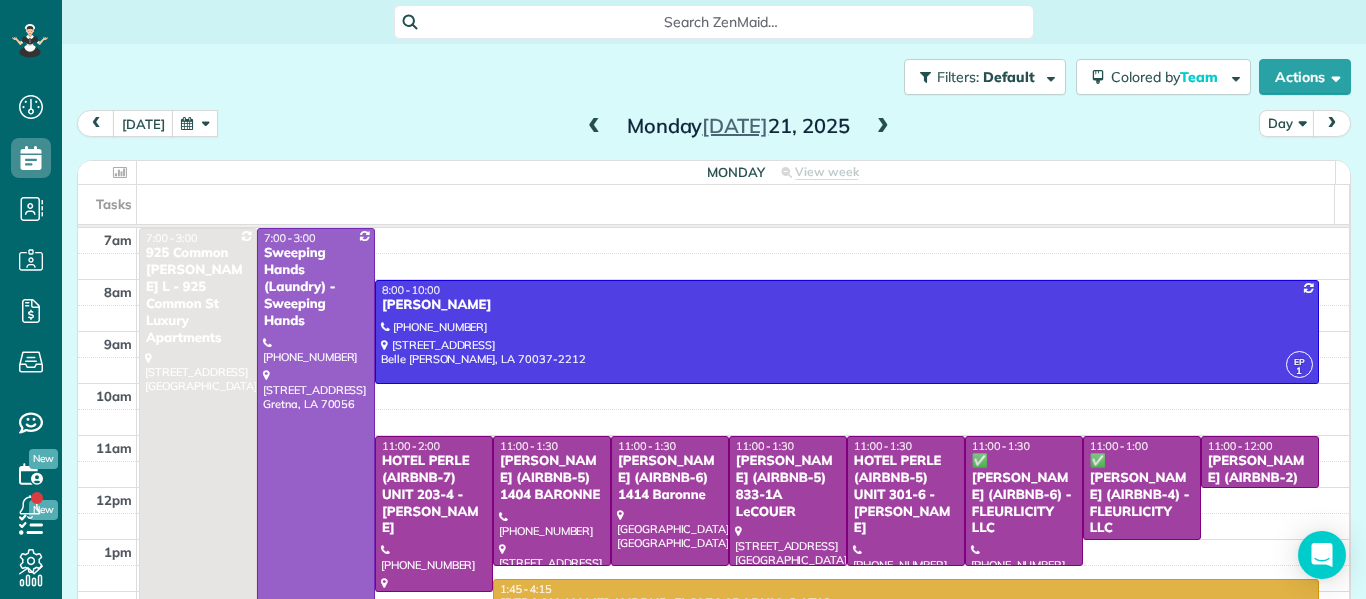 click at bounding box center [594, 127] 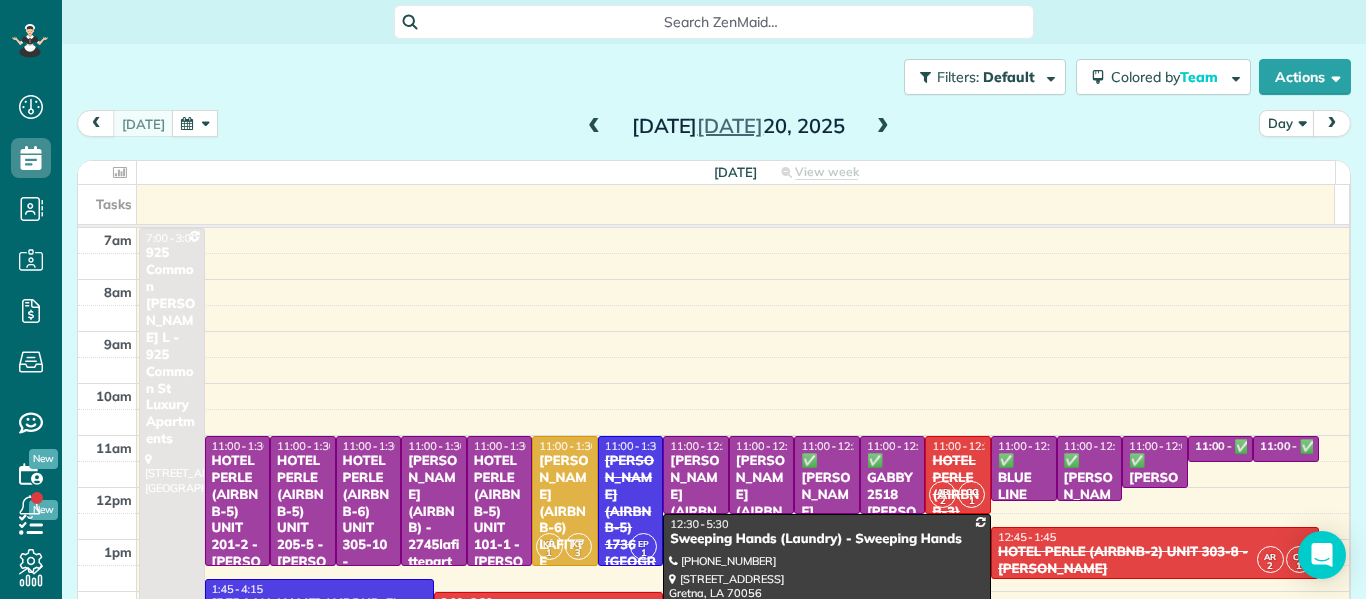 click at bounding box center [594, 127] 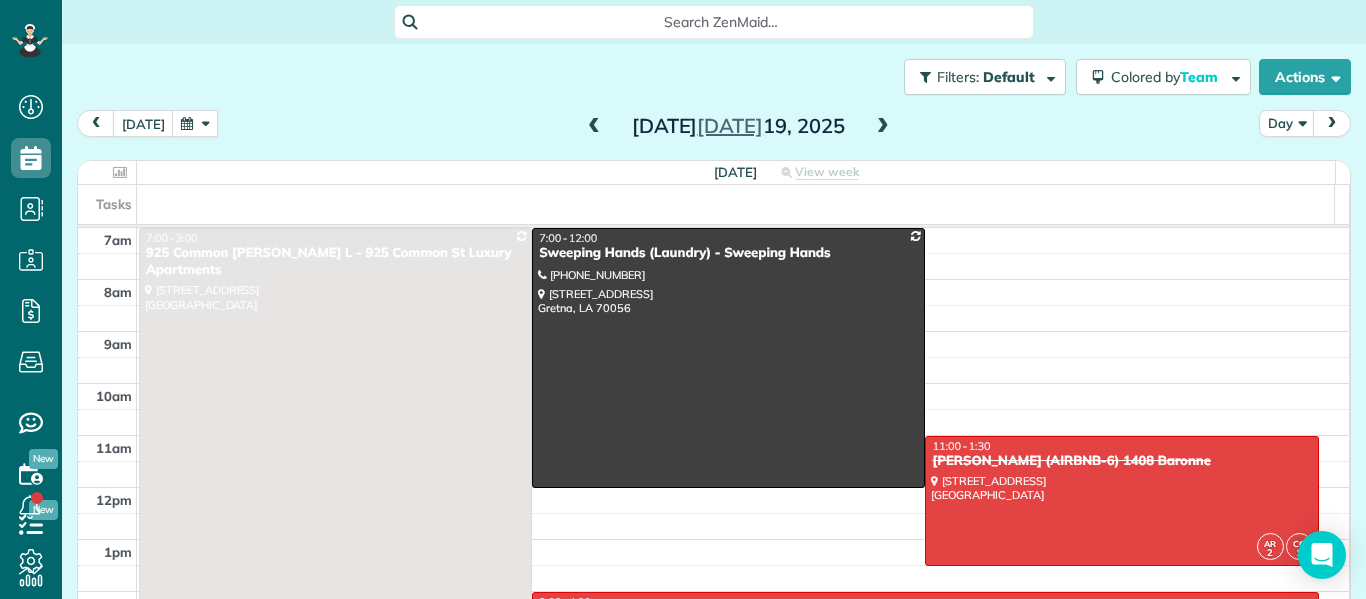 click at bounding box center [594, 127] 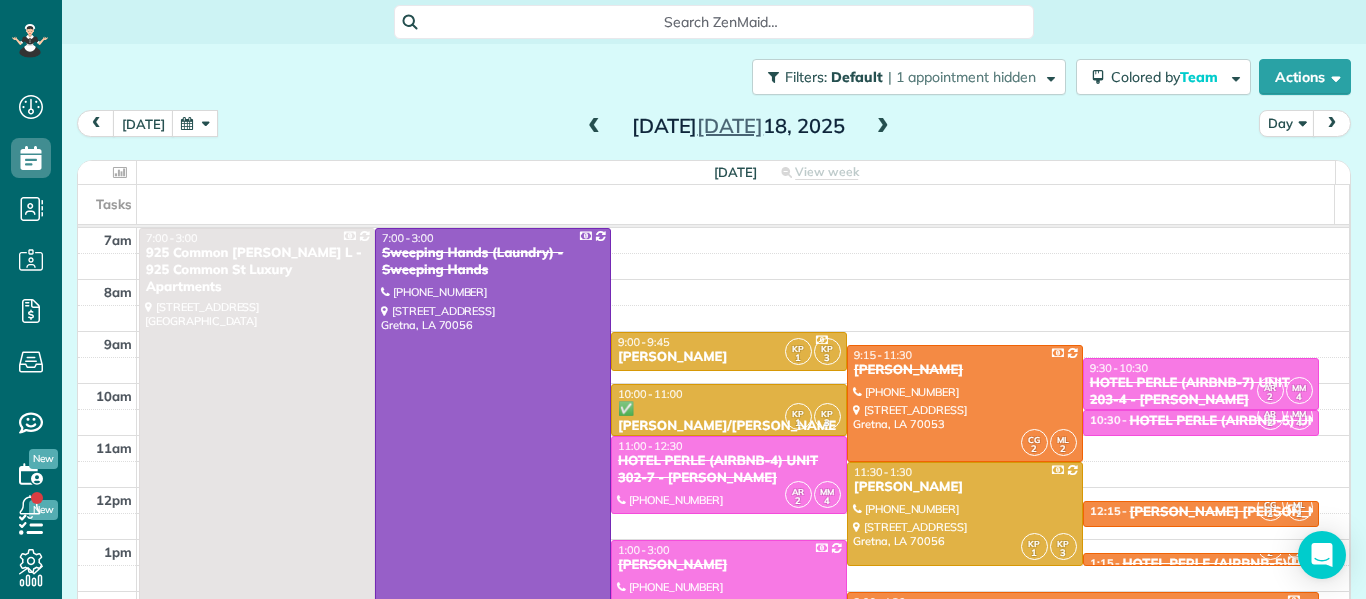 click at bounding box center (883, 127) 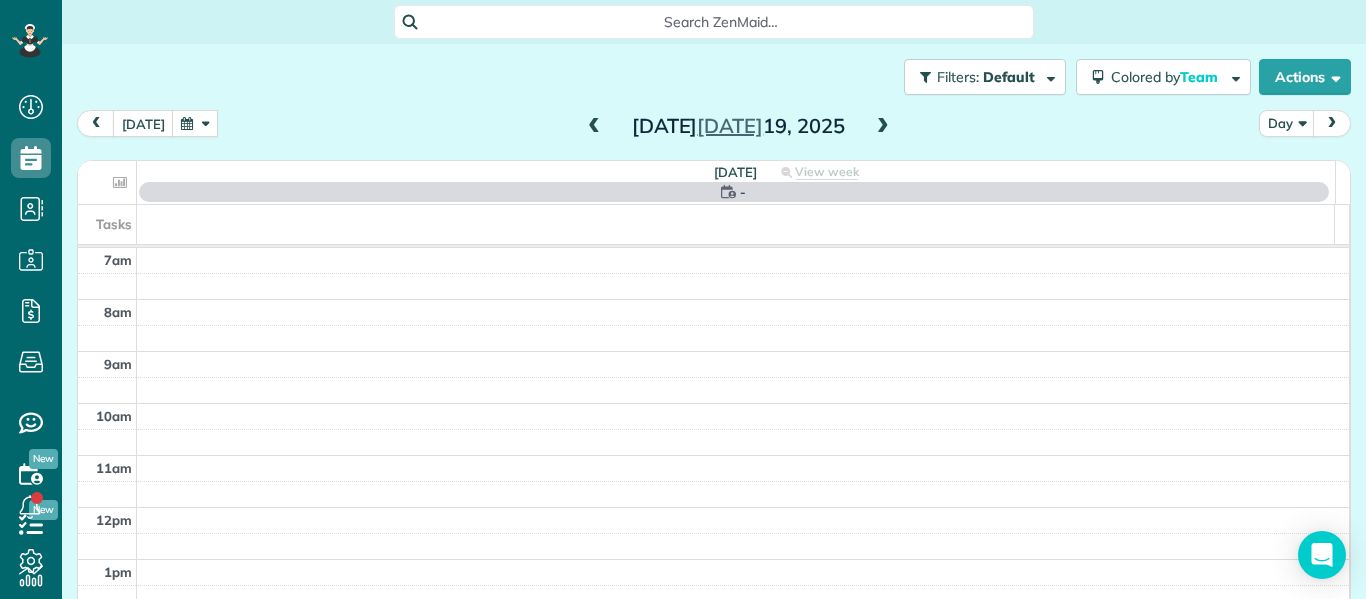 click at bounding box center [883, 127] 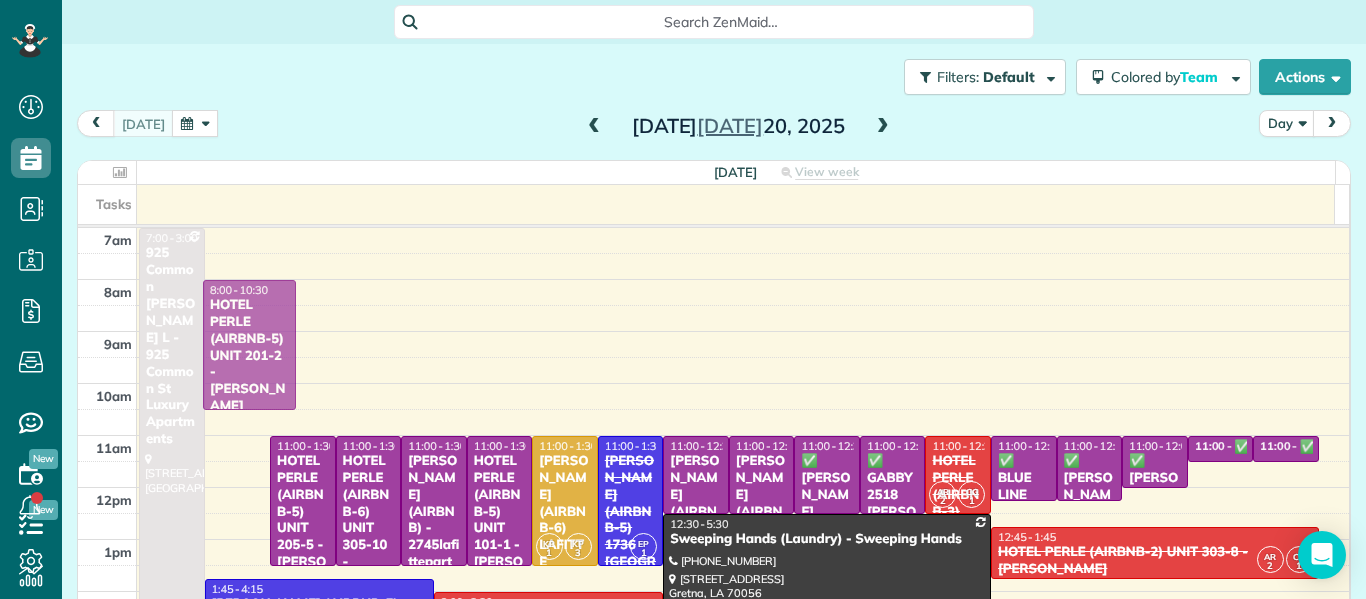 drag, startPoint x: 249, startPoint y: 483, endPoint x: 238, endPoint y: 327, distance: 156.38734 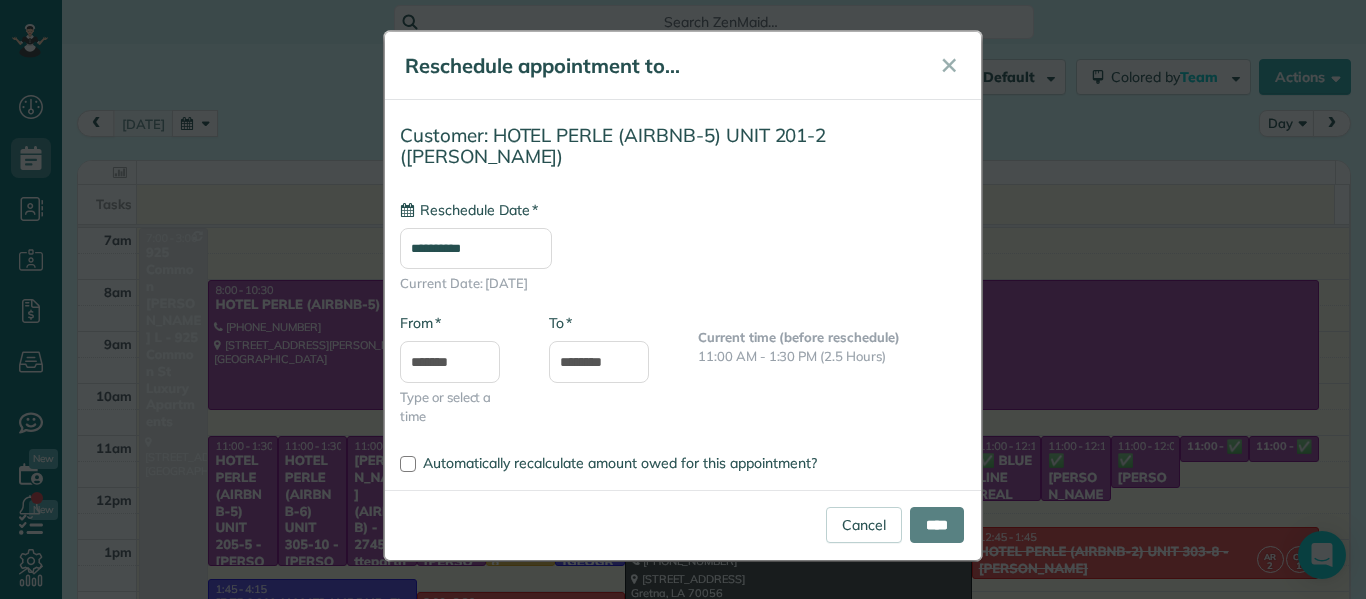 type on "**********" 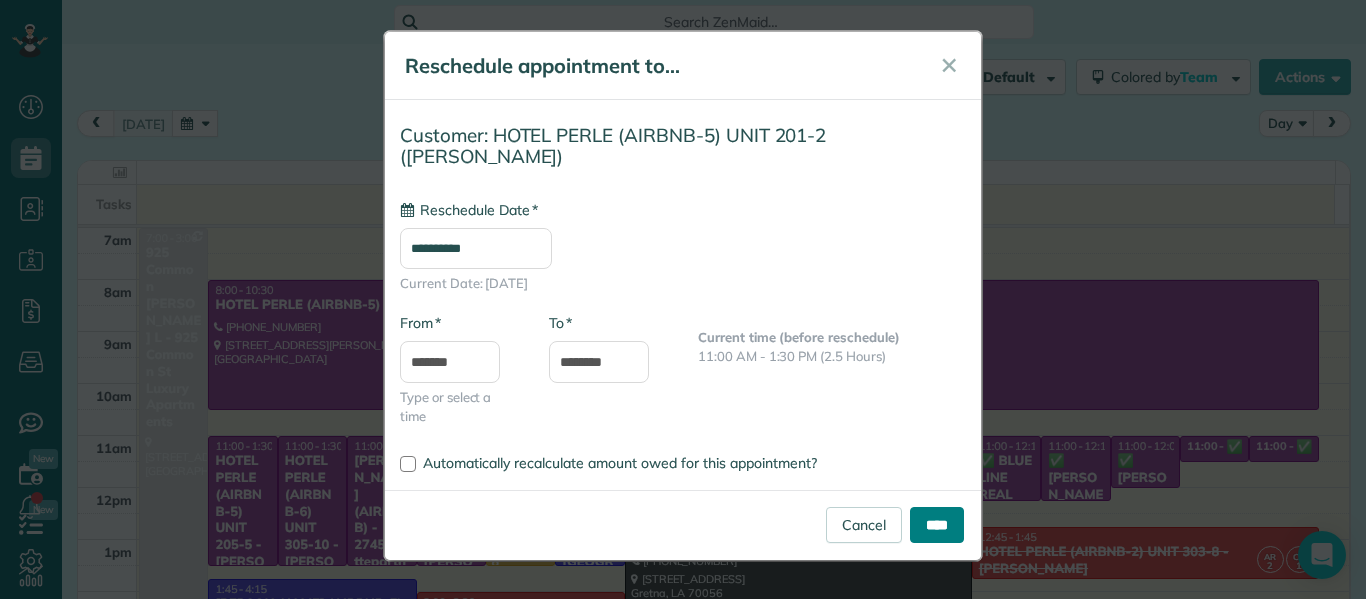 click on "****" at bounding box center (937, 525) 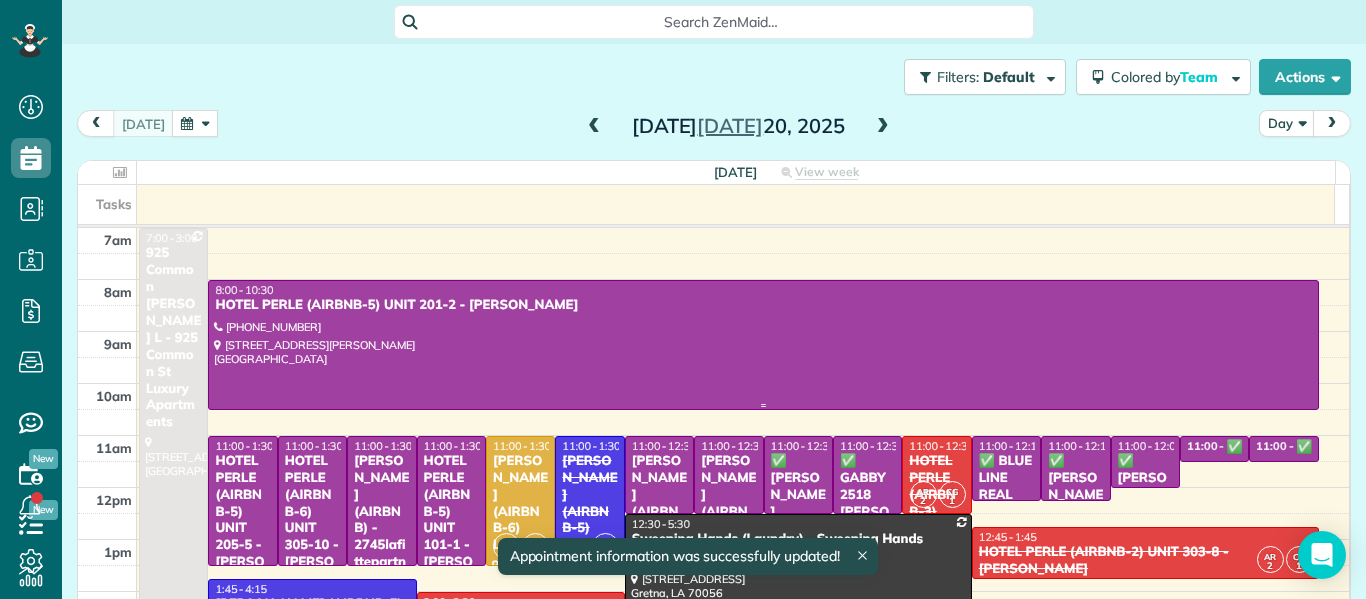 click at bounding box center (763, 345) 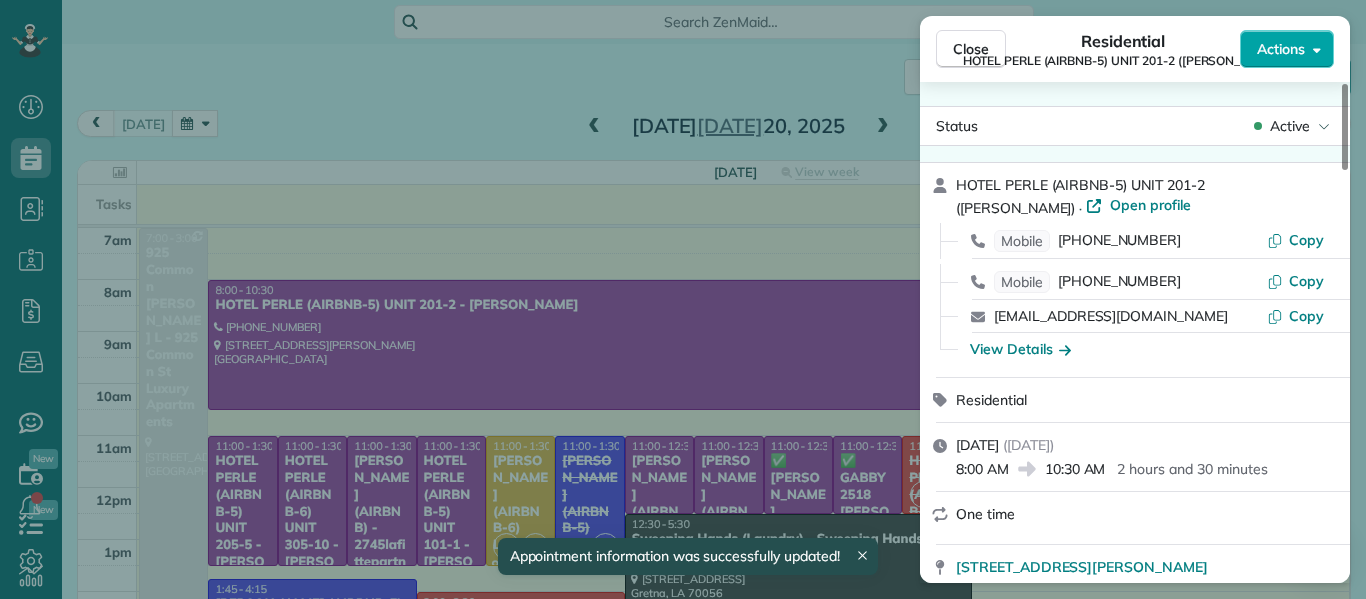 click on "Actions" at bounding box center (1287, 49) 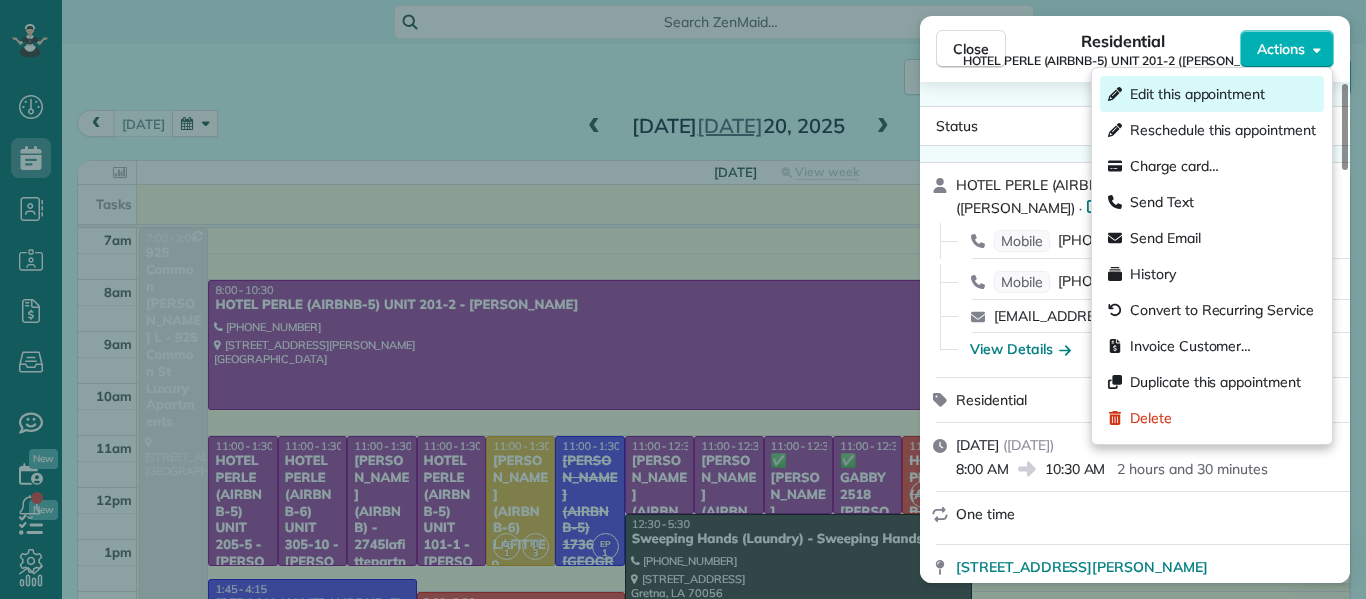 click on "Edit this appointment" at bounding box center [1197, 94] 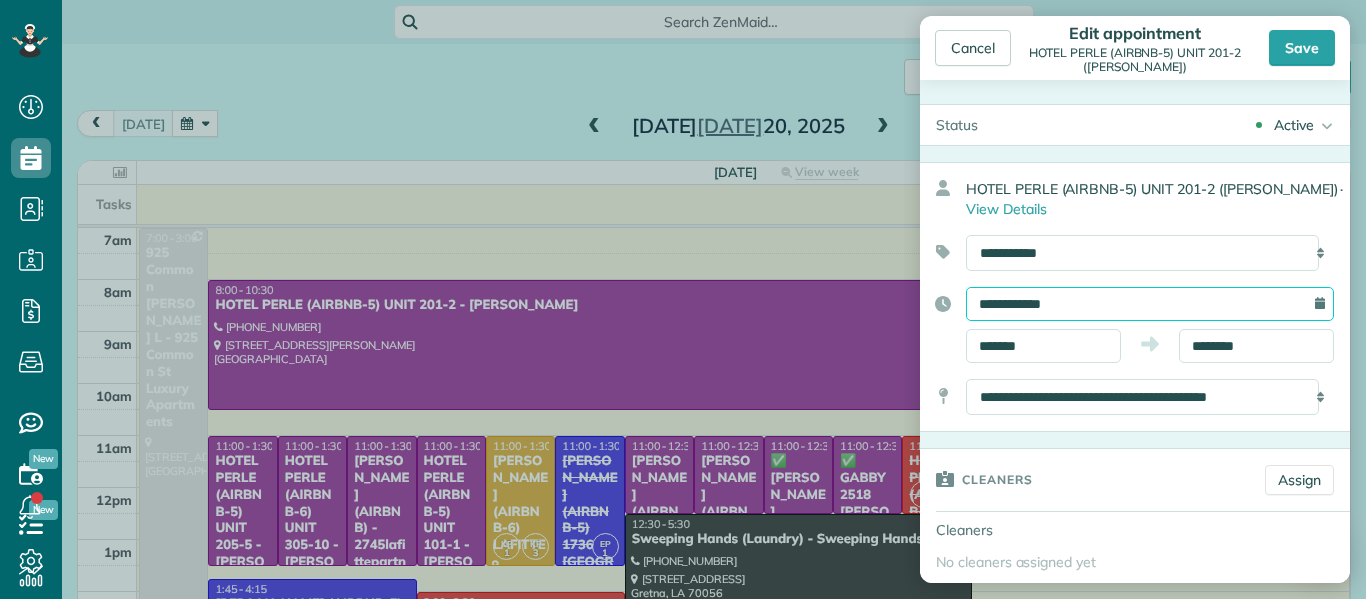 click on "**********" at bounding box center (1150, 304) 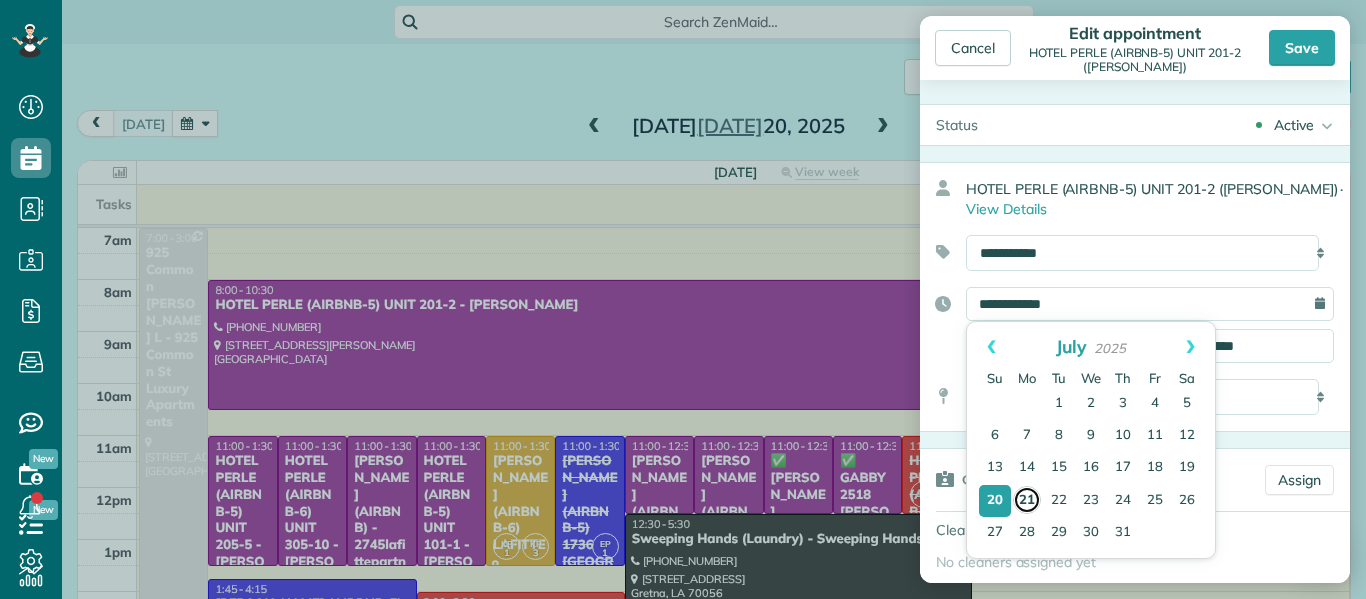 click on "21" at bounding box center [1027, 500] 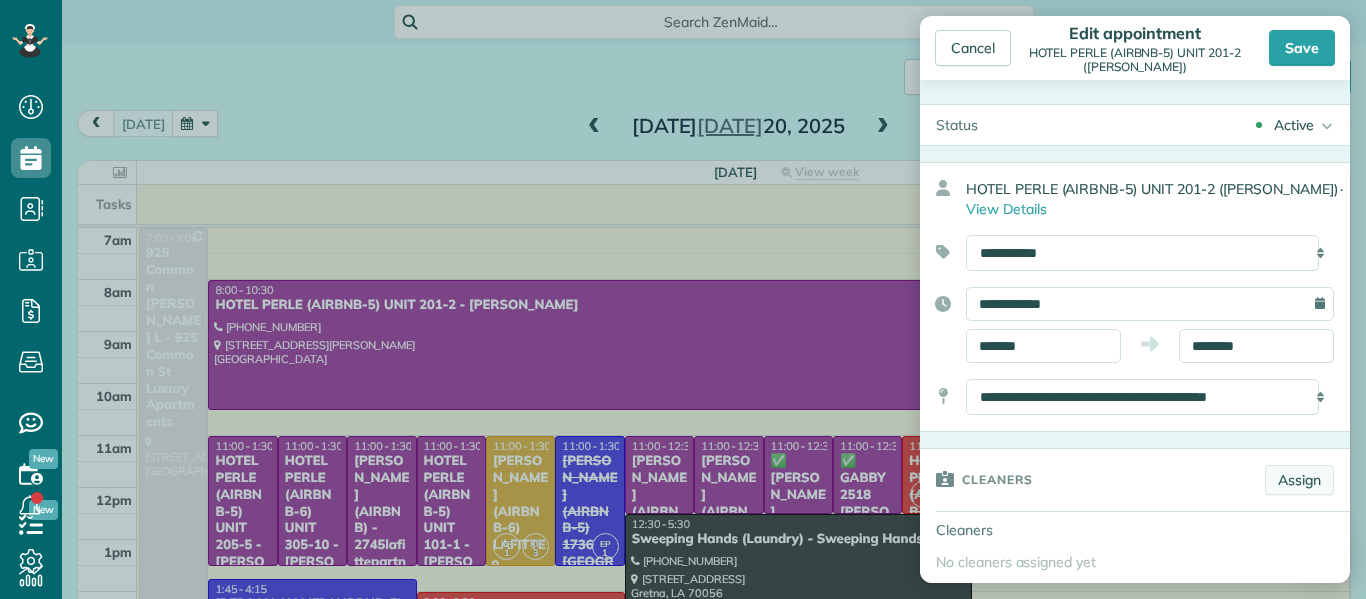 click on "Assign" at bounding box center (1299, 480) 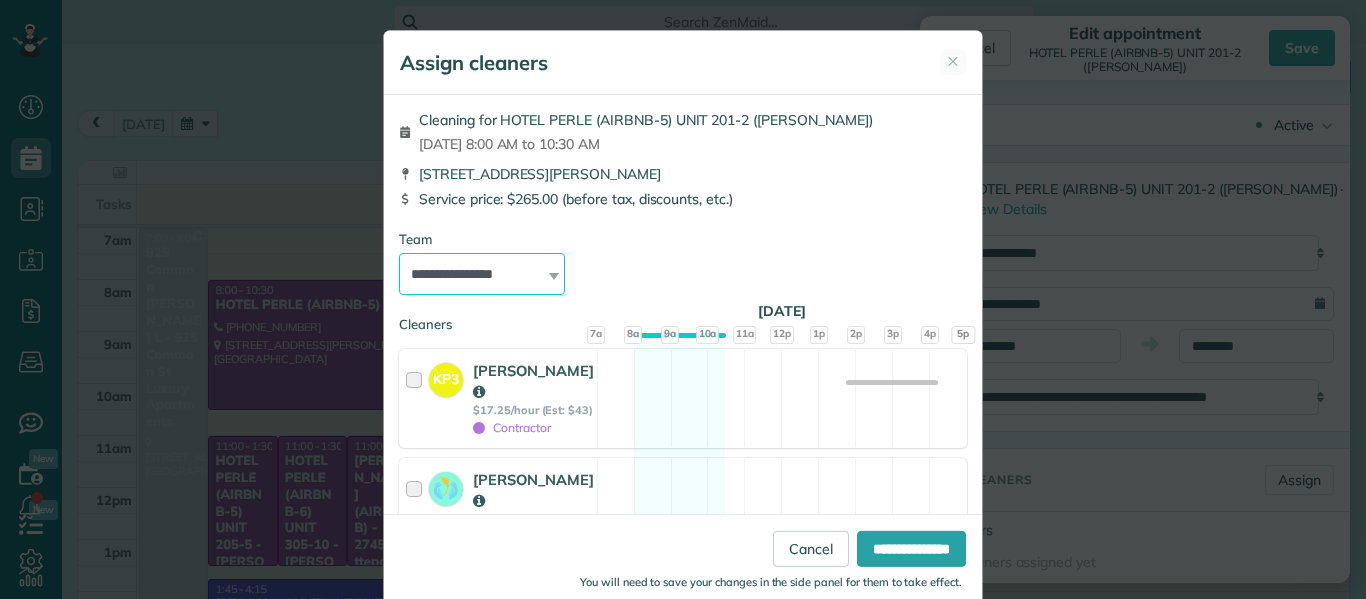 click on "**********" at bounding box center [482, 274] 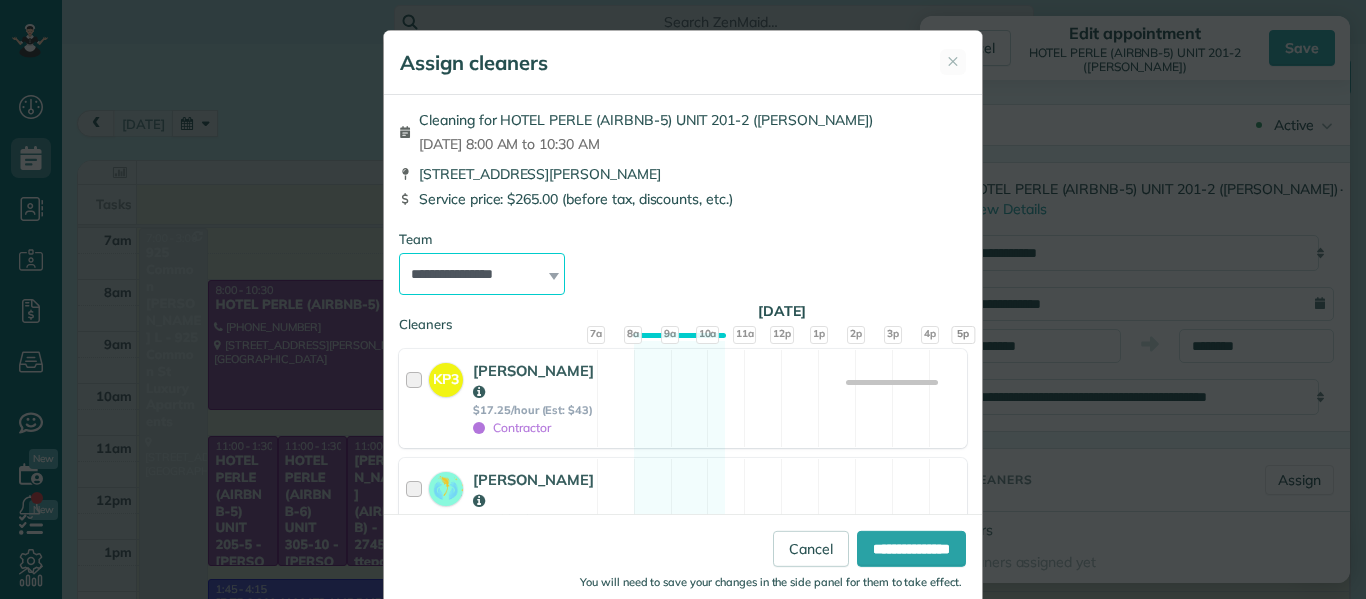 select on "*****" 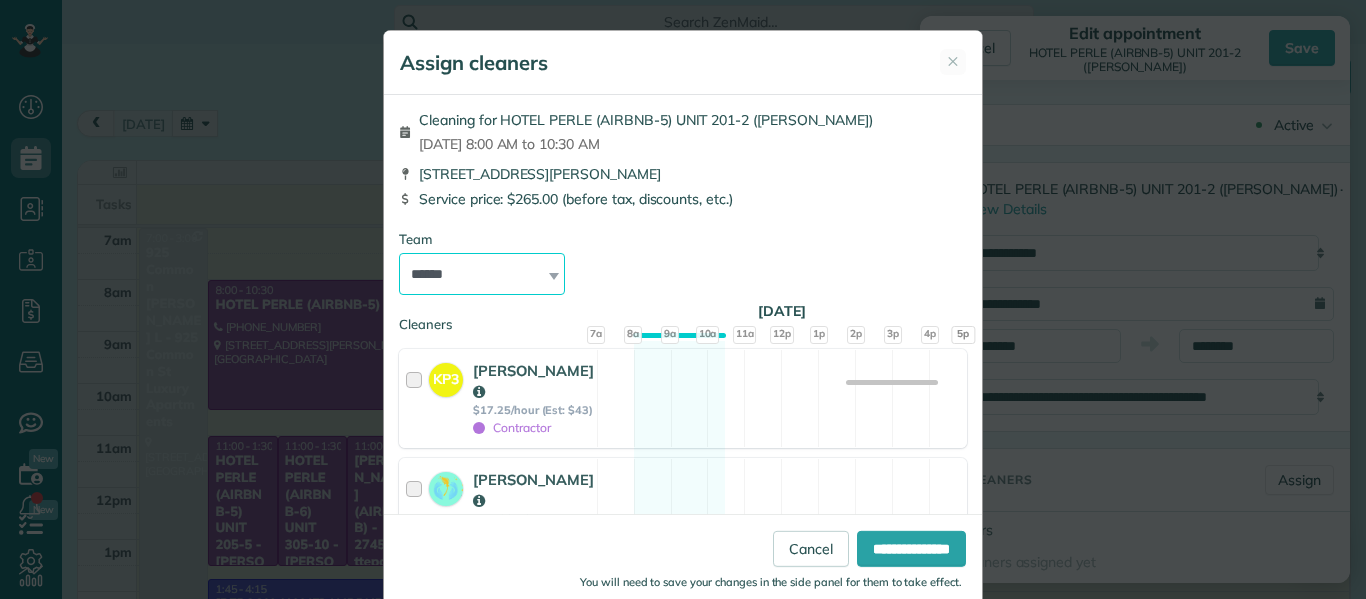 click on "**********" at bounding box center (482, 274) 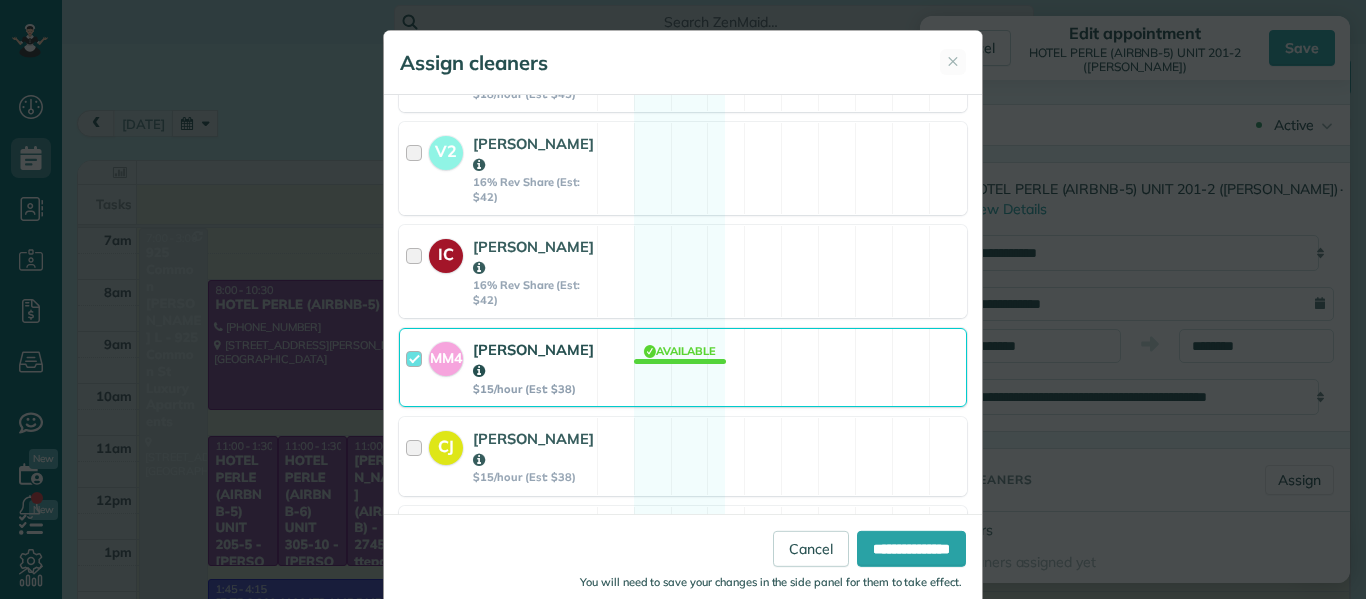 scroll, scrollTop: 519, scrollLeft: 0, axis: vertical 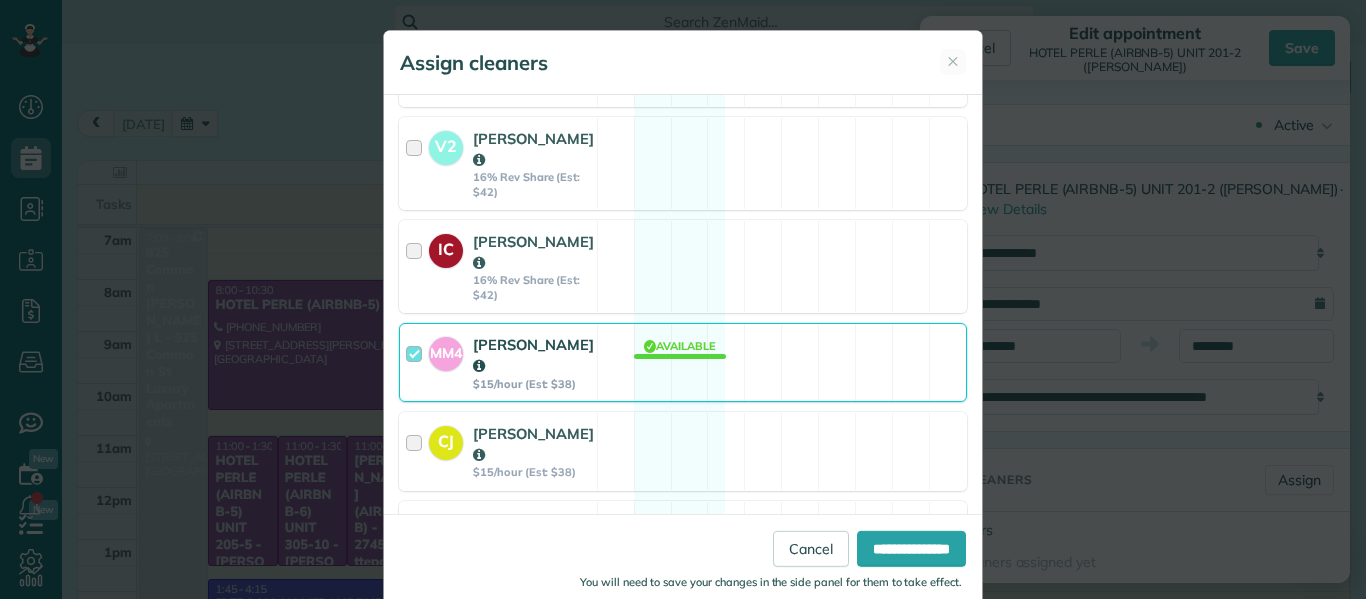 click at bounding box center (417, 362) 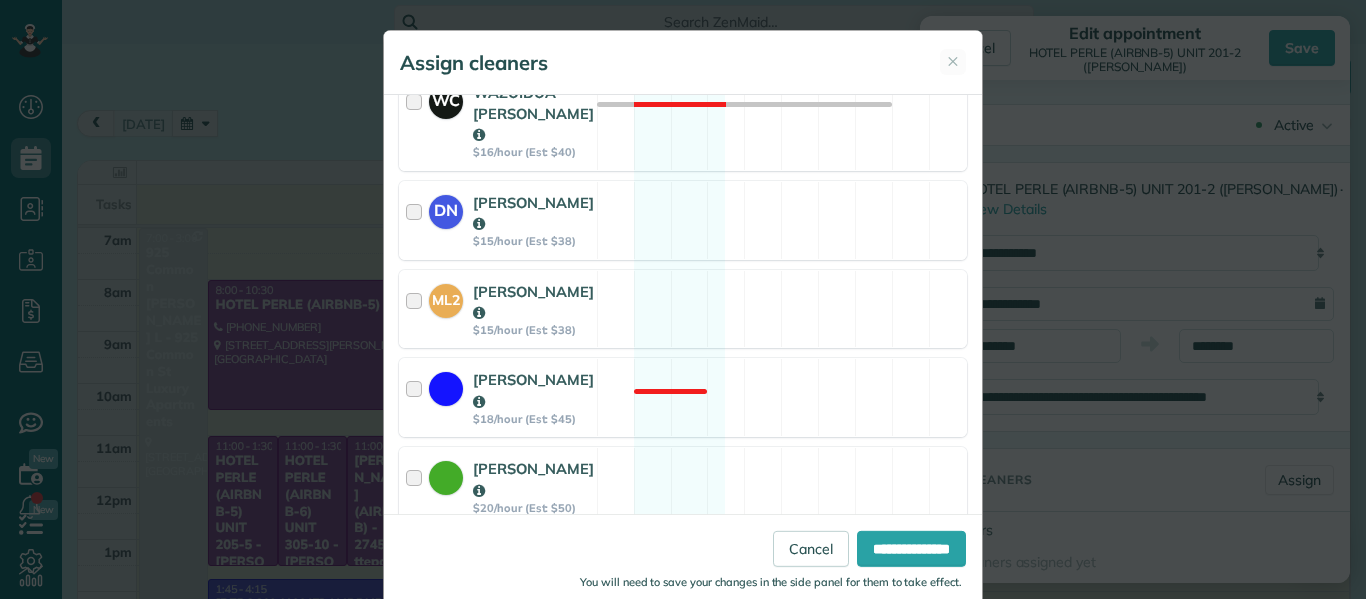 scroll, scrollTop: 1195, scrollLeft: 0, axis: vertical 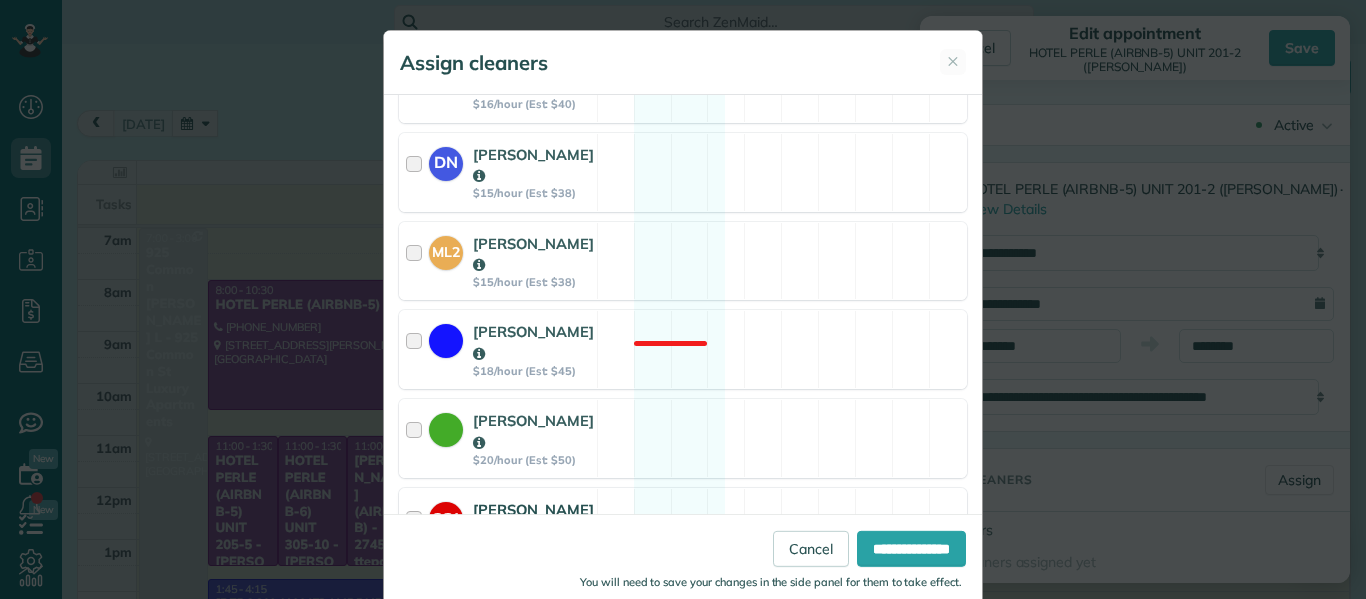 click at bounding box center (417, 527) 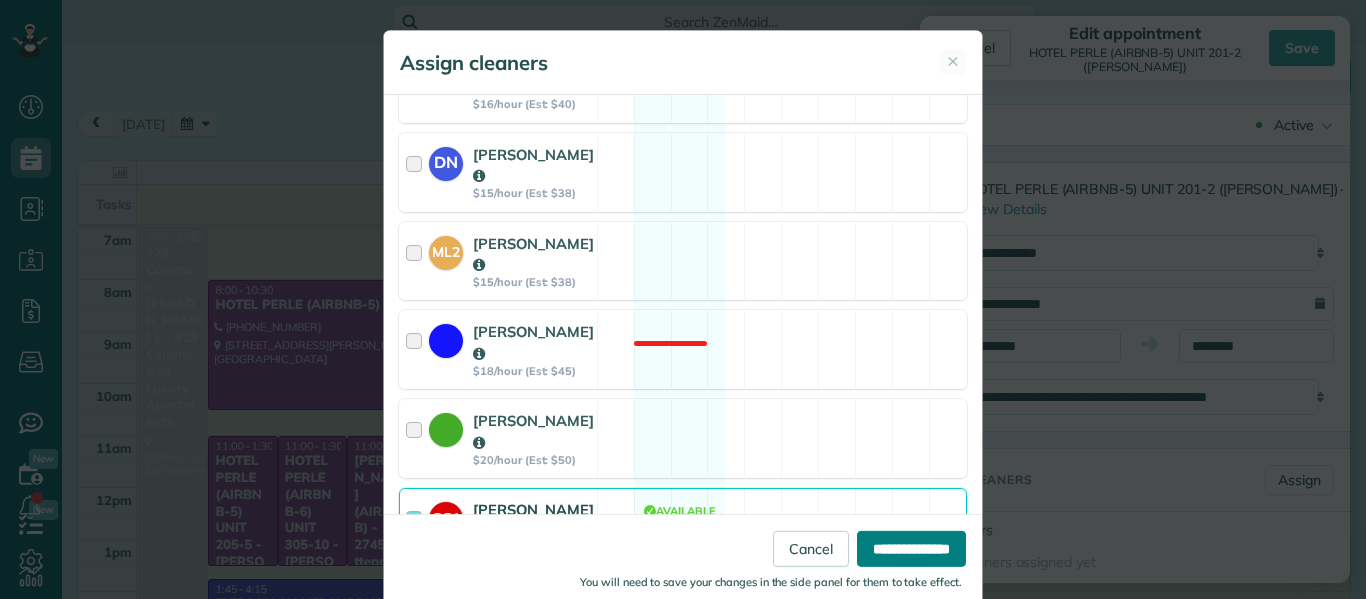 click on "**********" at bounding box center (911, 549) 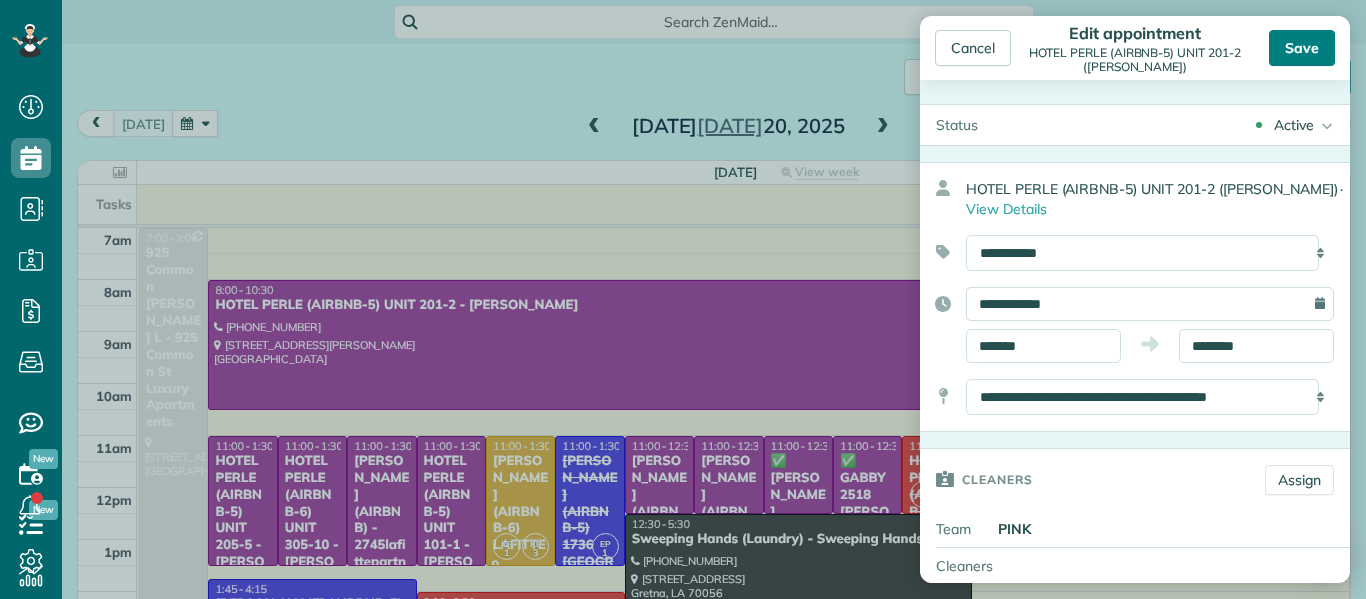 click on "Save" at bounding box center [1302, 48] 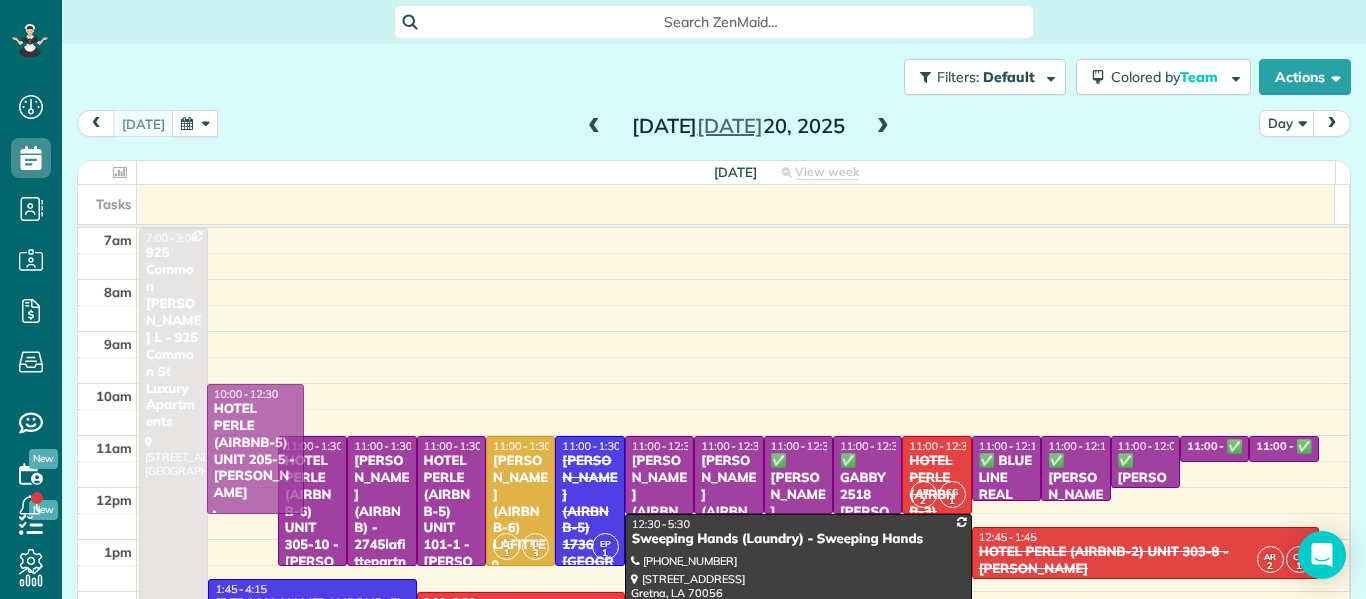 drag, startPoint x: 238, startPoint y: 511, endPoint x: 239, endPoint y: 465, distance: 46.010868 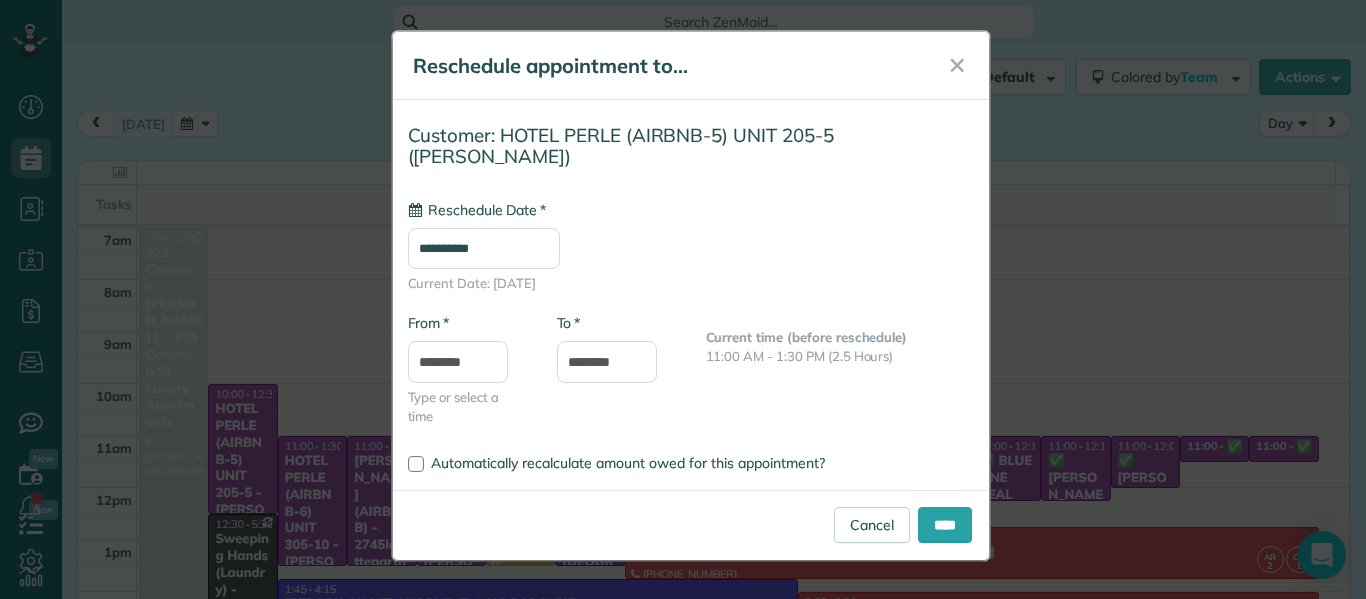 click on "**********" at bounding box center (484, 248) 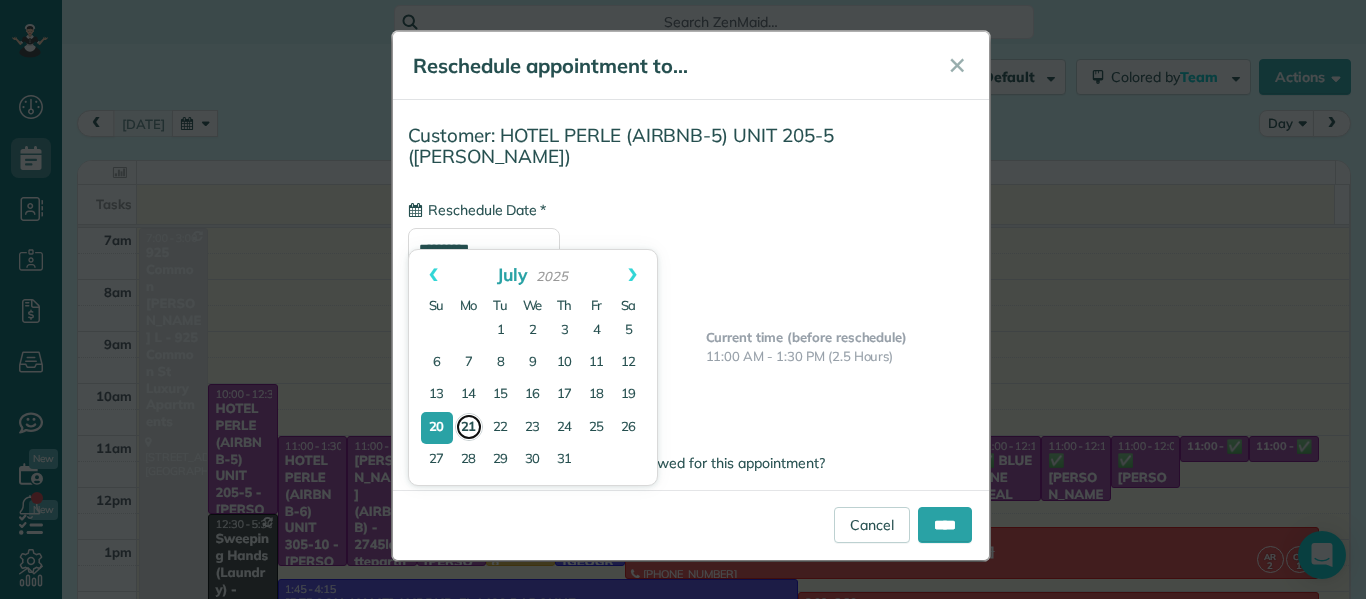 click on "21" at bounding box center [469, 427] 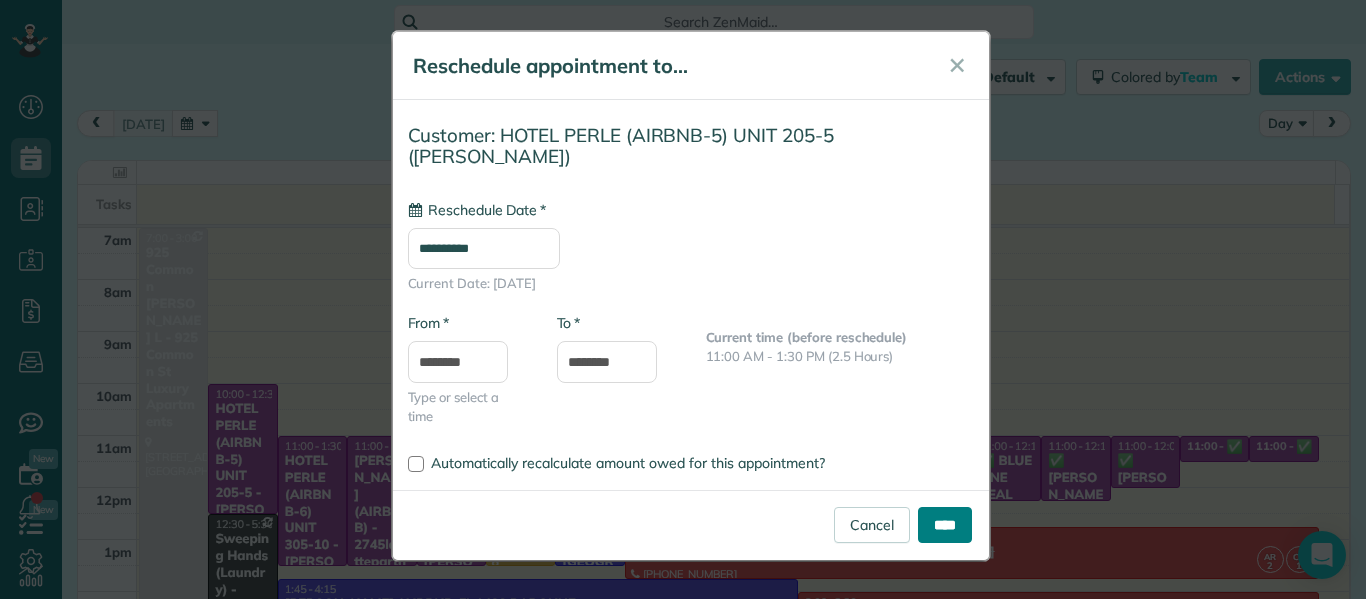 click on "****" at bounding box center (945, 525) 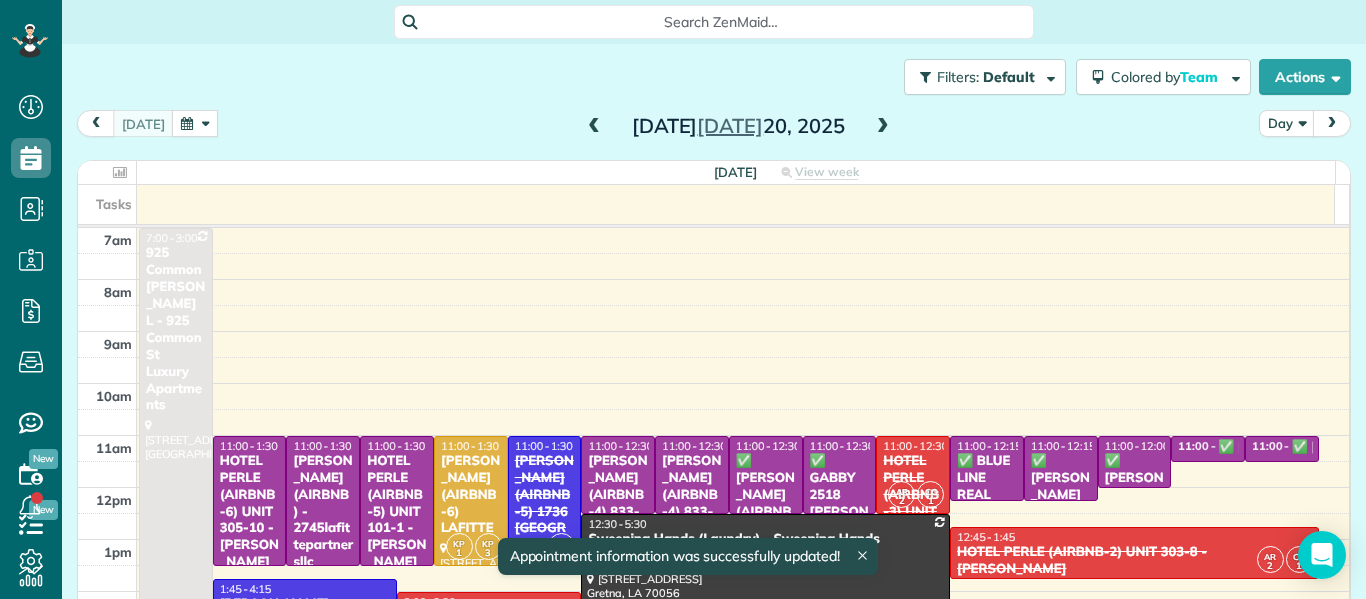 click at bounding box center [883, 127] 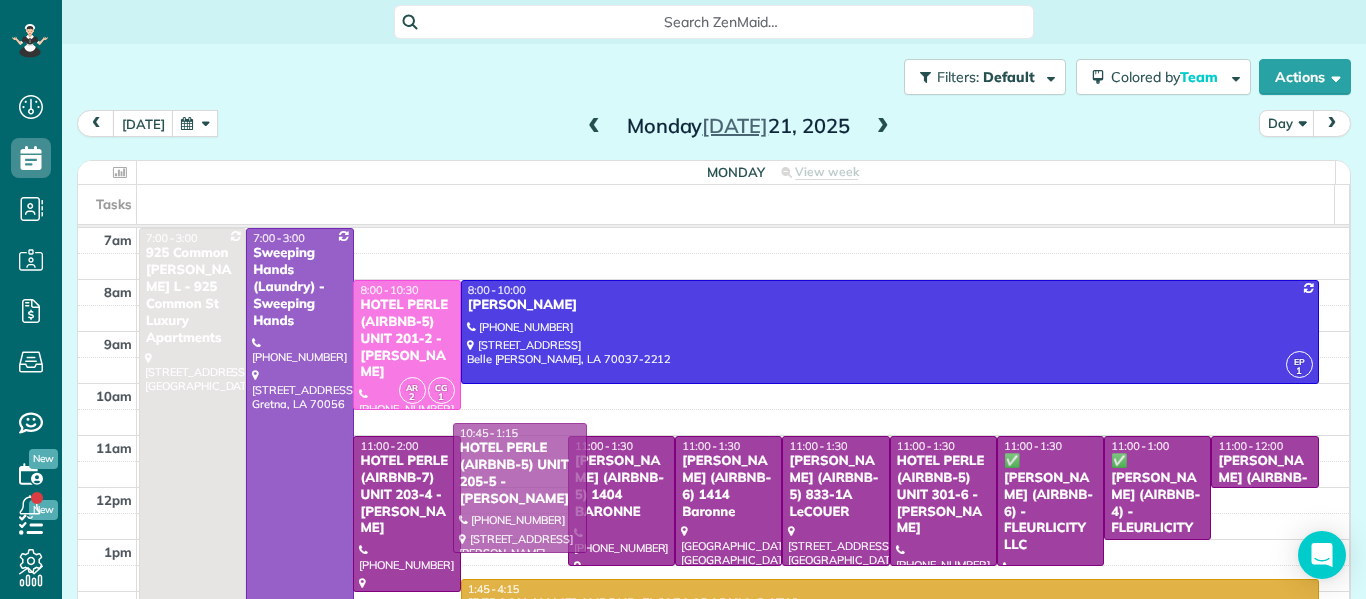 drag, startPoint x: 515, startPoint y: 469, endPoint x: 535, endPoint y: 503, distance: 39.446167 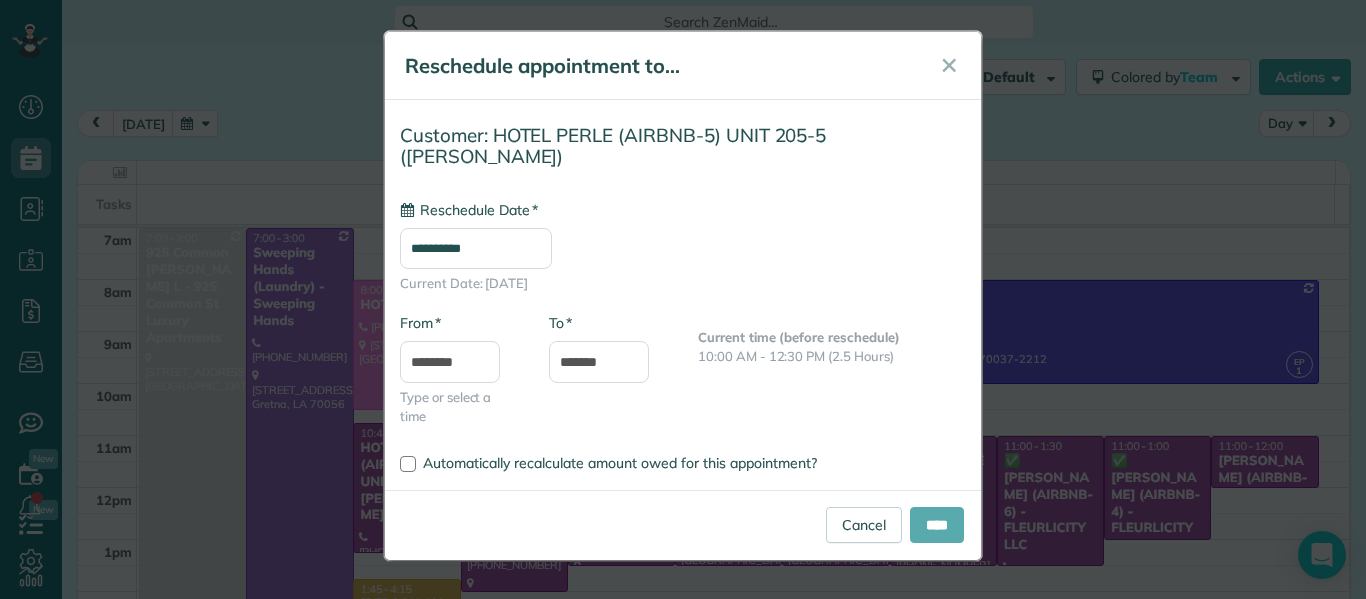 type on "**********" 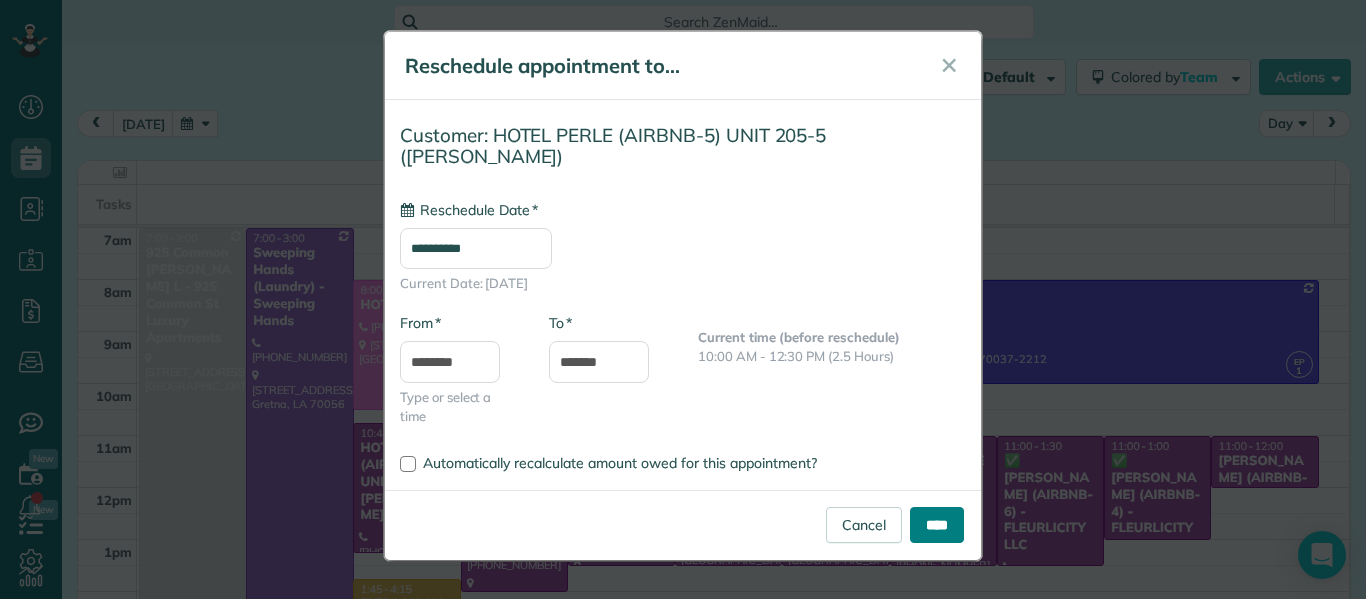 click on "****" at bounding box center (937, 525) 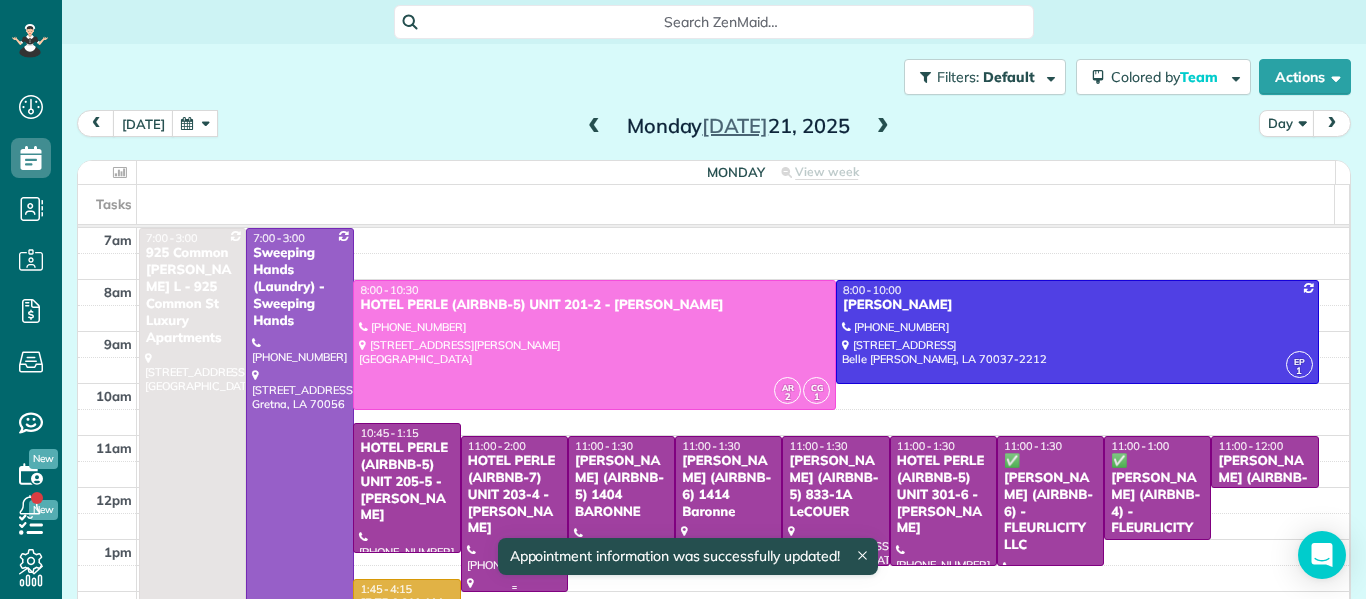 click at bounding box center [514, 514] 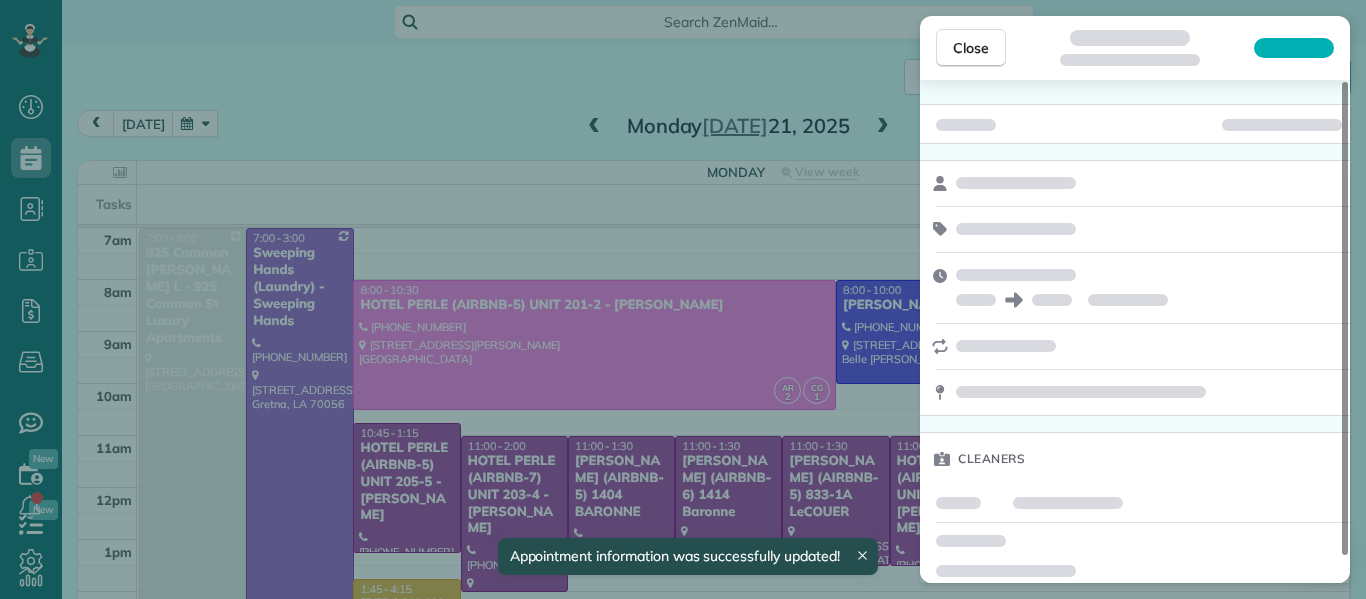 scroll, scrollTop: 28, scrollLeft: 0, axis: vertical 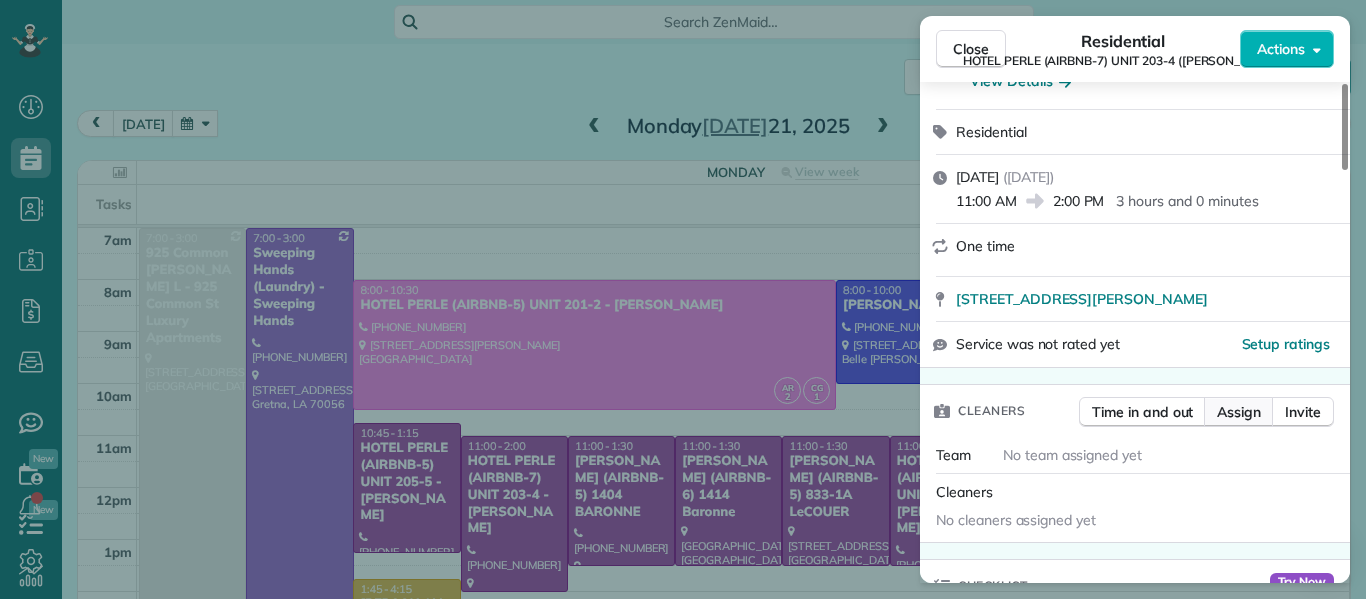 click on "Assign" at bounding box center (1239, 412) 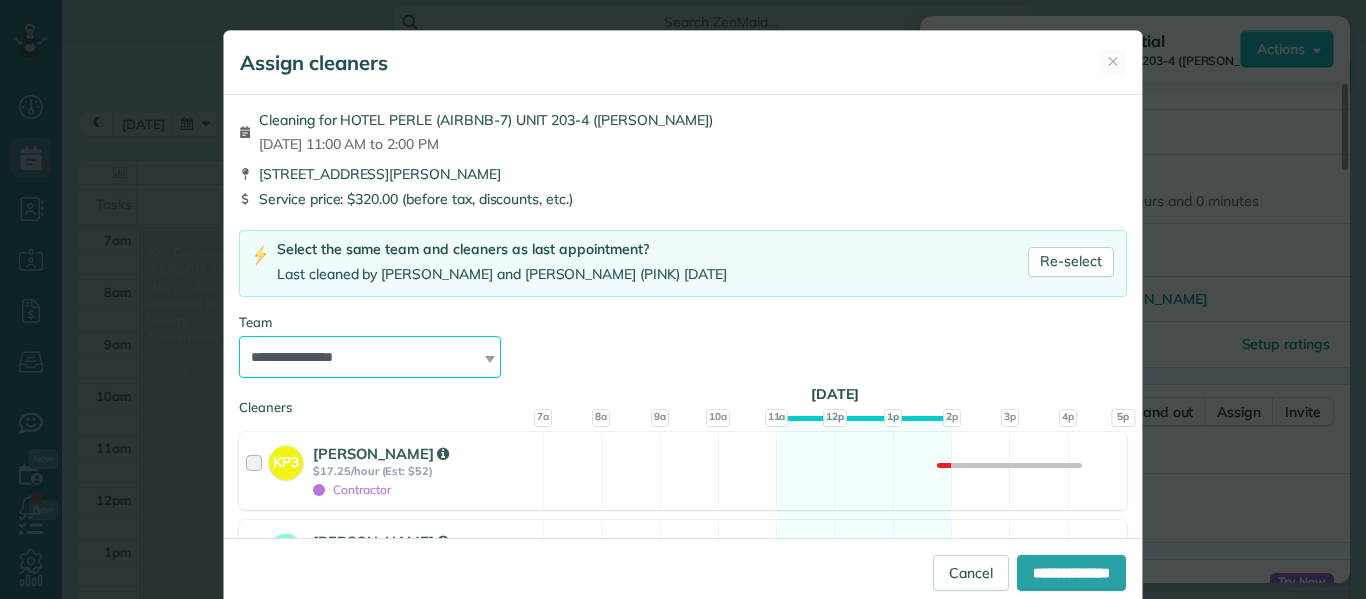click on "**********" at bounding box center (370, 357) 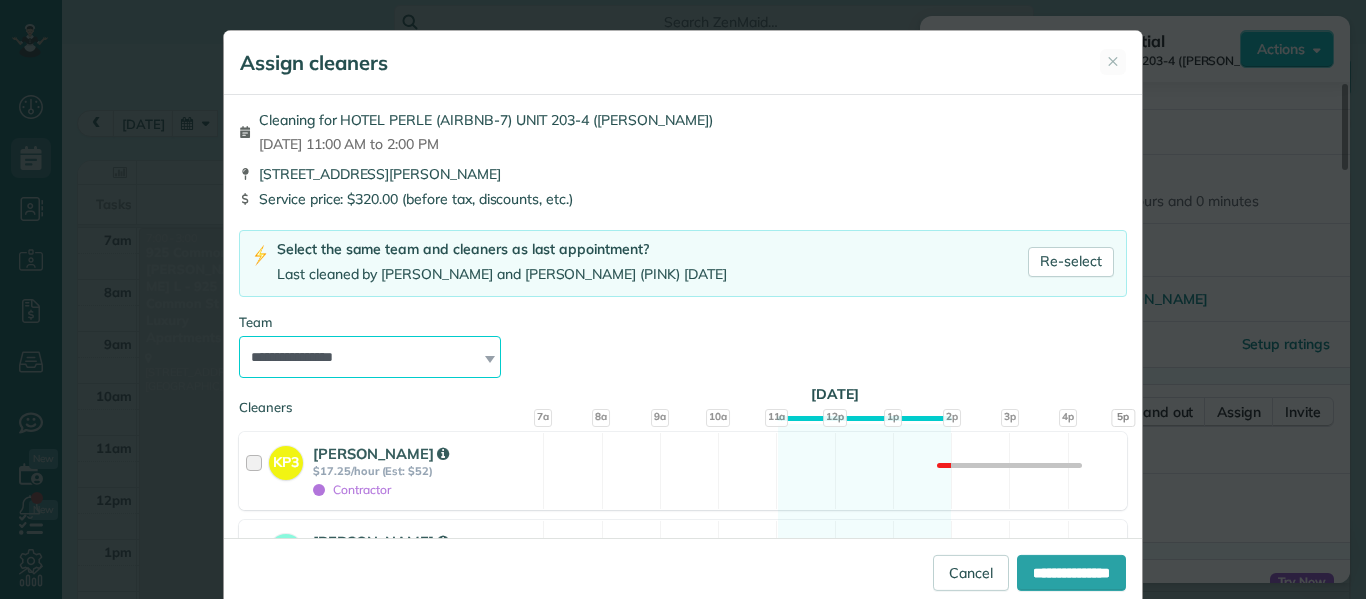 select on "*****" 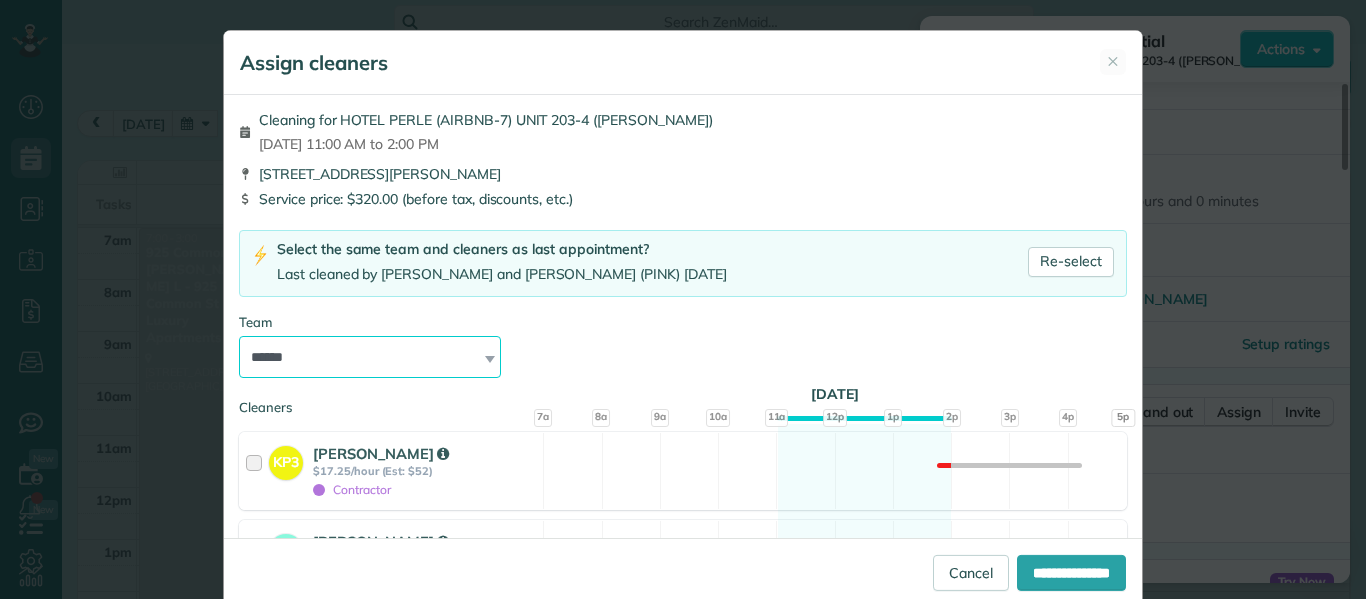 click on "**********" at bounding box center [370, 357] 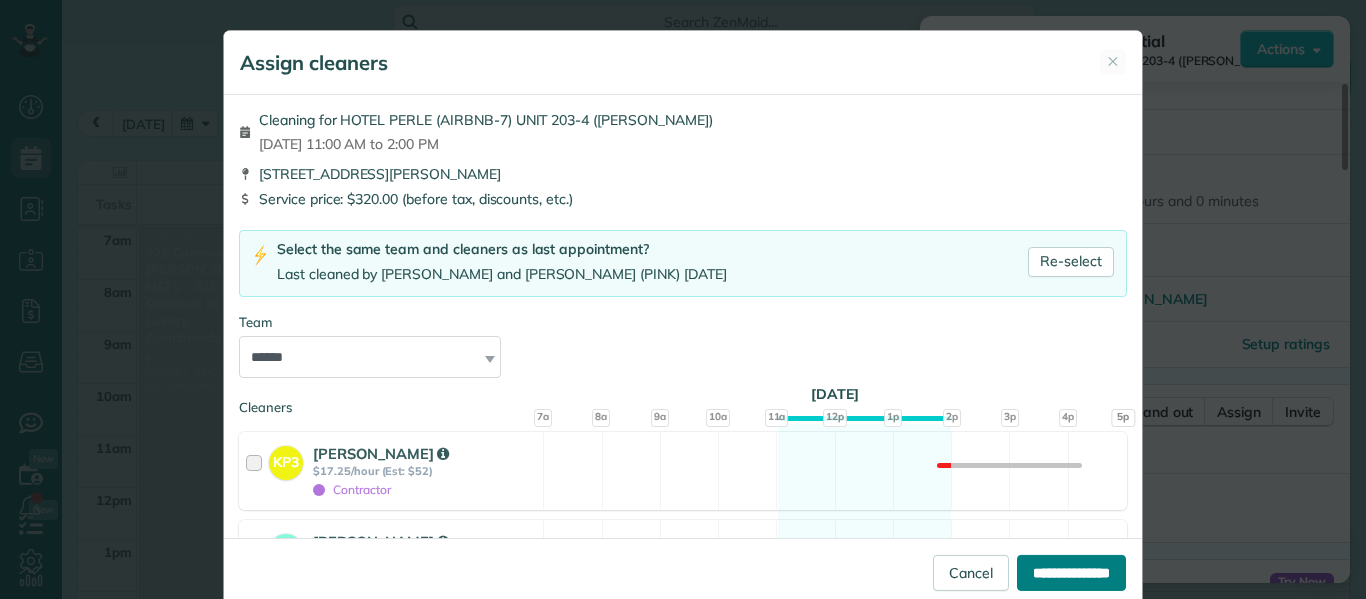click on "**********" at bounding box center [1071, 573] 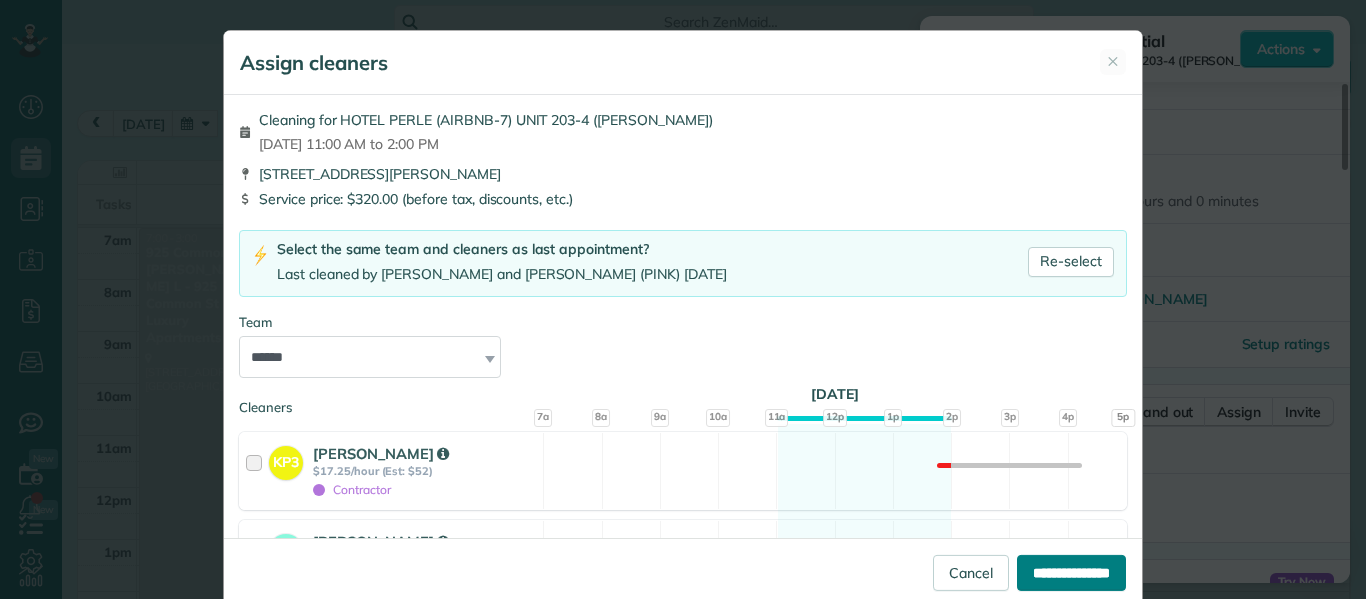 type on "**********" 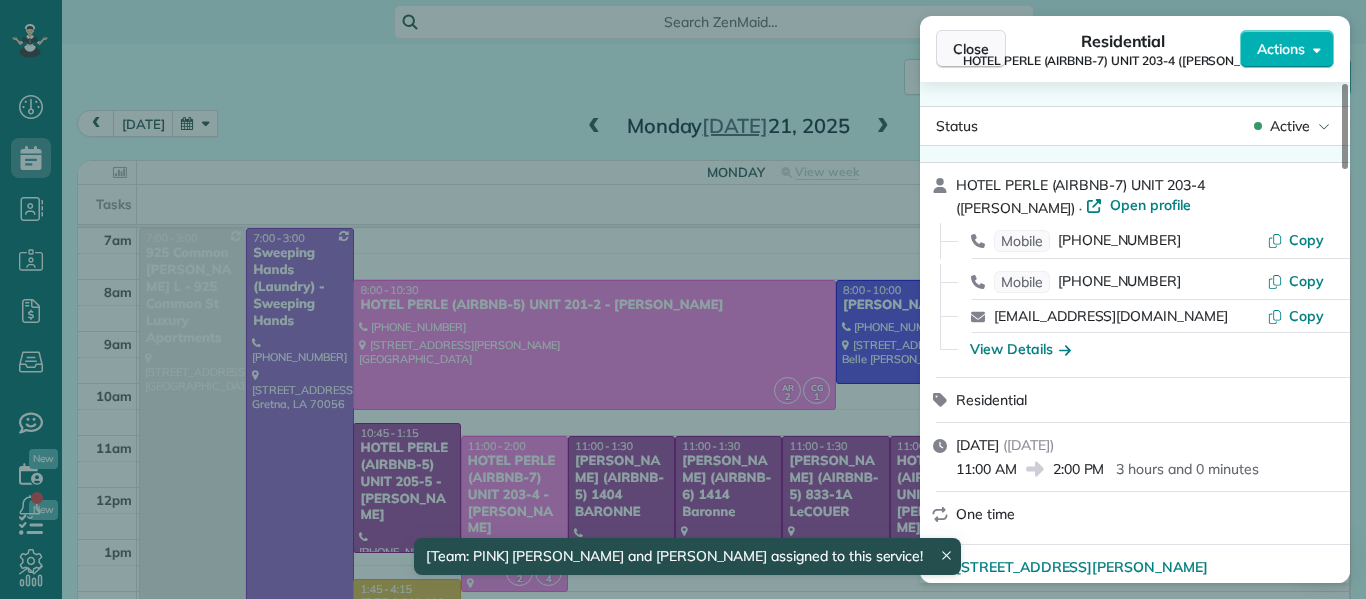 click on "Close" at bounding box center (971, 49) 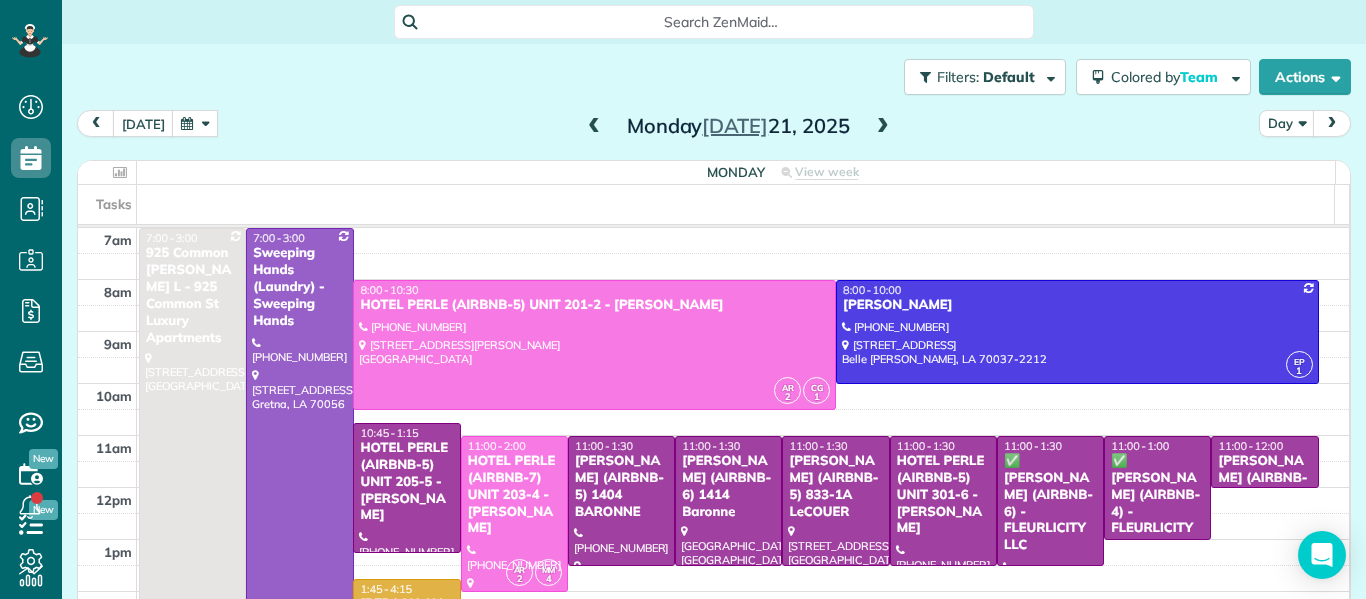 click at bounding box center [594, 127] 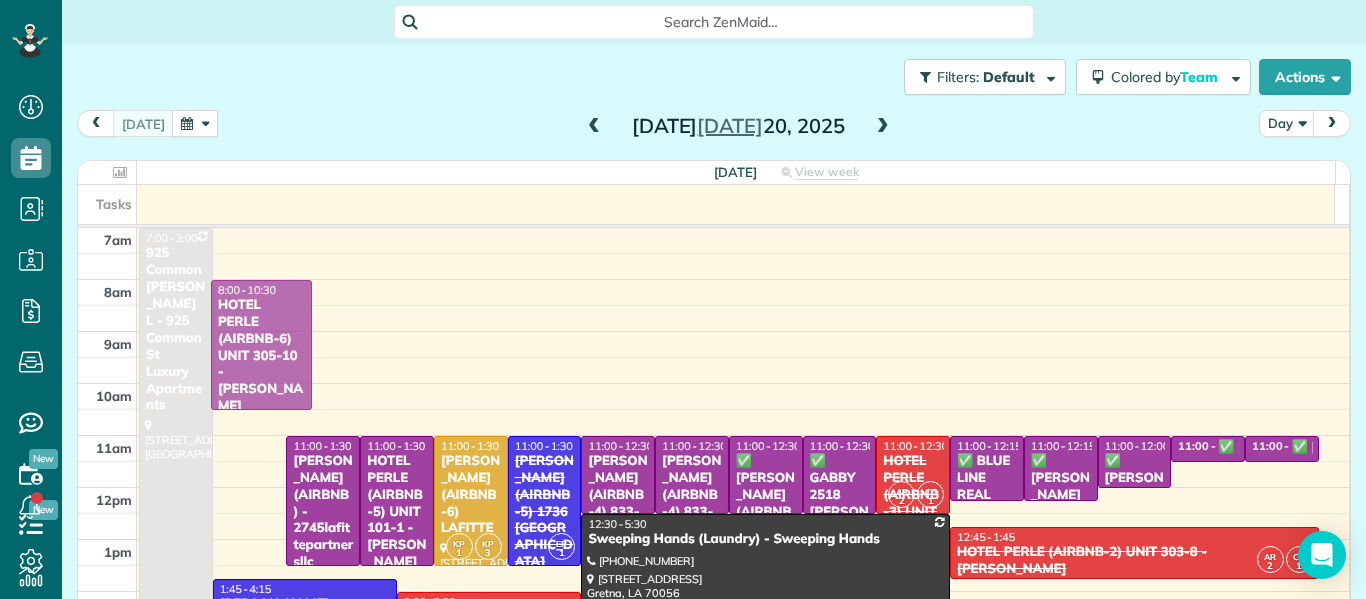 drag, startPoint x: 251, startPoint y: 529, endPoint x: 318, endPoint y: 370, distance: 172.53986 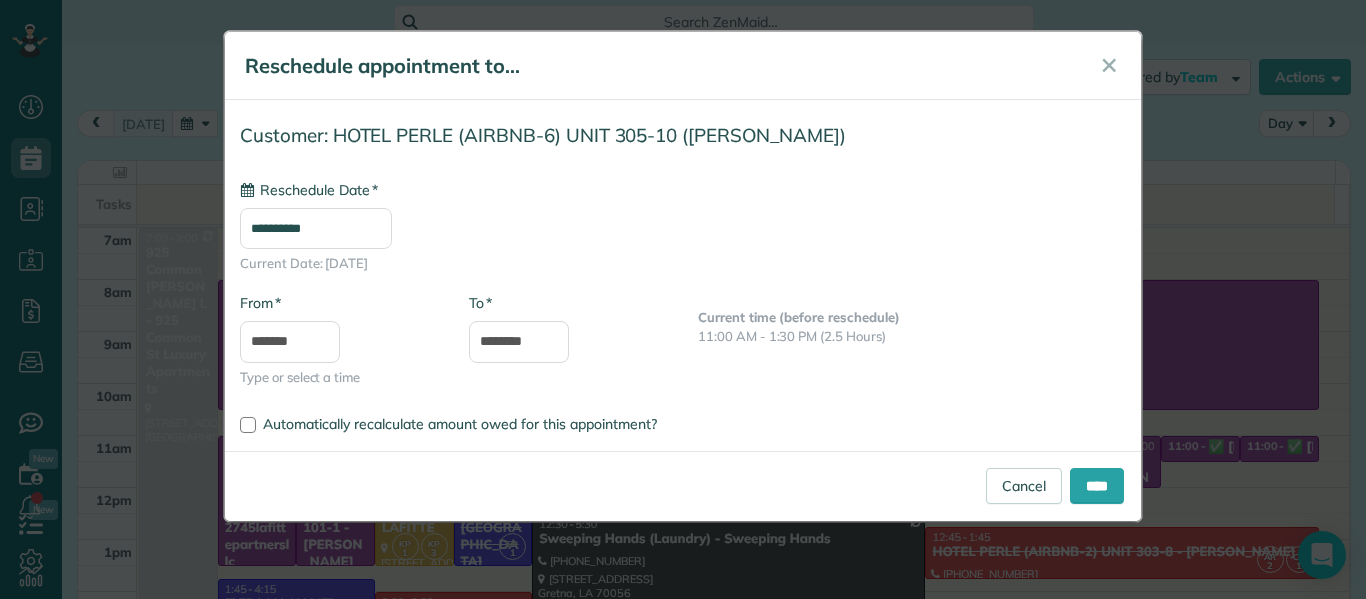 click on "**********" at bounding box center (316, 228) 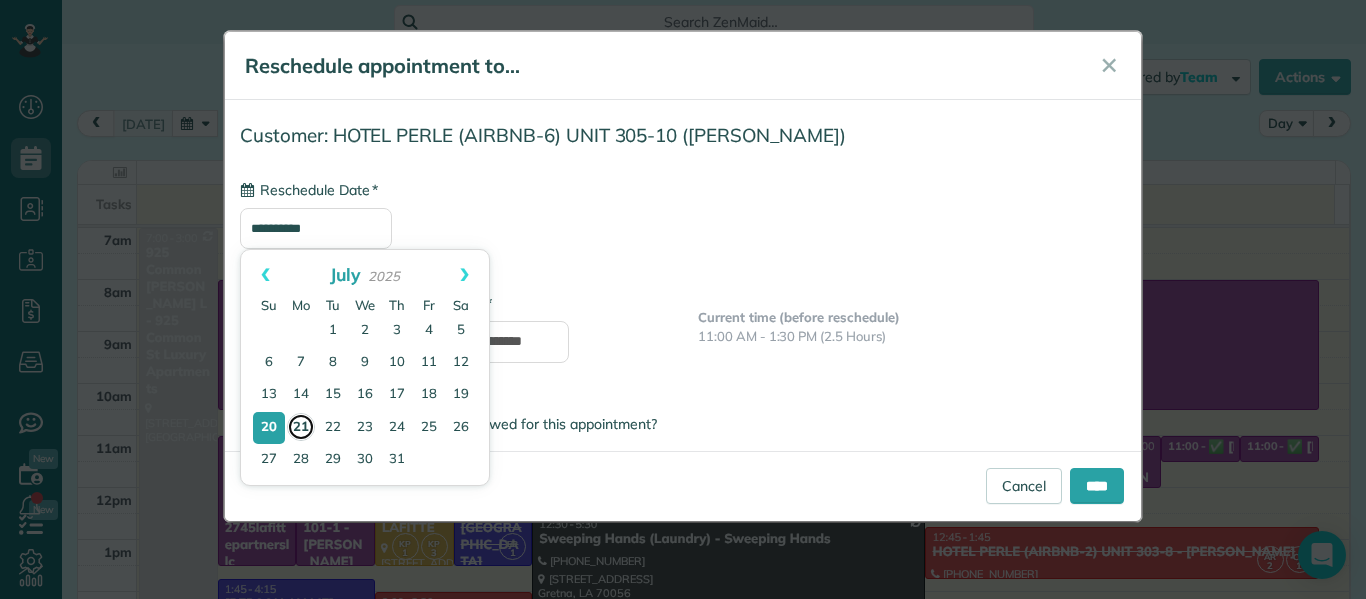 click on "21" at bounding box center (301, 427) 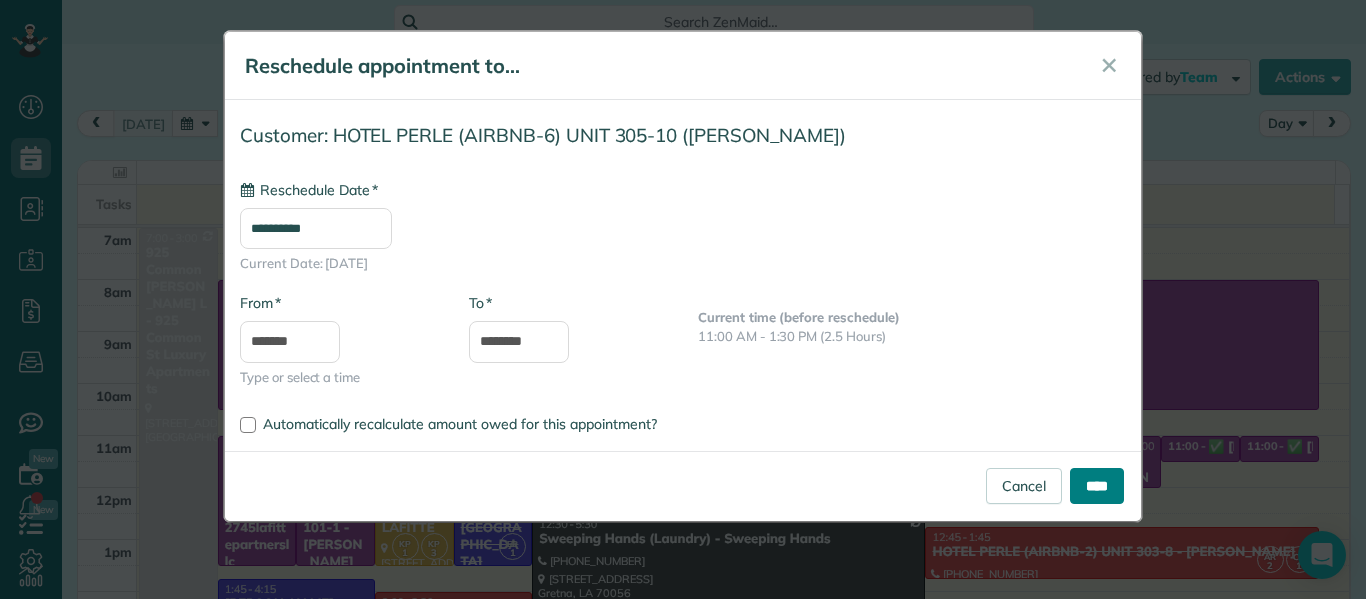 click on "****" at bounding box center (1097, 486) 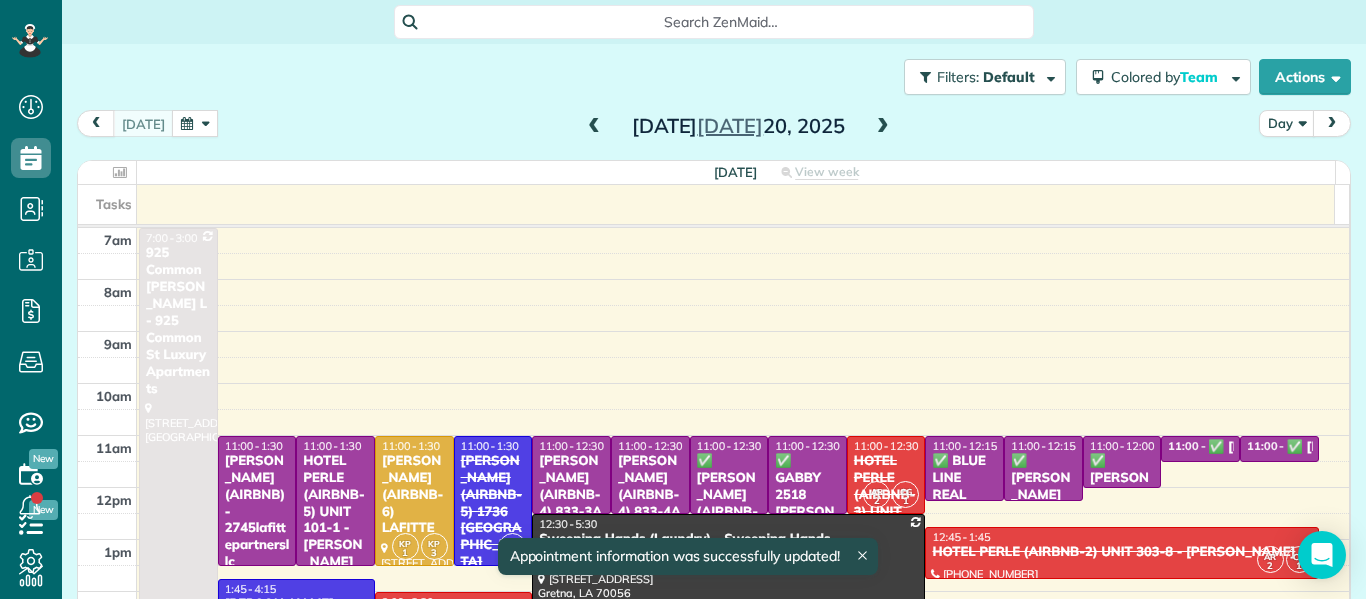 click at bounding box center [883, 127] 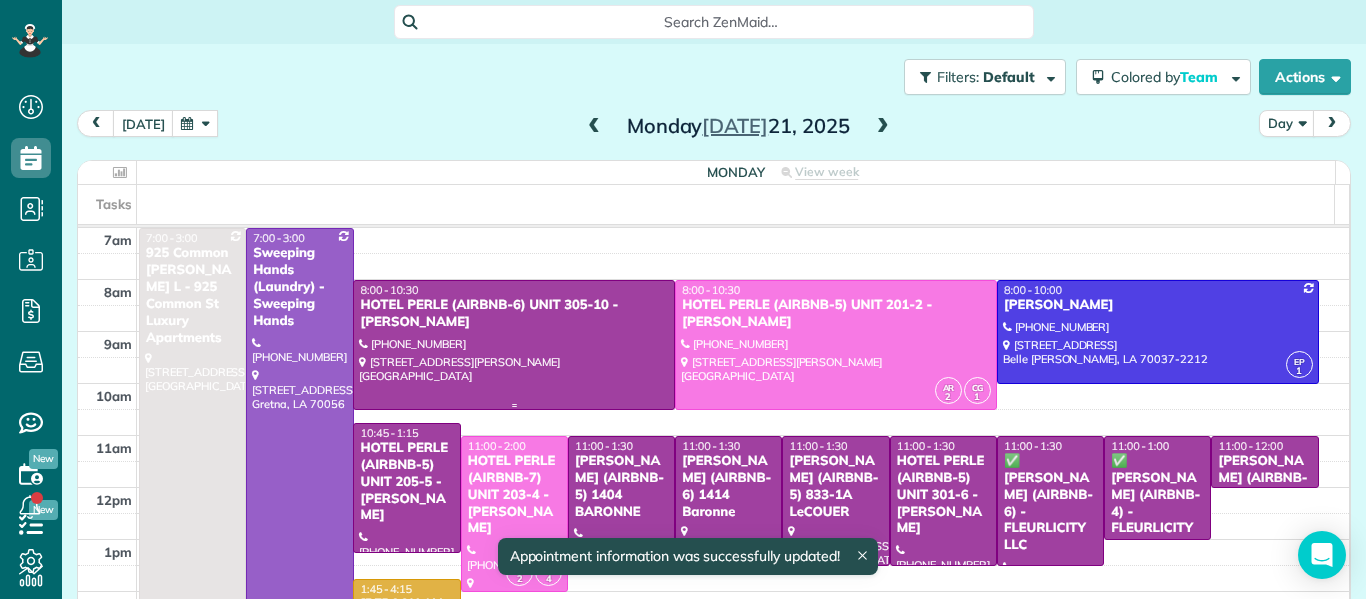 click at bounding box center [514, 345] 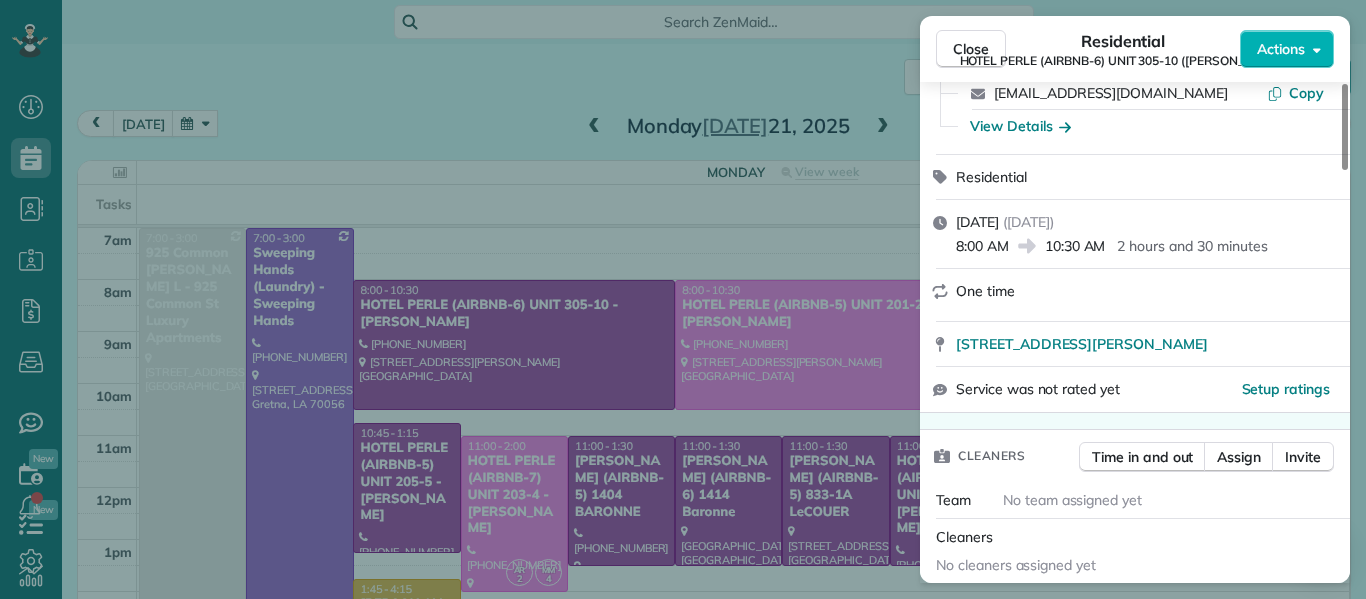 scroll, scrollTop: 224, scrollLeft: 0, axis: vertical 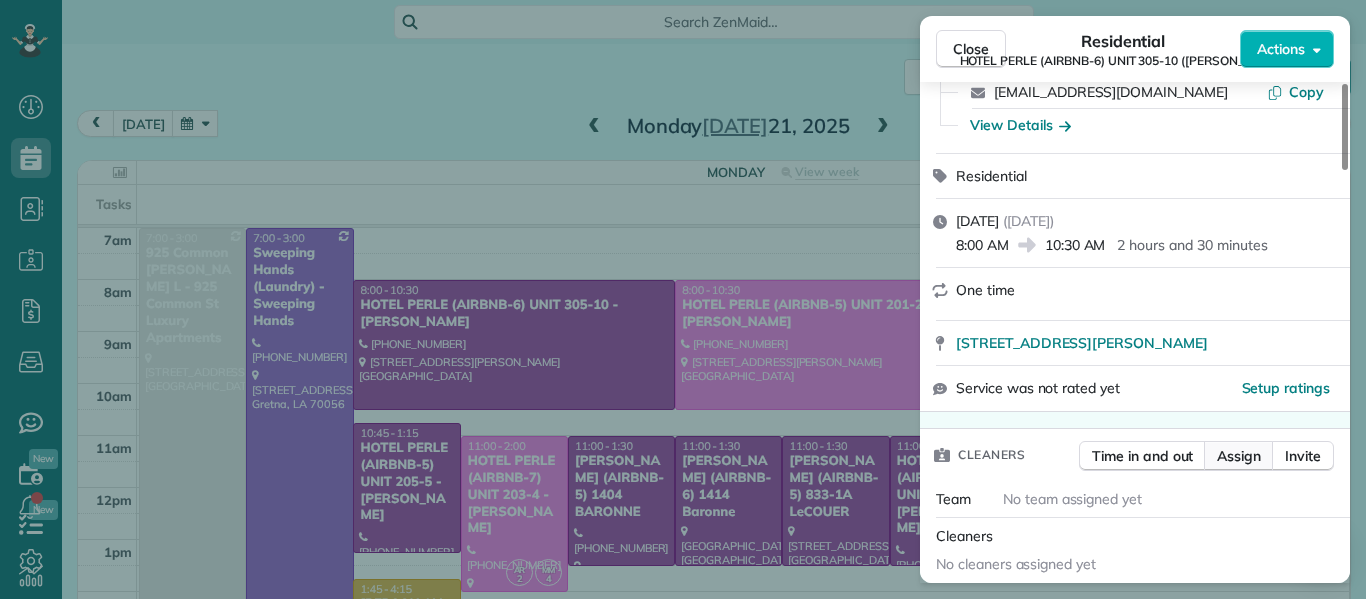 click on "Assign" at bounding box center [1239, 456] 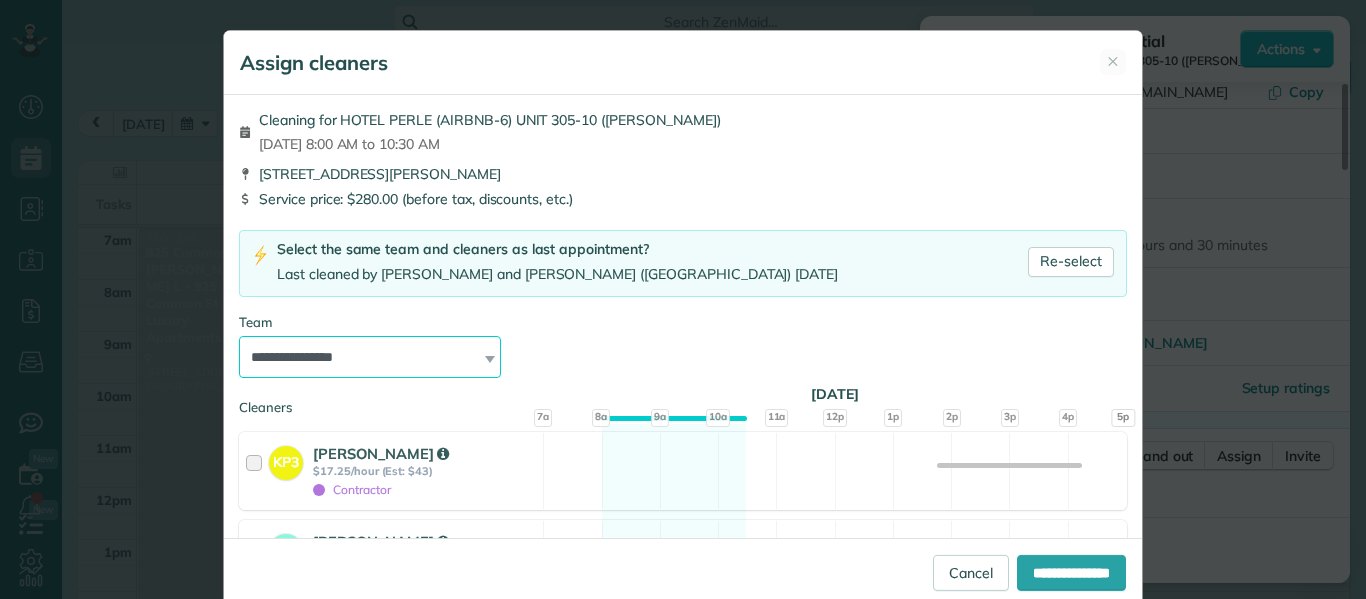 click on "**********" at bounding box center [370, 357] 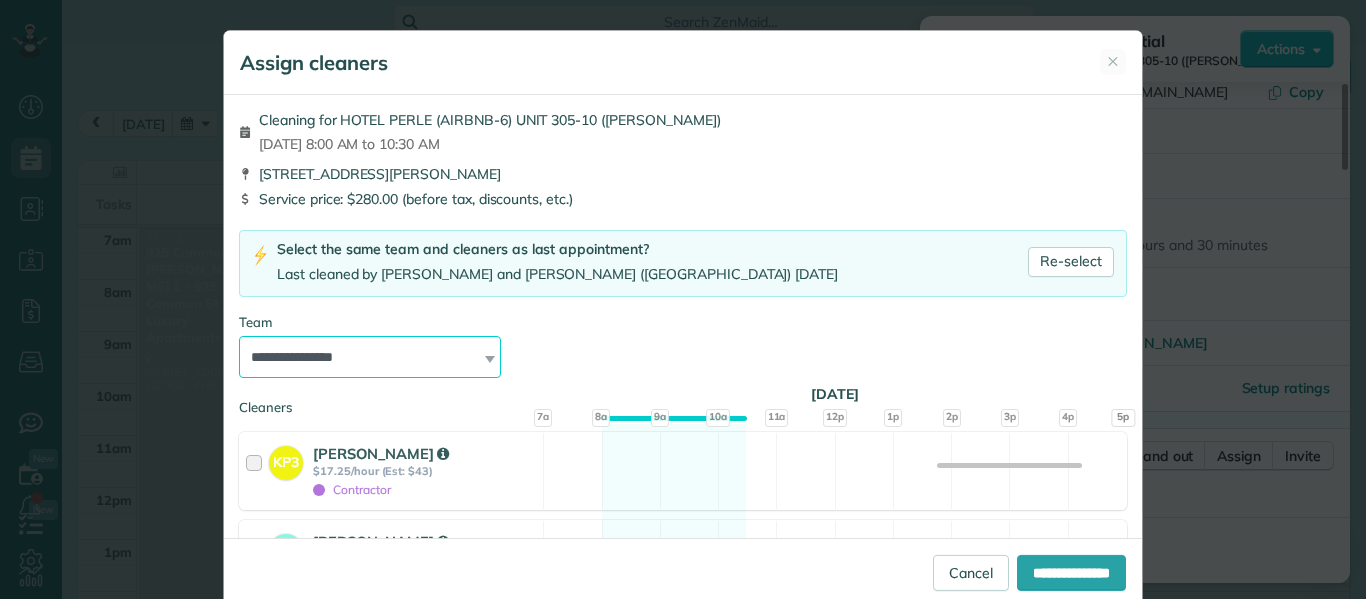 select on "*****" 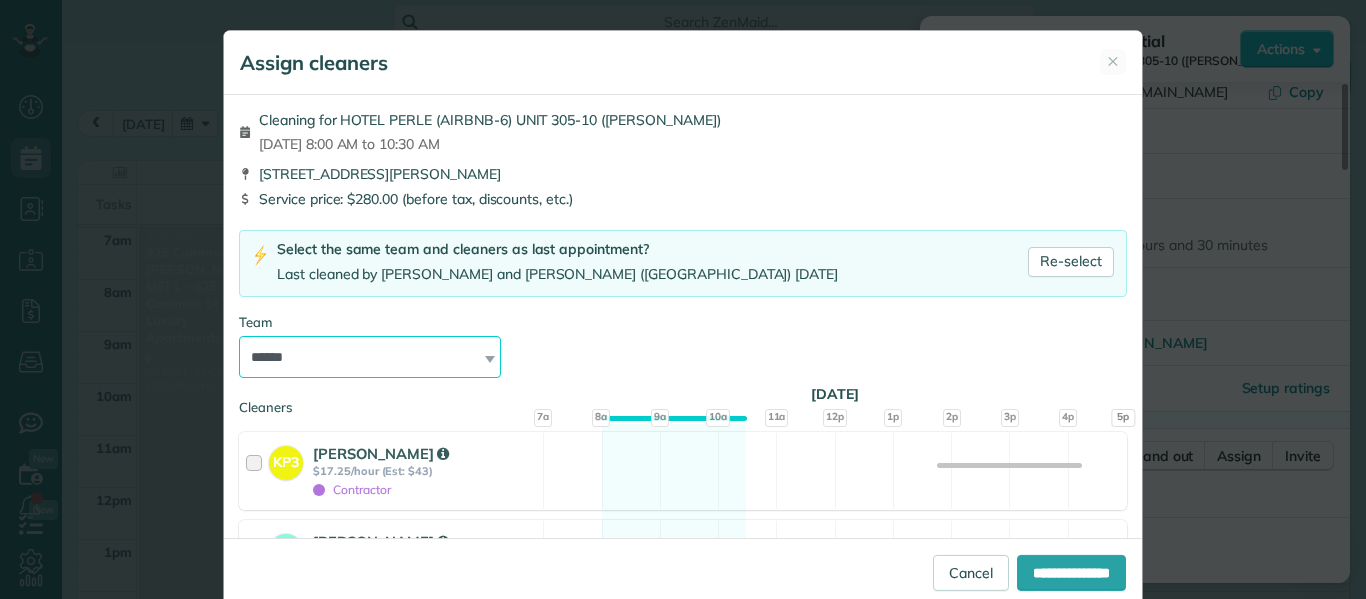 click on "**********" at bounding box center [370, 357] 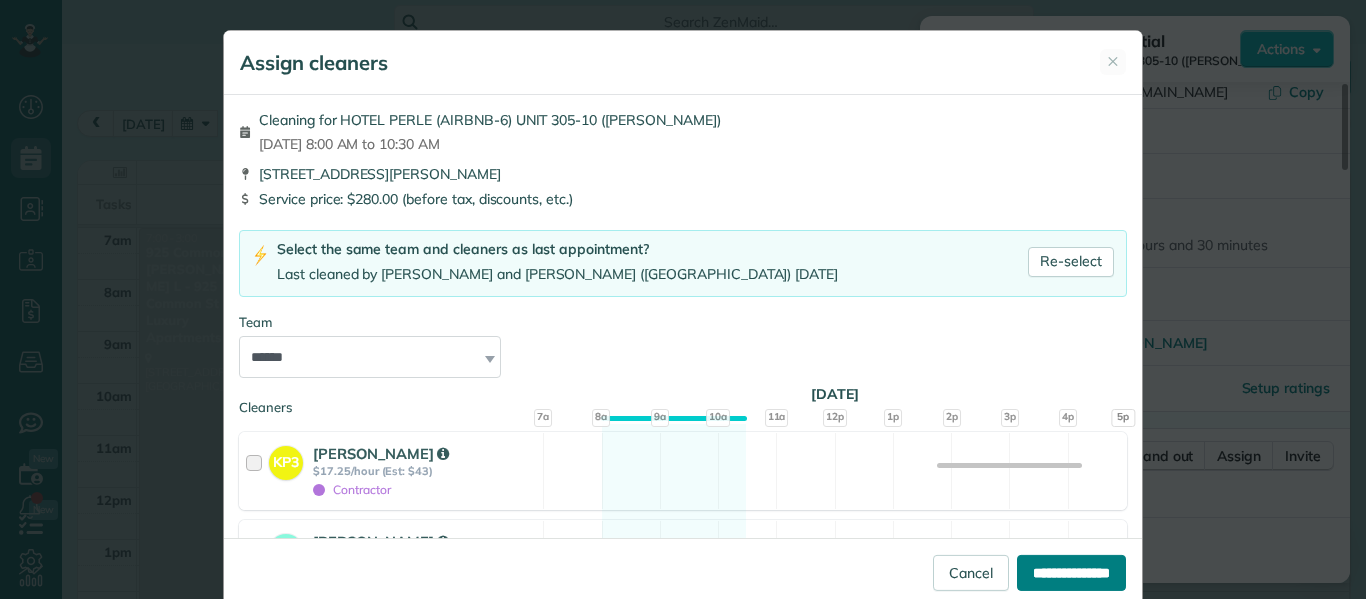 click on "**********" at bounding box center [1071, 573] 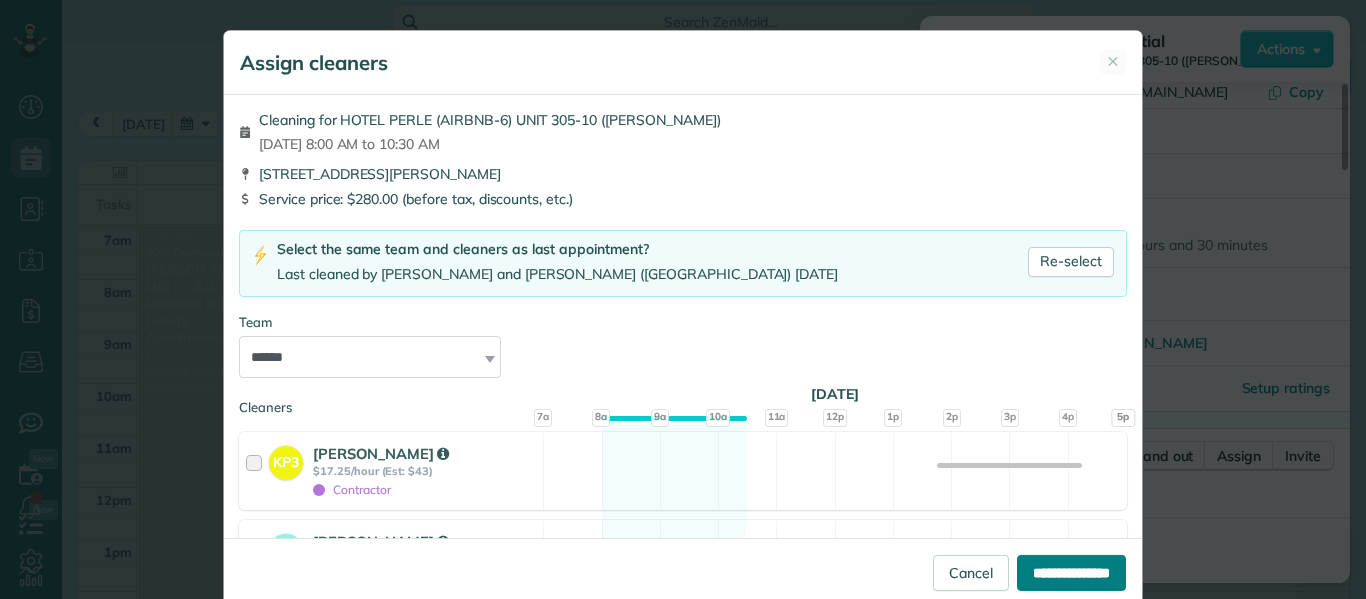 type on "**********" 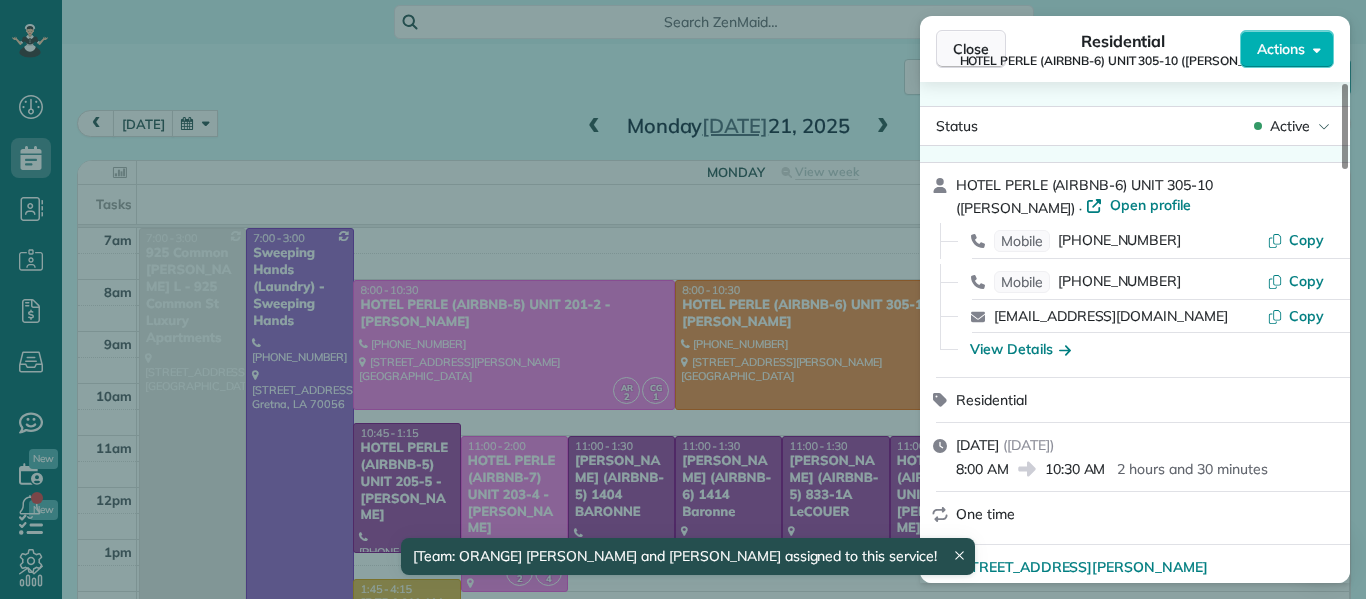 click on "Close" at bounding box center (971, 49) 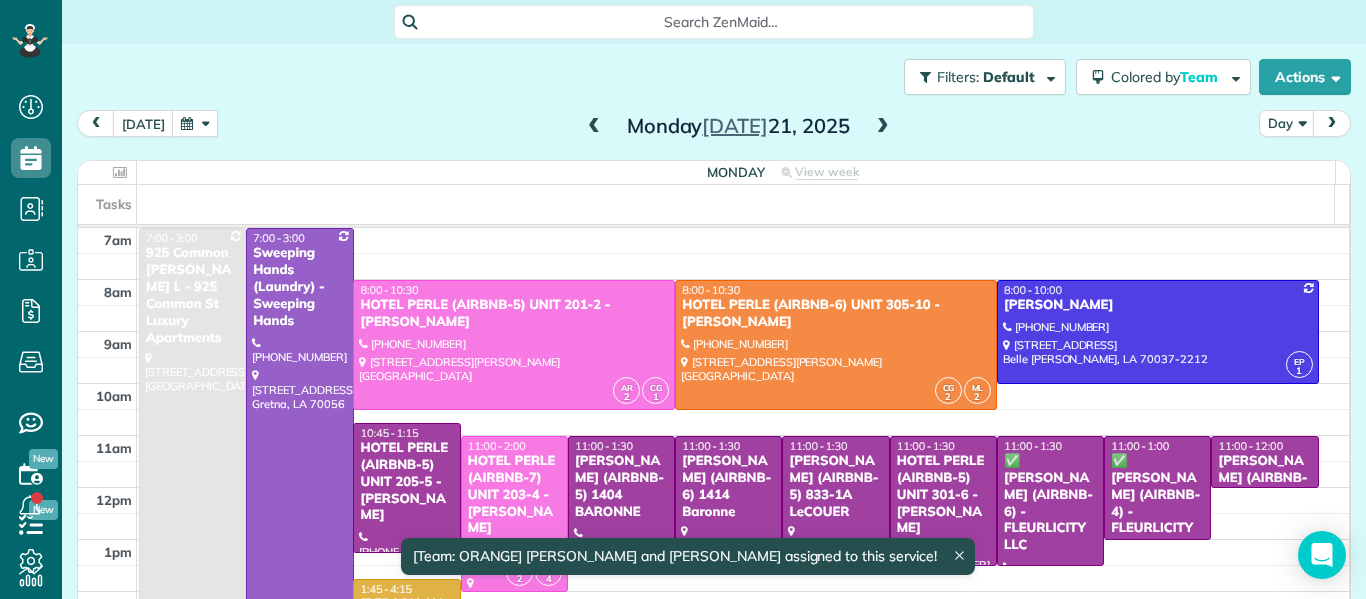click at bounding box center [594, 127] 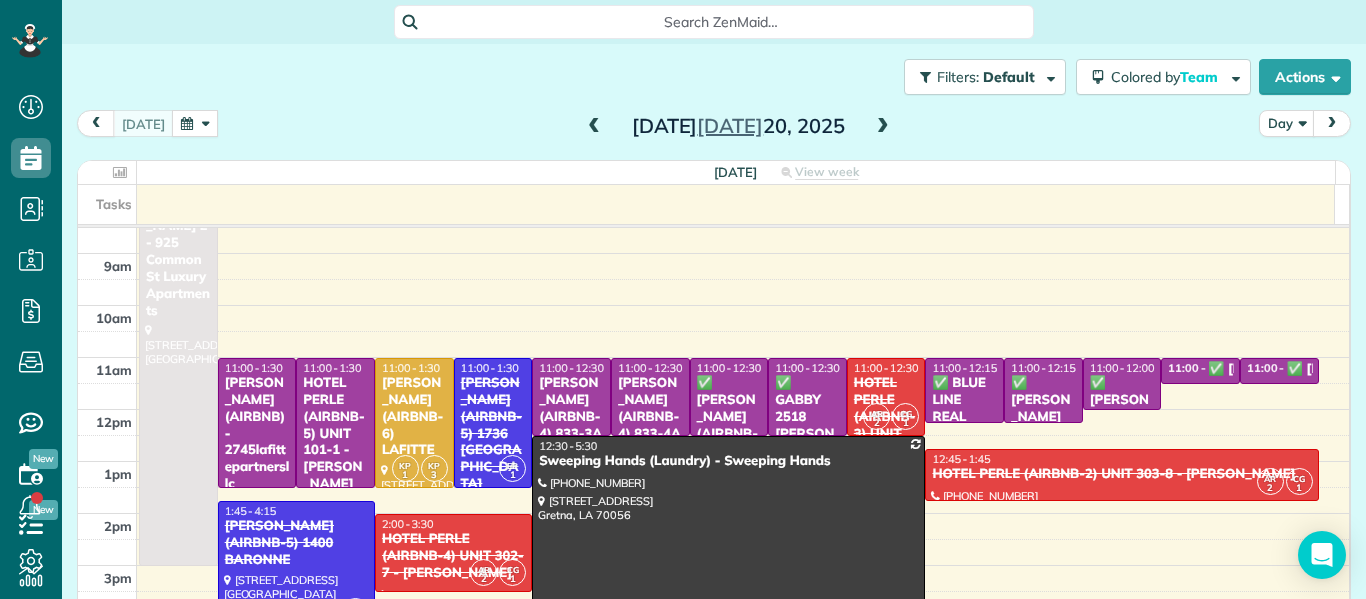 scroll, scrollTop: 82, scrollLeft: 0, axis: vertical 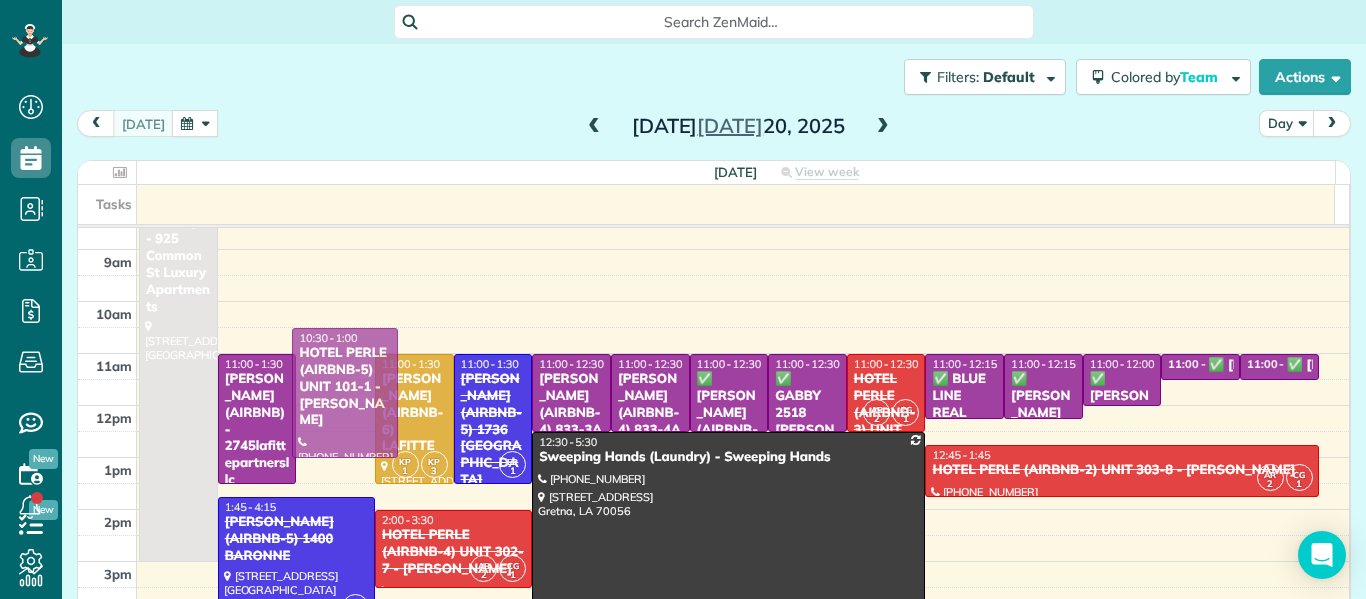 drag, startPoint x: 312, startPoint y: 419, endPoint x: 298, endPoint y: 387, distance: 34.928497 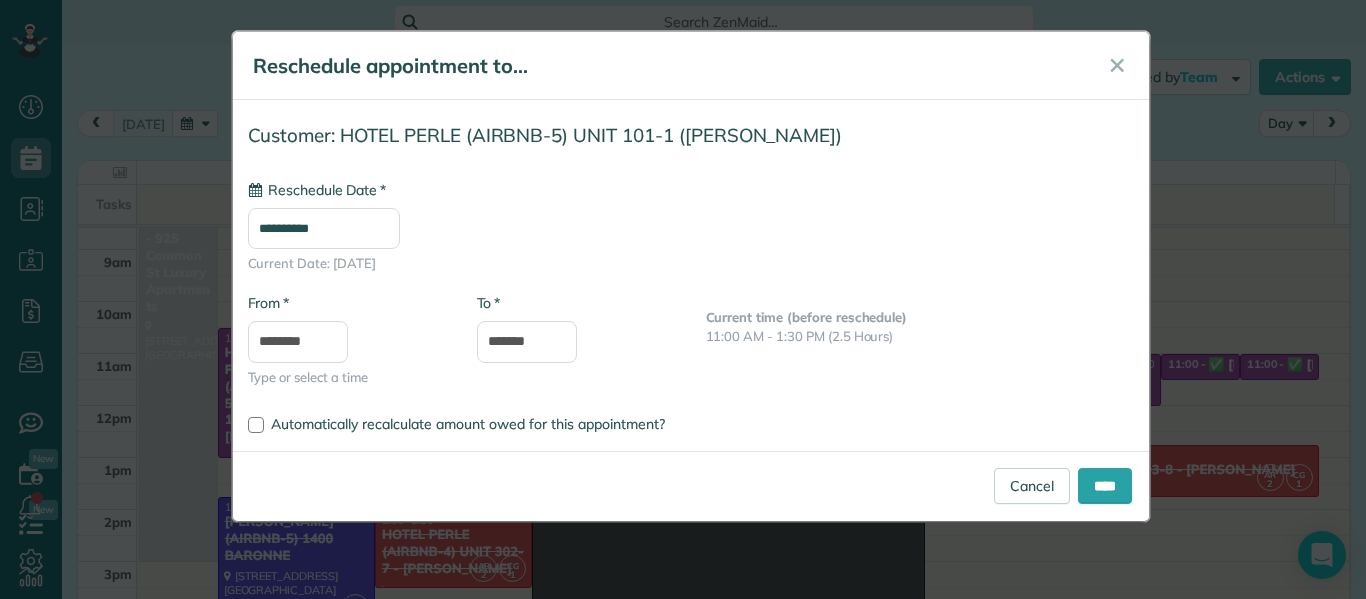 click on "**********" at bounding box center [324, 228] 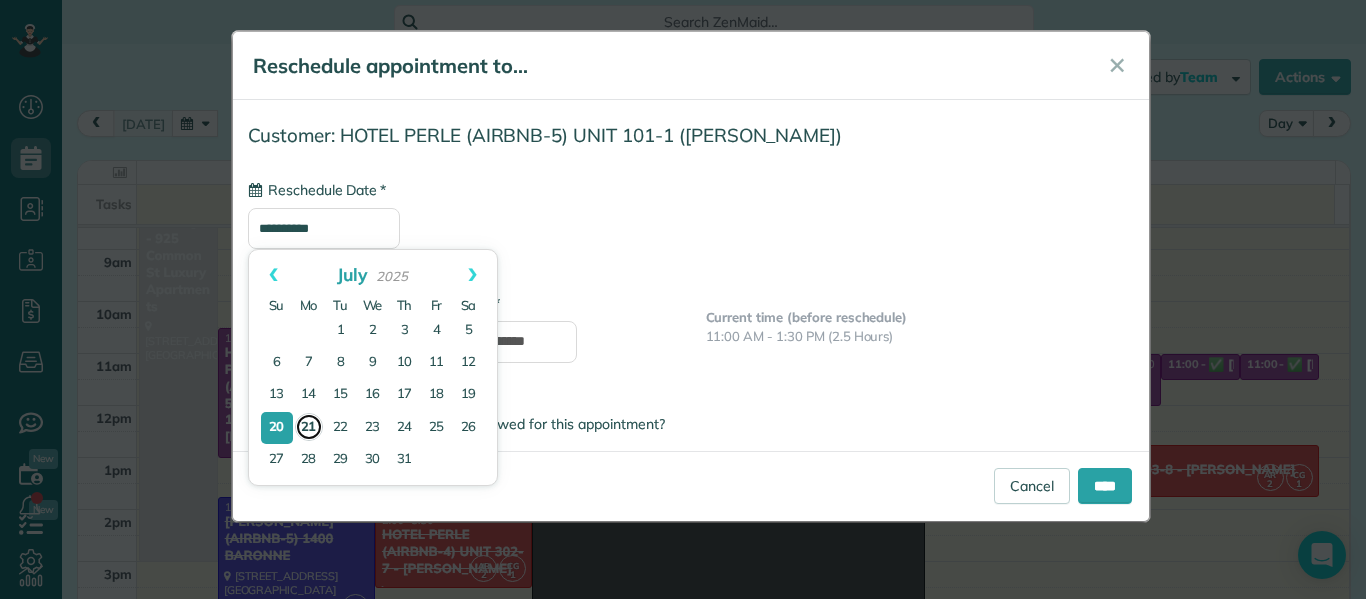 click on "21" at bounding box center (309, 427) 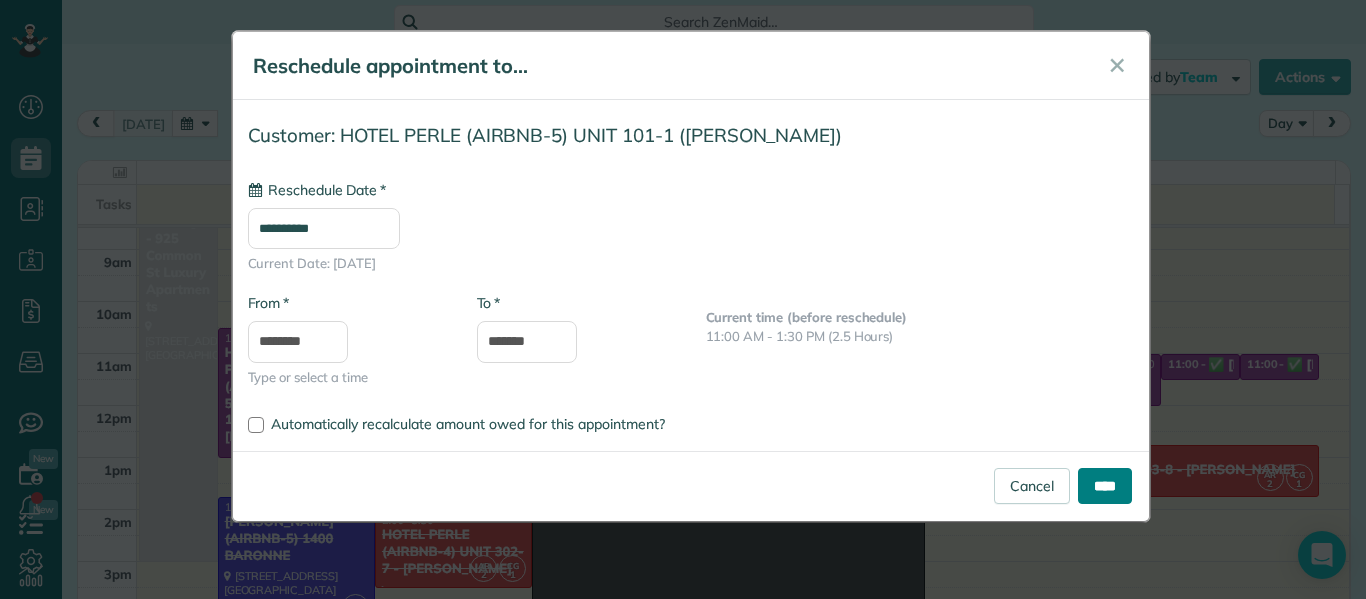click on "****" at bounding box center (1105, 486) 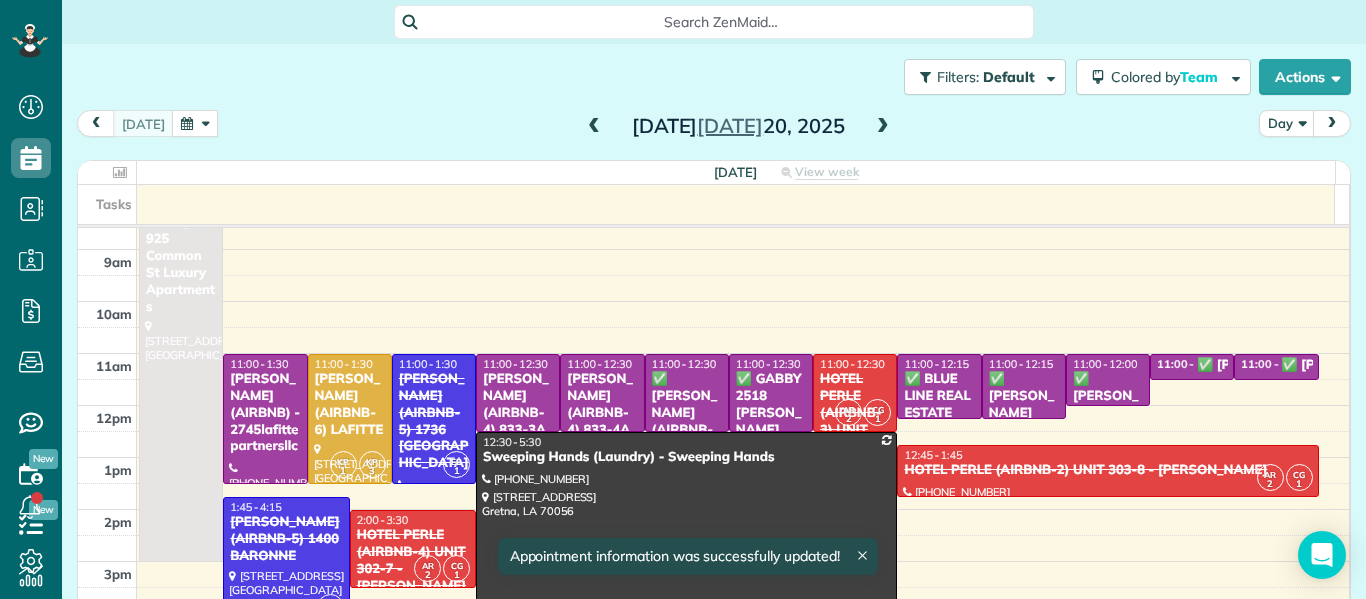 click at bounding box center [883, 127] 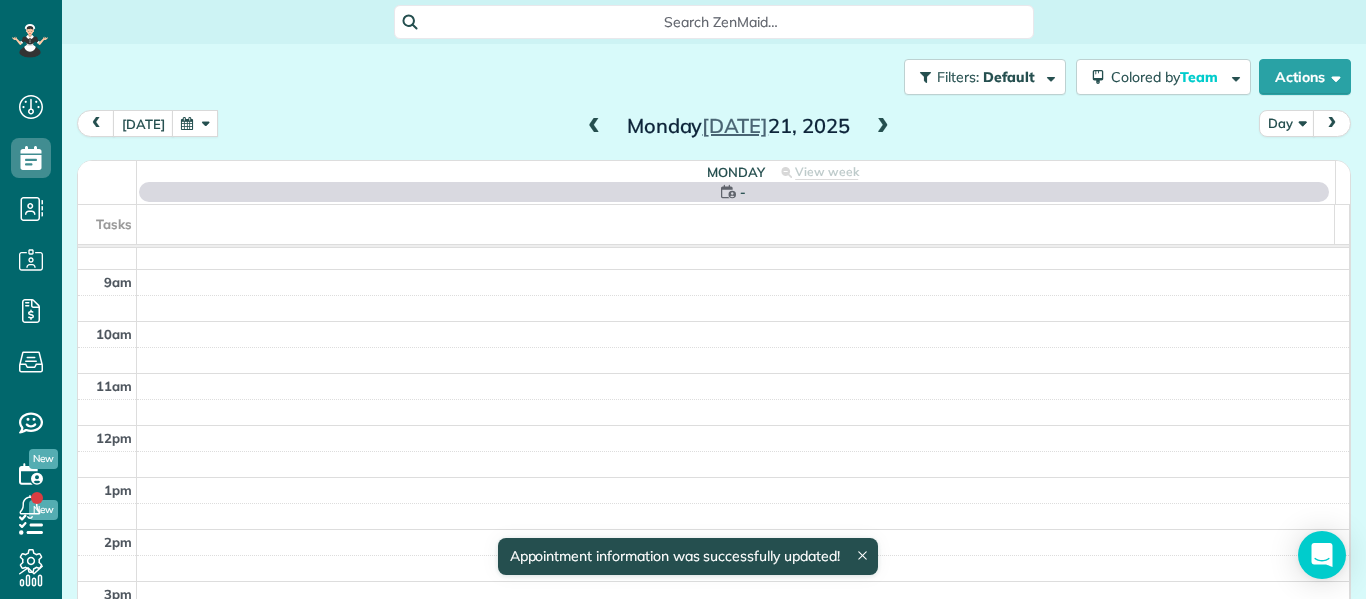 scroll, scrollTop: 0, scrollLeft: 0, axis: both 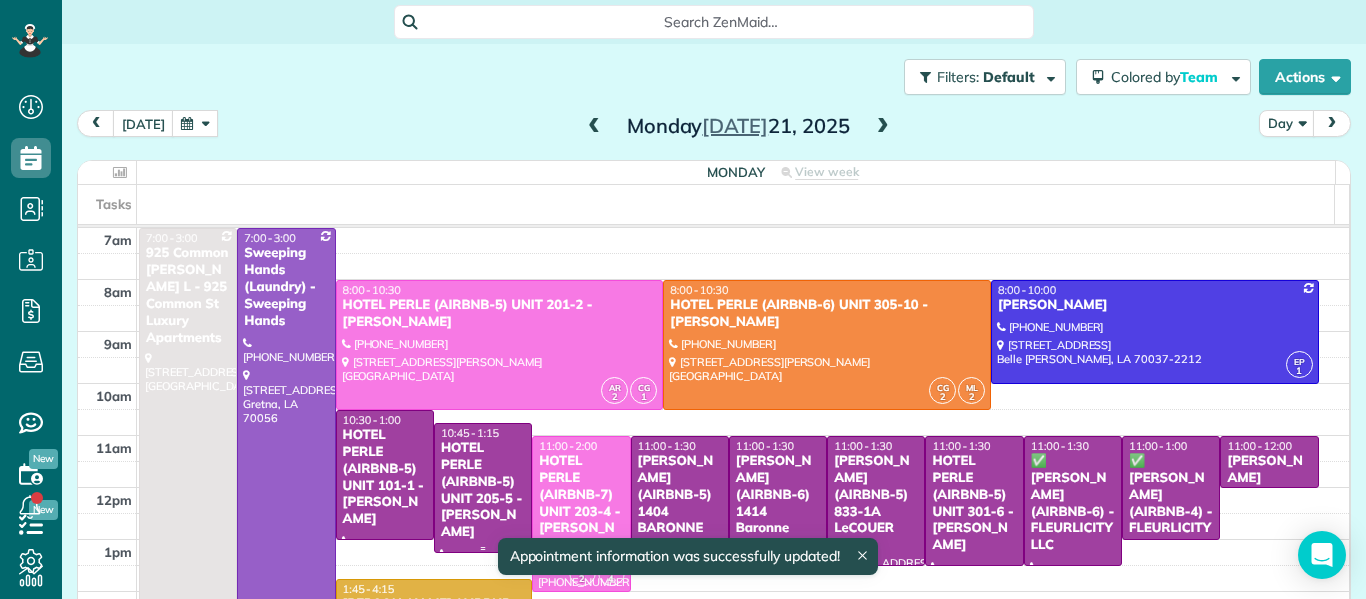 click on "HOTEL PERLE (AIRBNB-5) UNIT 205-5 - [PERSON_NAME]" at bounding box center (483, 490) 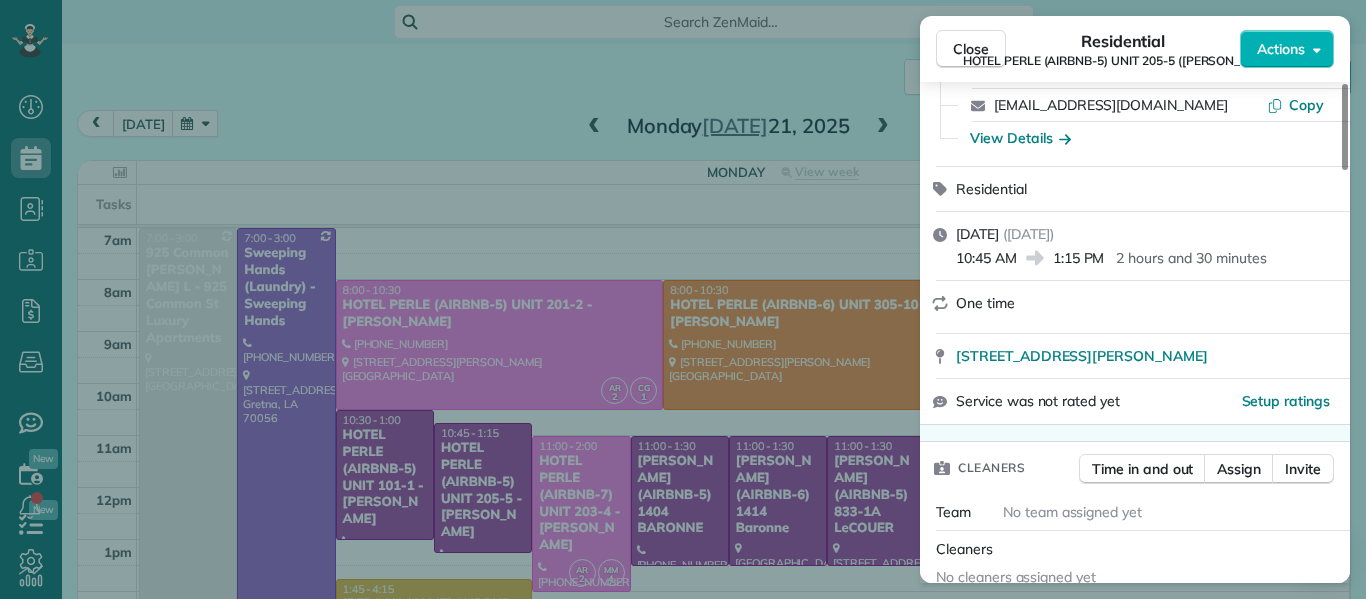 scroll, scrollTop: 212, scrollLeft: 0, axis: vertical 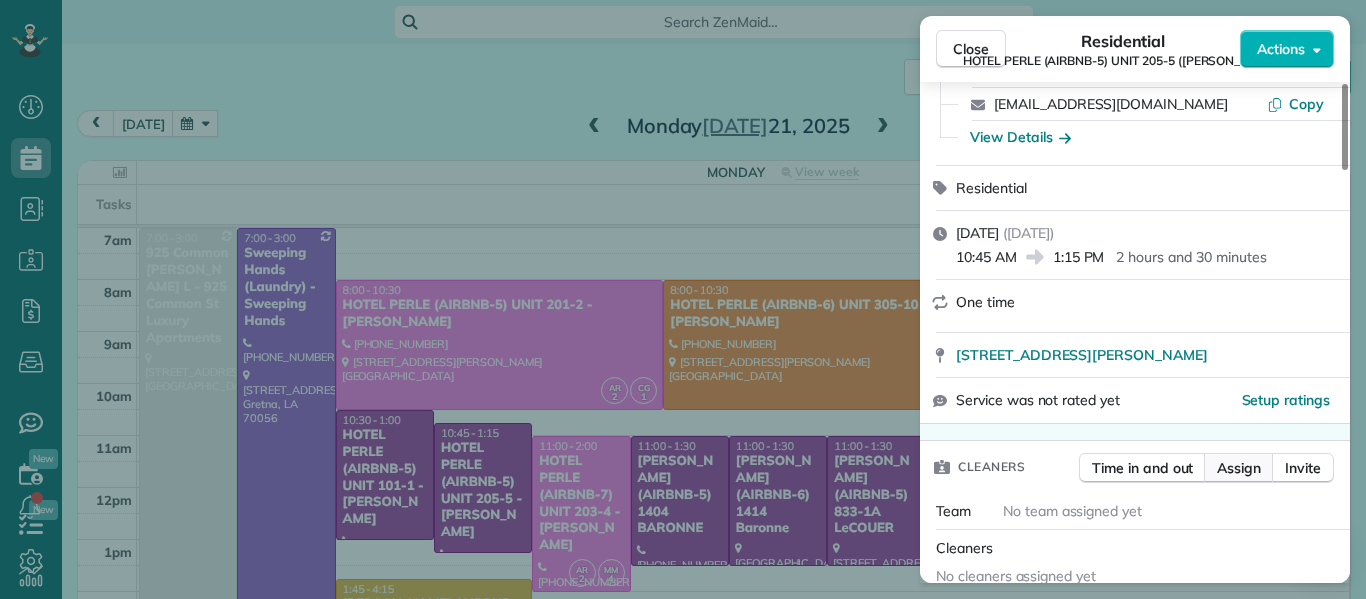 click on "Assign" at bounding box center (1239, 468) 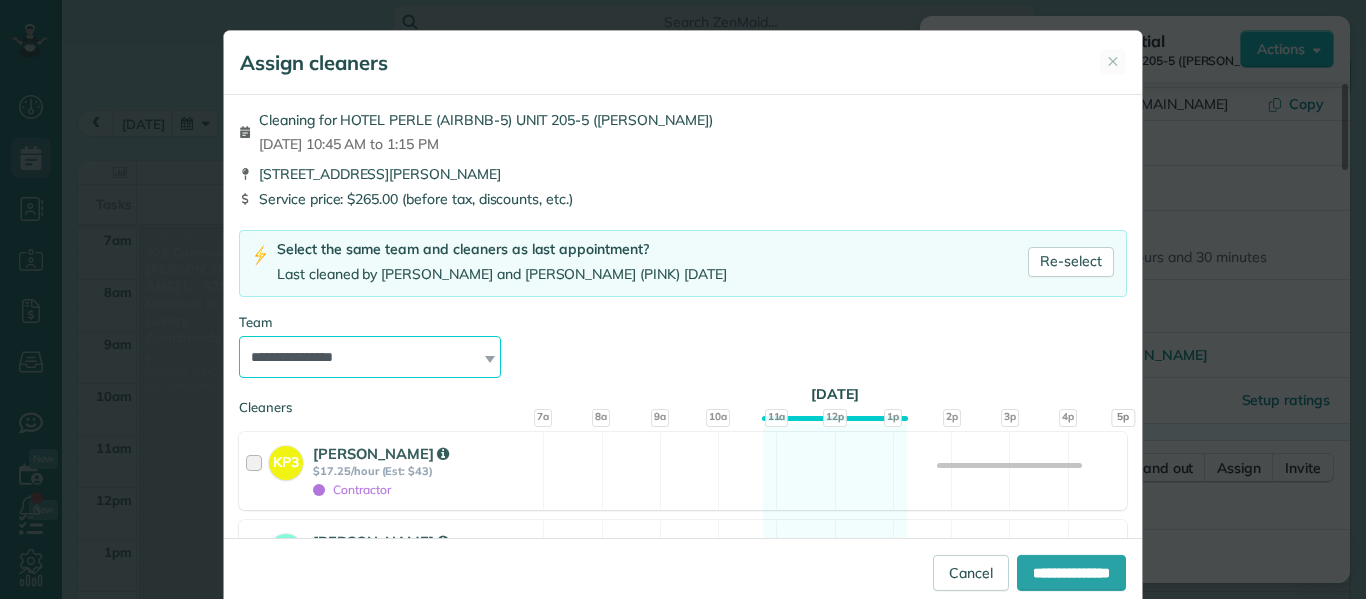 click on "**********" at bounding box center (370, 357) 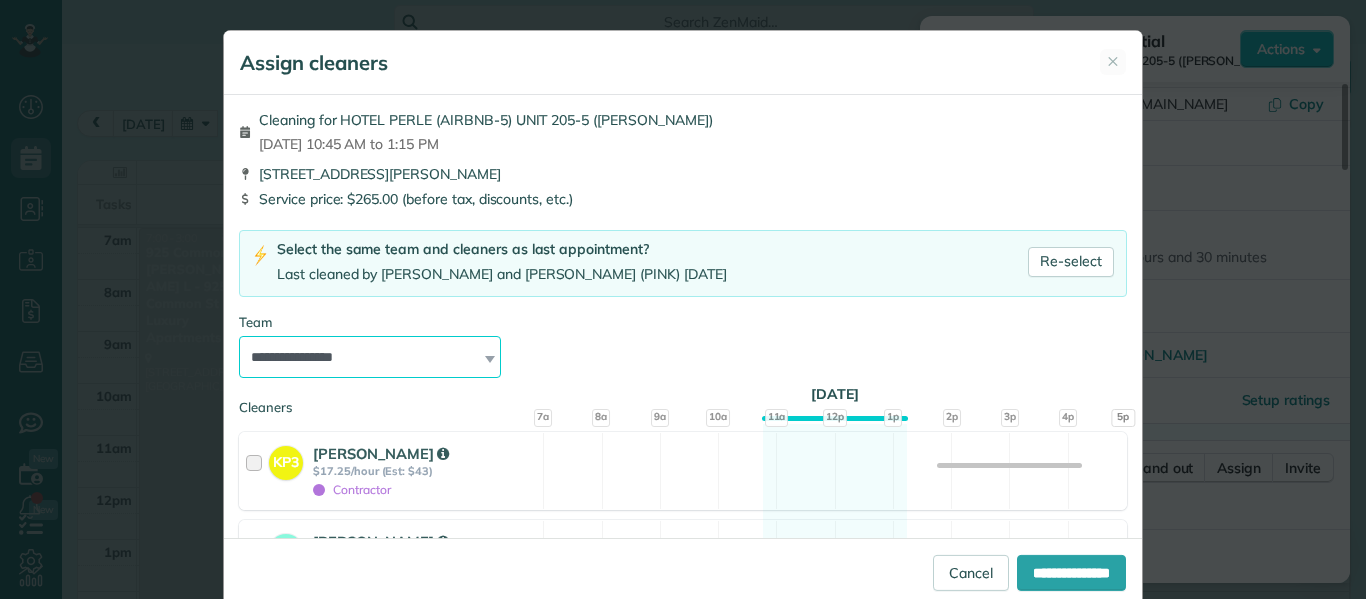 select on "*****" 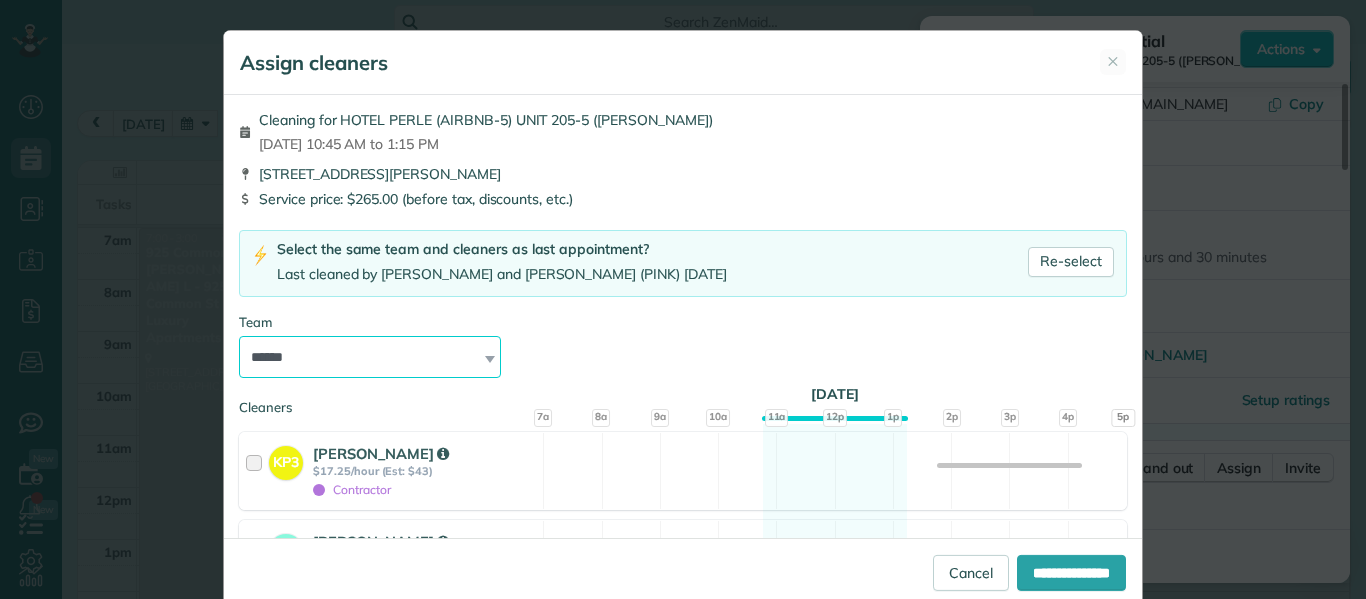 click on "**********" at bounding box center [370, 357] 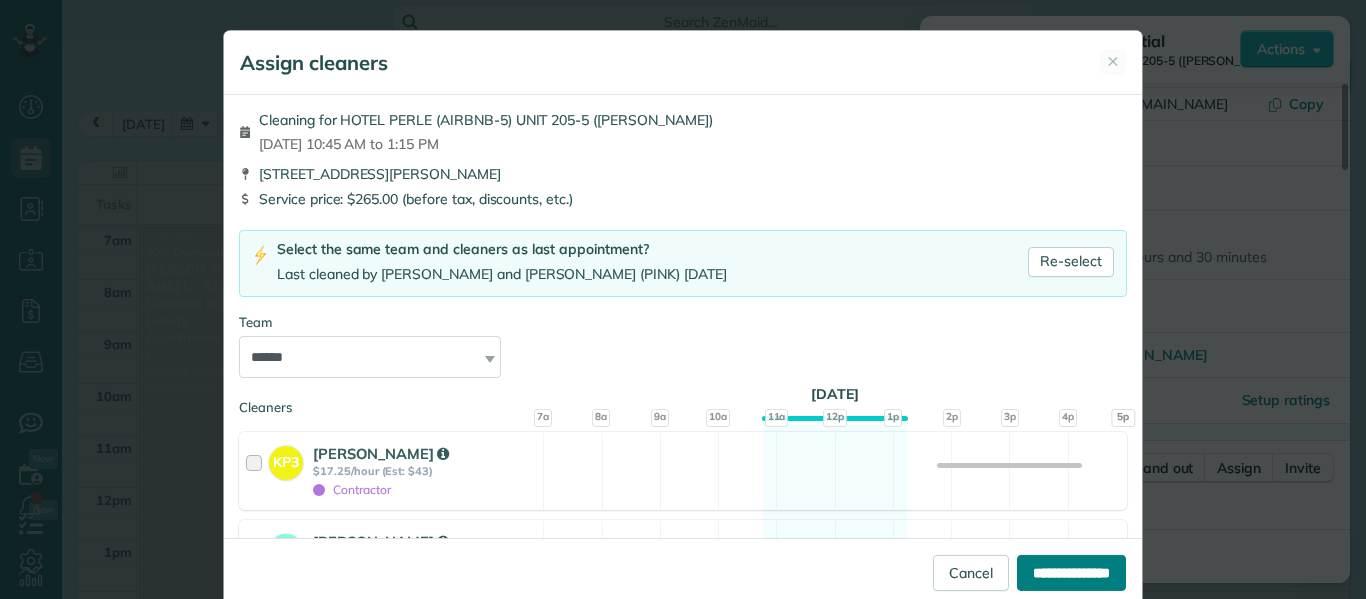 click on "**********" at bounding box center [1071, 573] 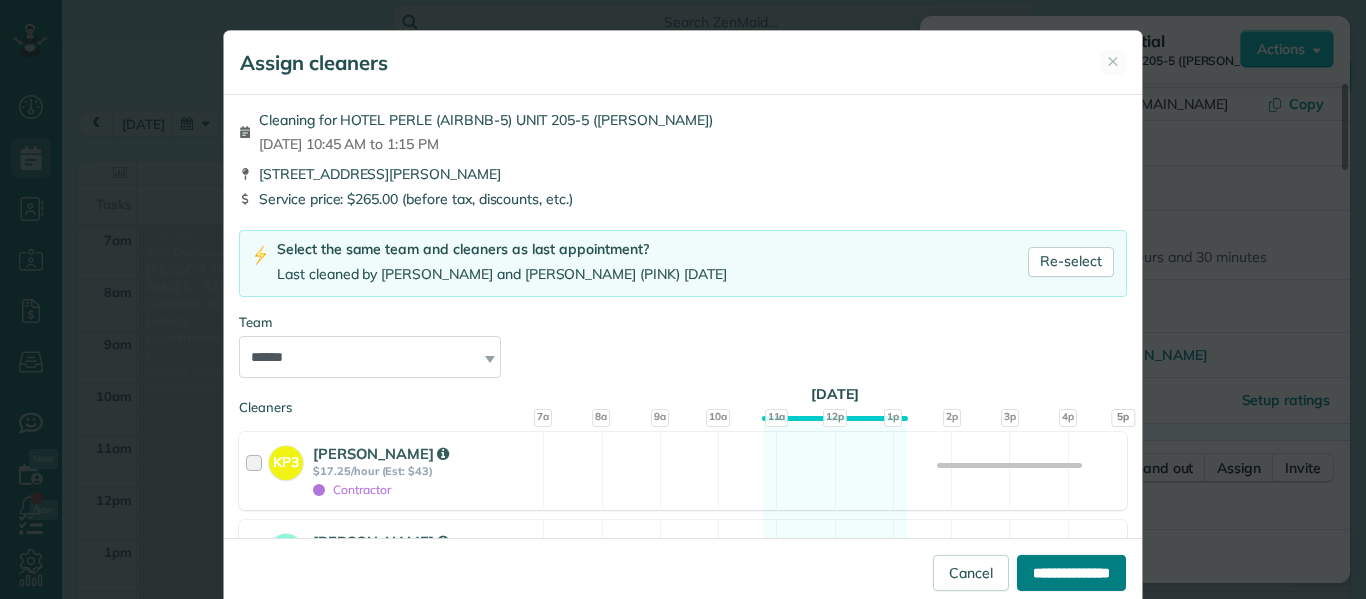 type on "**********" 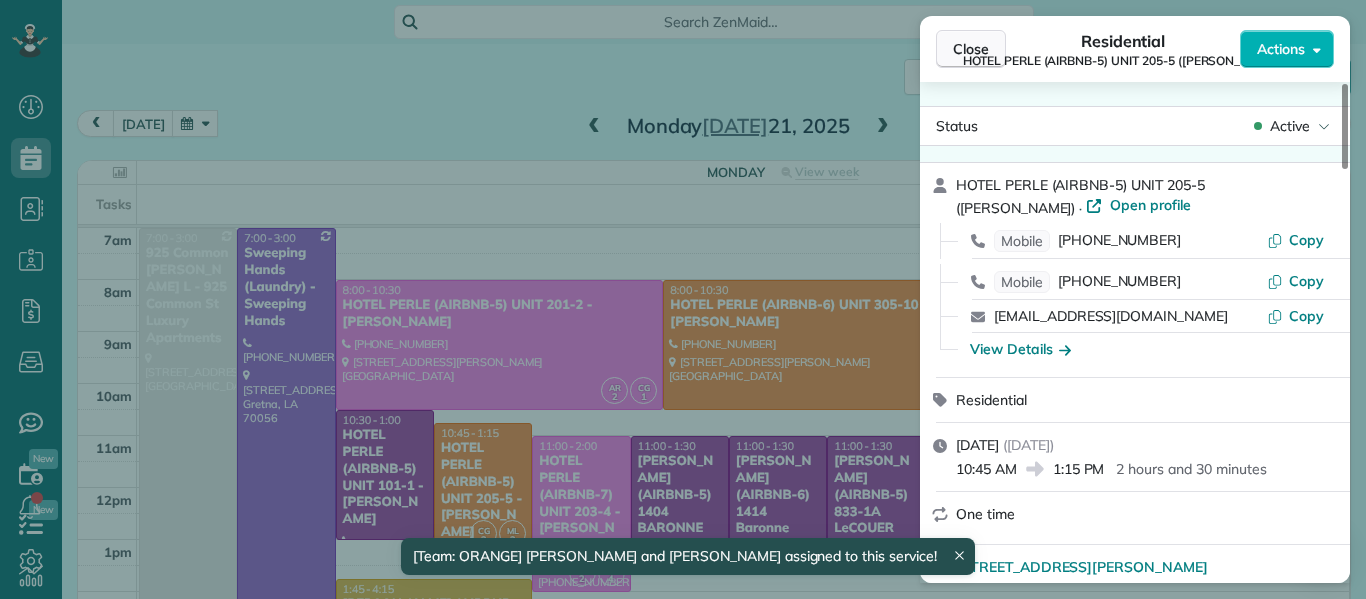 click on "Close" at bounding box center (971, 49) 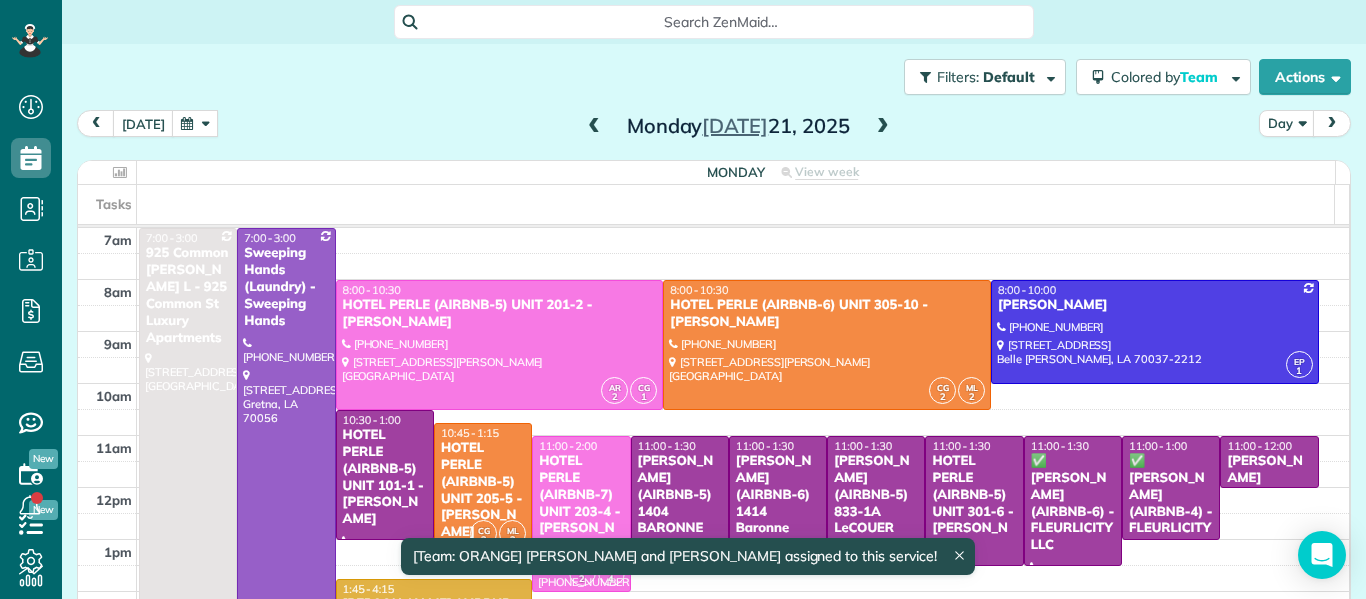 click at bounding box center [594, 127] 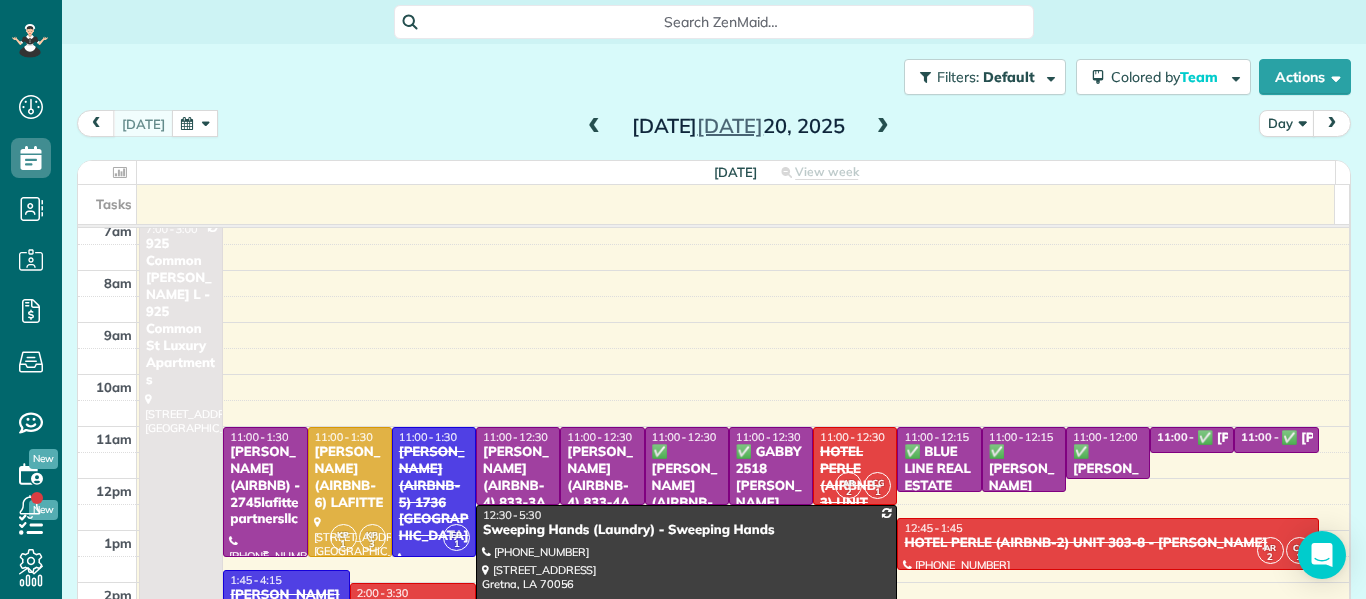 scroll, scrollTop: 0, scrollLeft: 0, axis: both 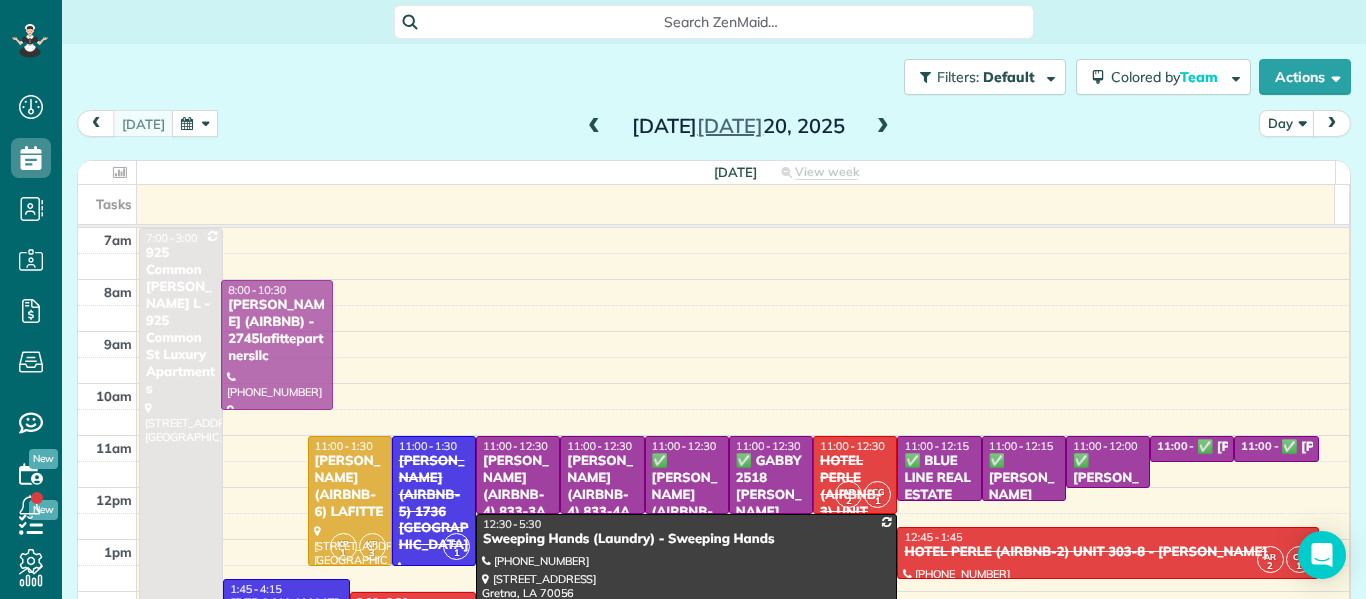 drag, startPoint x: 262, startPoint y: 477, endPoint x: 295, endPoint y: 318, distance: 162.38843 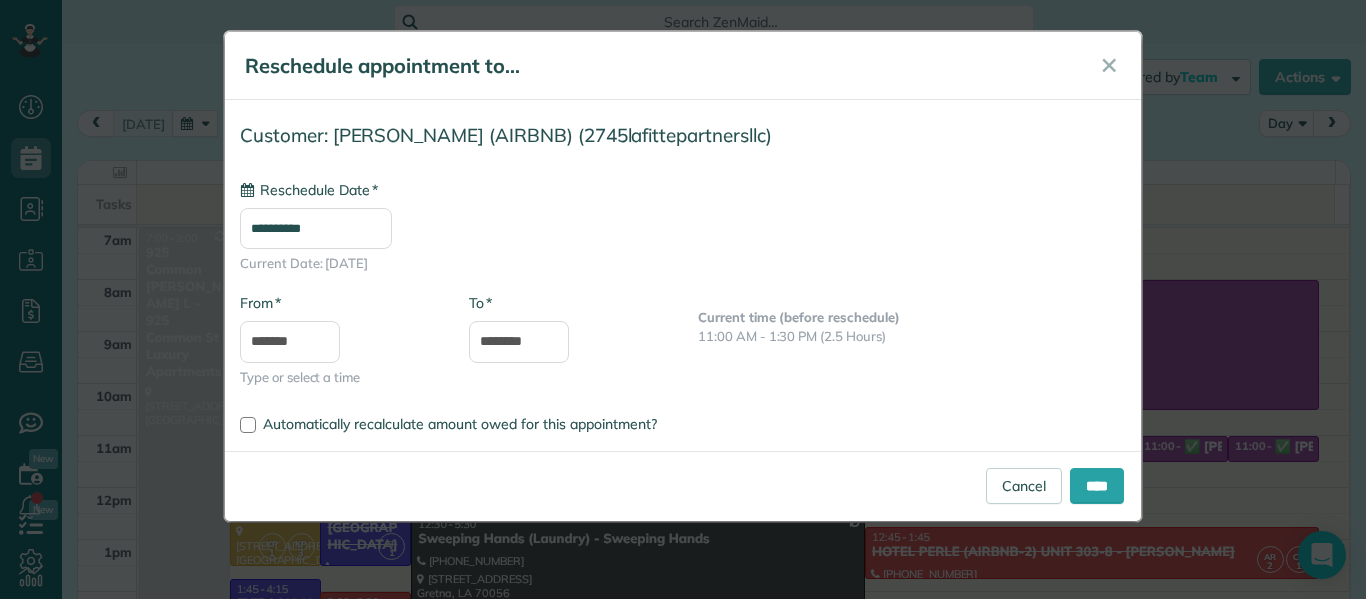 click on "**********" at bounding box center (316, 228) 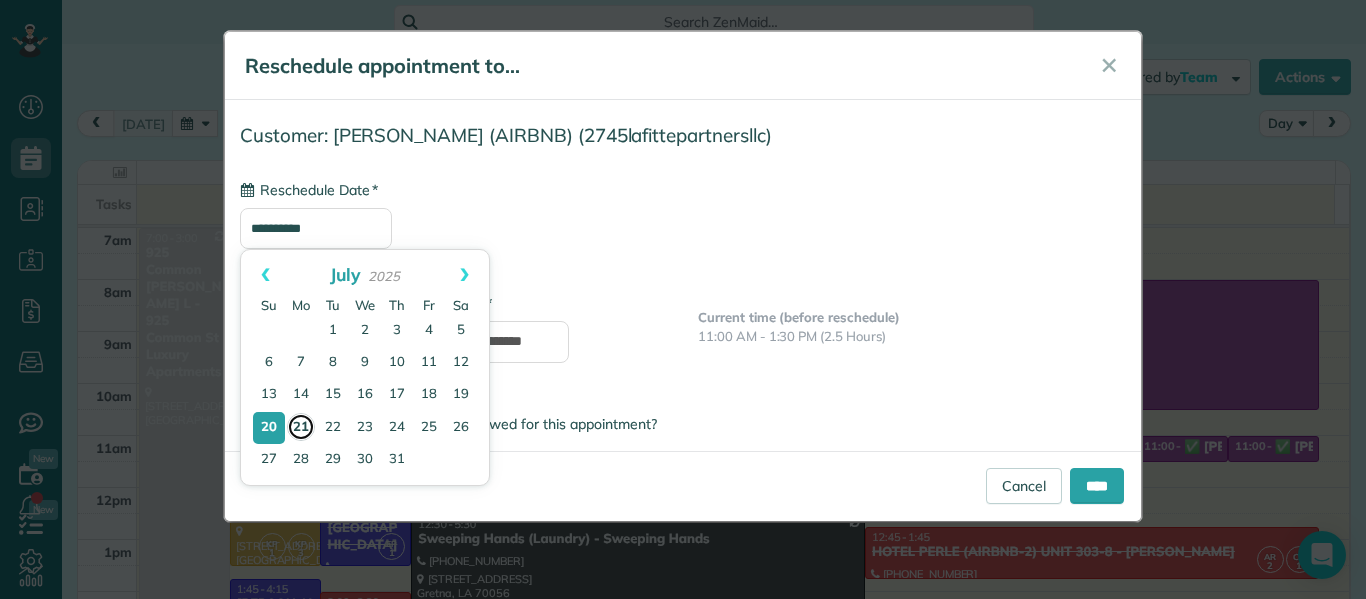 click on "21" at bounding box center [301, 427] 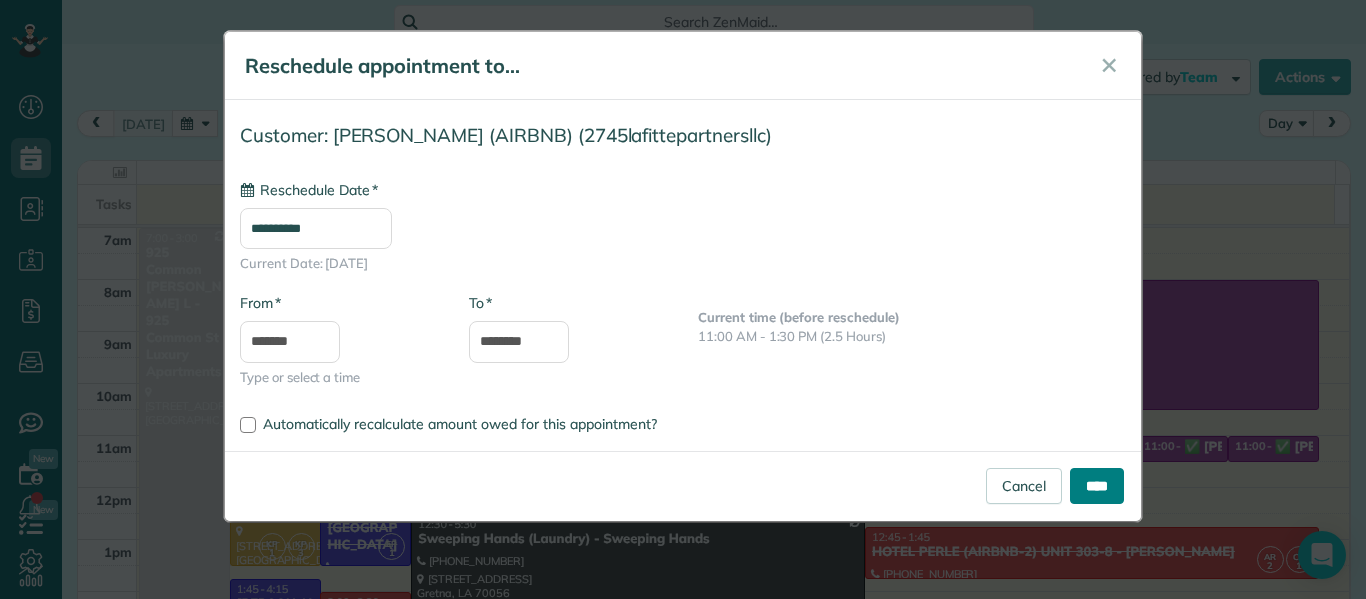 click on "****" at bounding box center (1097, 486) 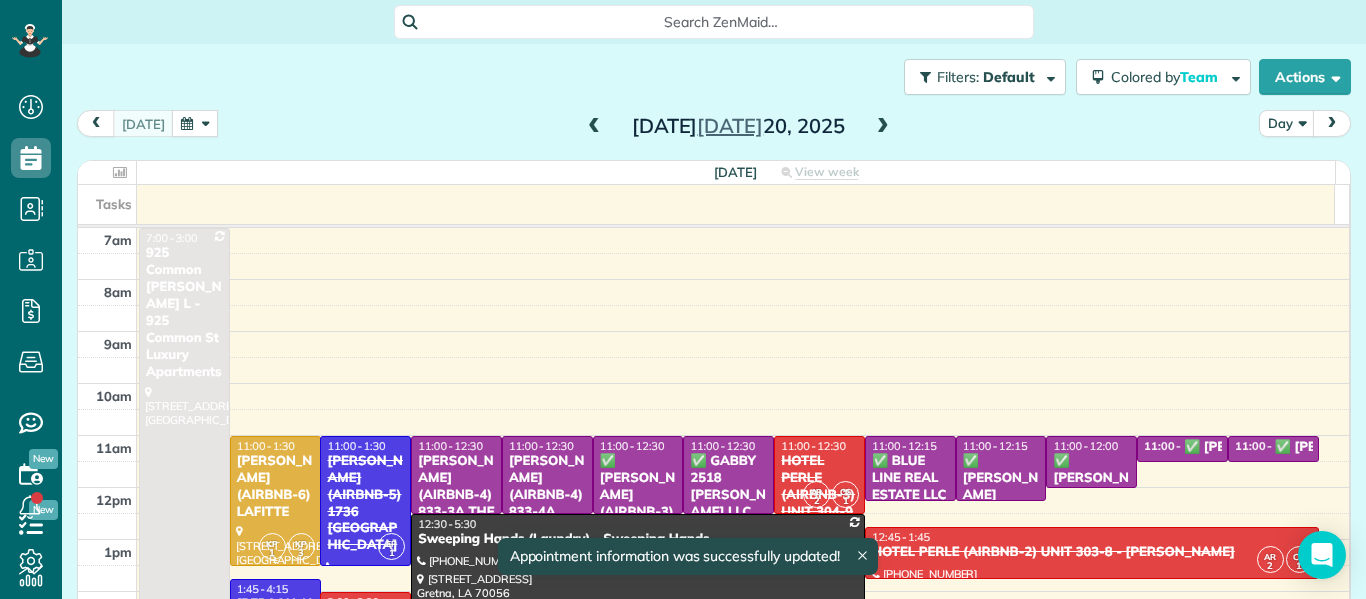 click on "[PERSON_NAME] (AIRBNB-6) LAFITTE" at bounding box center [275, 487] 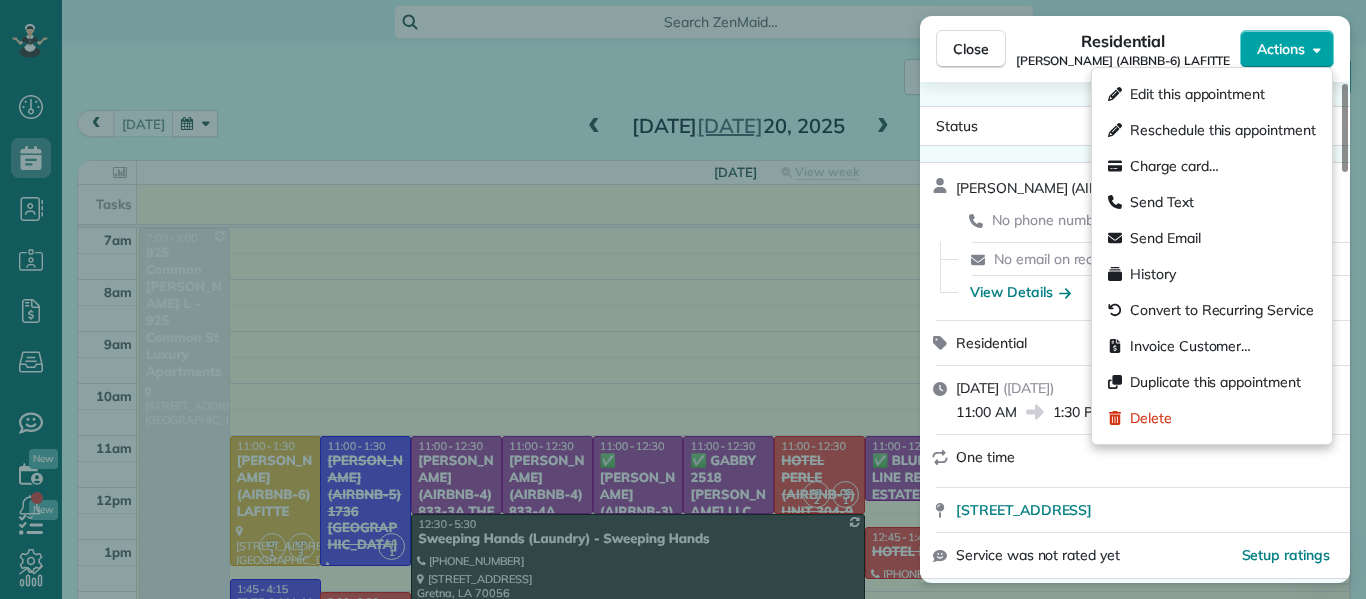 click 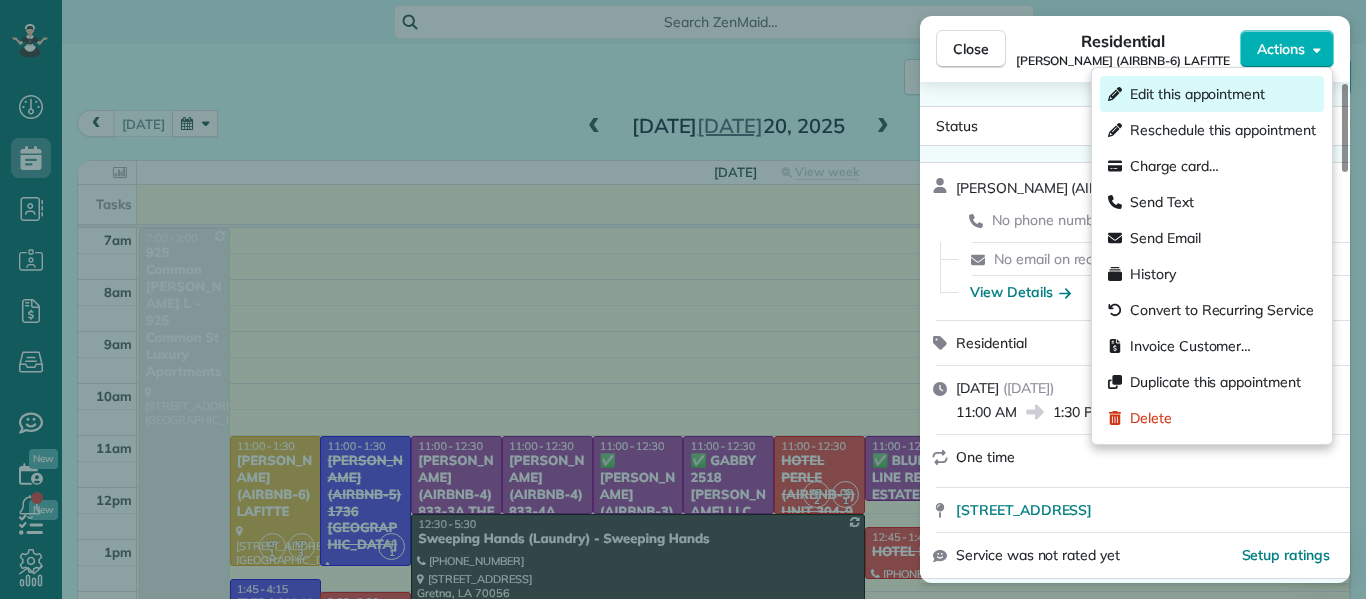 click on "Edit this appointment" at bounding box center (1212, 94) 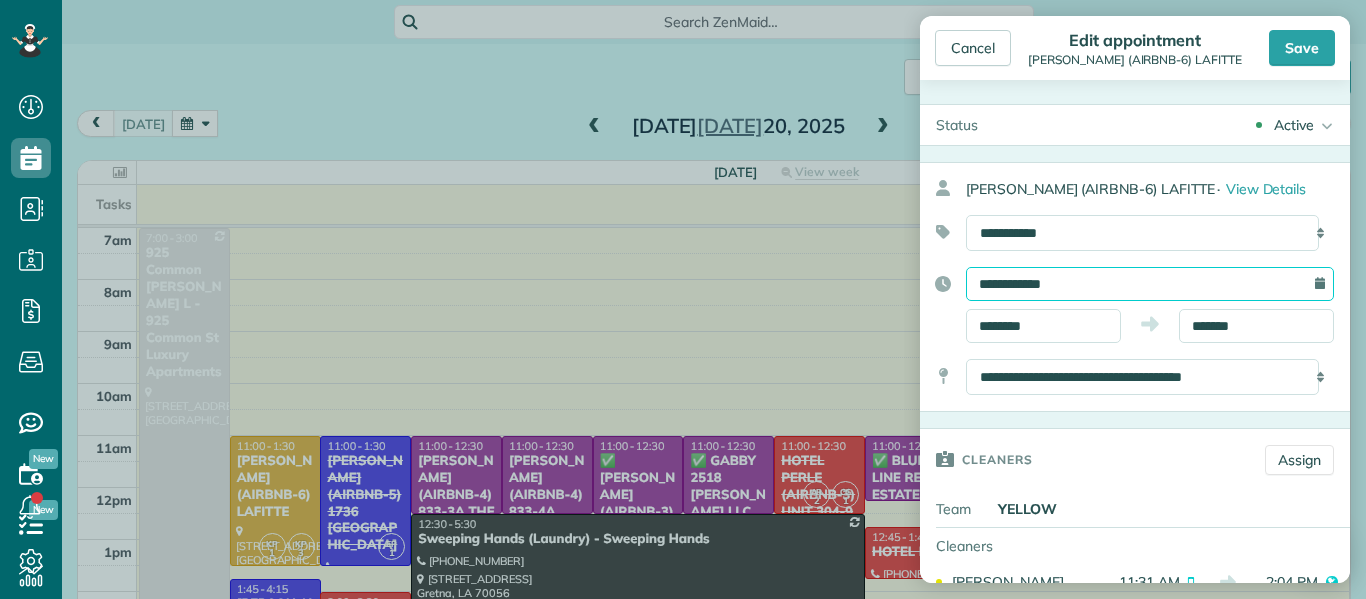 click on "**********" at bounding box center (1150, 284) 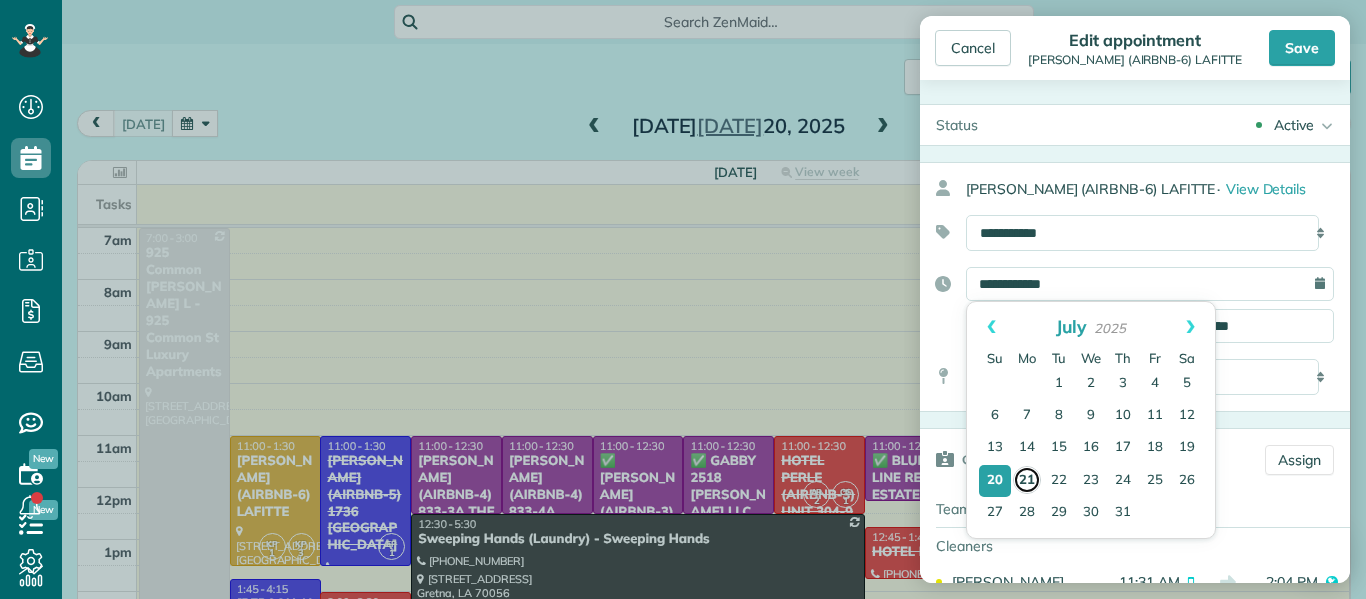 click on "21" at bounding box center (1027, 480) 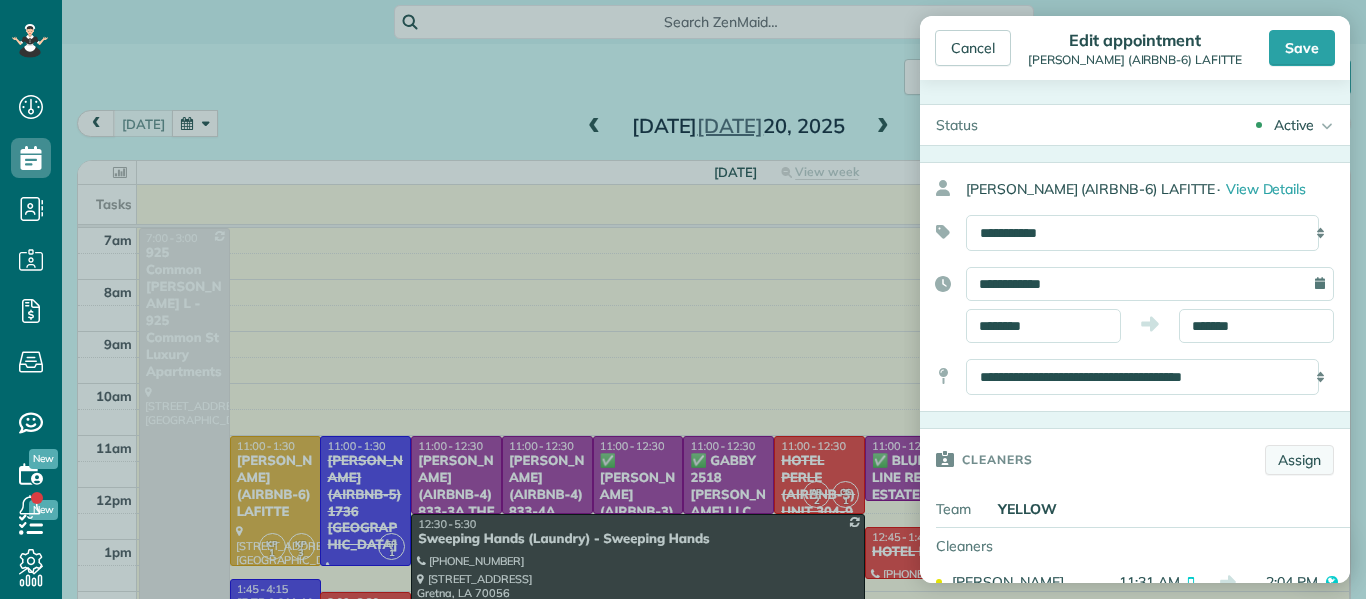 click on "Assign" at bounding box center (1299, 460) 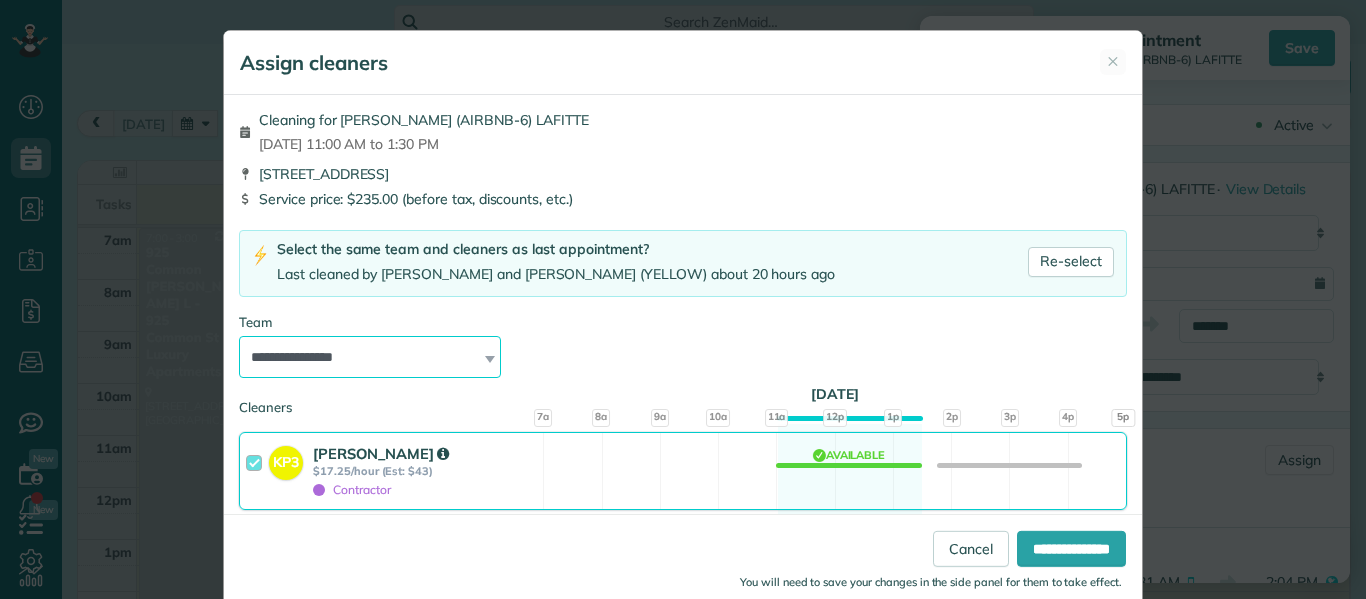 click on "**********" at bounding box center [370, 357] 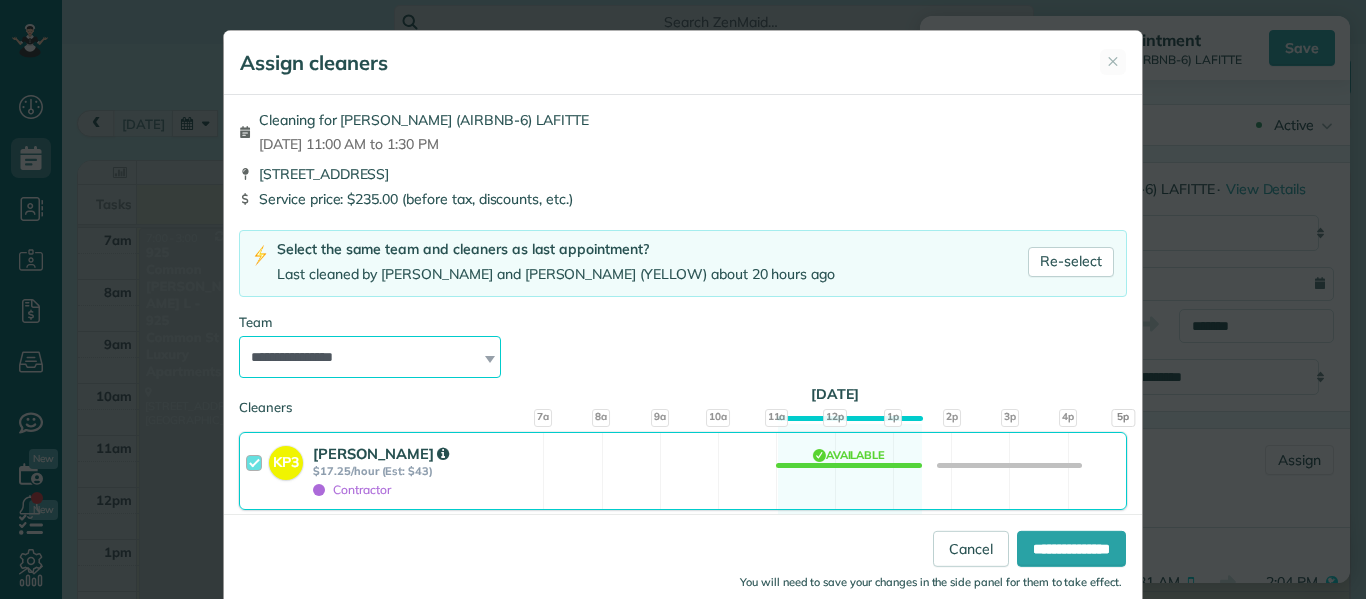 select on "*****" 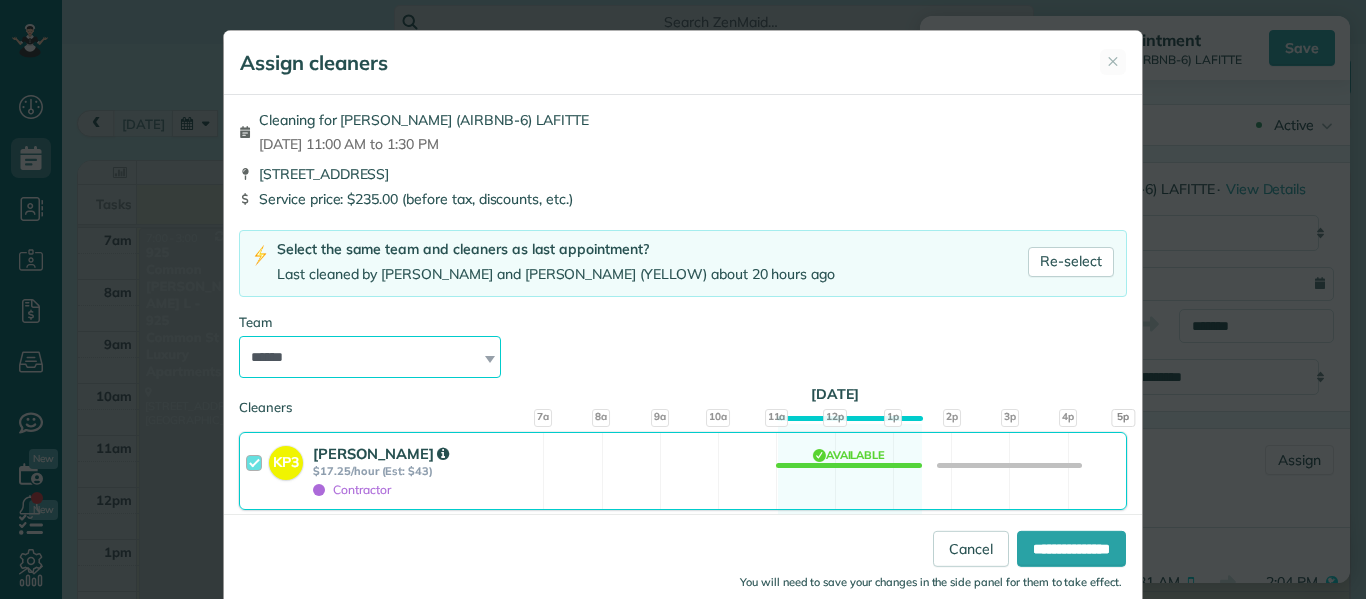 click on "**********" at bounding box center [370, 357] 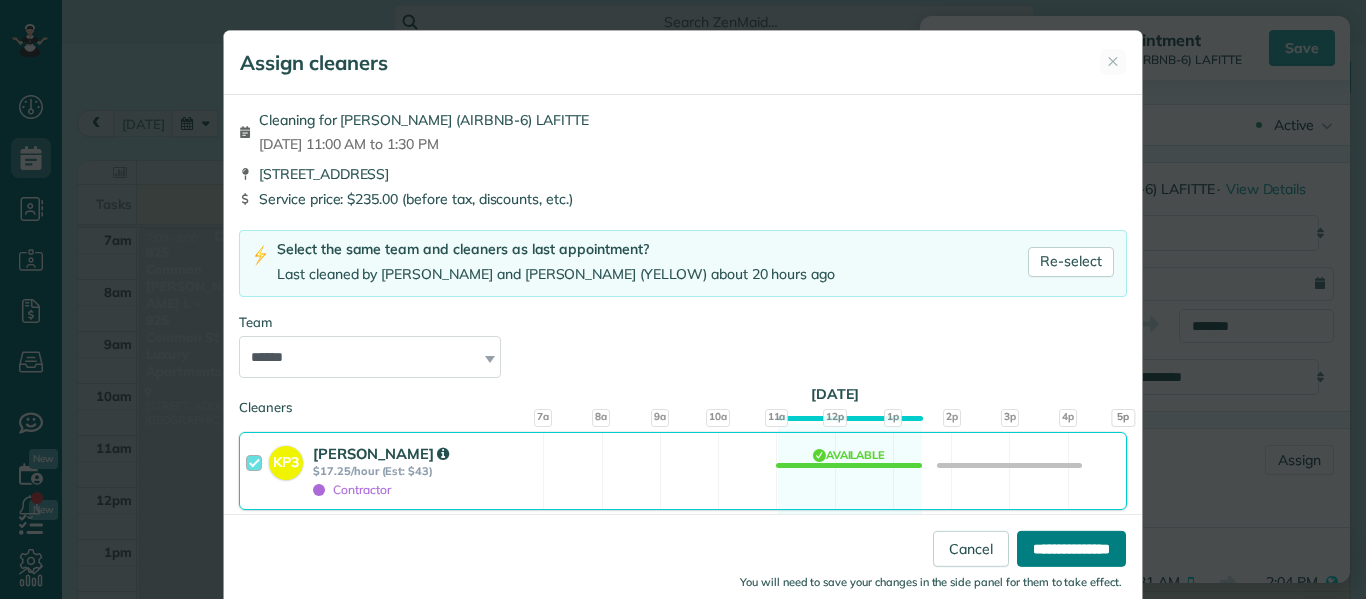 click on "**********" at bounding box center [1071, 549] 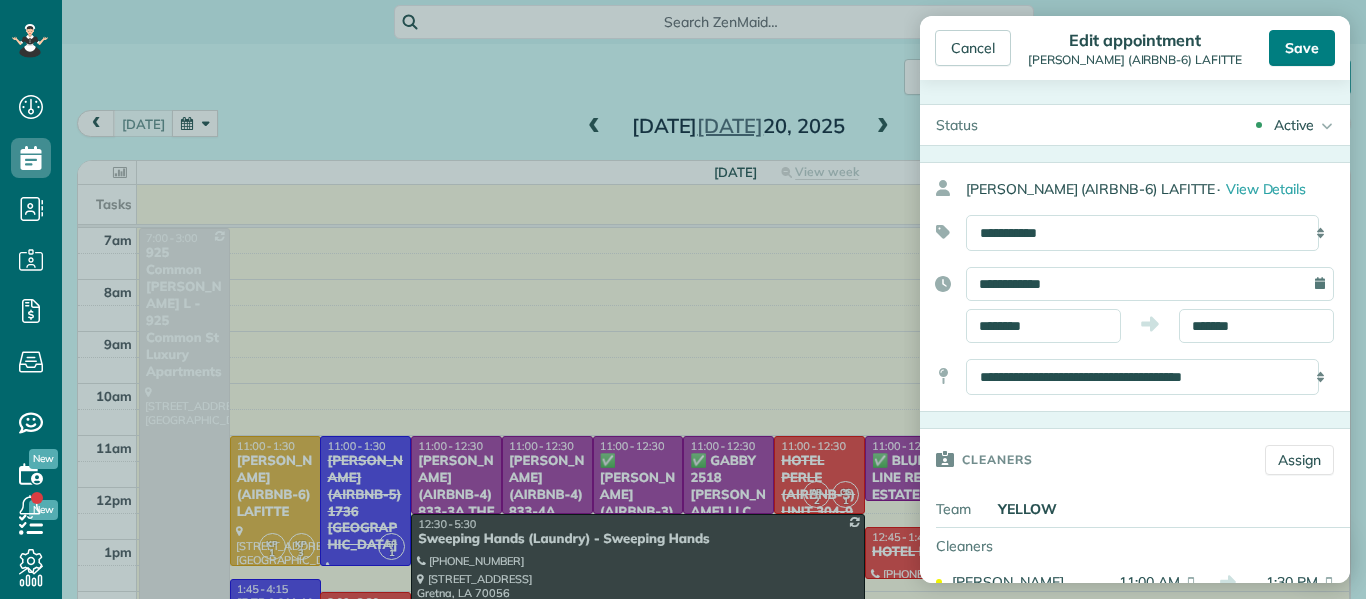 click on "Save" at bounding box center [1302, 48] 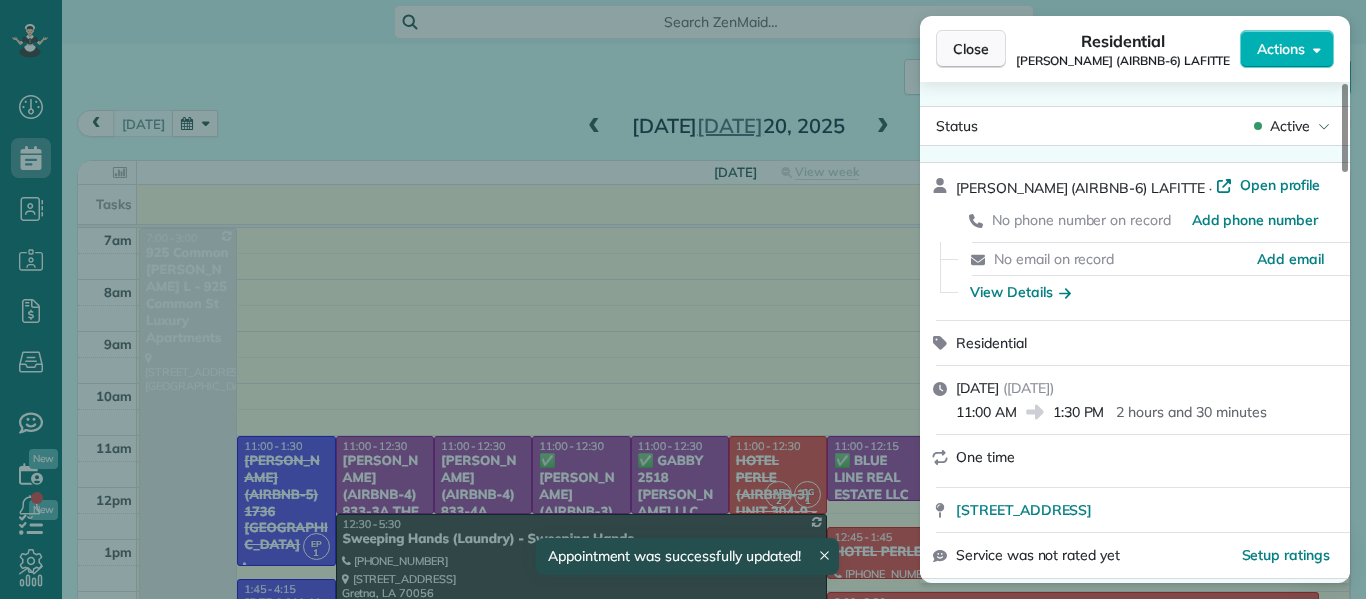 click on "Close" at bounding box center (971, 49) 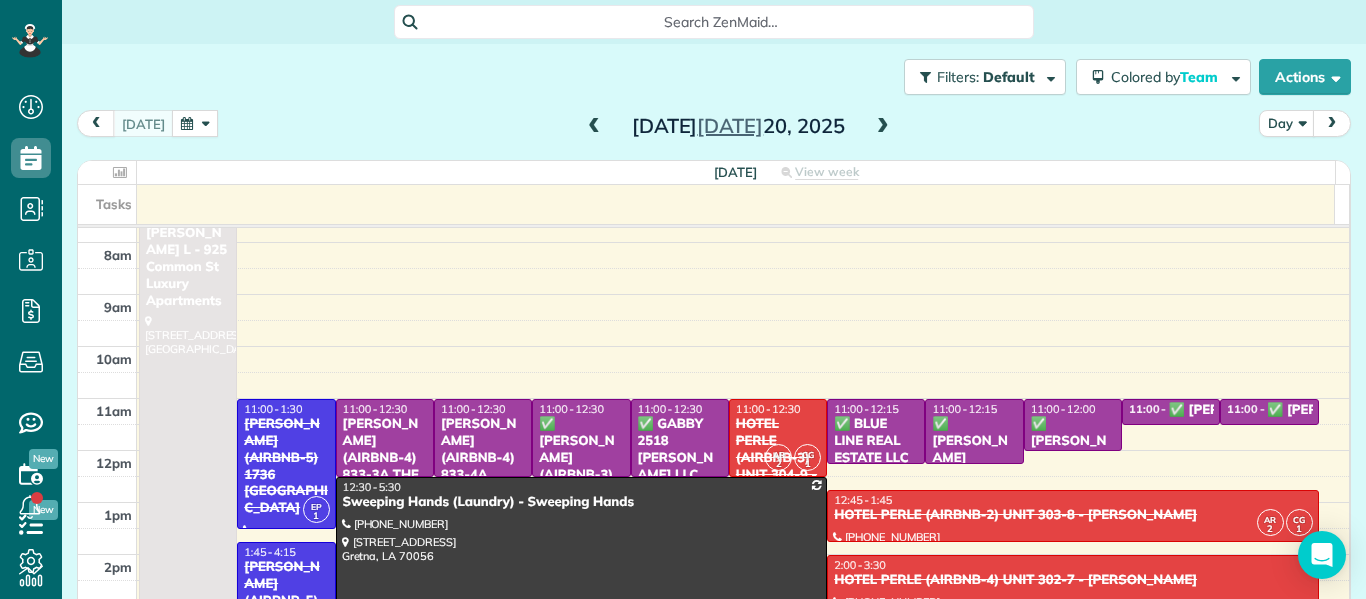 scroll, scrollTop: 38, scrollLeft: 0, axis: vertical 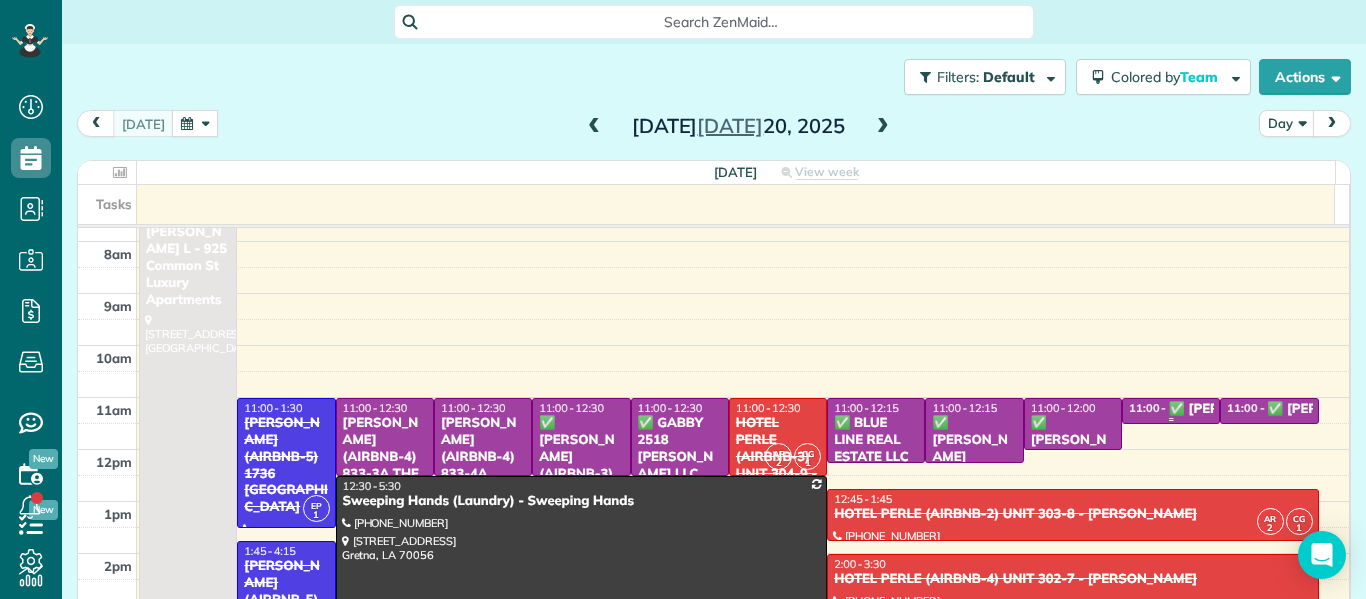 click on "11:00 - 11:30" at bounding box center [1148, 408] 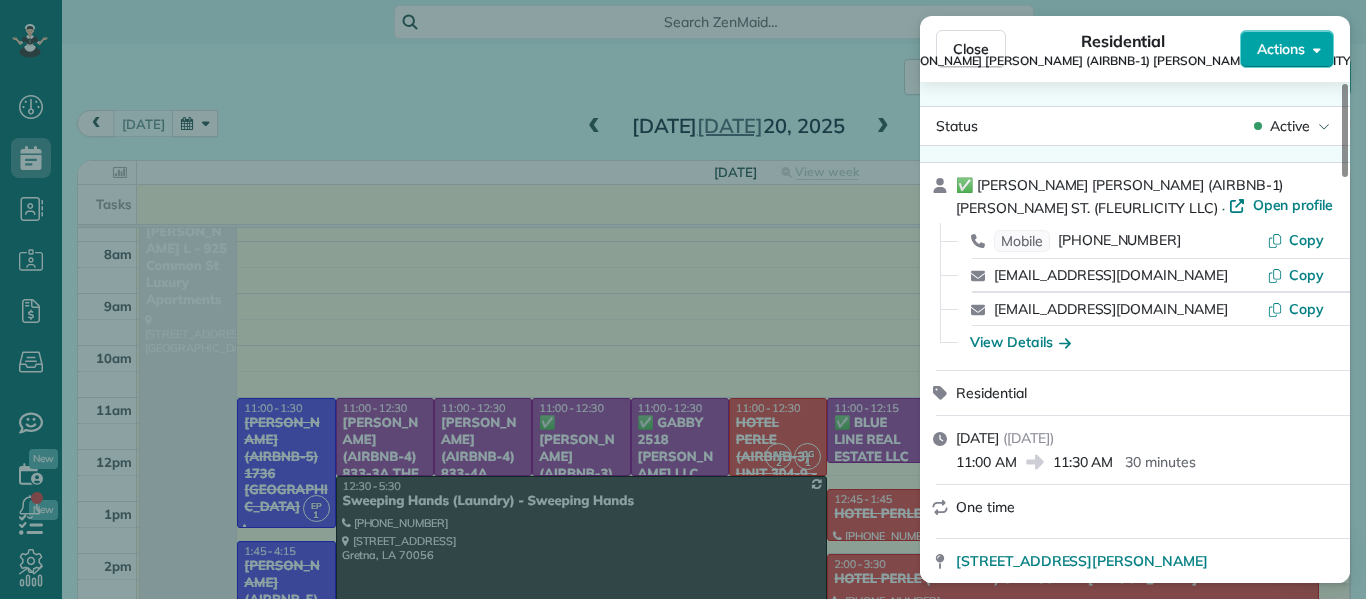 click on "Actions" at bounding box center (1287, 49) 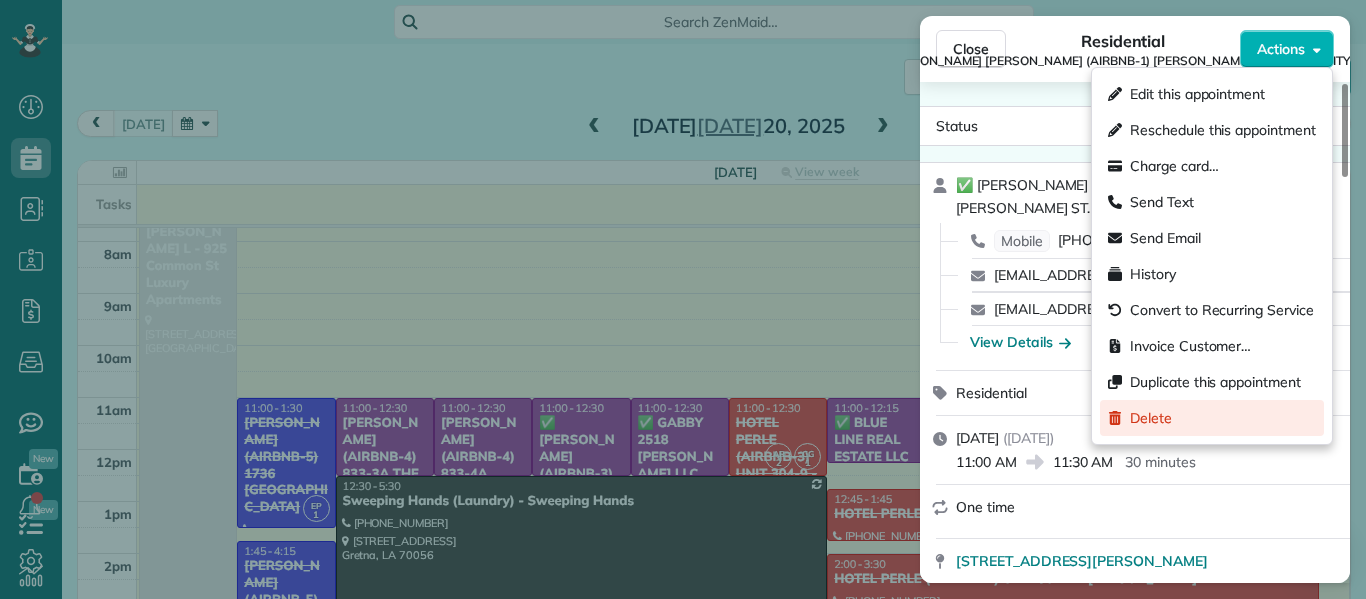 click on "Delete" at bounding box center [1212, 418] 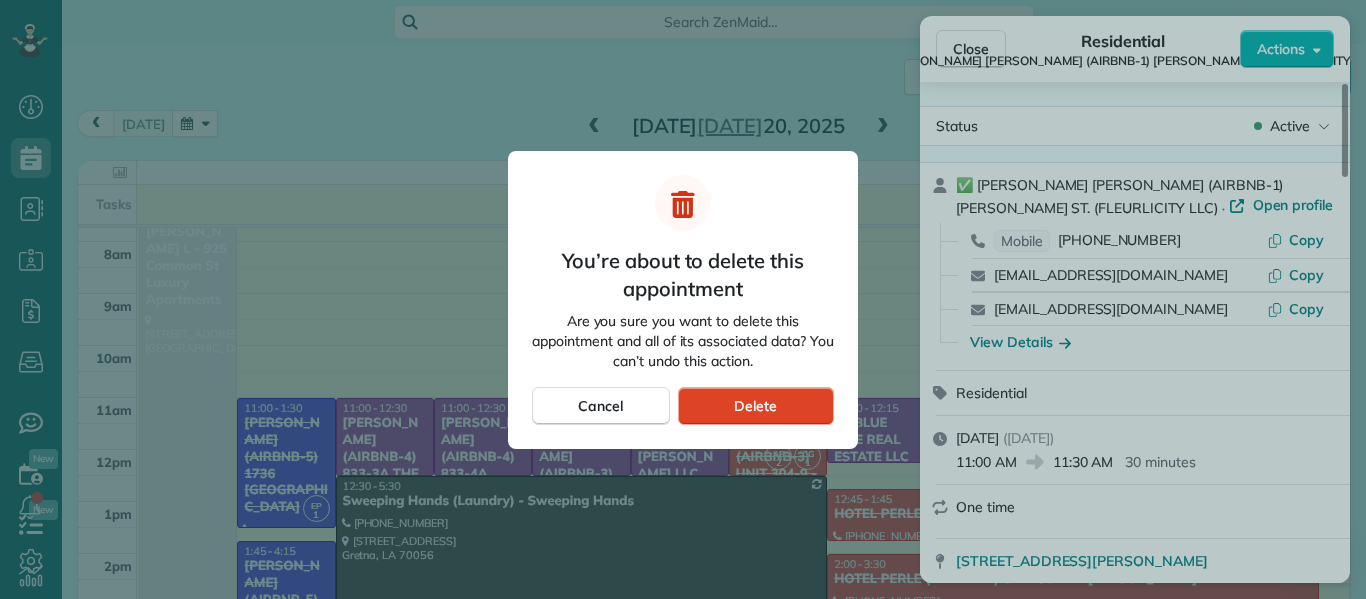 click on "Delete" at bounding box center (755, 406) 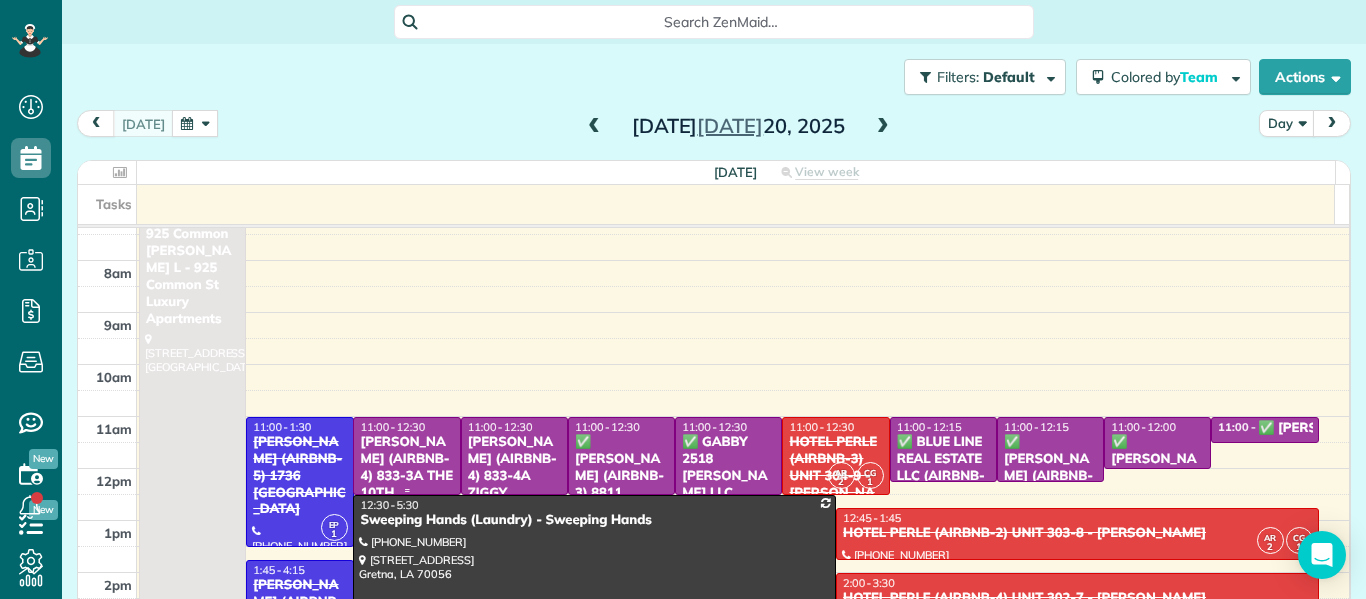 scroll, scrollTop: 18, scrollLeft: 0, axis: vertical 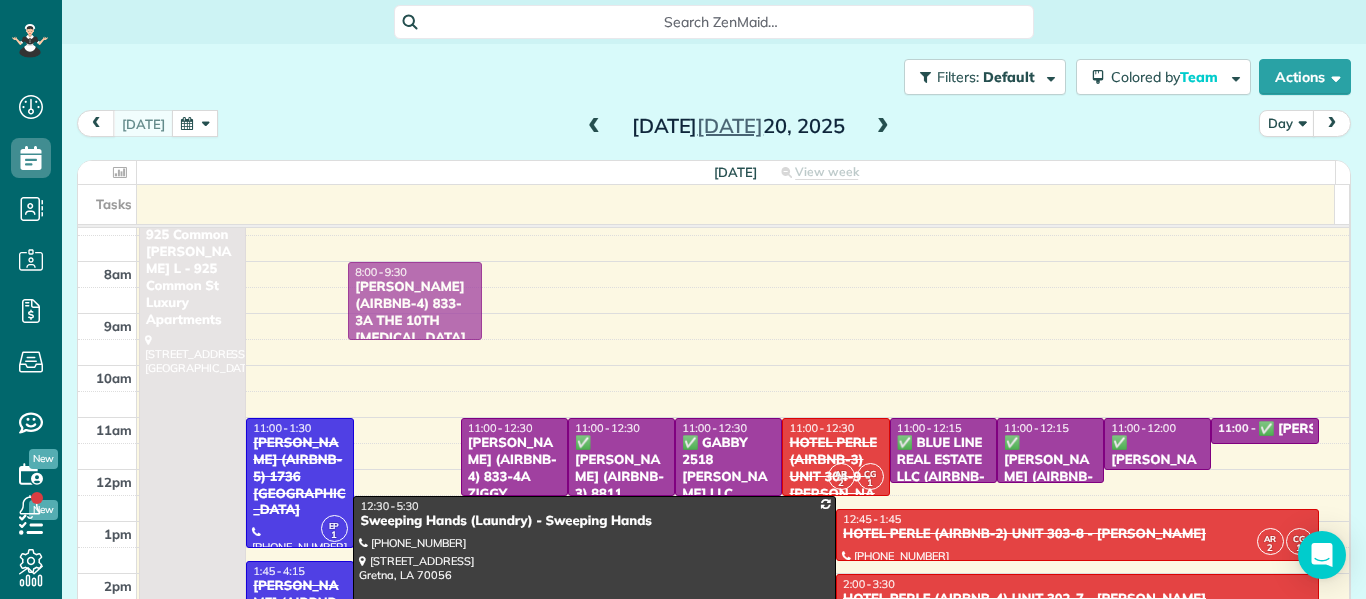 drag, startPoint x: 413, startPoint y: 447, endPoint x: 405, endPoint y: 293, distance: 154.20766 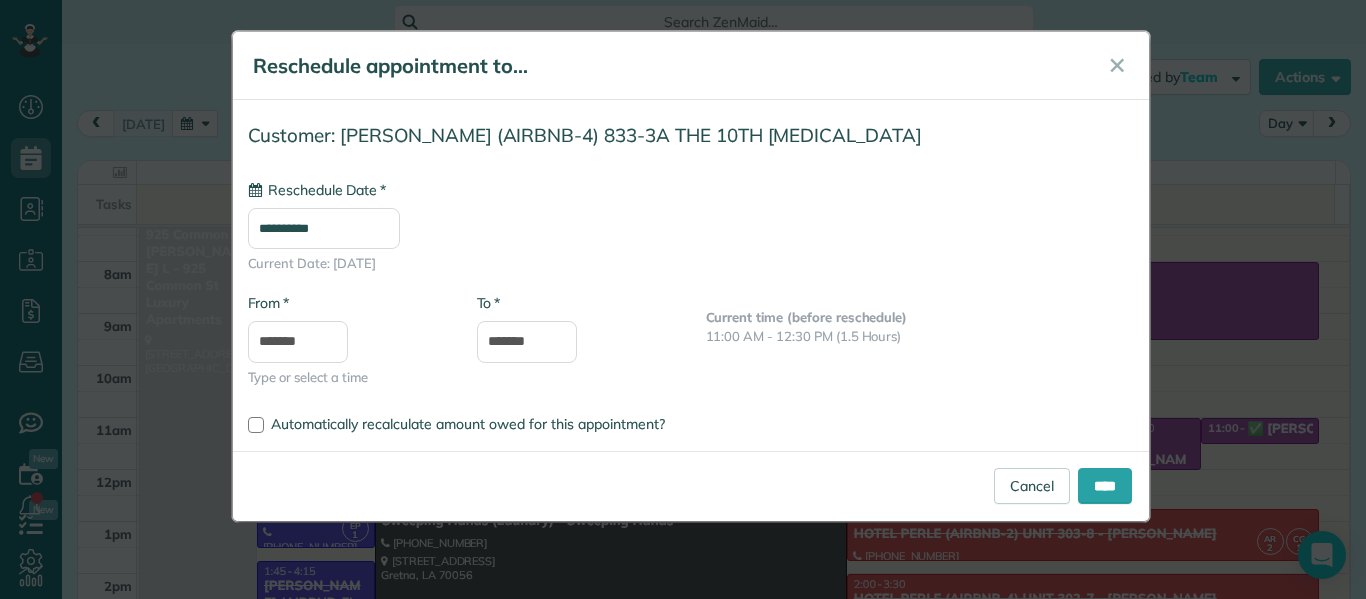 click on "**********" at bounding box center (324, 228) 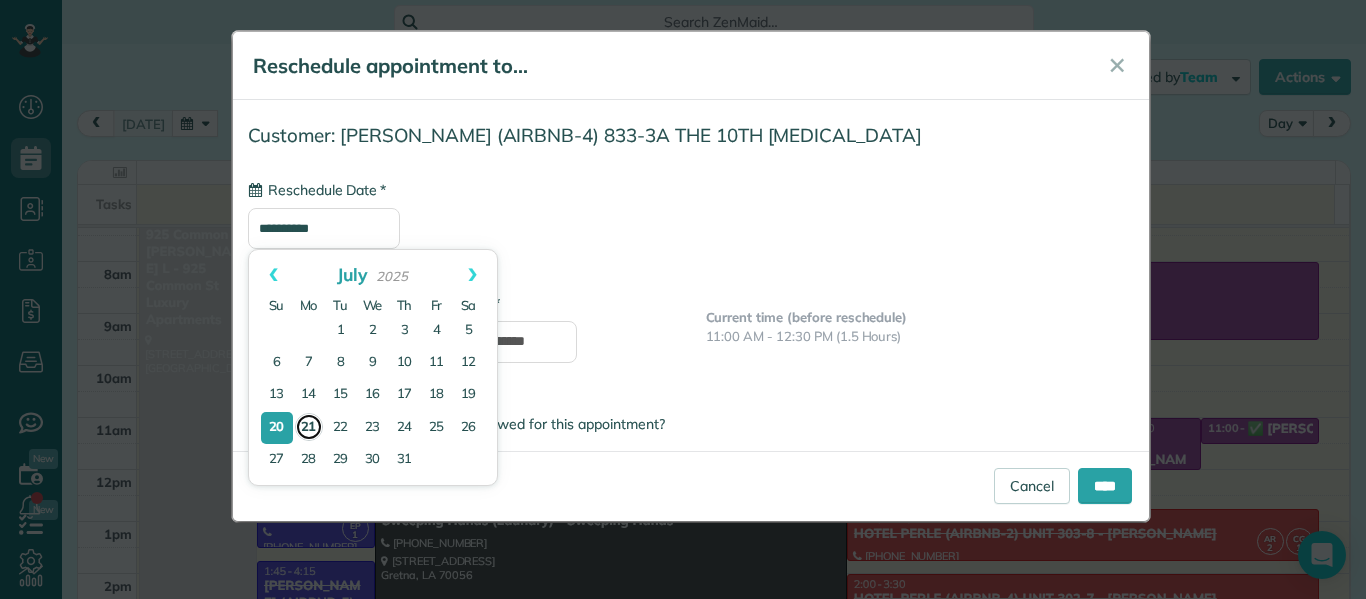 click on "21" at bounding box center (309, 427) 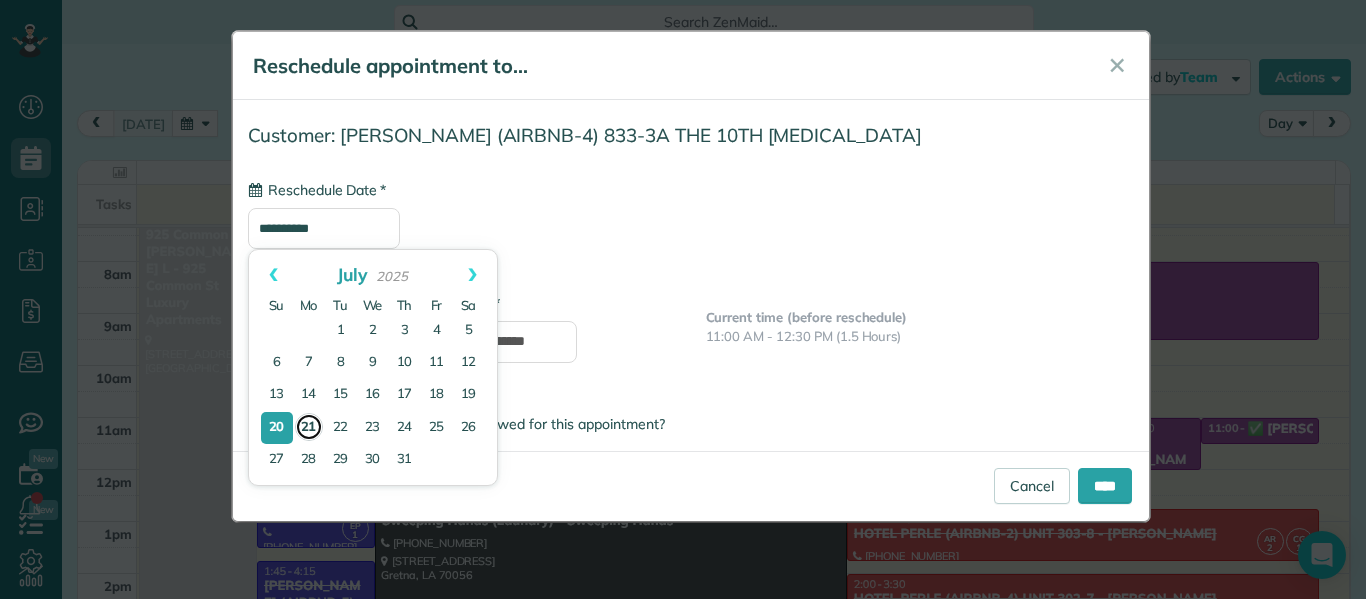 type on "**********" 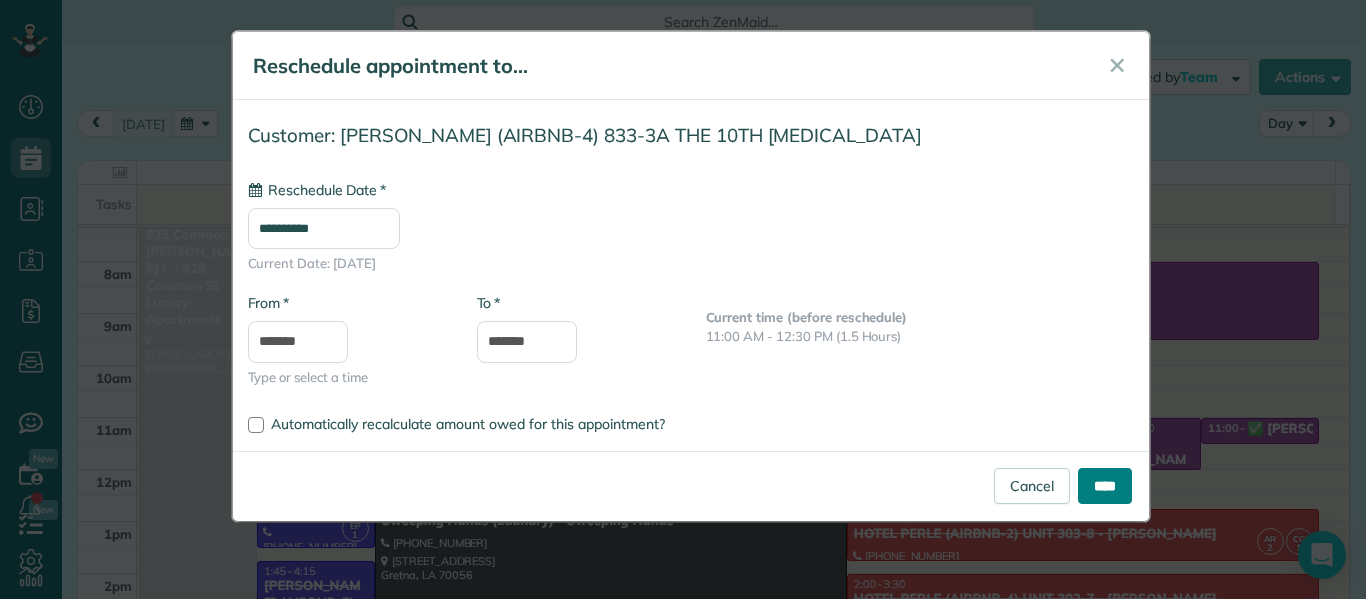 click on "****" at bounding box center [1105, 486] 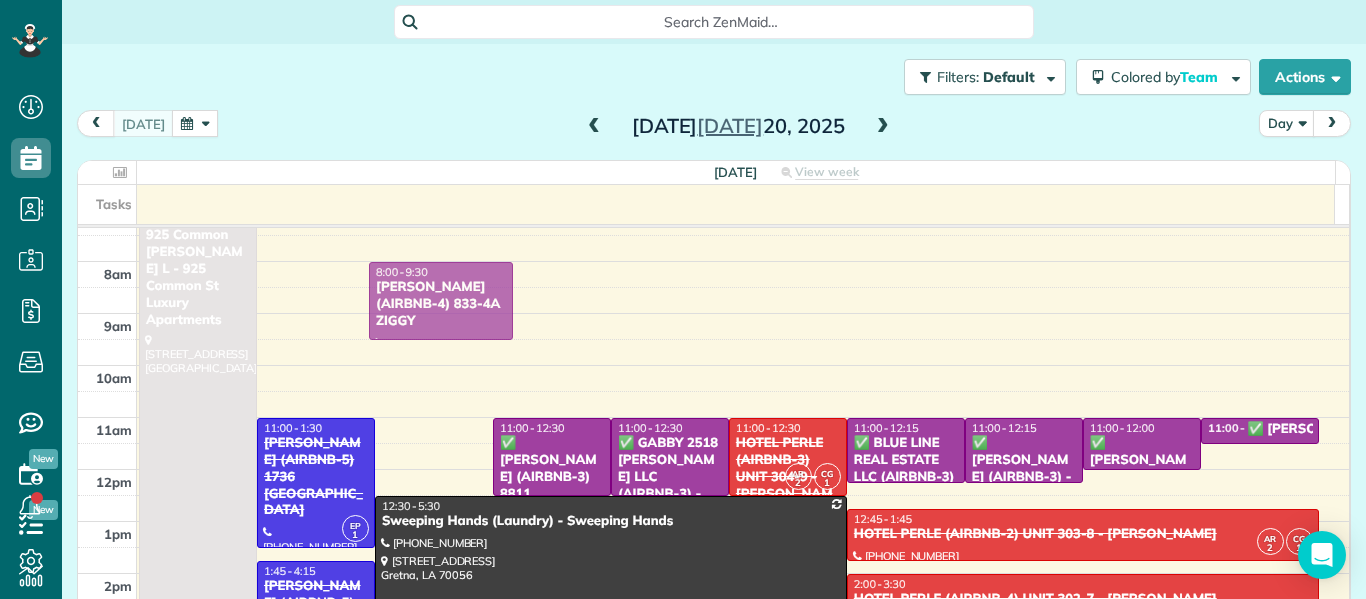 drag, startPoint x: 429, startPoint y: 451, endPoint x: 432, endPoint y: 301, distance: 150.03 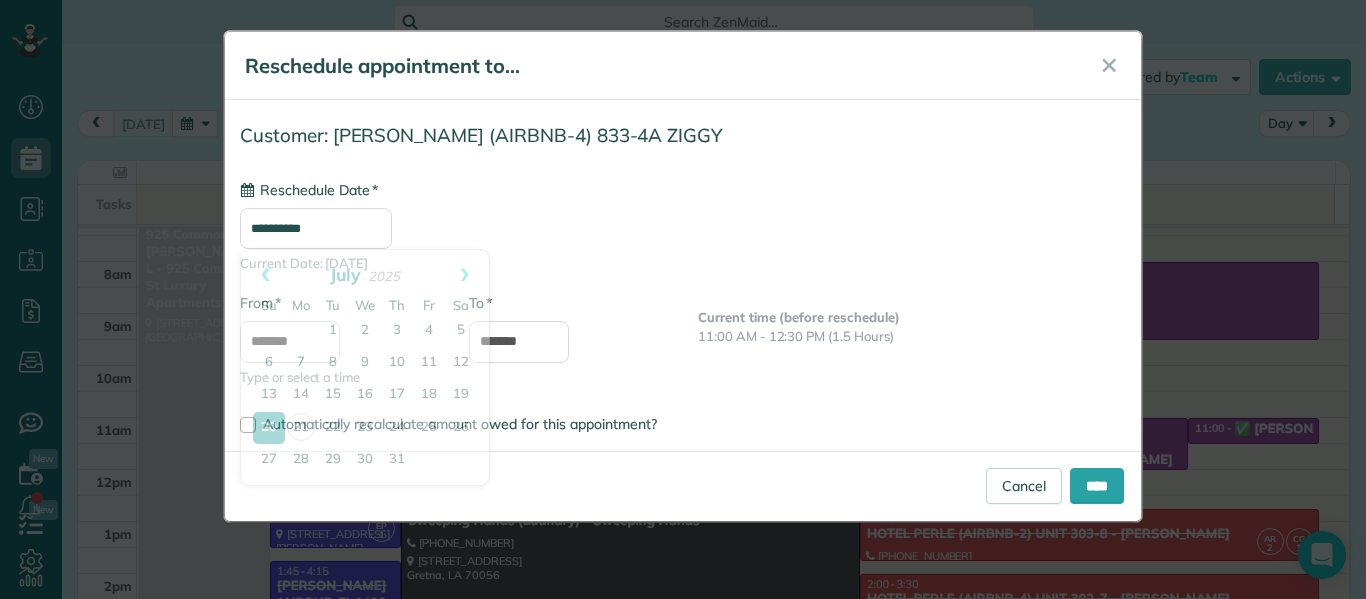 click on "**********" at bounding box center (316, 228) 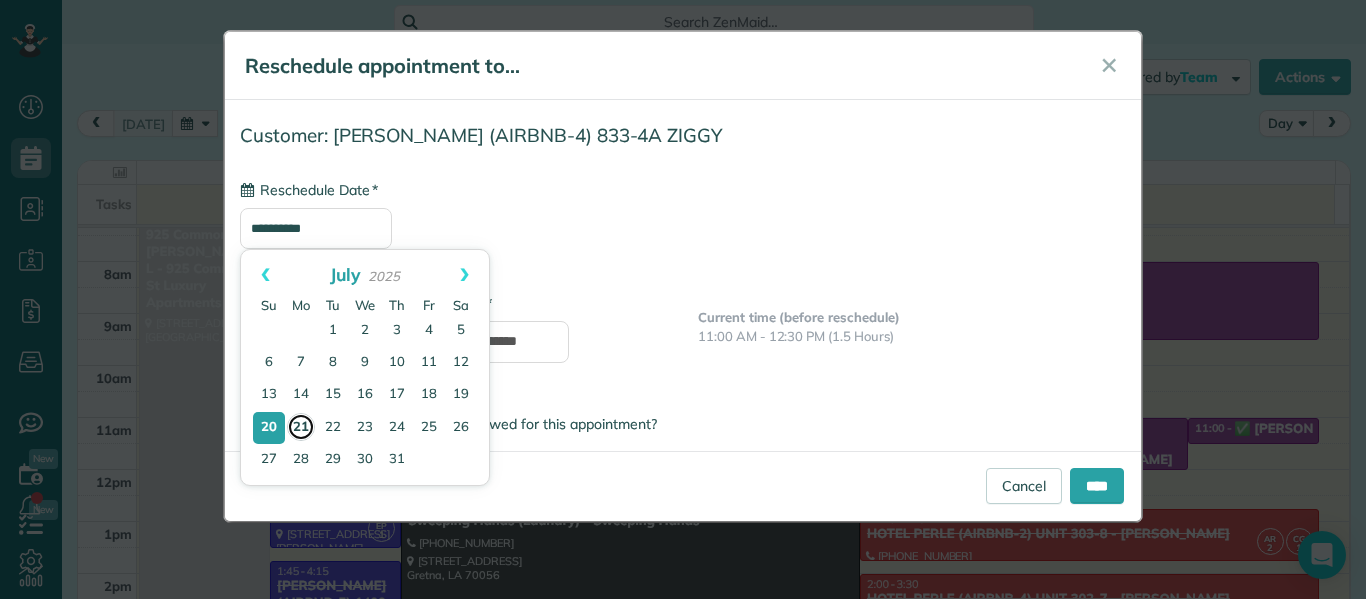click on "21" at bounding box center [301, 427] 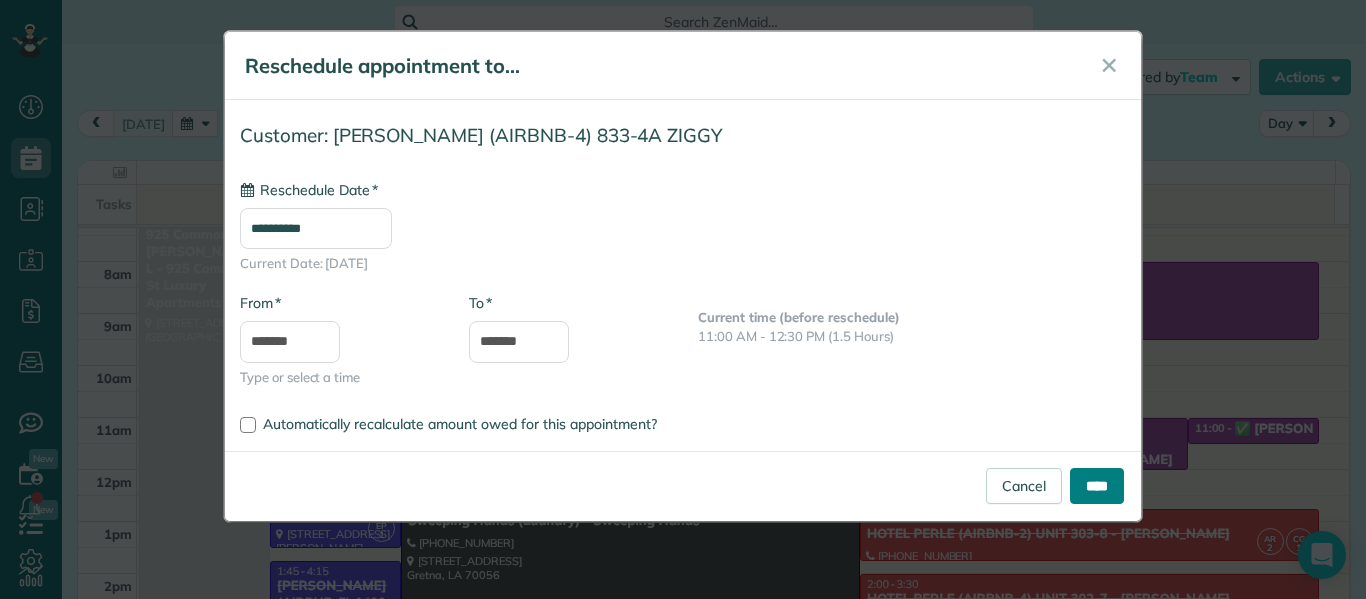 click on "****" at bounding box center [1097, 486] 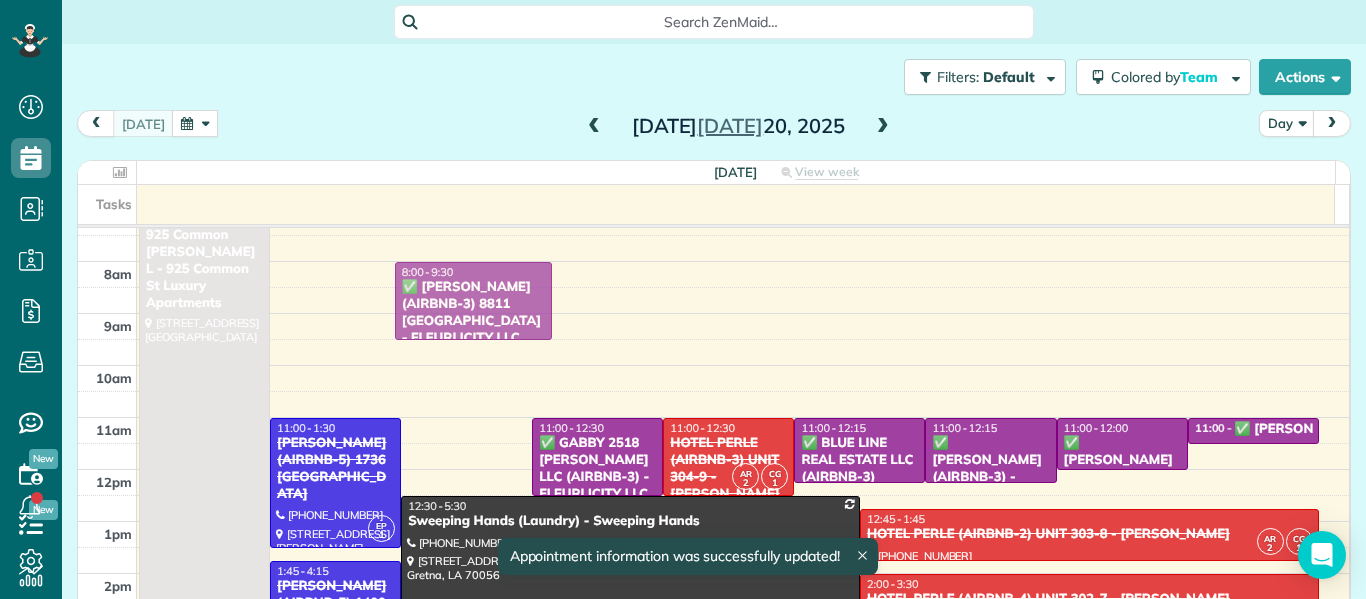 drag, startPoint x: 445, startPoint y: 443, endPoint x: 452, endPoint y: 282, distance: 161.1521 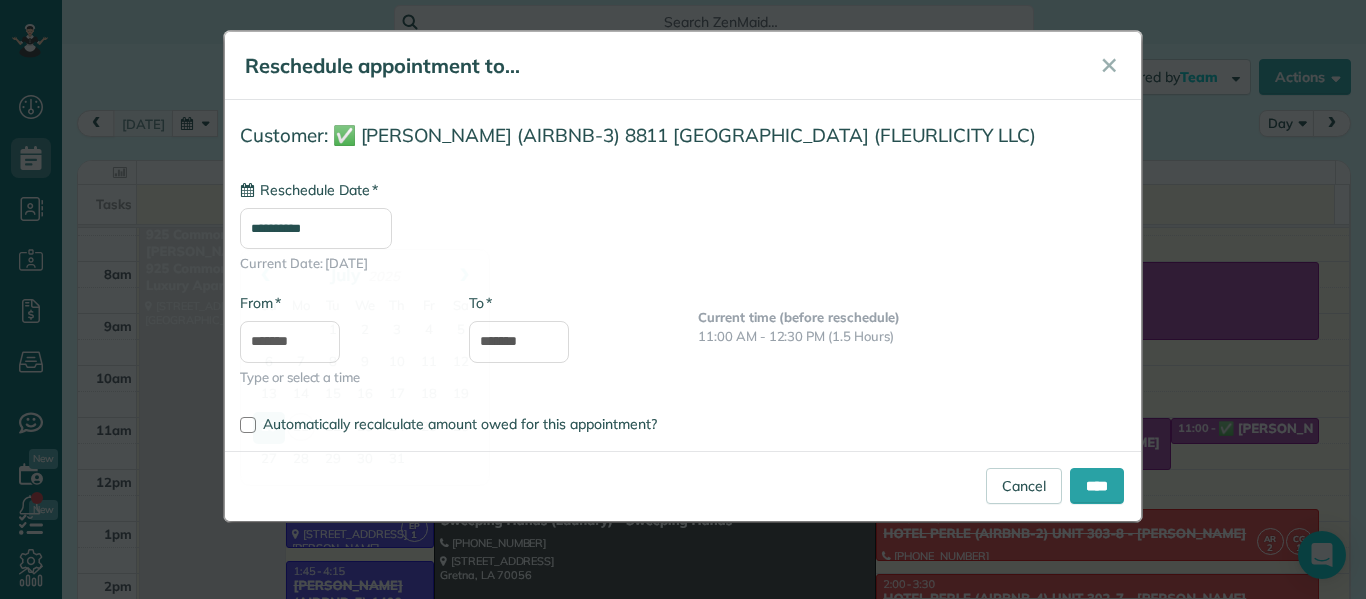 click on "**********" at bounding box center (316, 228) 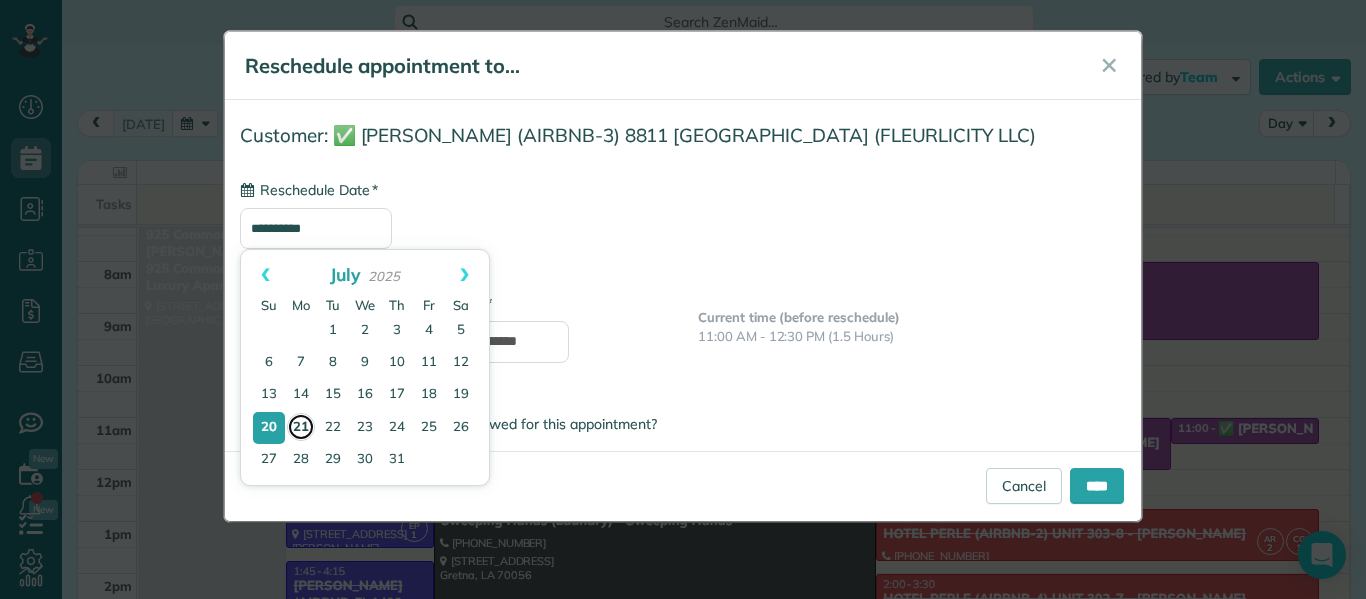click on "21" at bounding box center [301, 427] 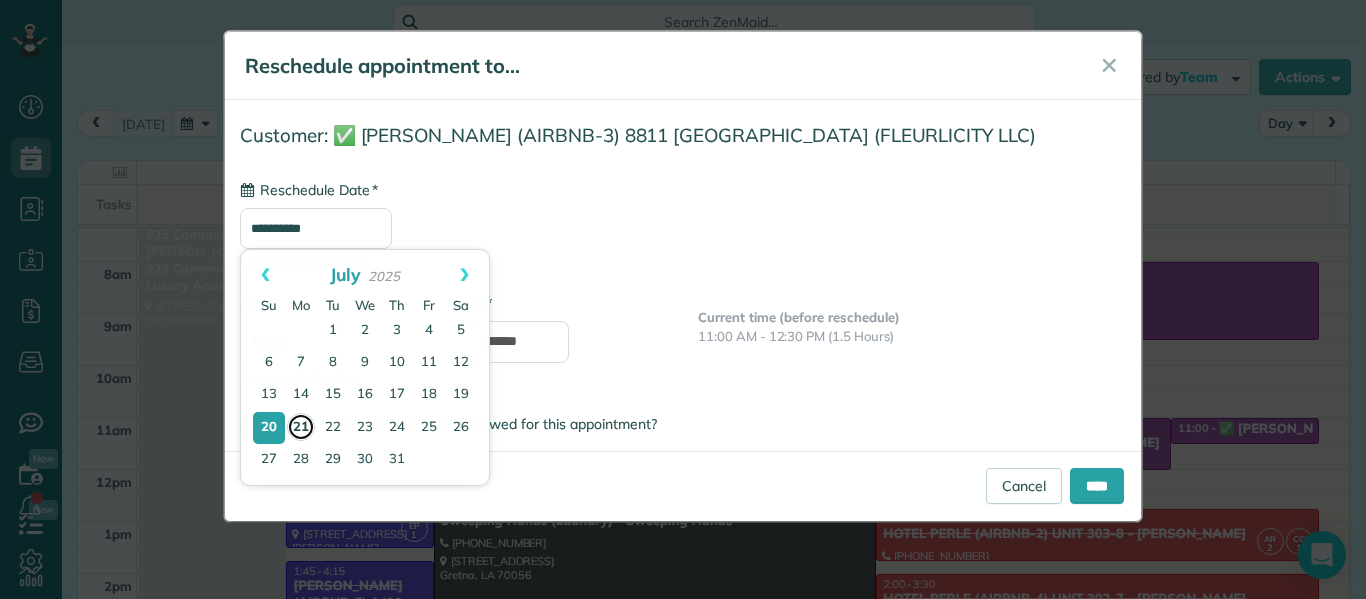 type on "**********" 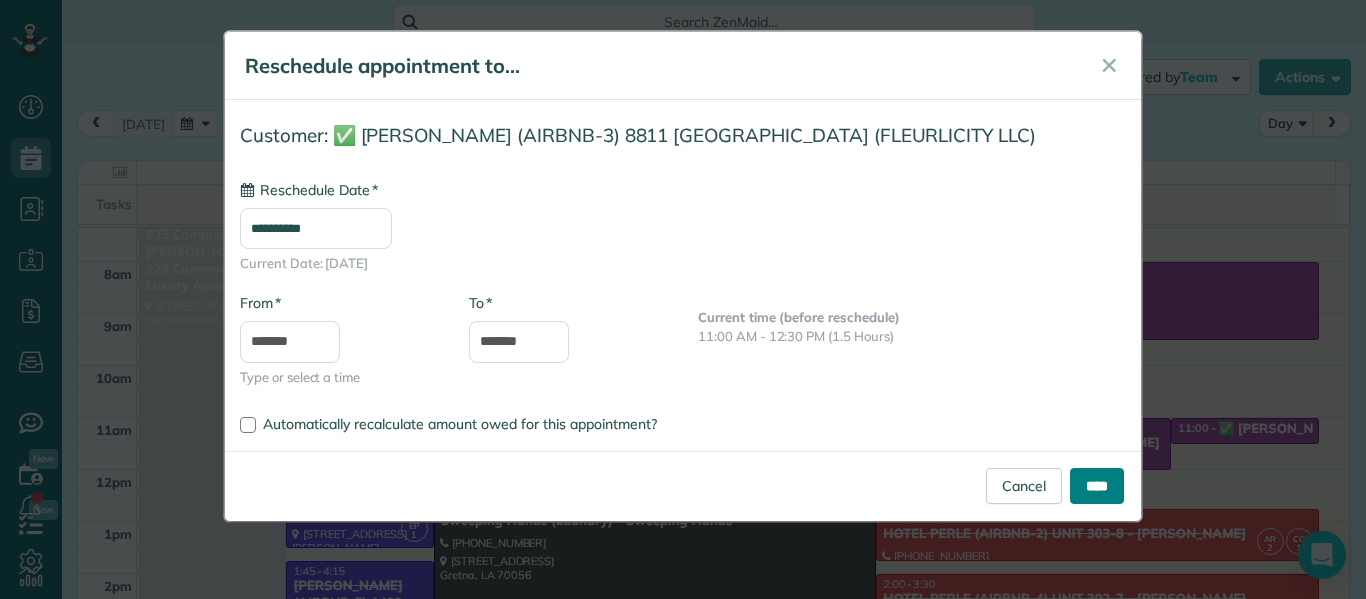 click on "****" at bounding box center [1097, 486] 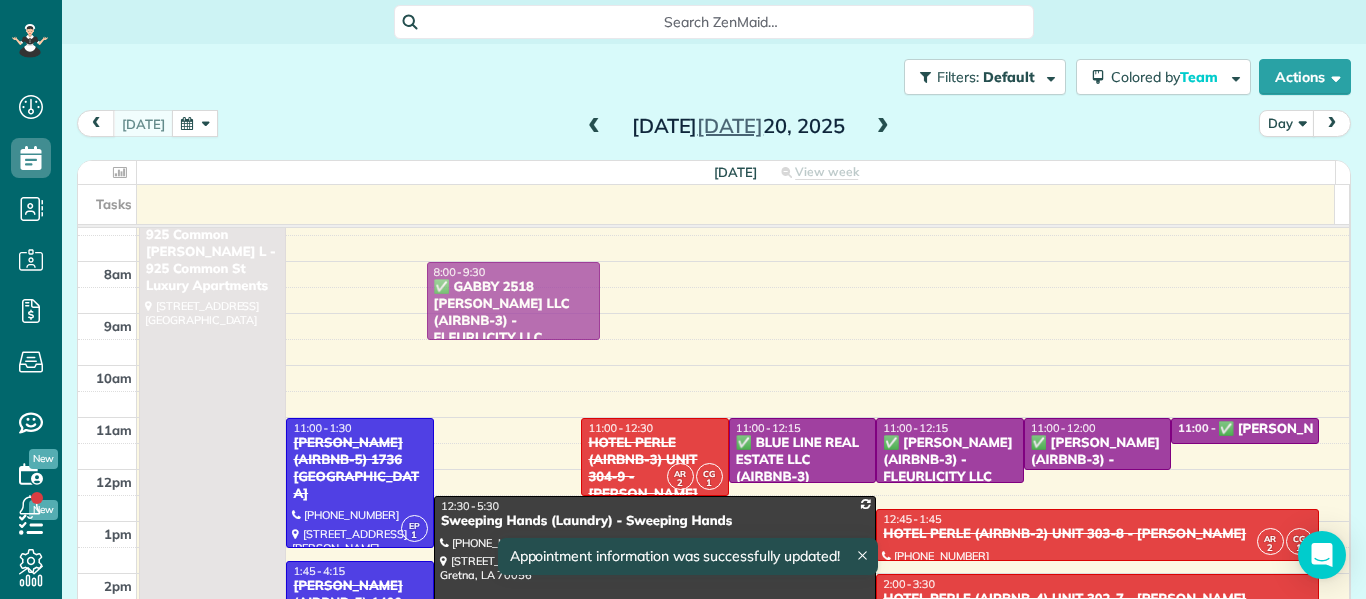 drag, startPoint x: 523, startPoint y: 462, endPoint x: 521, endPoint y: 305, distance: 157.01274 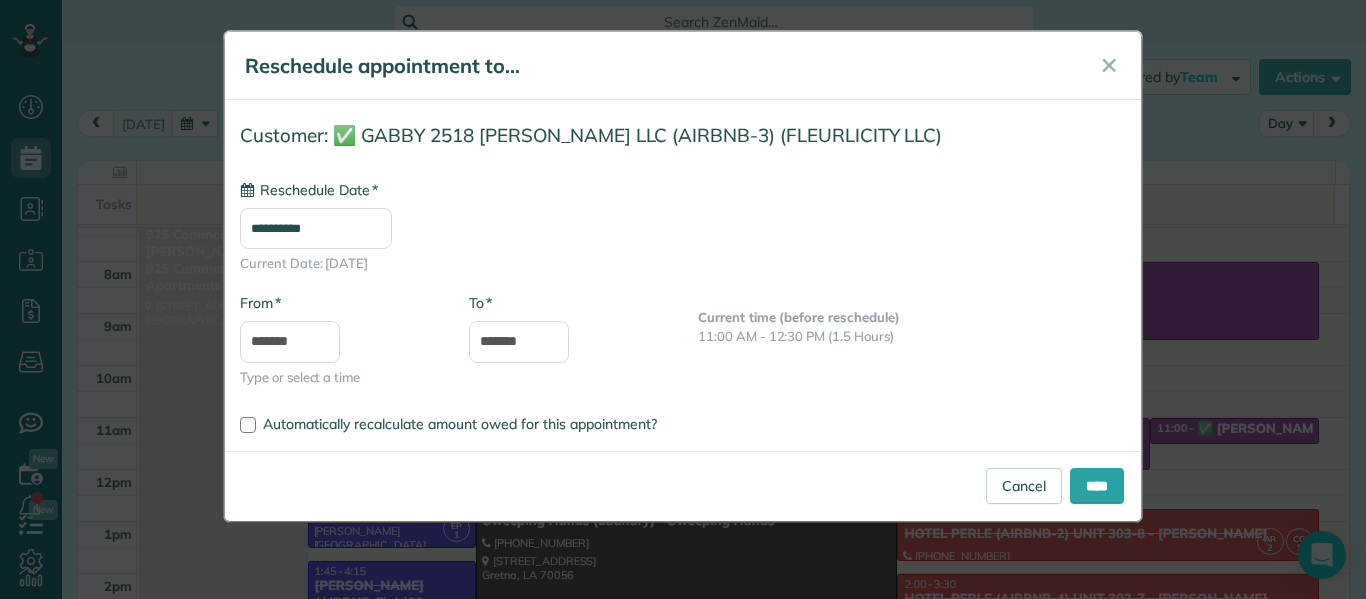 click on "**********" at bounding box center (316, 228) 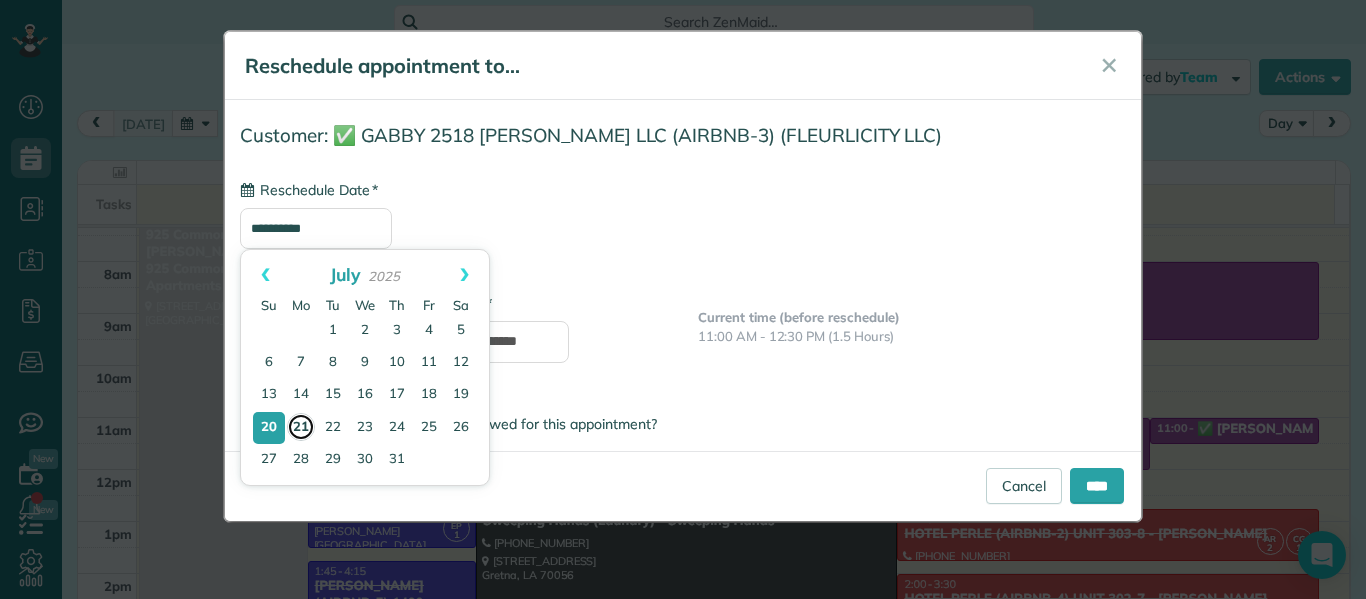 click on "21" at bounding box center (301, 427) 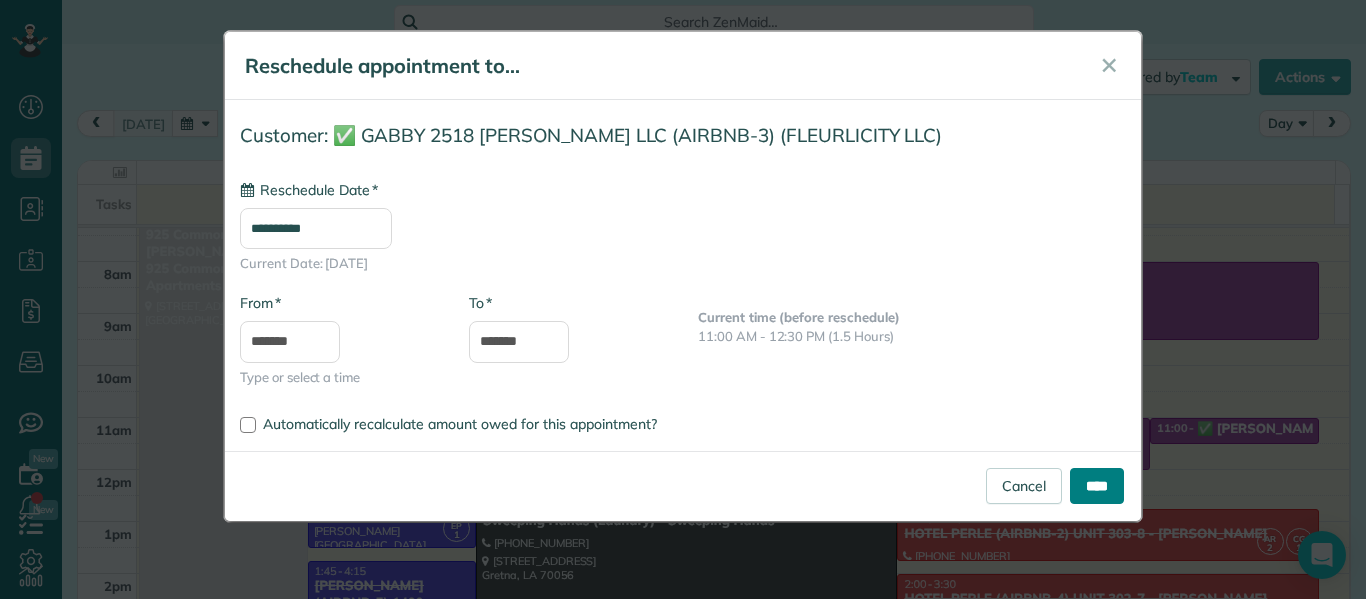 click on "****" at bounding box center (1097, 486) 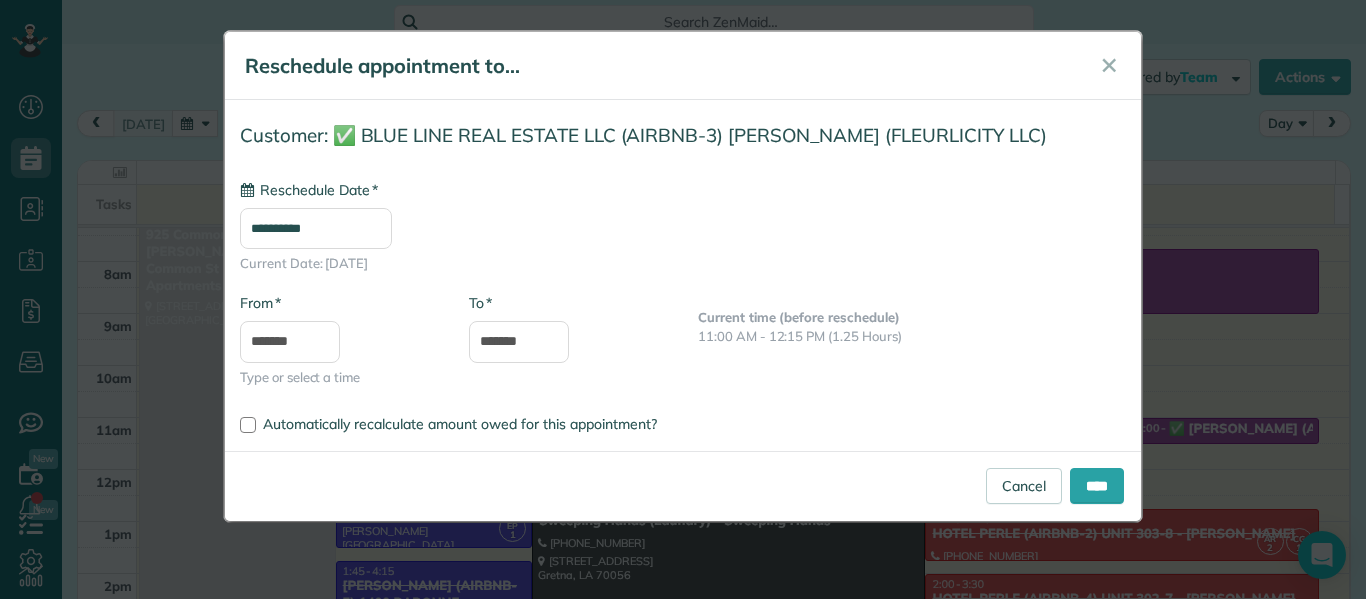 click on "**********" at bounding box center (316, 228) 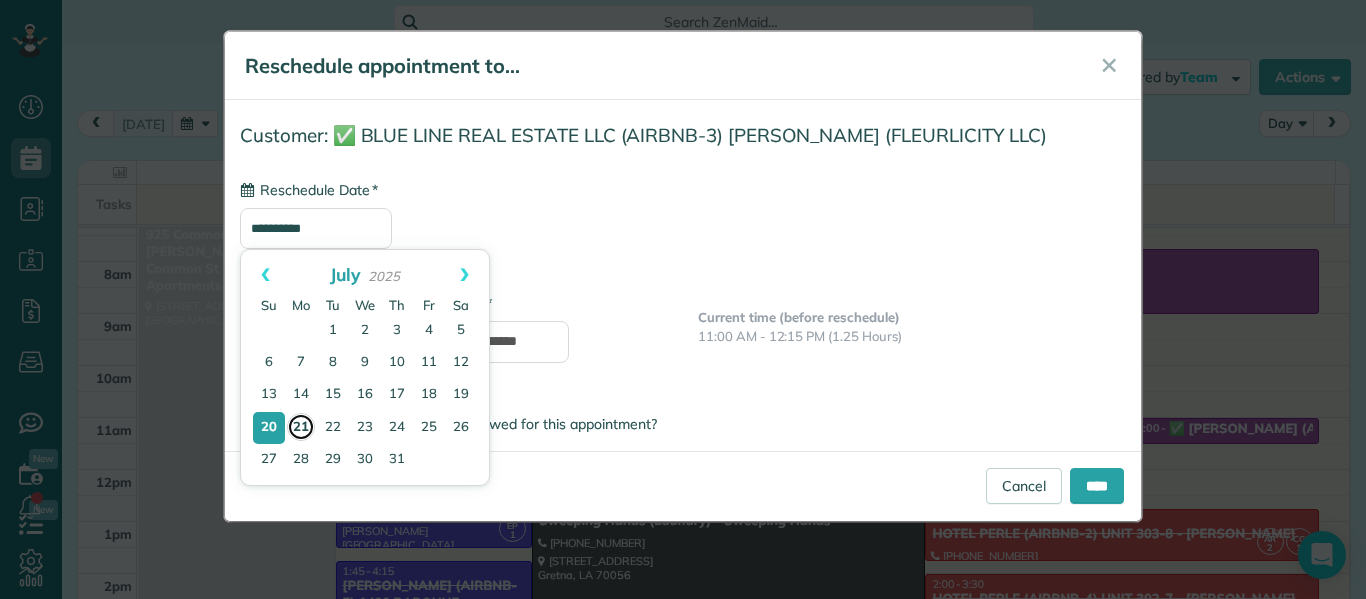 click on "21" at bounding box center [301, 427] 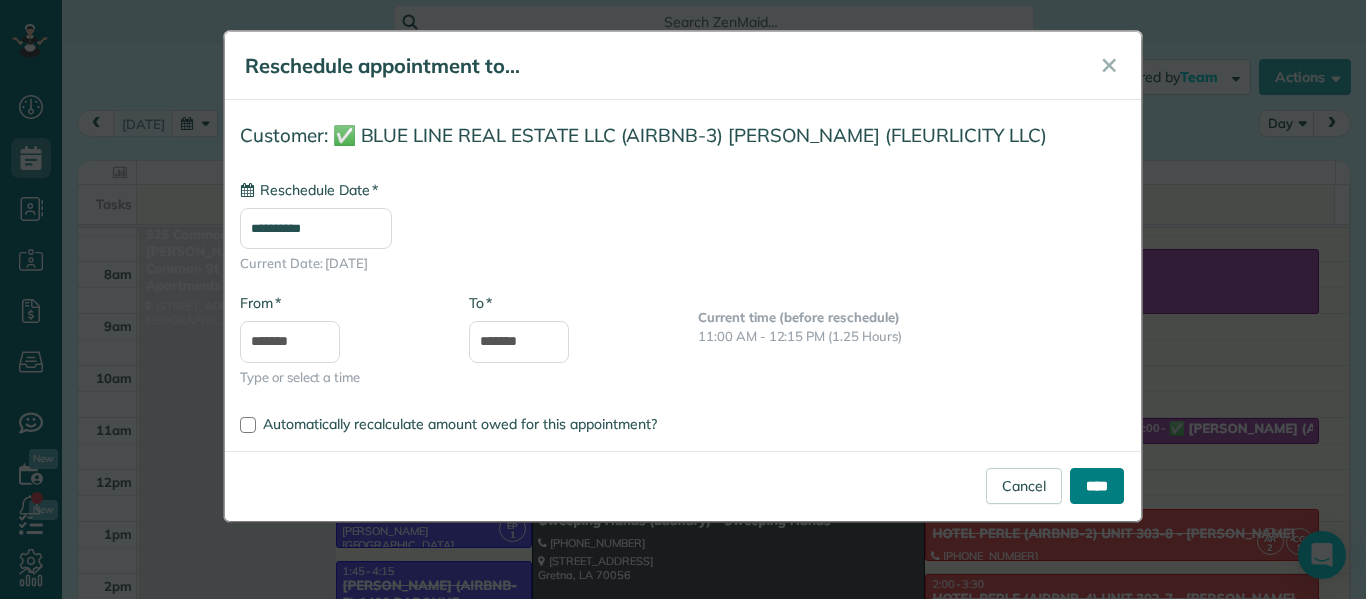 click on "****" at bounding box center [1097, 486] 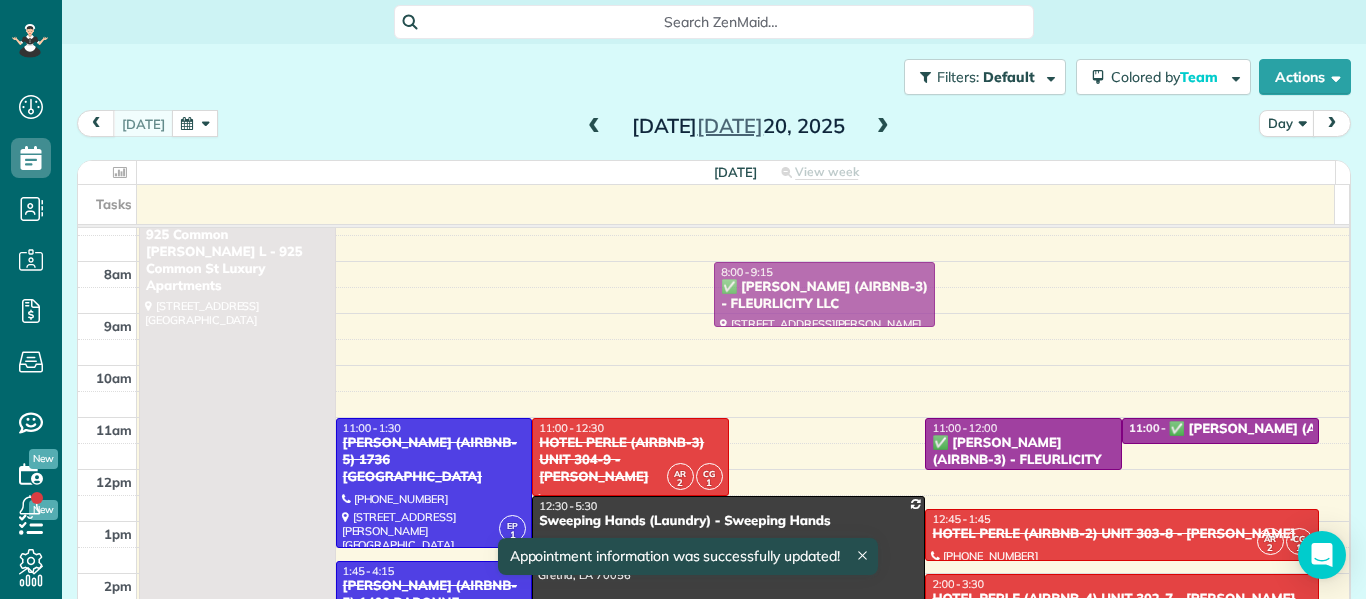 drag, startPoint x: 818, startPoint y: 461, endPoint x: 812, endPoint y: 304, distance: 157.11461 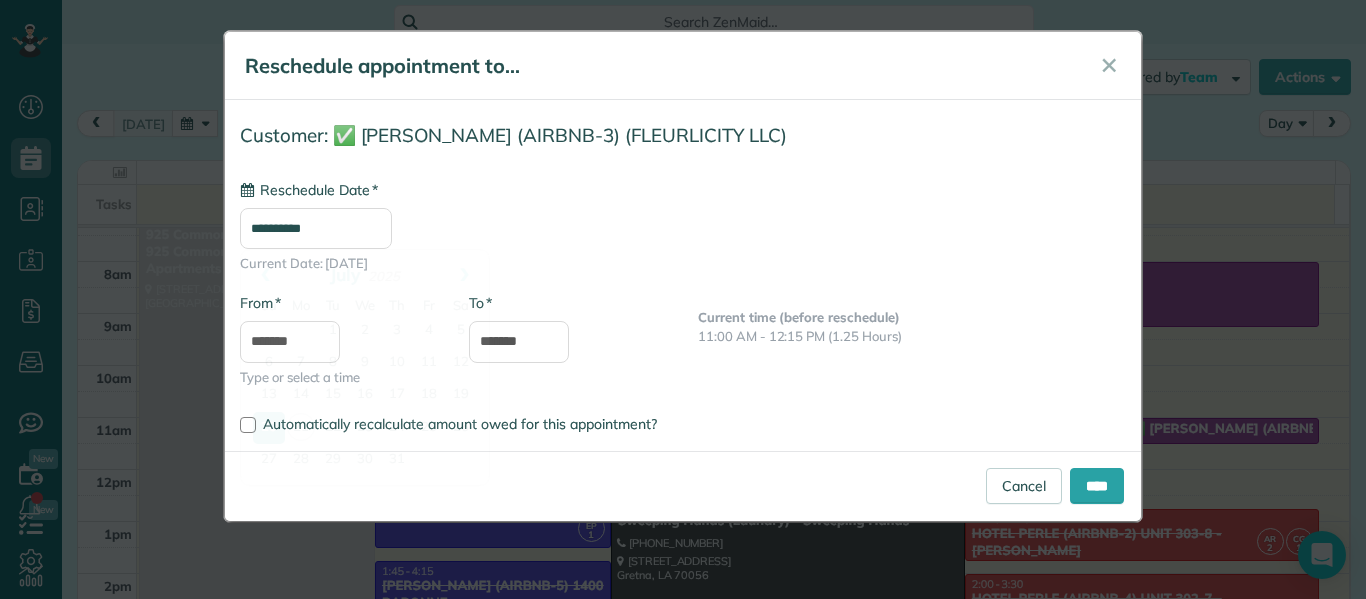 click on "**********" at bounding box center [316, 228] 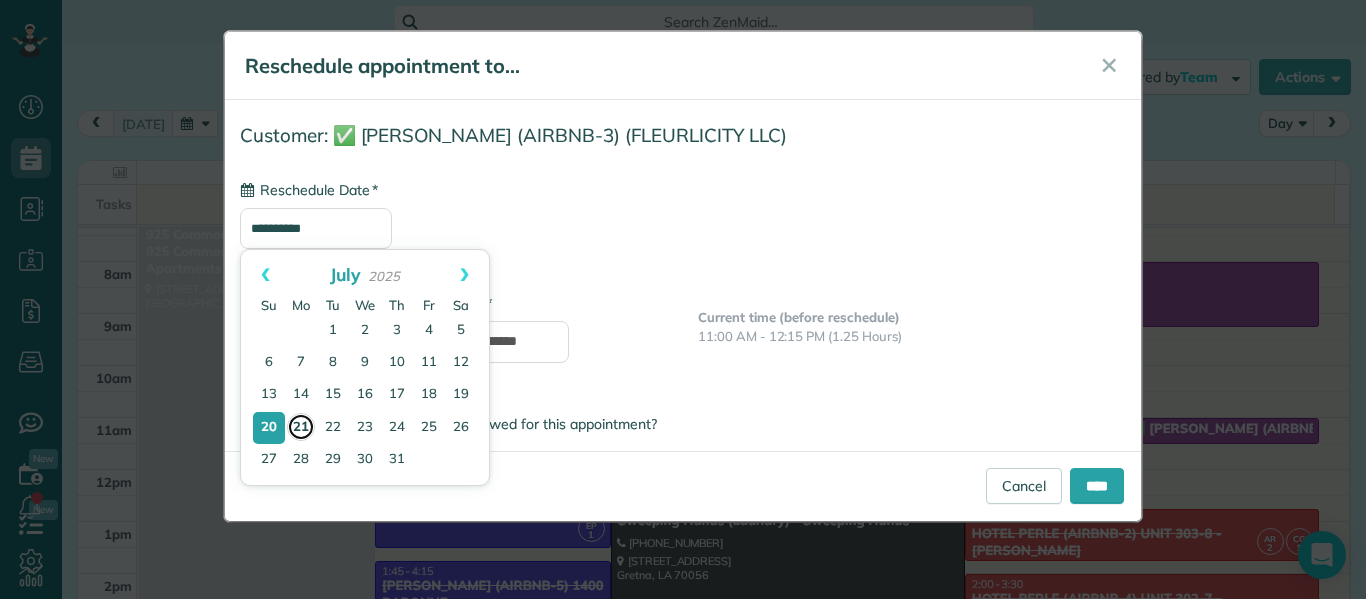 click on "21" at bounding box center [301, 427] 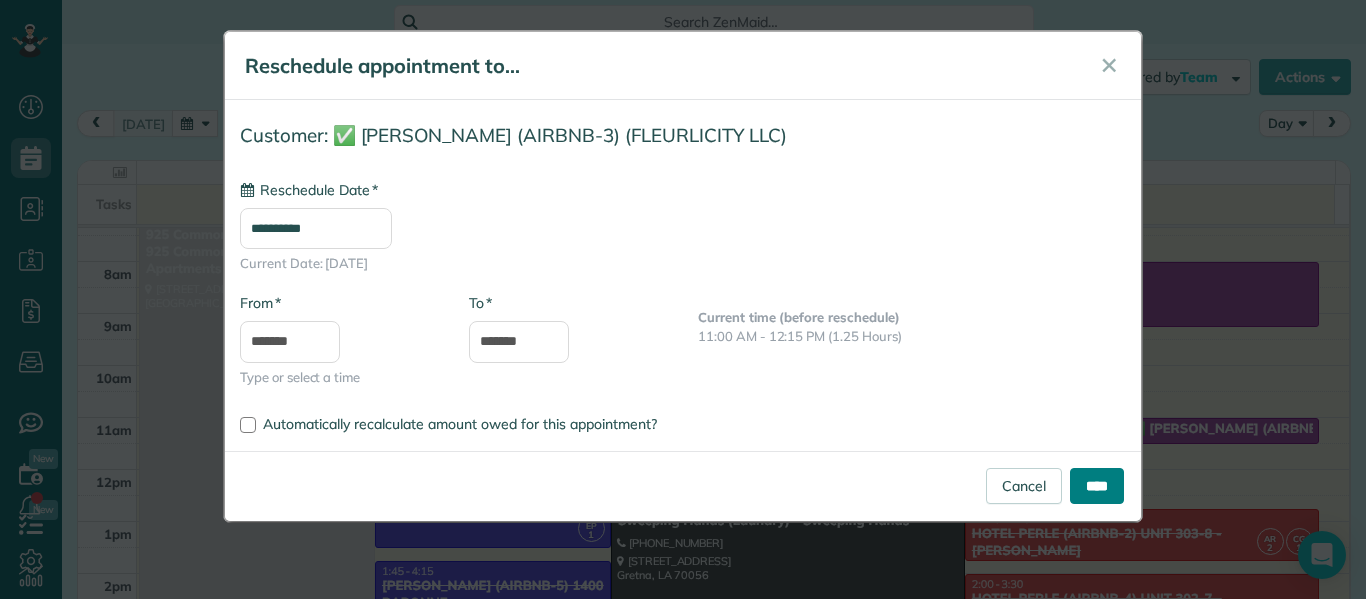 click on "****" at bounding box center [1097, 486] 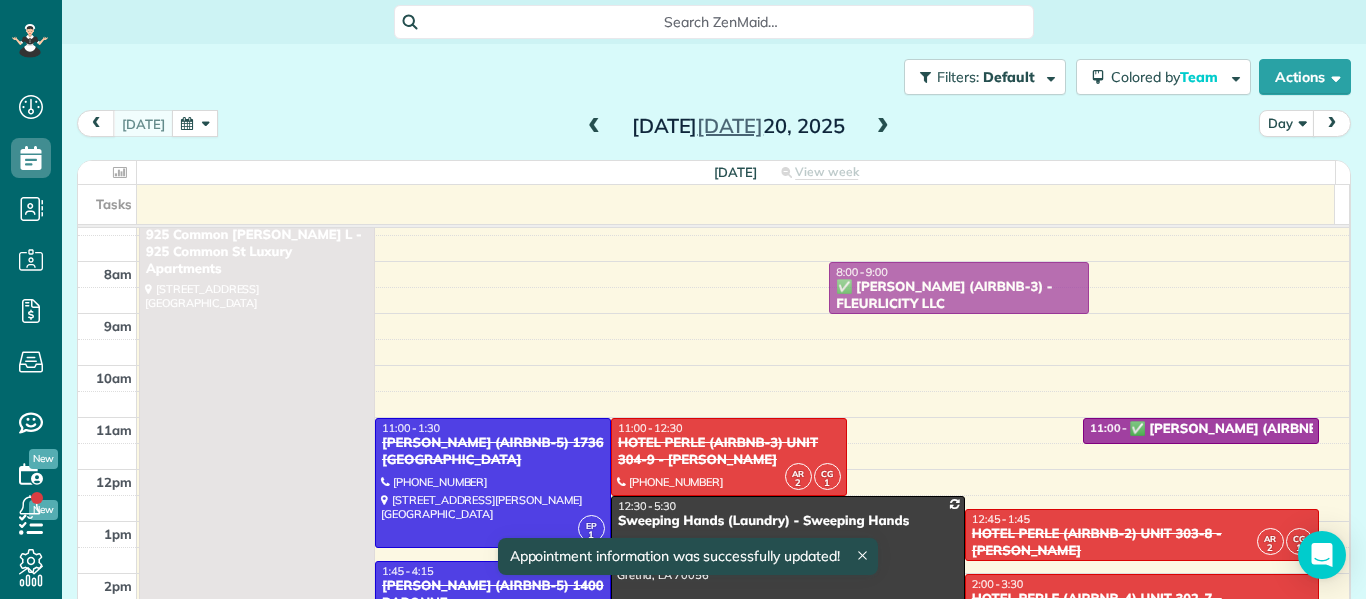 drag, startPoint x: 981, startPoint y: 432, endPoint x: 993, endPoint y: 277, distance: 155.46382 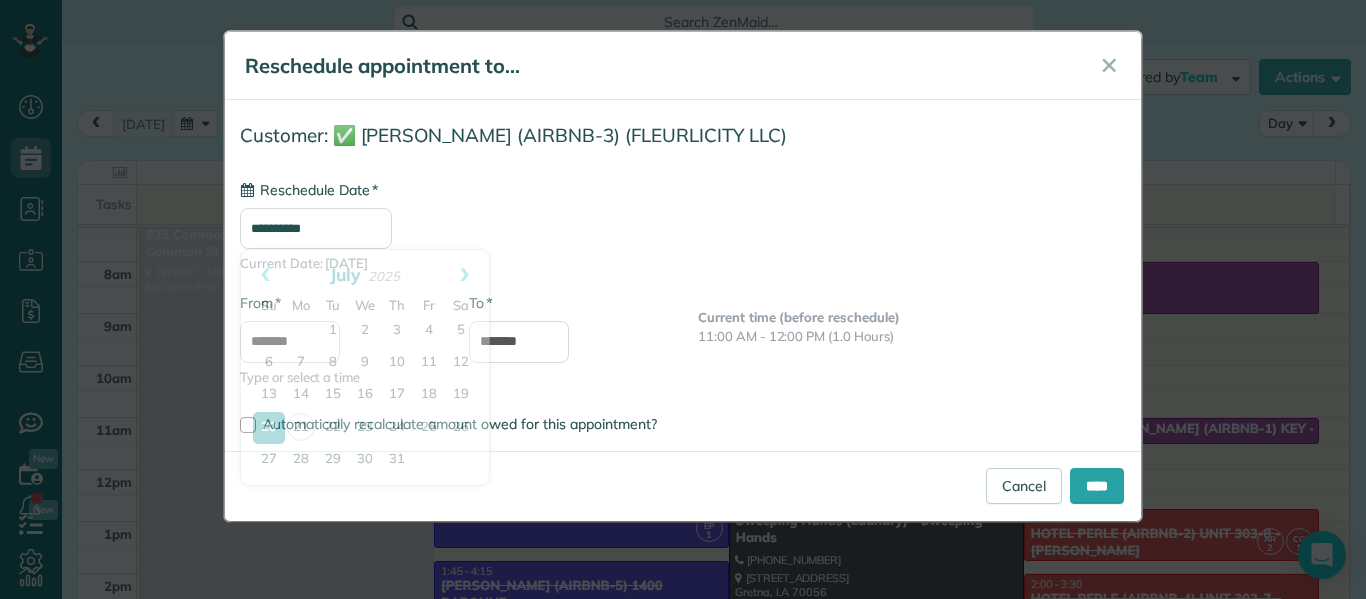 click on "**********" at bounding box center (316, 228) 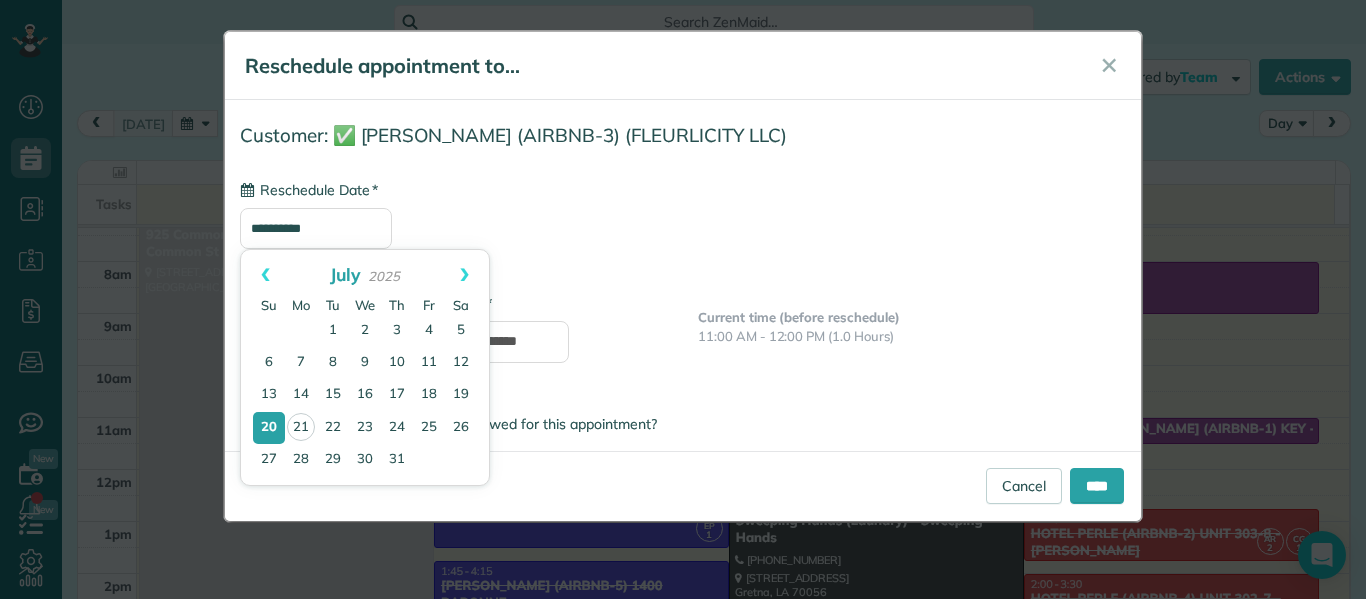 click on "**********" at bounding box center [316, 228] 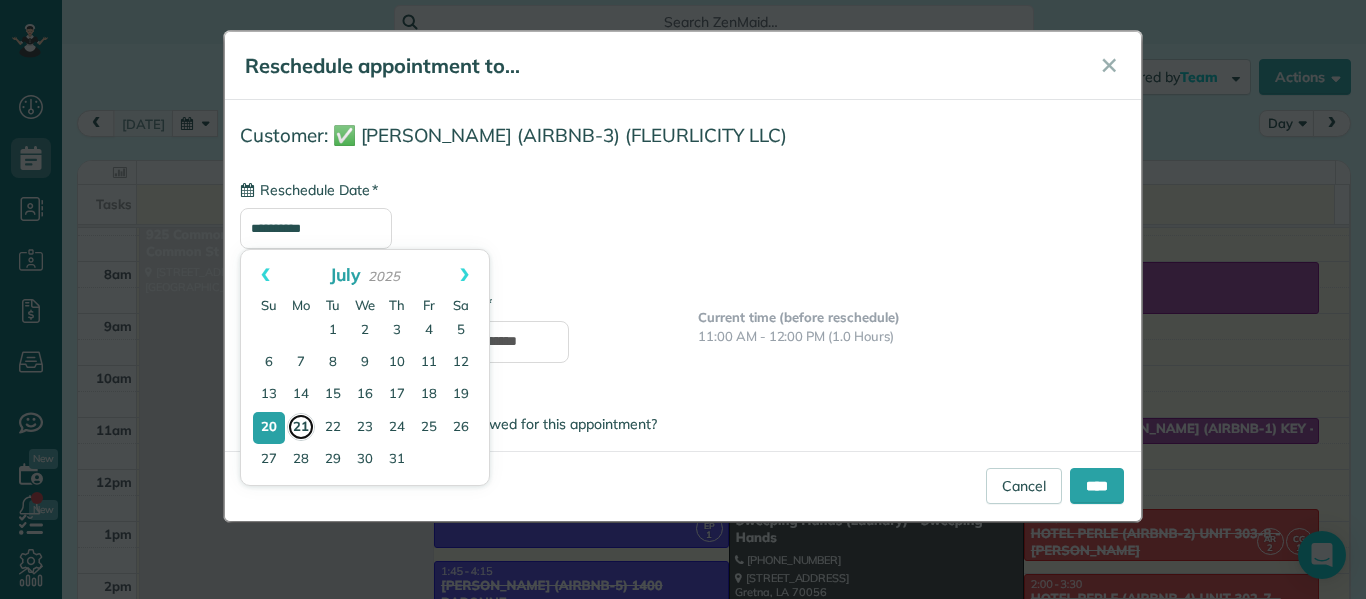 click on "21" at bounding box center [301, 427] 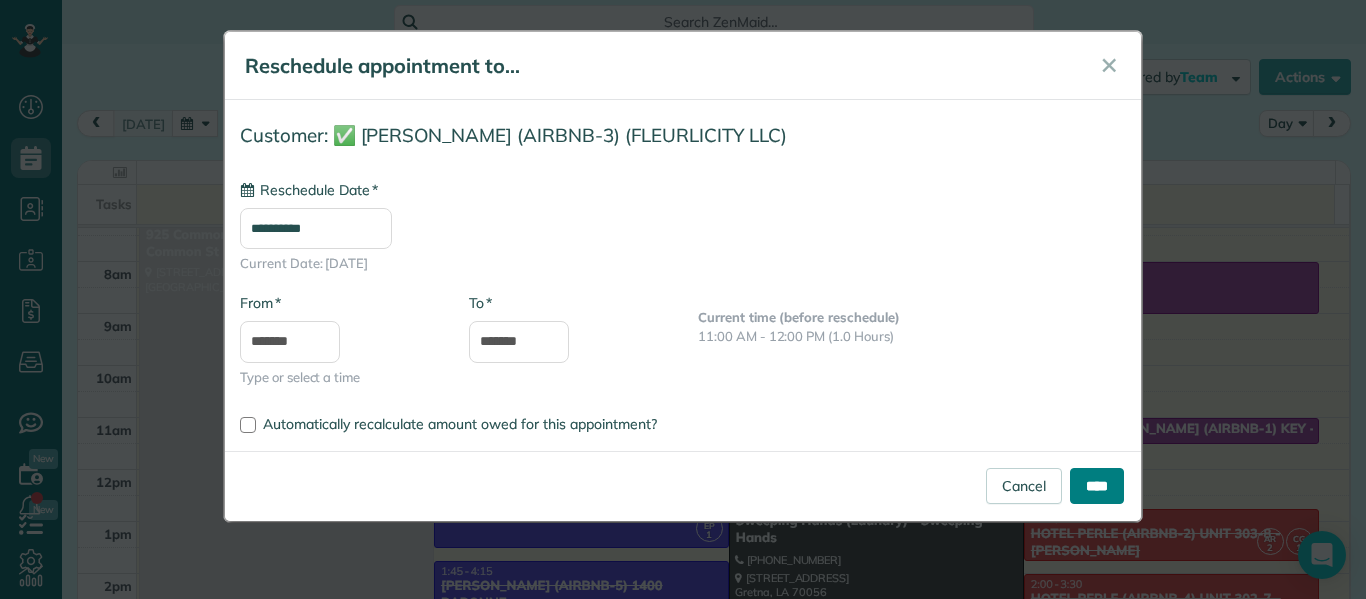 click on "****" at bounding box center [1097, 486] 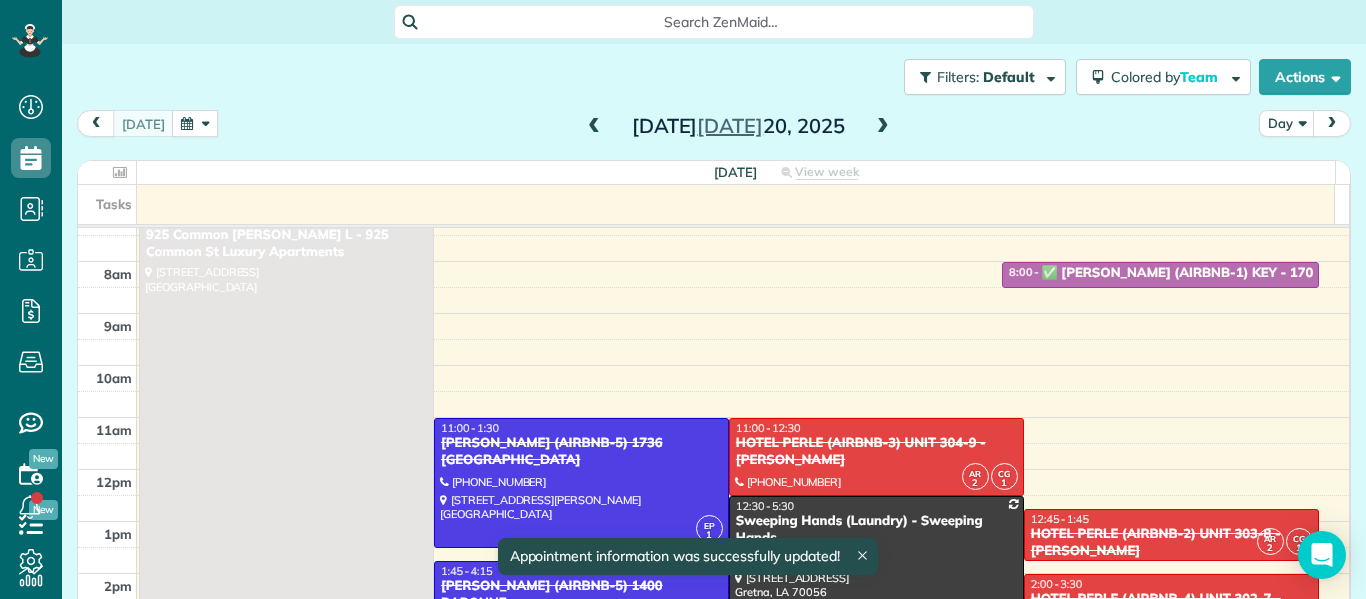 drag, startPoint x: 1092, startPoint y: 429, endPoint x: 1104, endPoint y: 271, distance: 158.45505 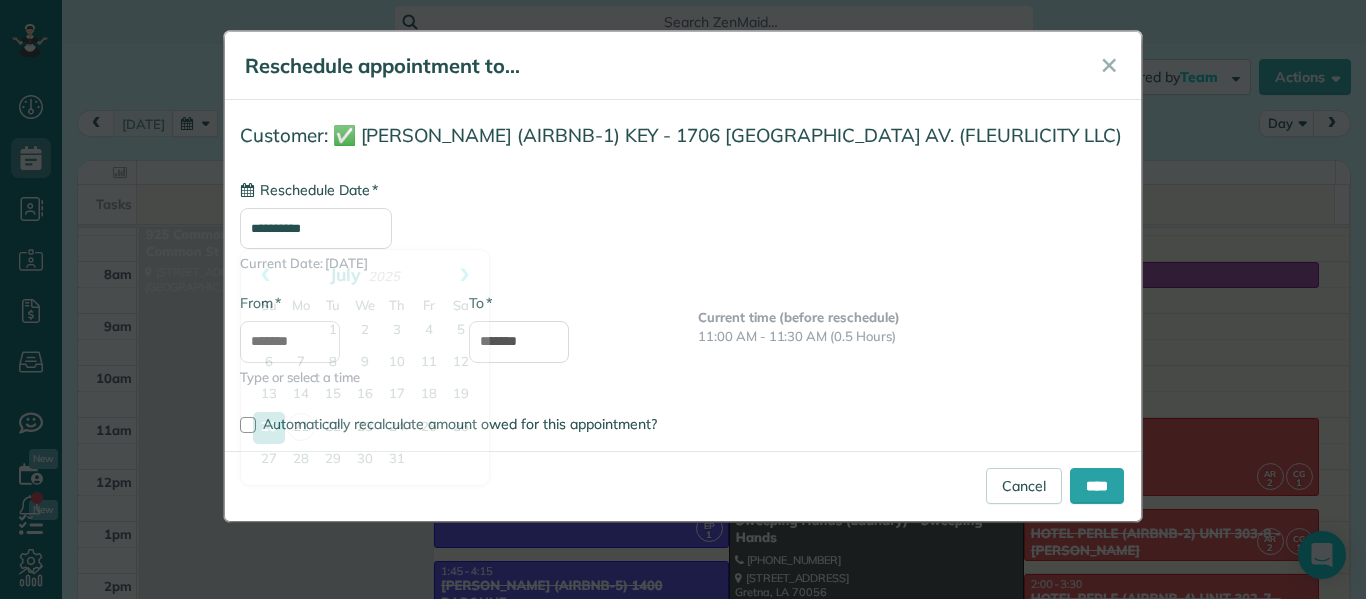 click on "**********" at bounding box center (316, 228) 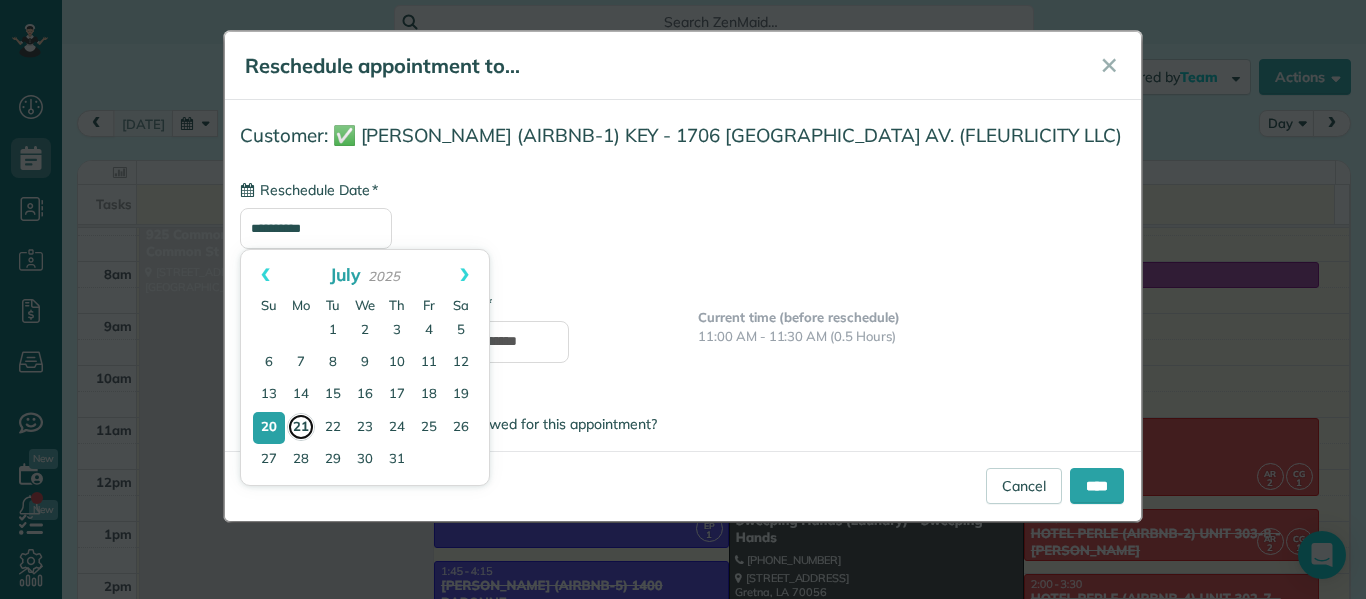 click on "21" at bounding box center (301, 427) 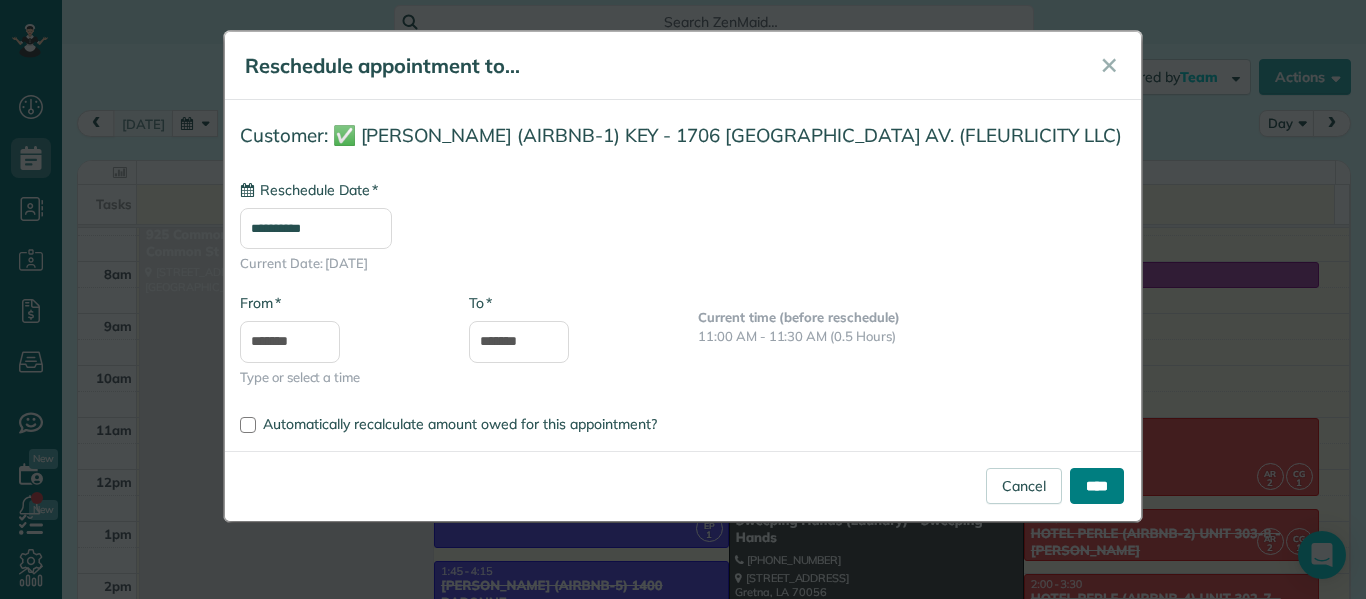 click on "****" at bounding box center [1097, 486] 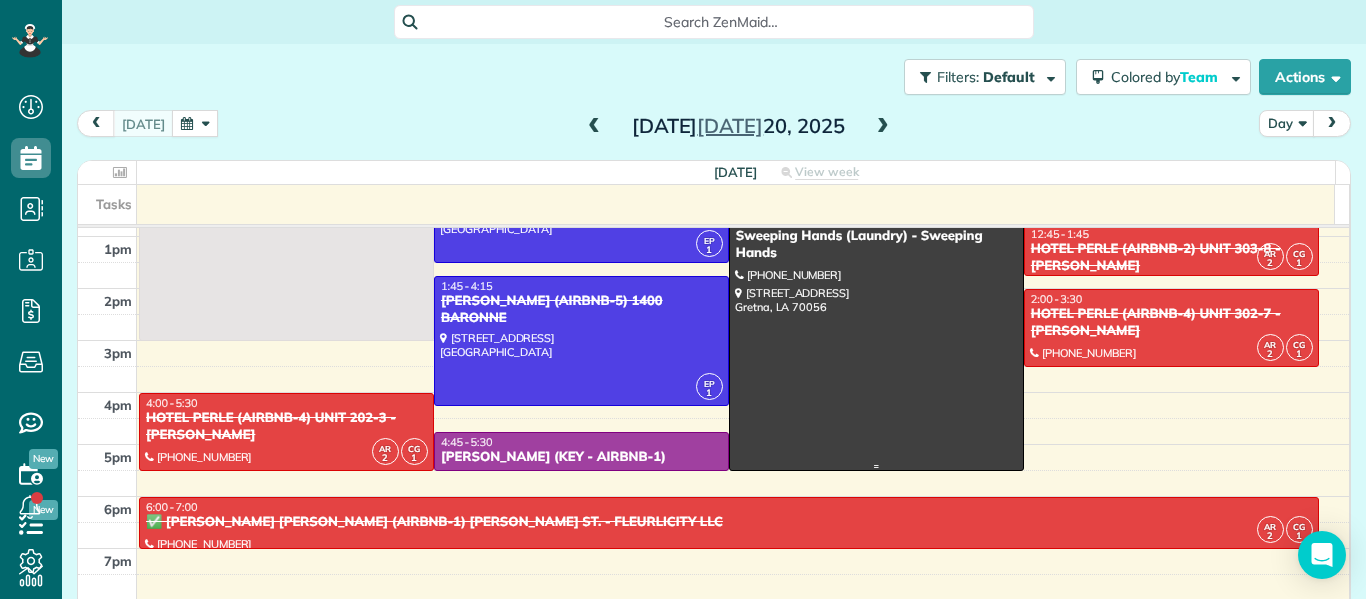 scroll, scrollTop: 304, scrollLeft: 0, axis: vertical 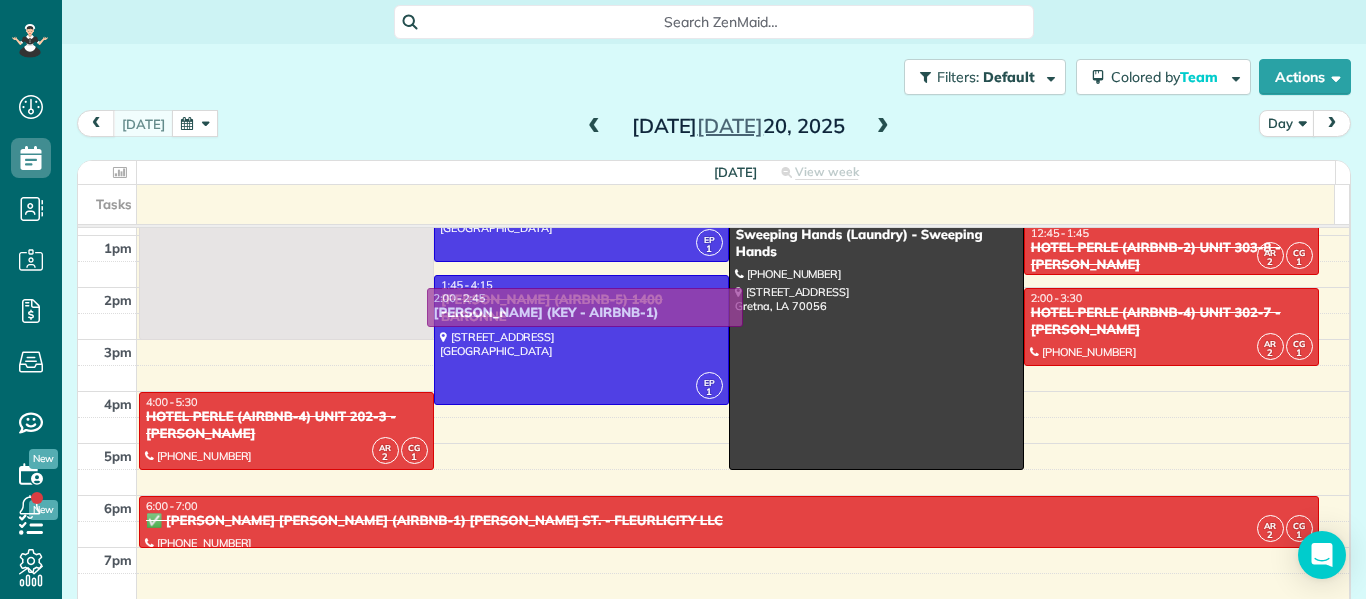 drag, startPoint x: 677, startPoint y: 453, endPoint x: 725, endPoint y: 300, distance: 160.35274 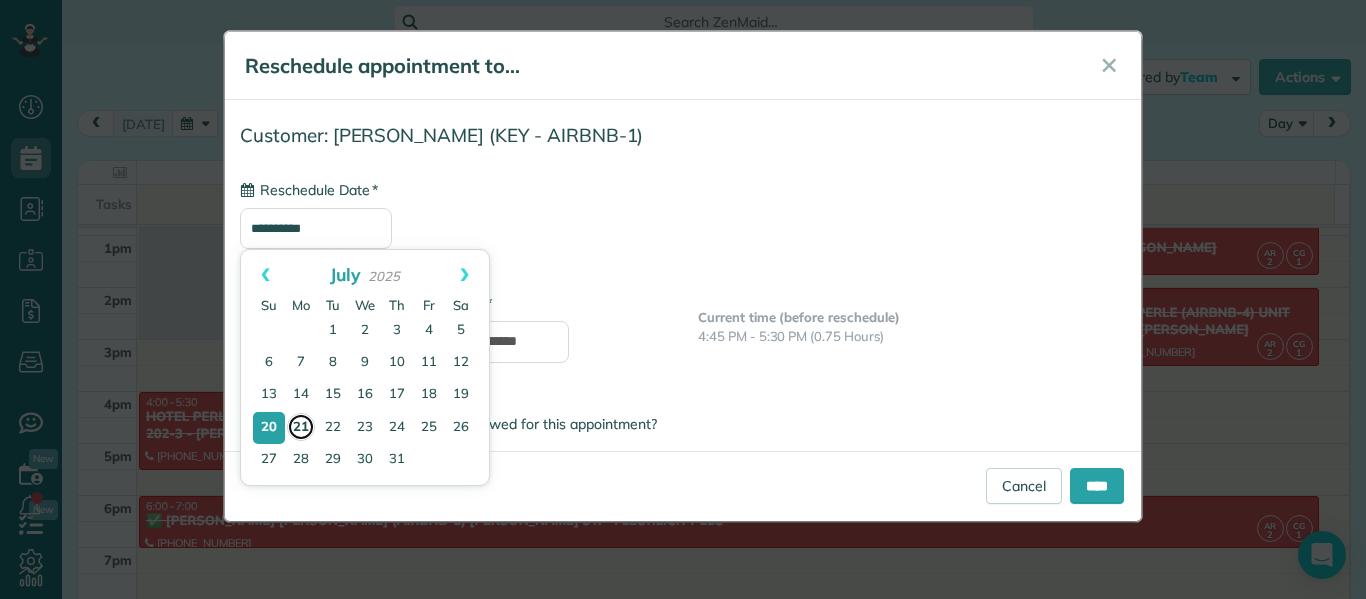 click on "21" at bounding box center [301, 427] 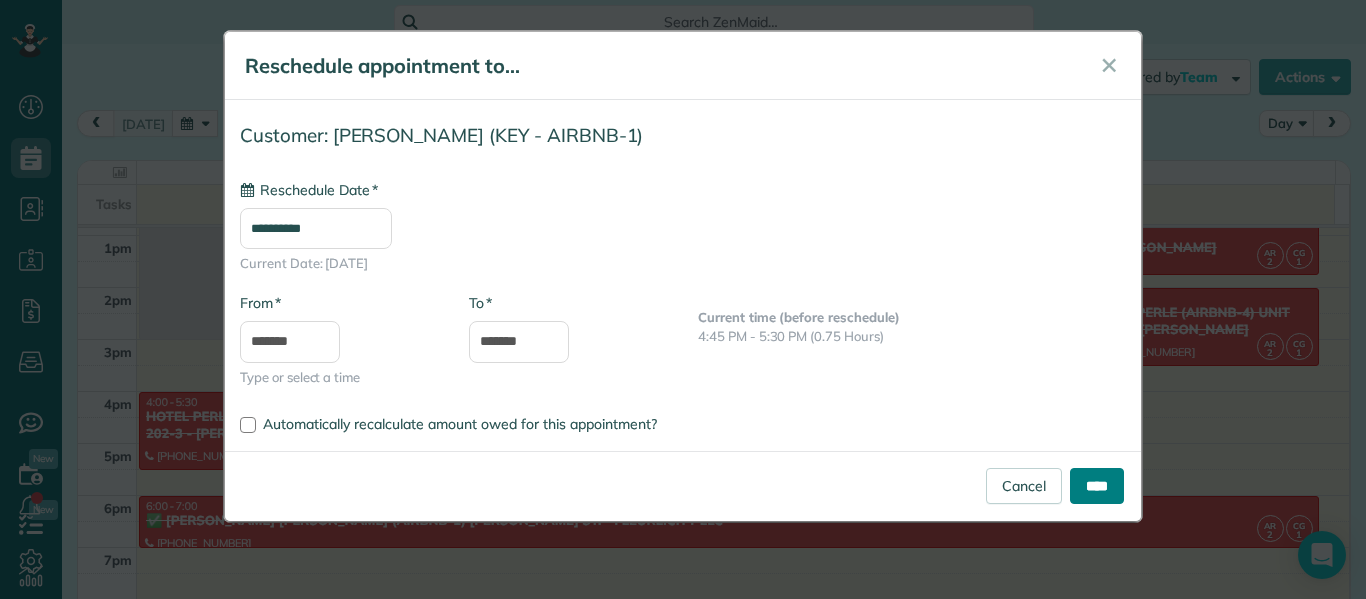 click on "****" at bounding box center [1097, 486] 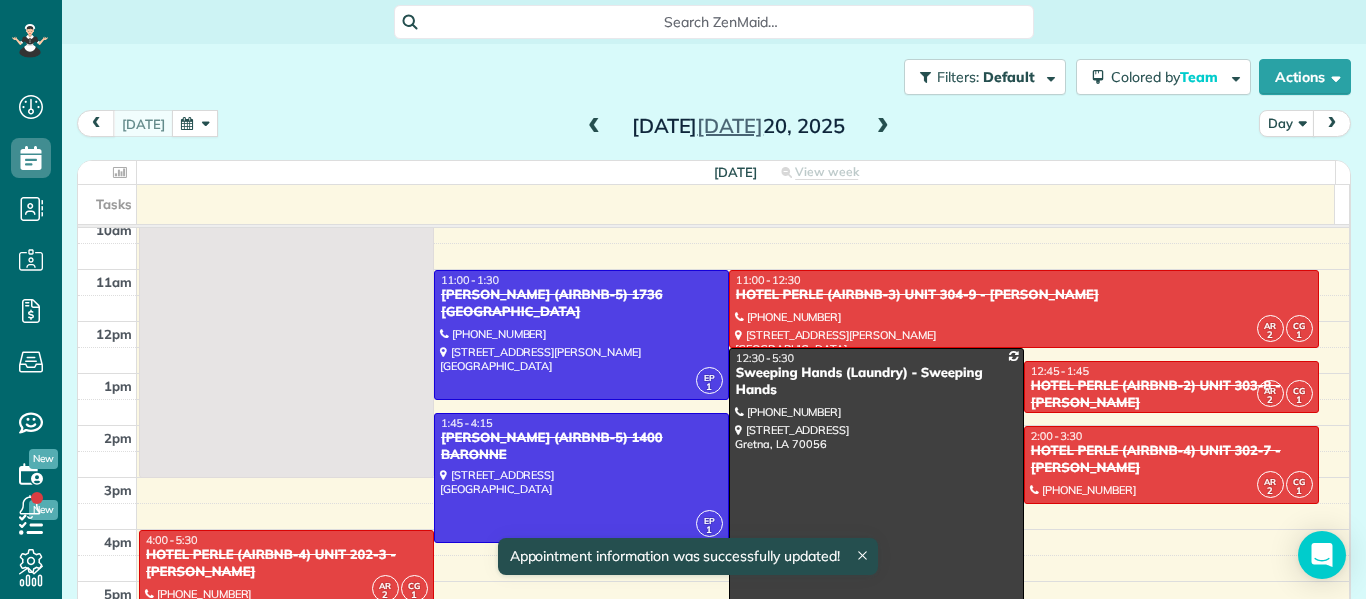 scroll, scrollTop: 165, scrollLeft: 0, axis: vertical 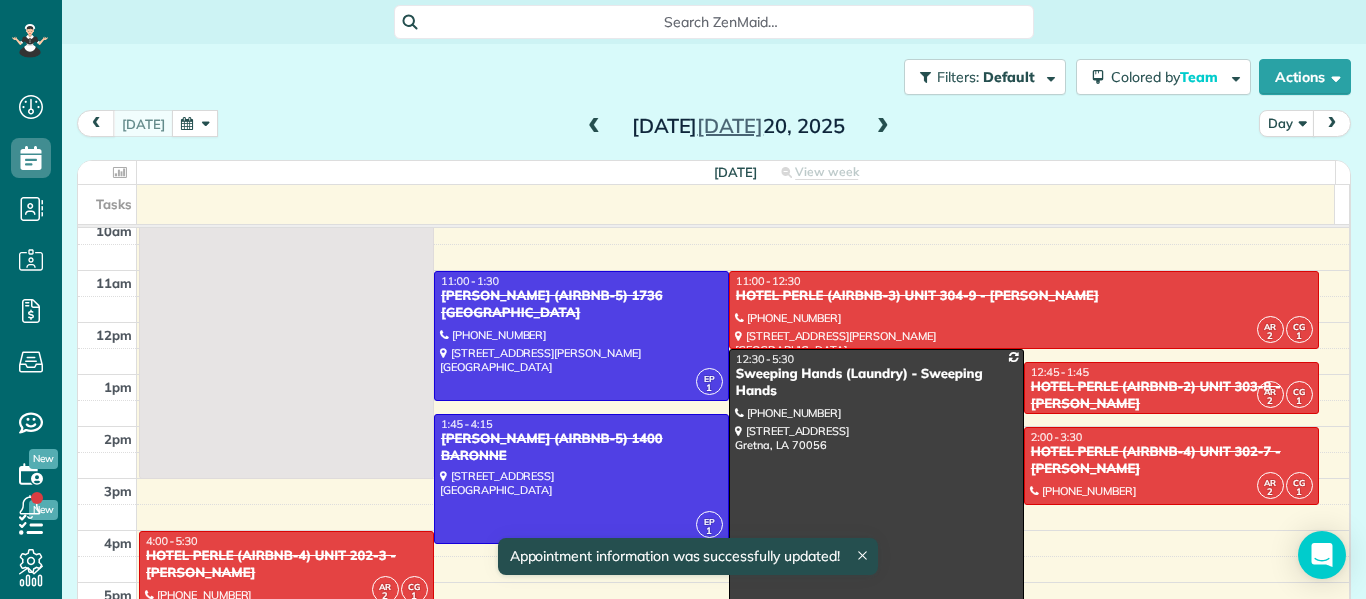 click at bounding box center [883, 127] 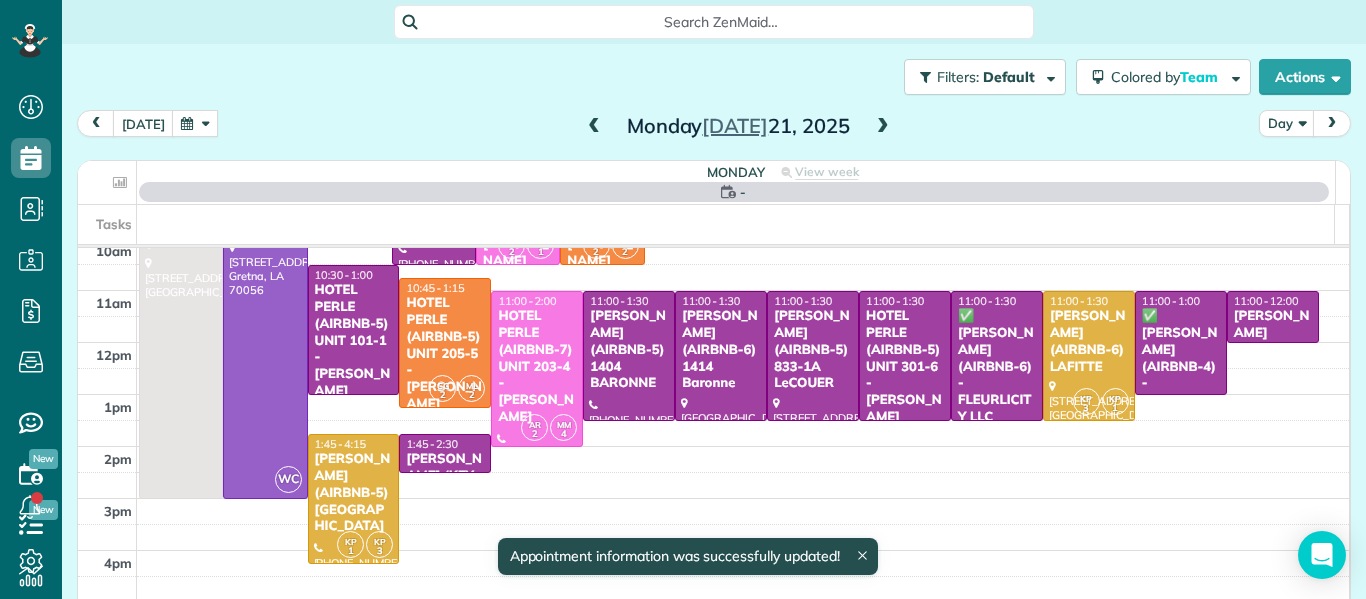 scroll, scrollTop: 0, scrollLeft: 0, axis: both 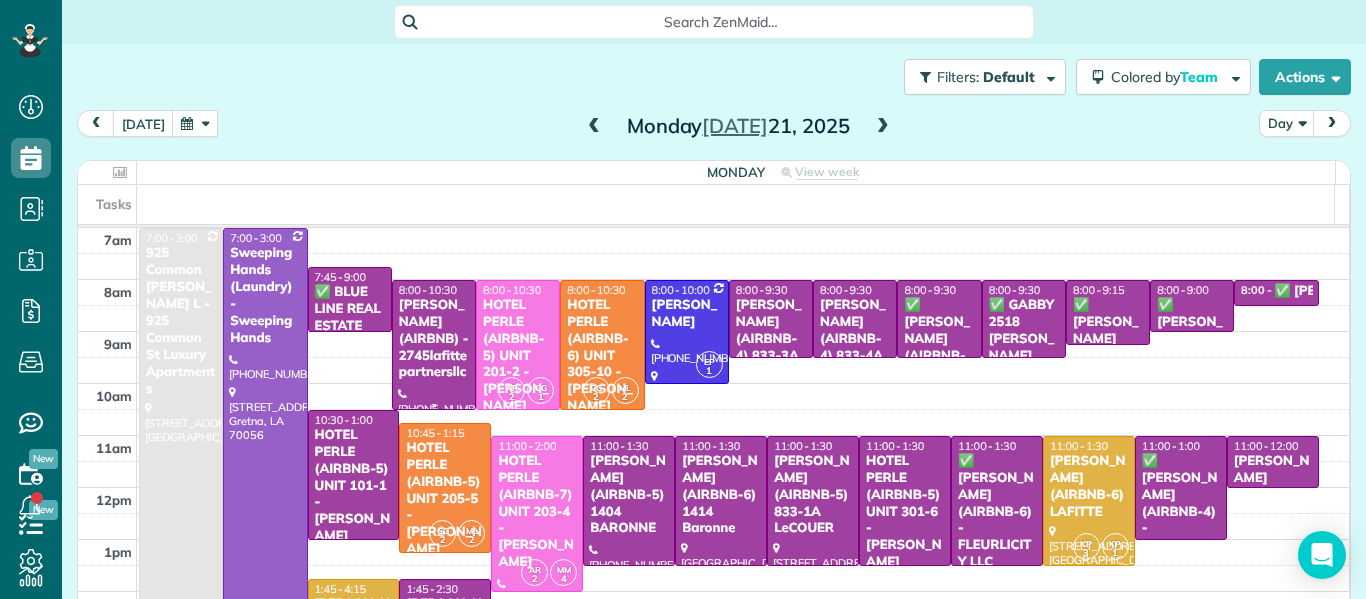 click on "[PERSON_NAME] (AIRBNB) - 2745lafittepartnersllc" at bounding box center [434, 339] 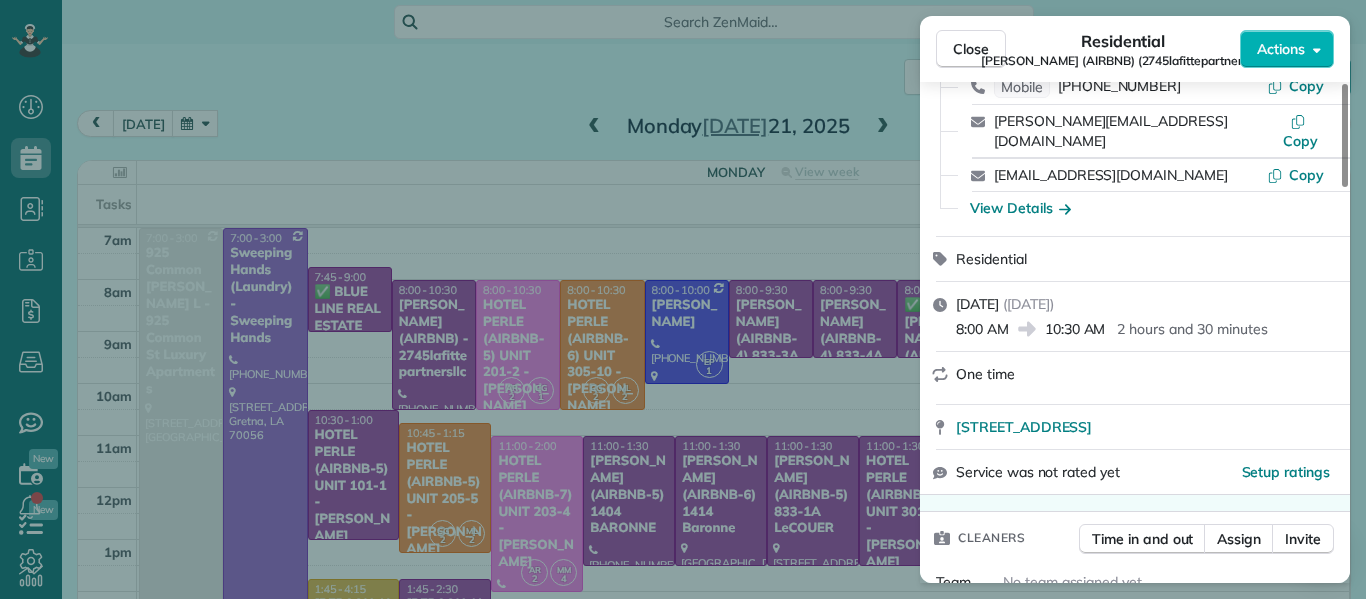 scroll, scrollTop: 155, scrollLeft: 0, axis: vertical 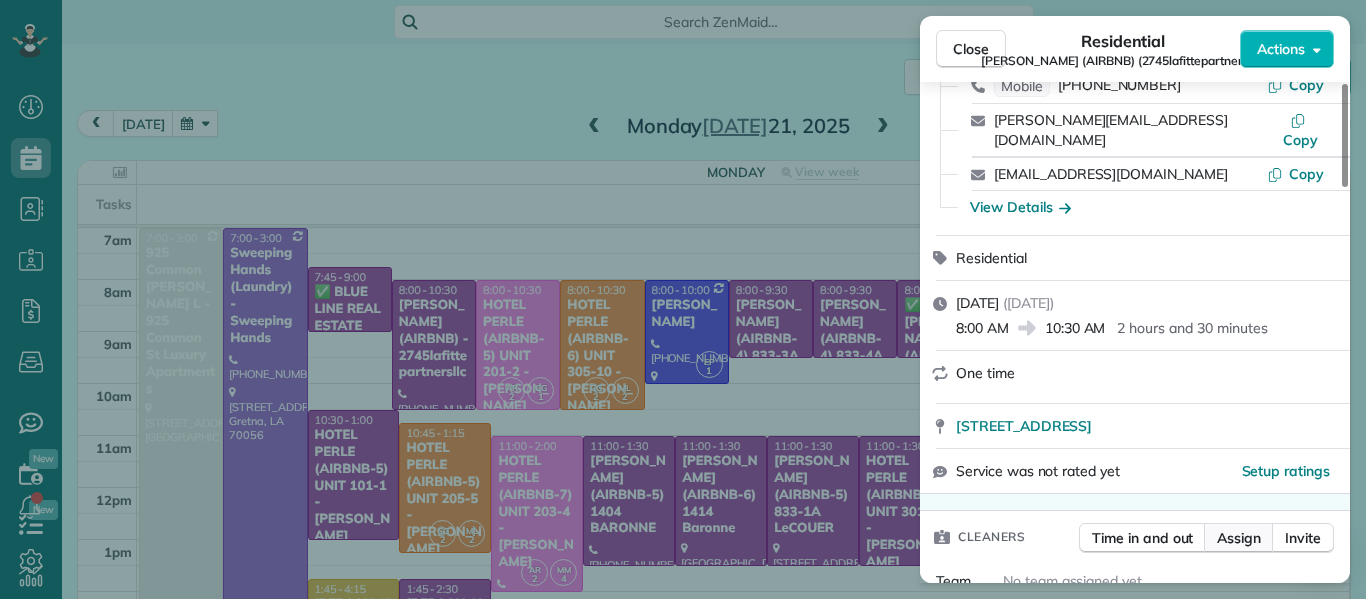 click on "Assign" at bounding box center [1239, 538] 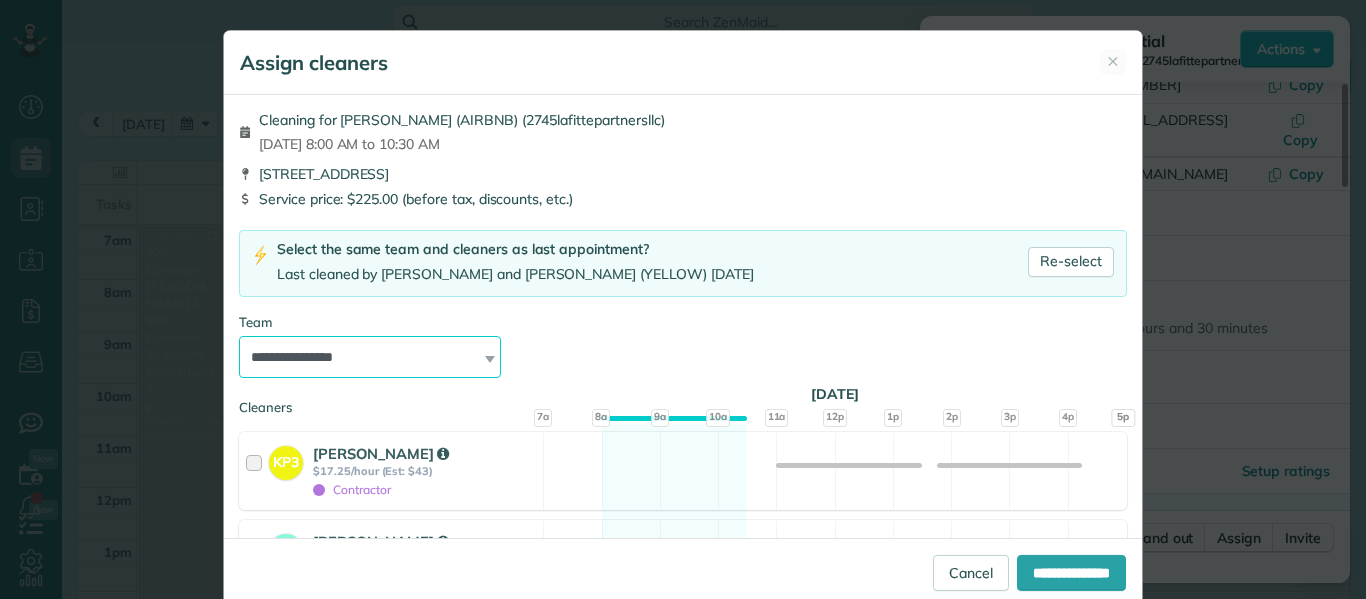 click on "**********" at bounding box center [370, 357] 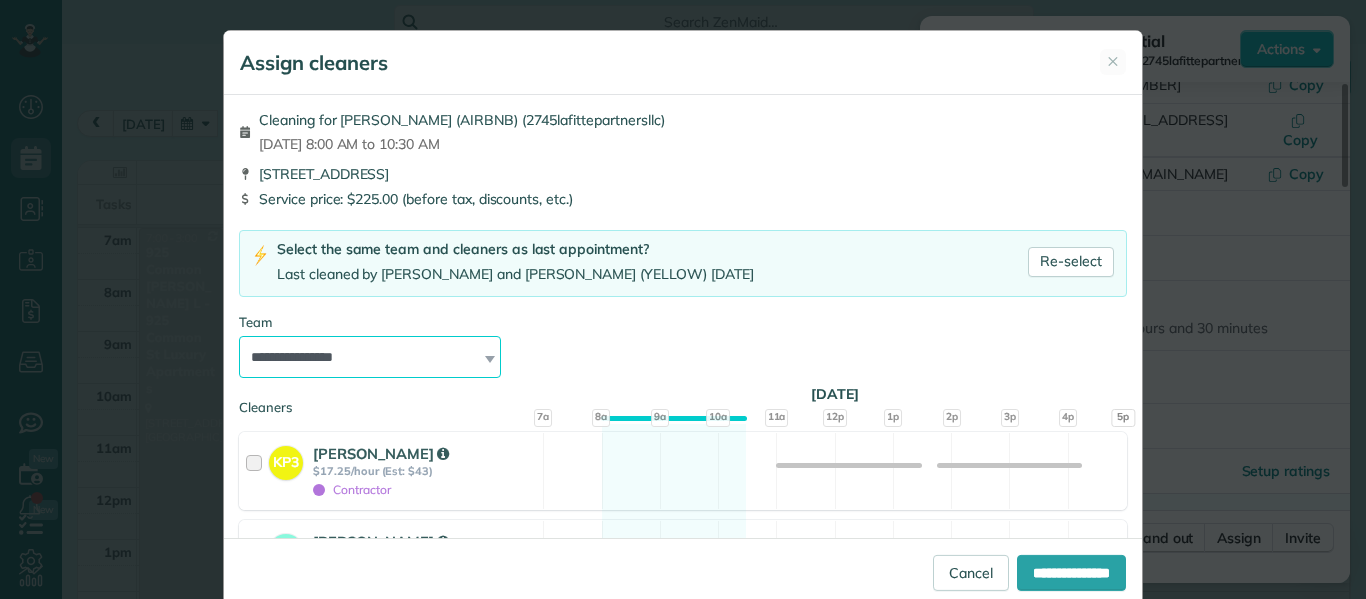 select on "*****" 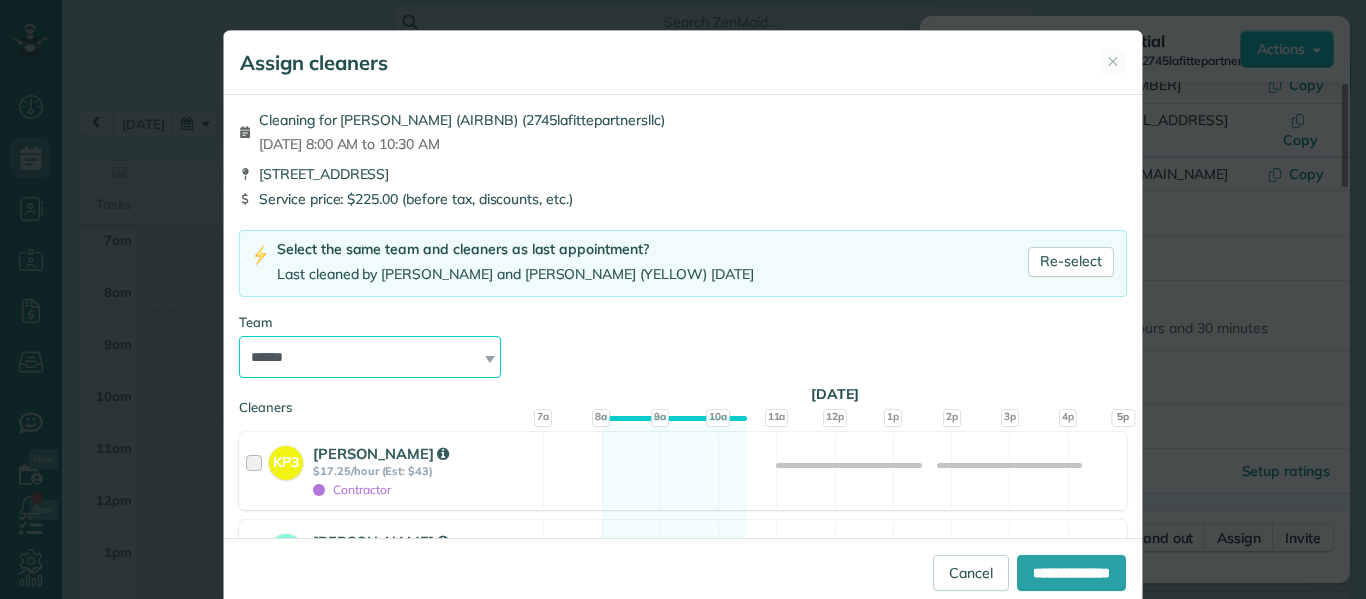 click on "**********" at bounding box center [370, 357] 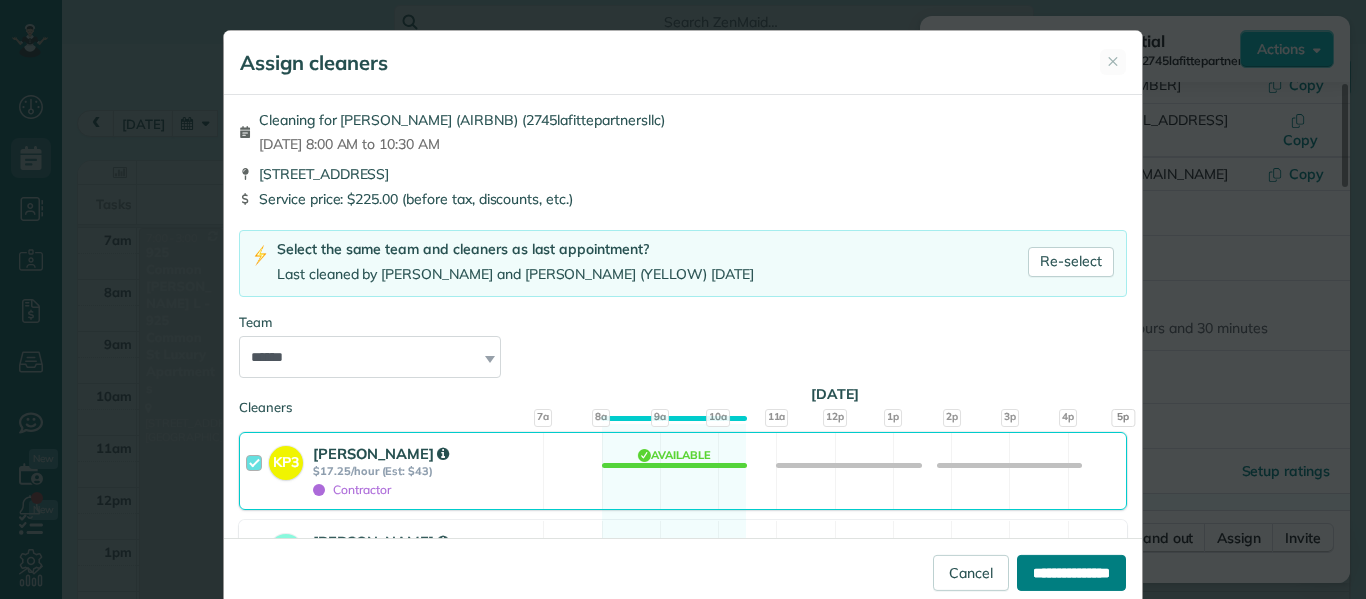 click on "**********" at bounding box center [1071, 573] 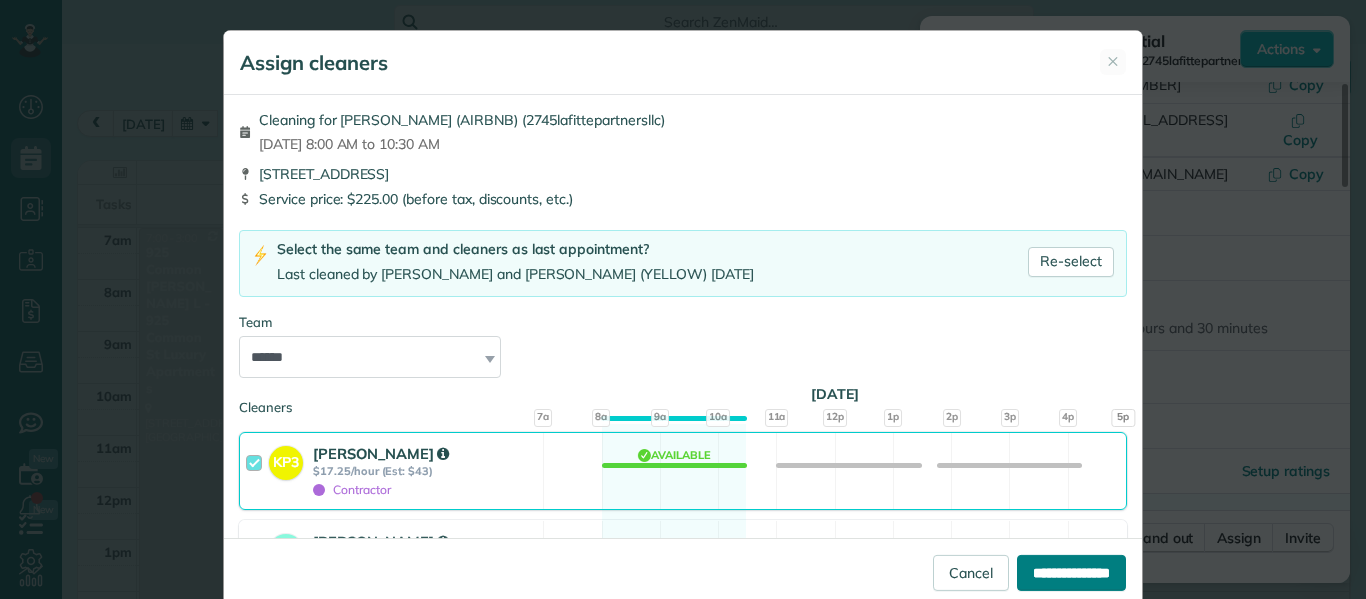 type on "**********" 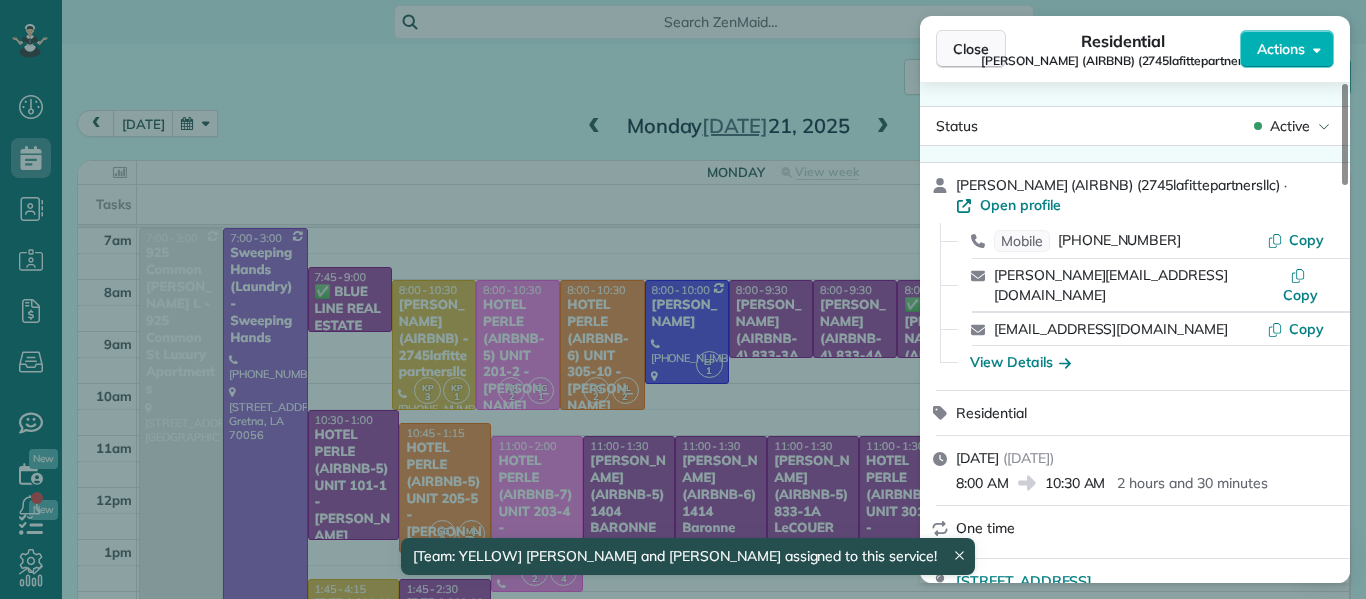 click on "Close" at bounding box center [971, 49] 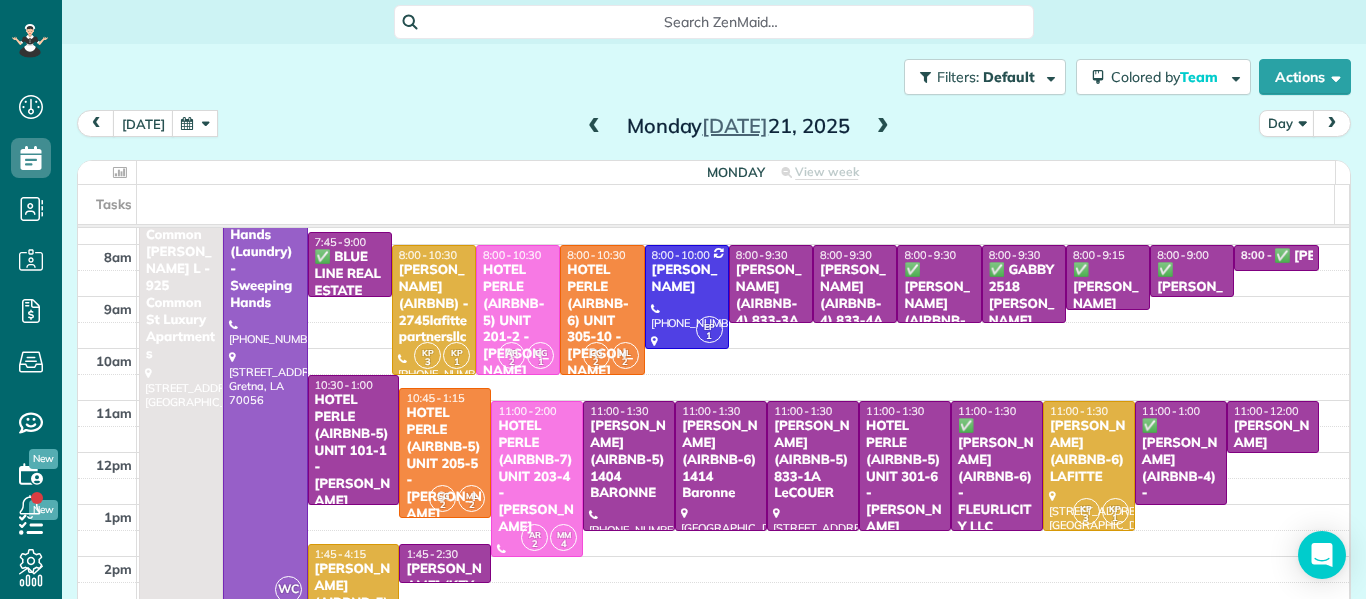 scroll, scrollTop: 43, scrollLeft: 0, axis: vertical 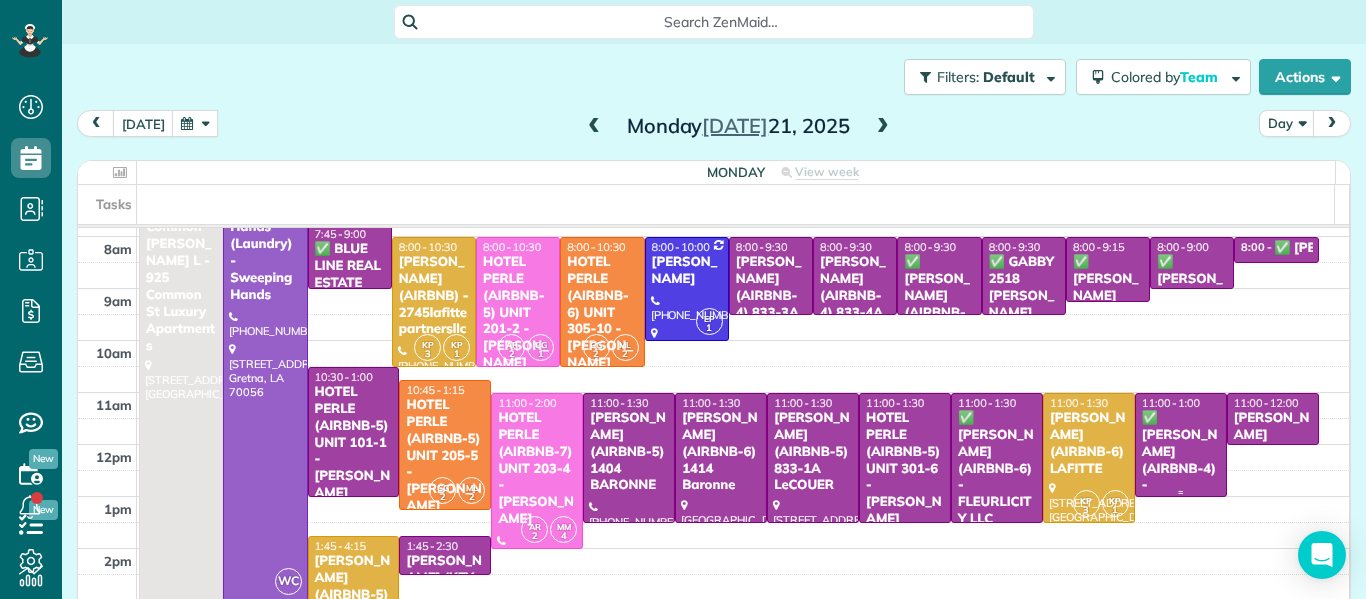 click on "✅ [PERSON_NAME] (AIRBNB-4) - FLEURLICITY LLC" at bounding box center (1181, 469) 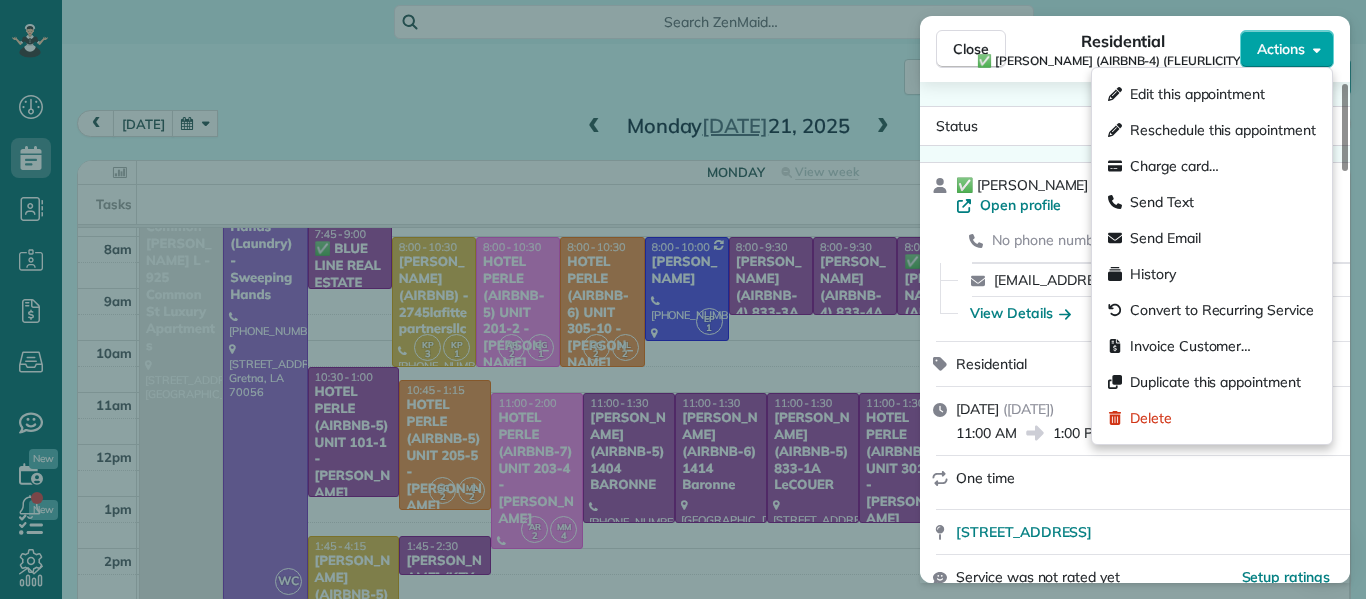 click on "Actions" at bounding box center [1287, 49] 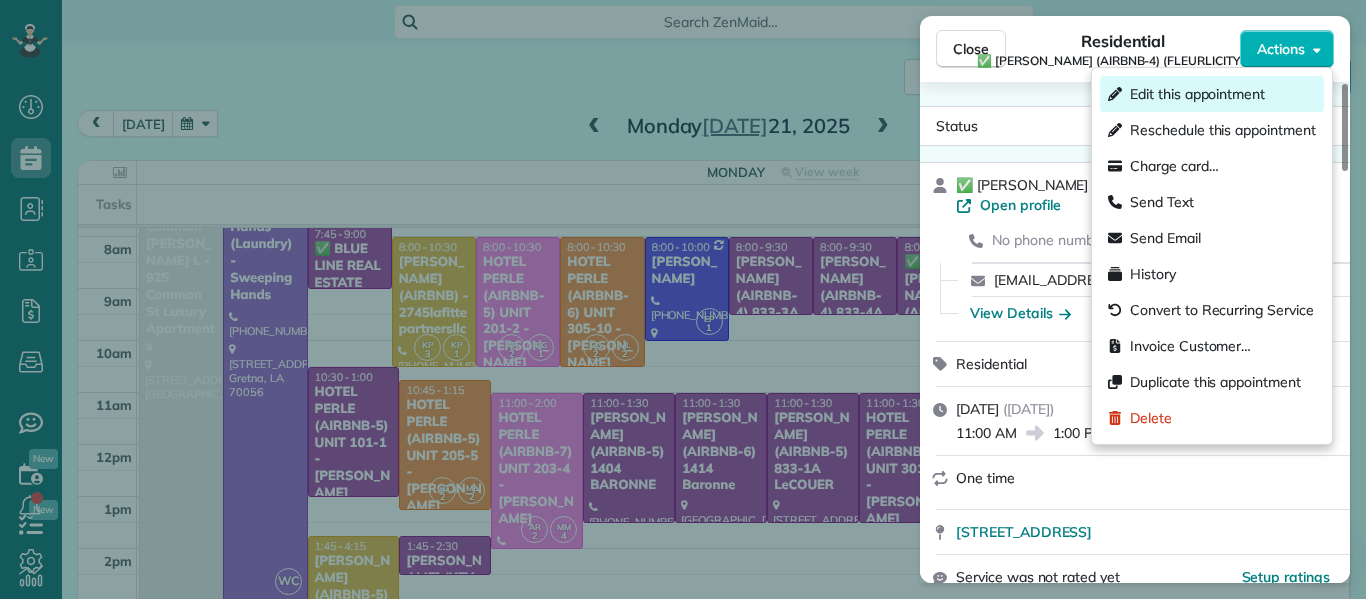 click on "Edit this appointment" at bounding box center (1197, 94) 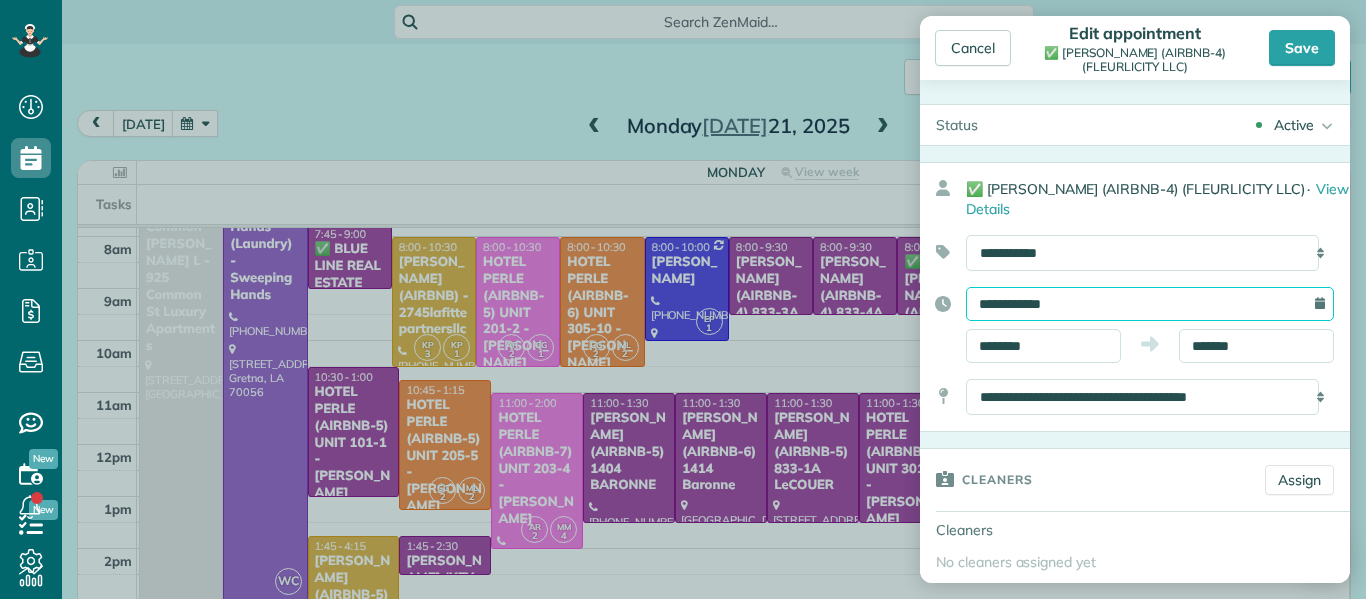 click on "**********" at bounding box center [1150, 304] 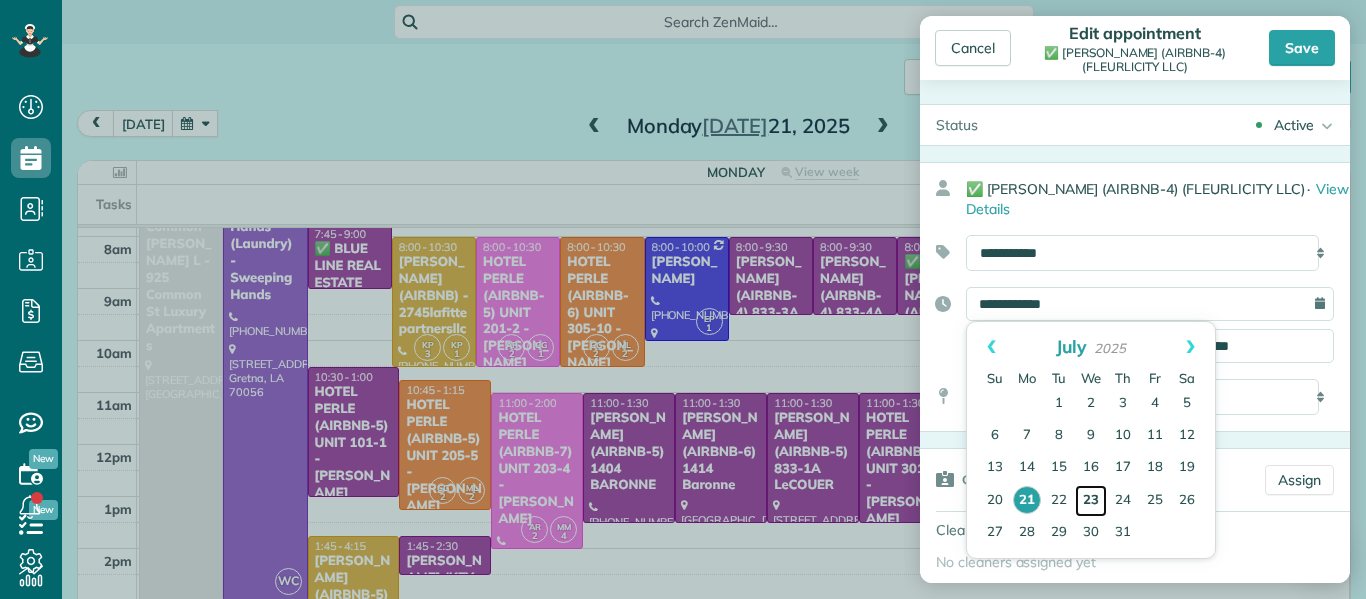click on "23" at bounding box center (1091, 501) 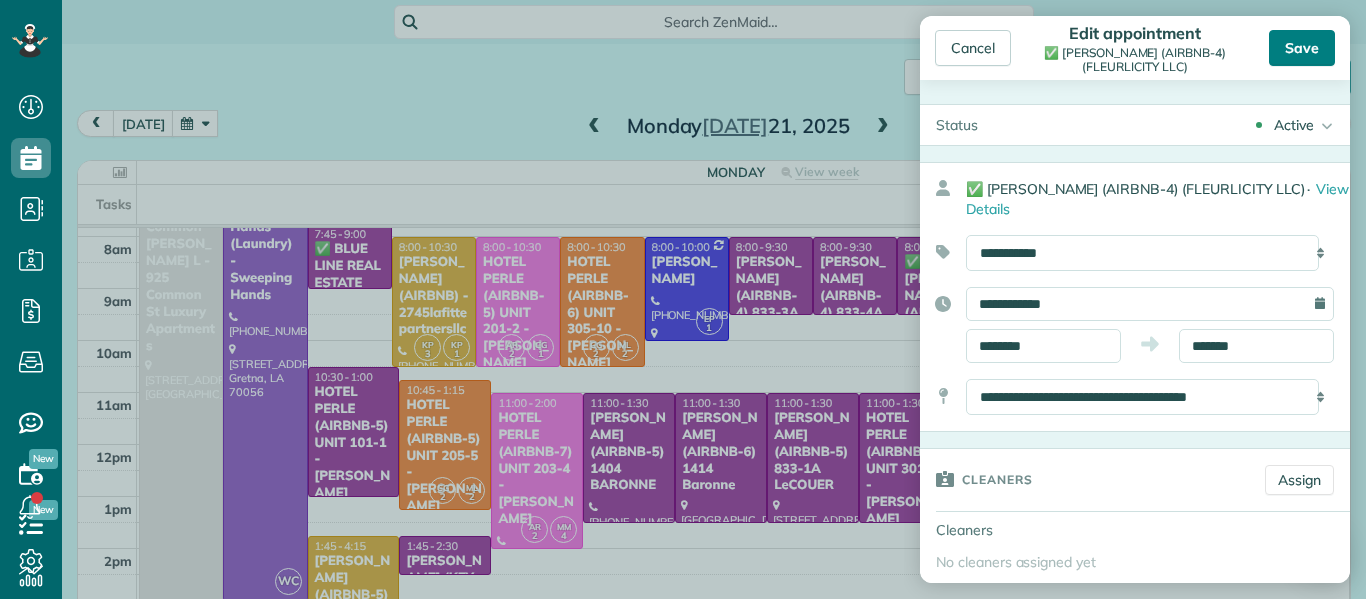 click on "Save" at bounding box center [1302, 48] 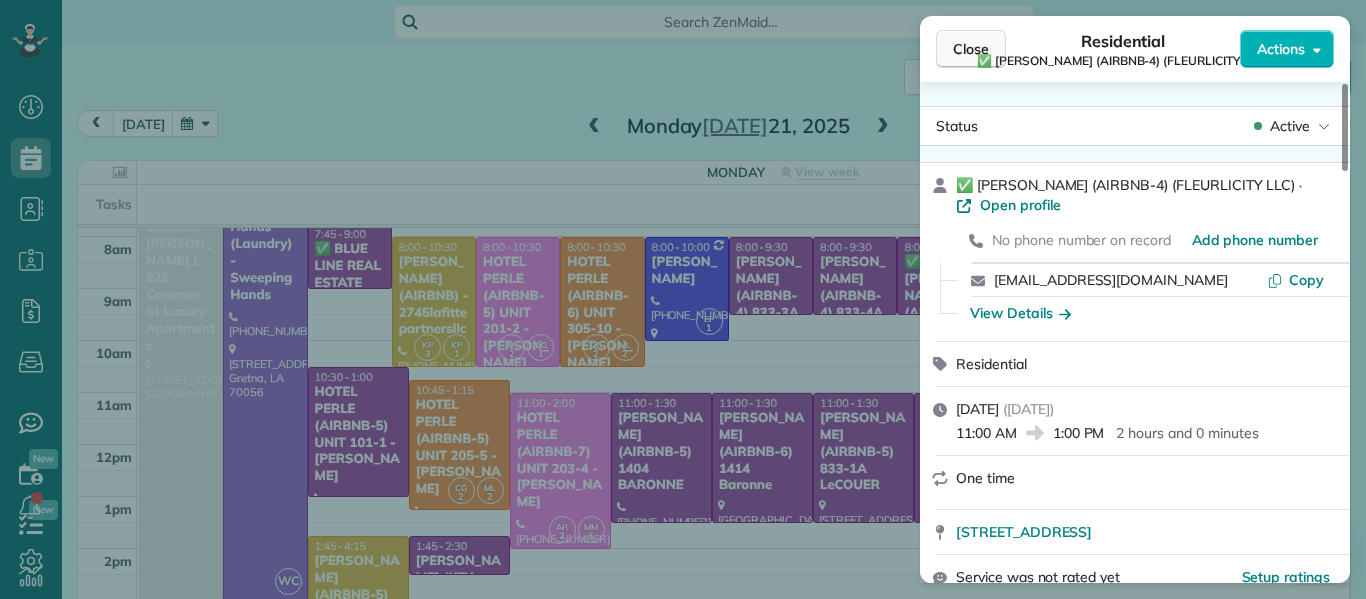 click on "Close" at bounding box center [971, 49] 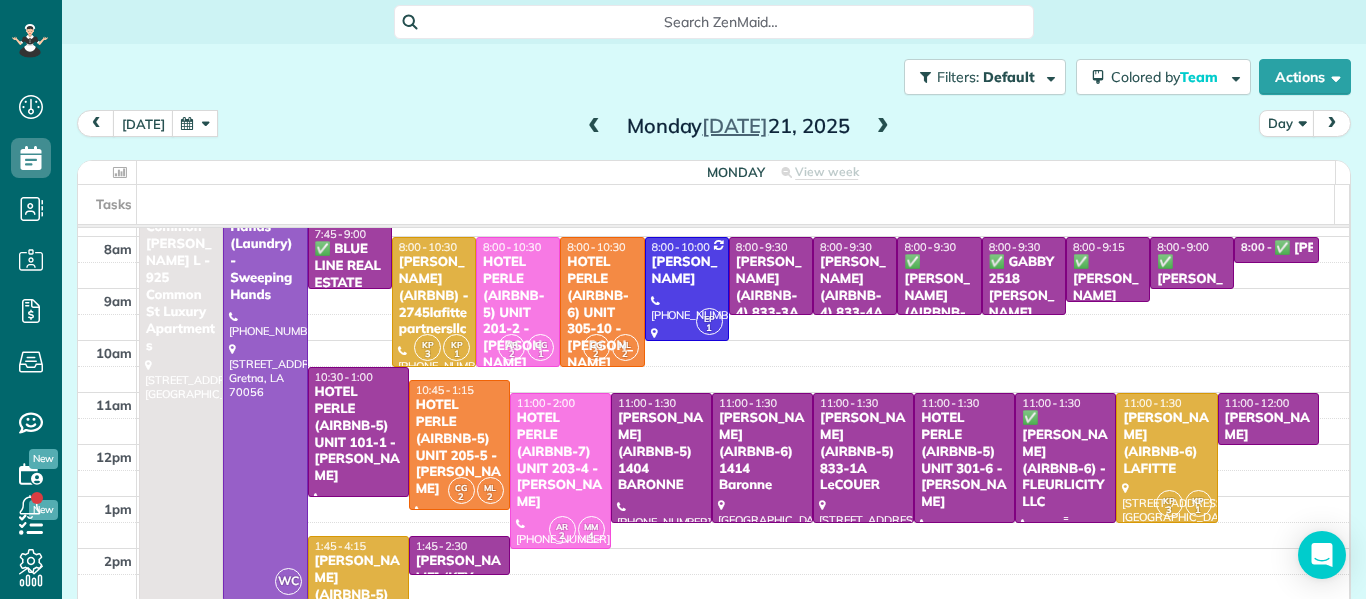 click on "✅ [PERSON_NAME] (AIRBNB-6) - FLEURLICITY LLC" at bounding box center (1065, 460) 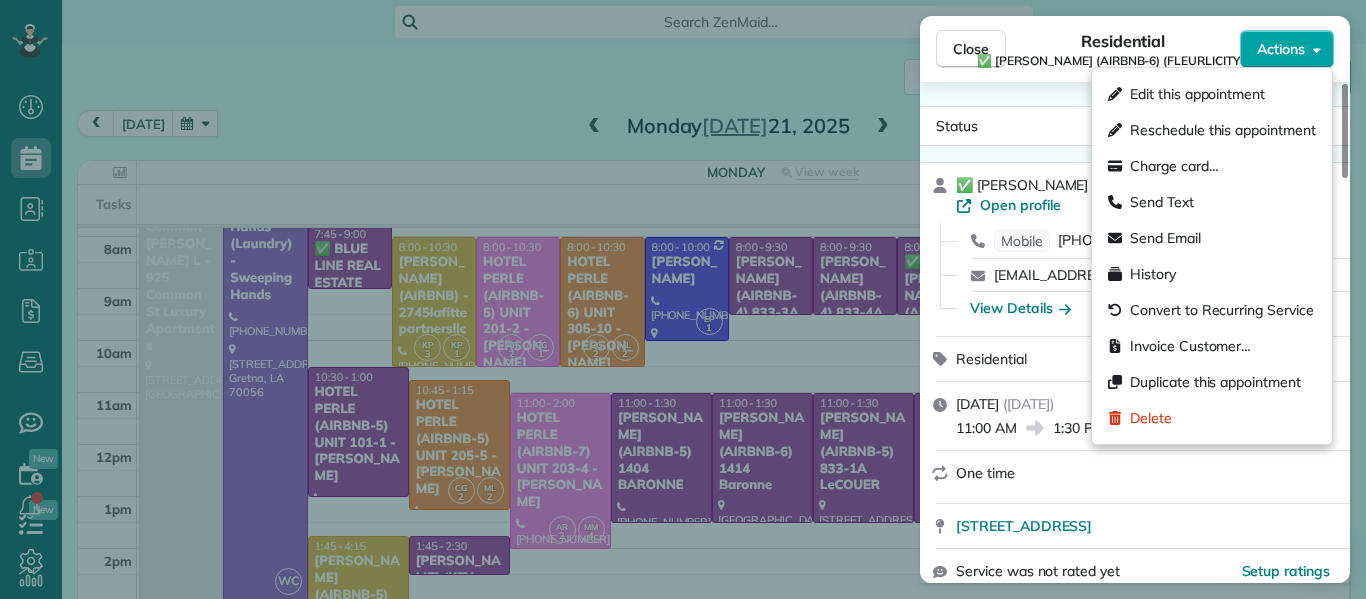 click on "Actions" at bounding box center [1287, 49] 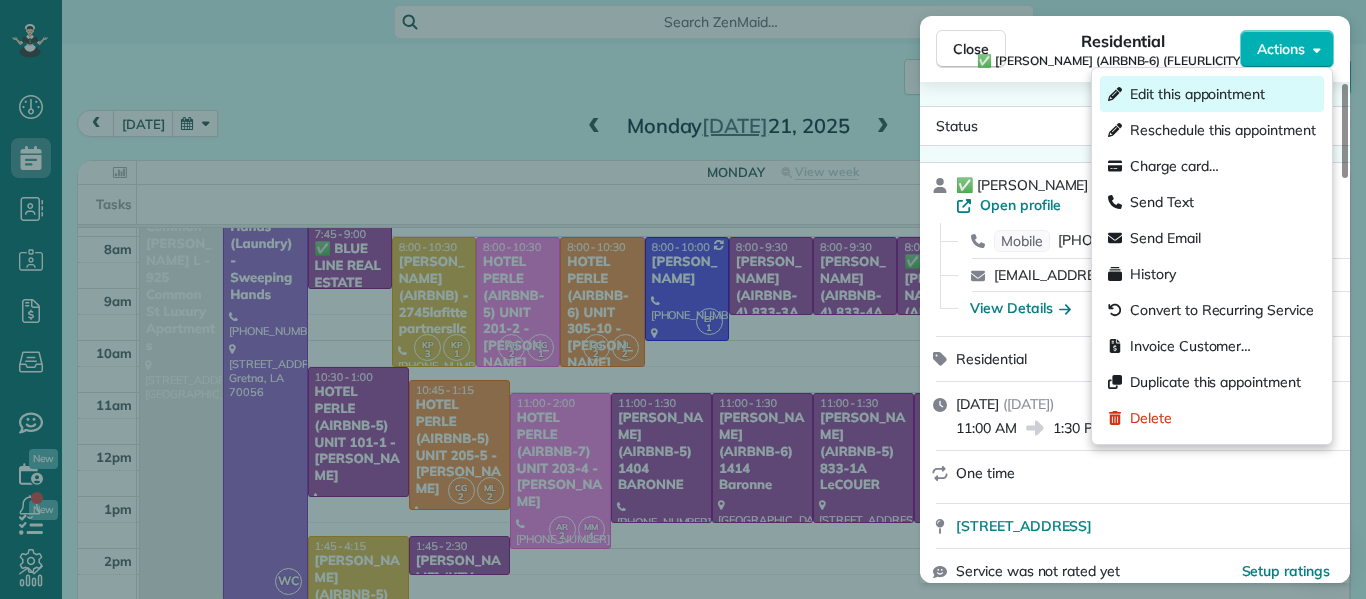click on "Edit this appointment" at bounding box center (1197, 94) 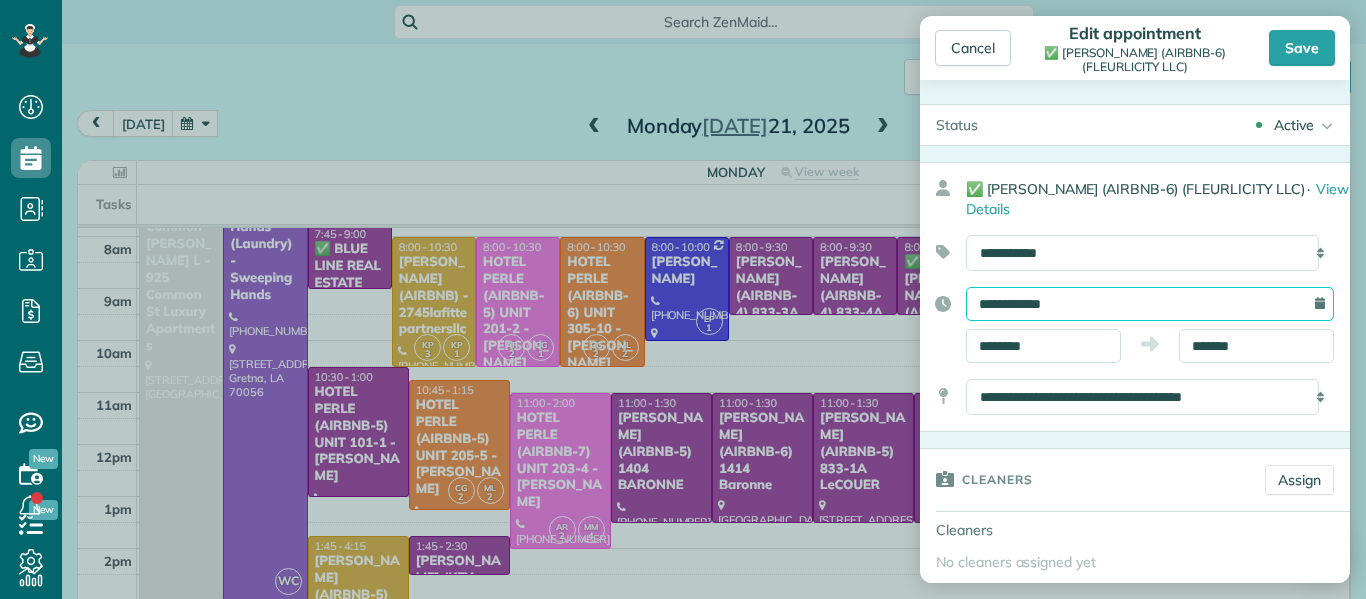 click on "**********" at bounding box center (1150, 304) 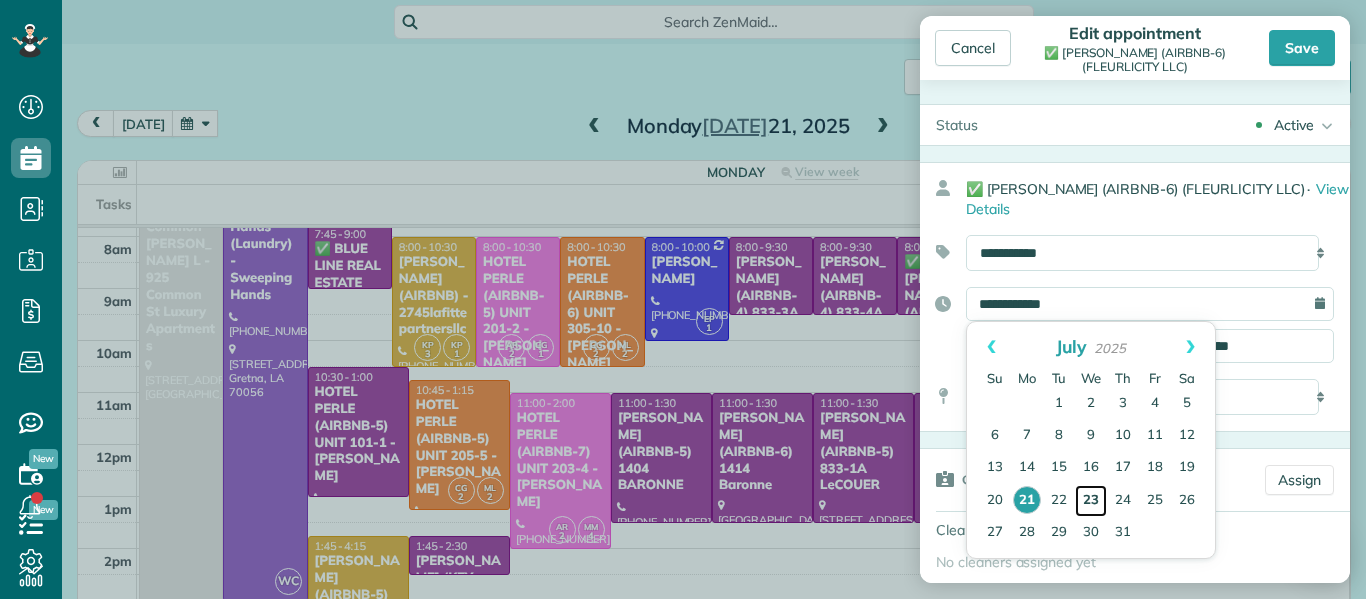 click on "23" at bounding box center (1091, 501) 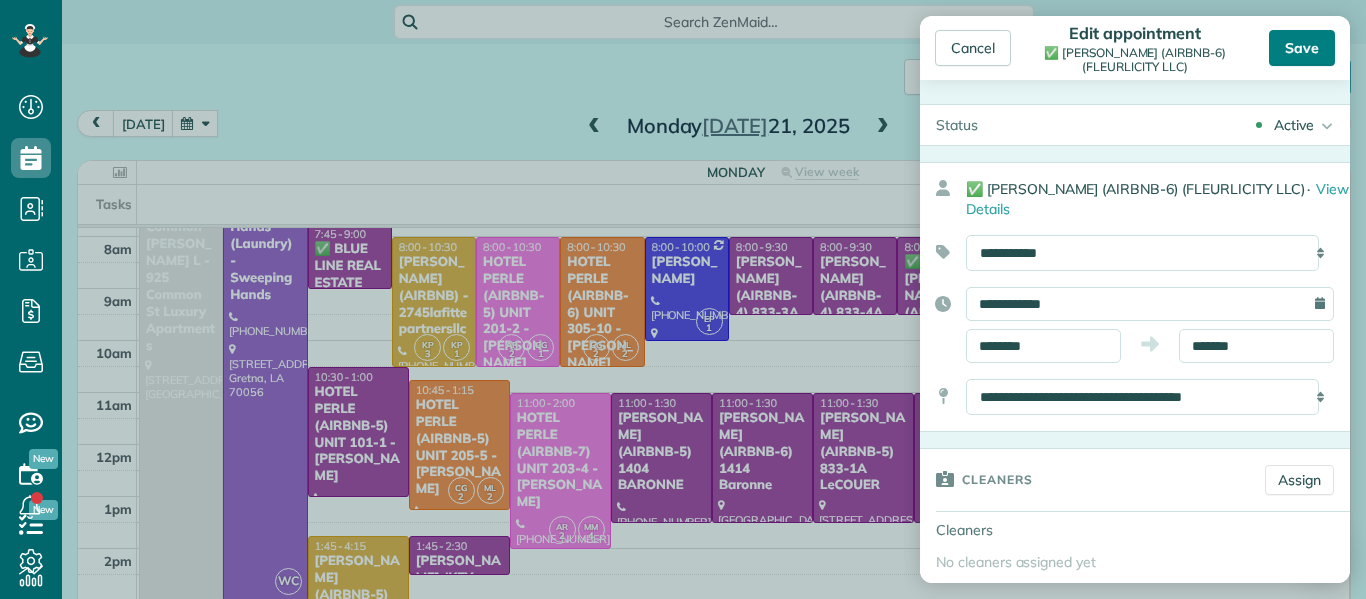 click on "Save" at bounding box center (1302, 48) 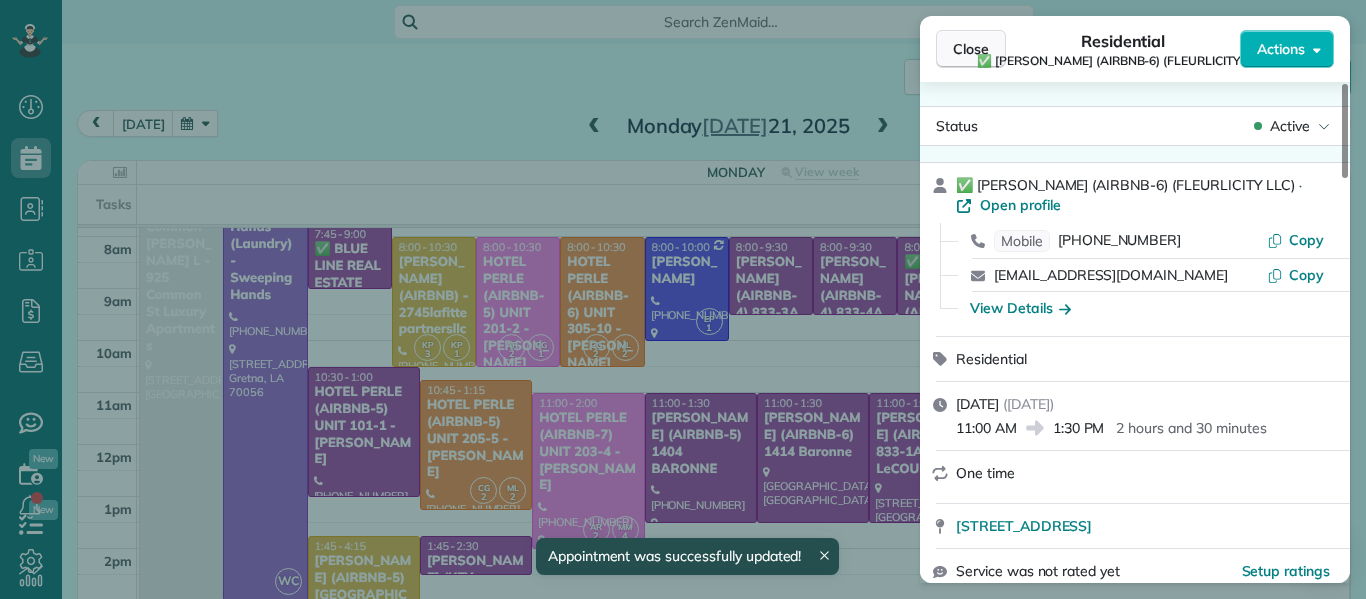 click on "Close" at bounding box center (971, 49) 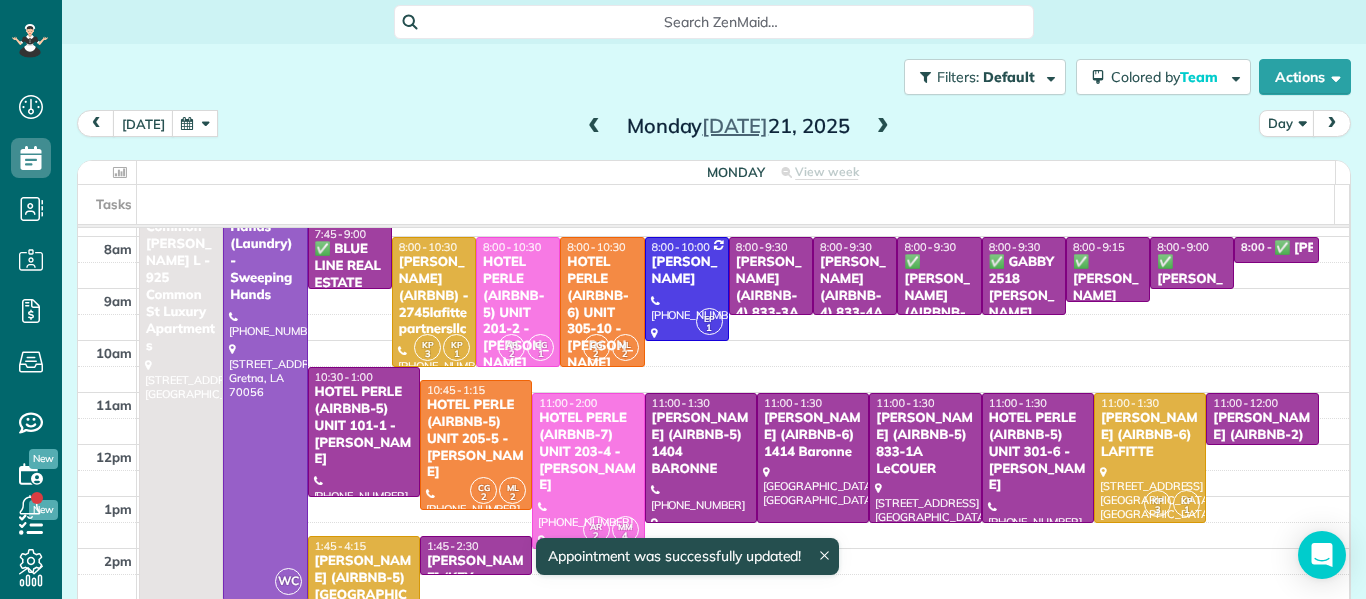 click on "Filters:   Default
|  1 appointment hidden
Colored by  Team
Color by Cleaner
Color by Team
Color by Status
Color by Recurrence
Color by Paid/Unpaid
Filters  Default
Schedule Changes
Actions
Create Appointment
Create Task
Clock In/Out
Send Work Orders
Print Route Sheets
[DATE] Emails/Texts
View Metrics" at bounding box center [714, 77] 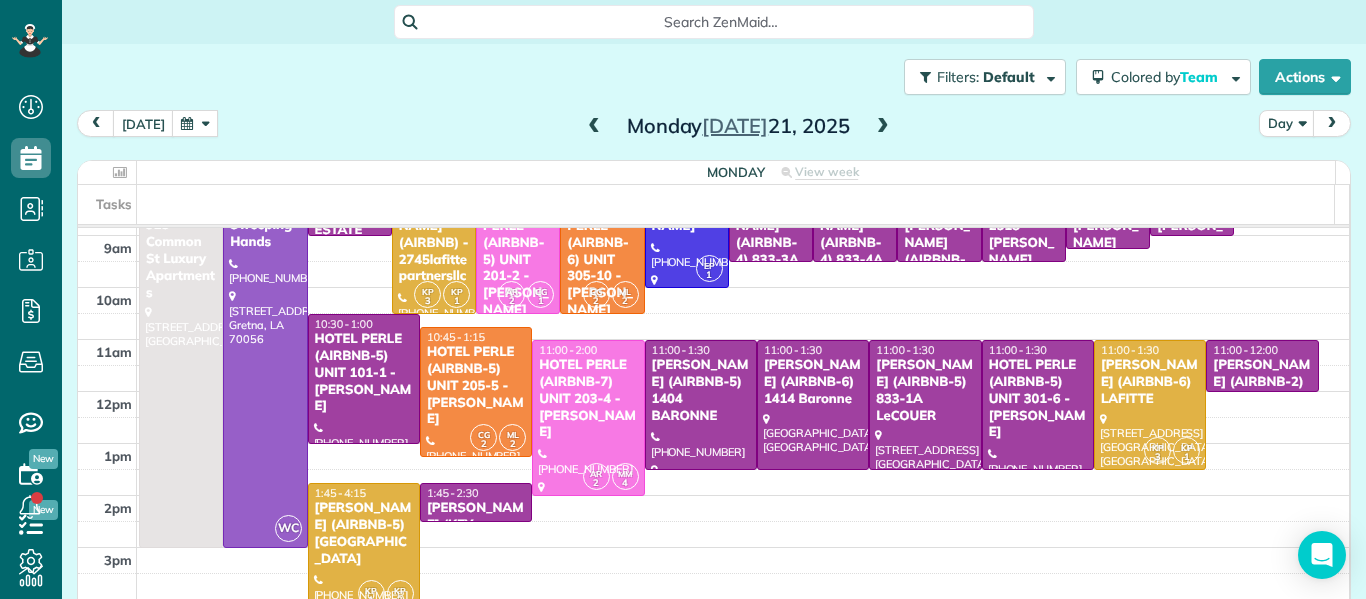 scroll, scrollTop: 97, scrollLeft: 0, axis: vertical 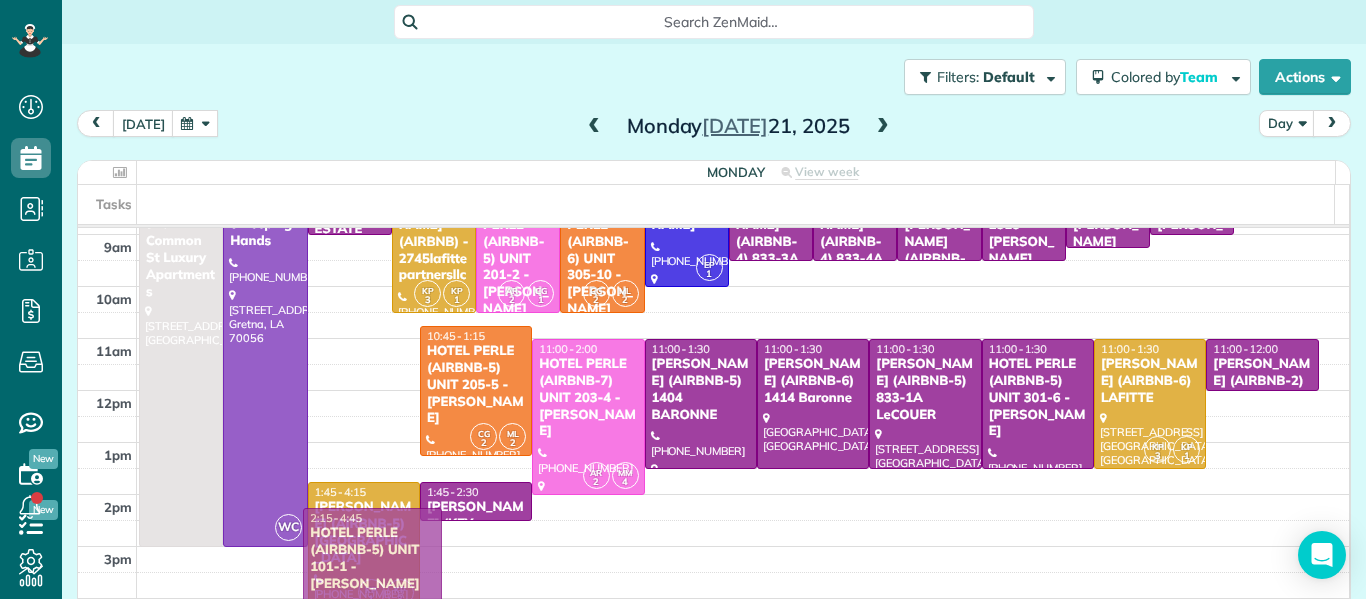drag, startPoint x: 353, startPoint y: 370, endPoint x: 398, endPoint y: 560, distance: 195.25624 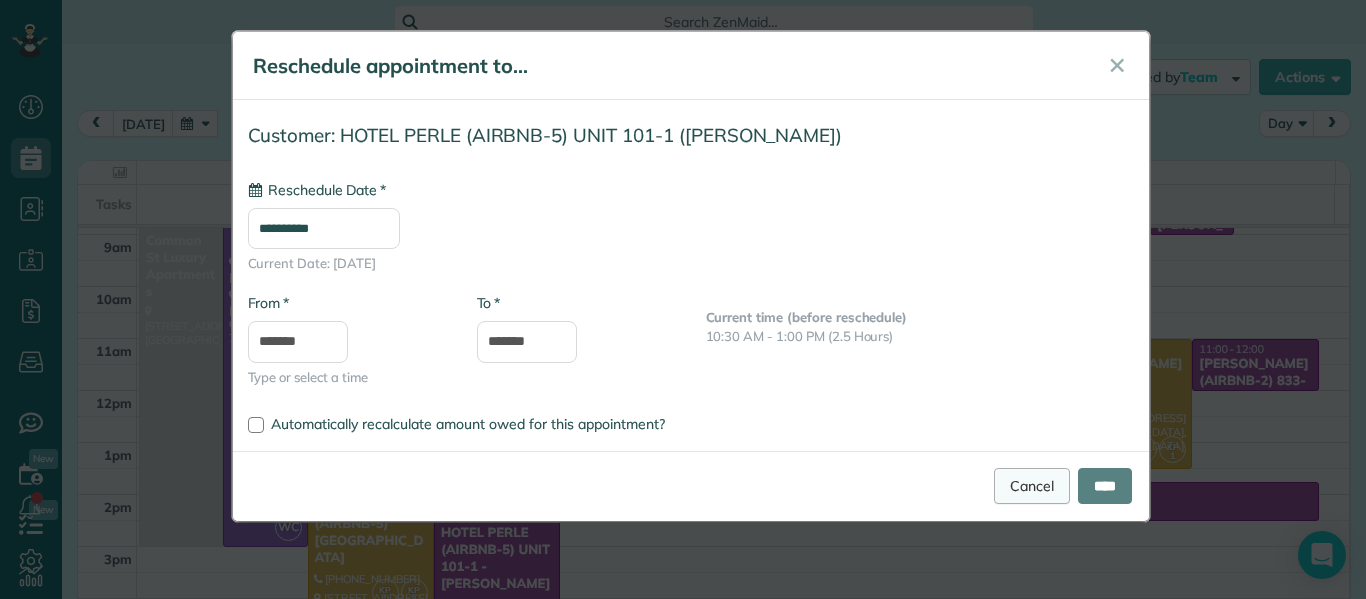 type on "**********" 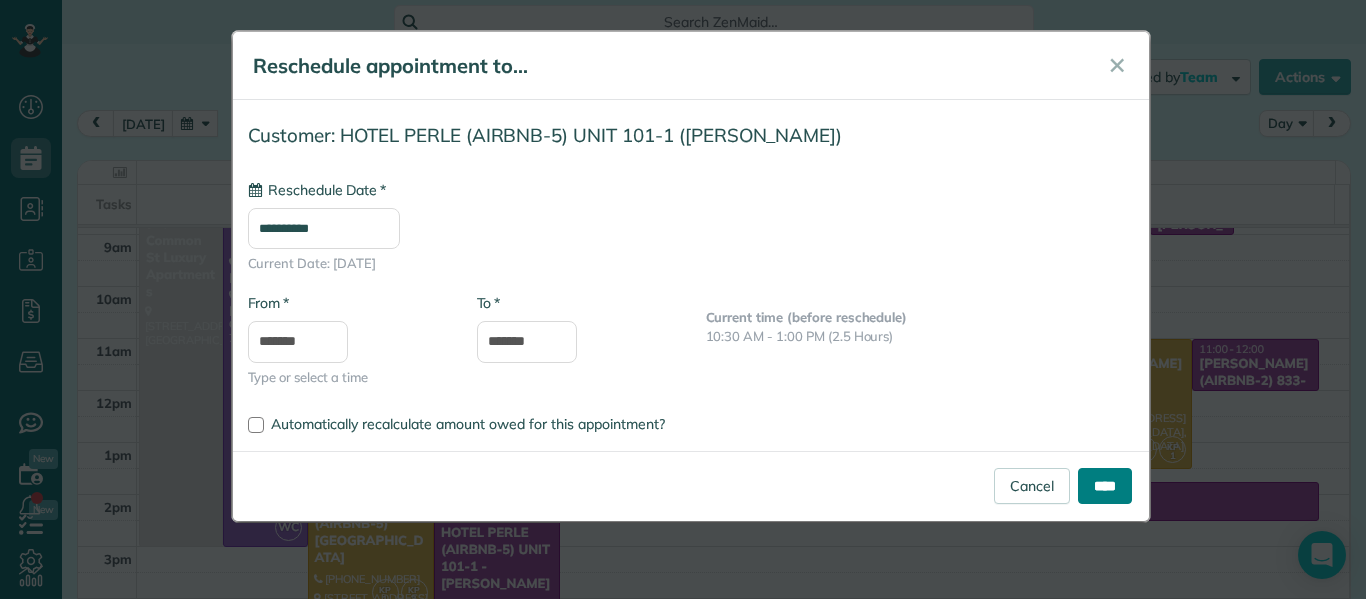 click on "****" at bounding box center (1105, 486) 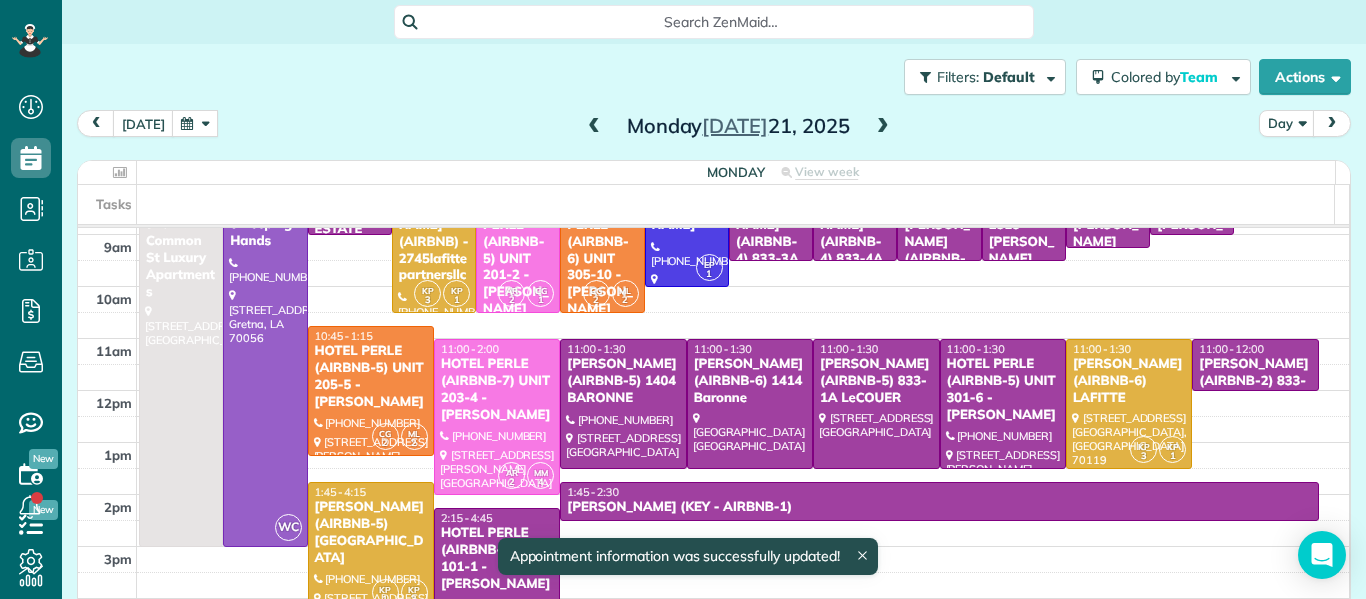 click on "HOTEL PERLE (AIRBNB-5) UNIT 101-1 - [PERSON_NAME]" at bounding box center [497, 559] 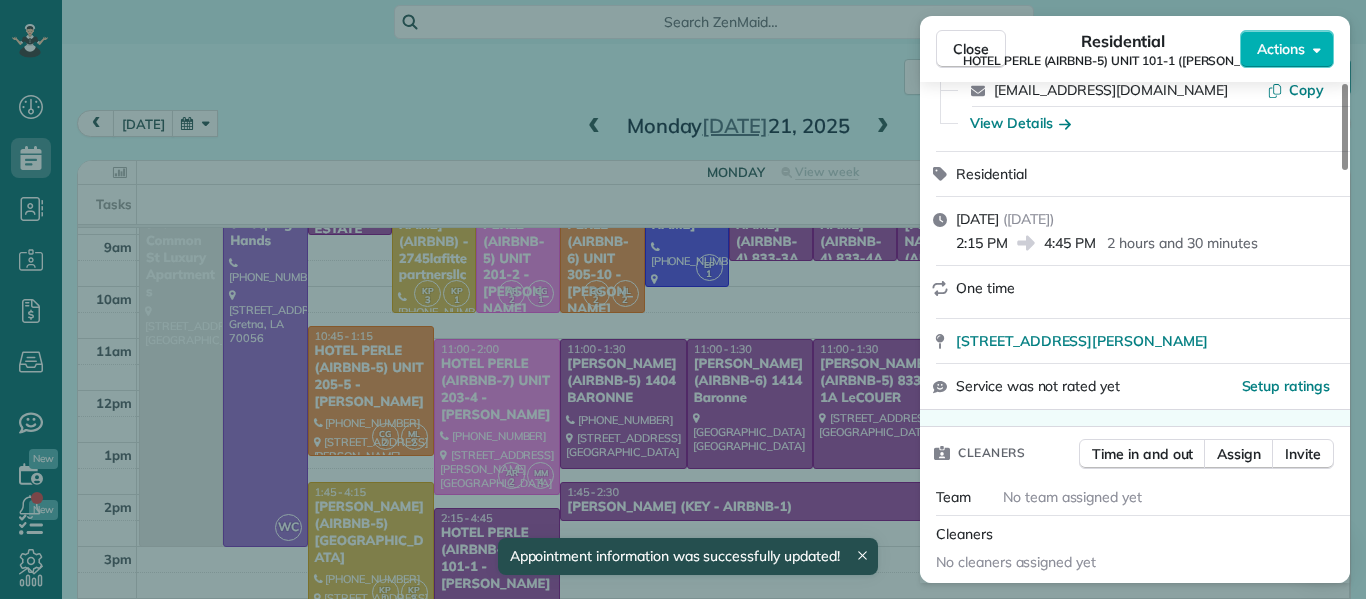 scroll, scrollTop: 227, scrollLeft: 0, axis: vertical 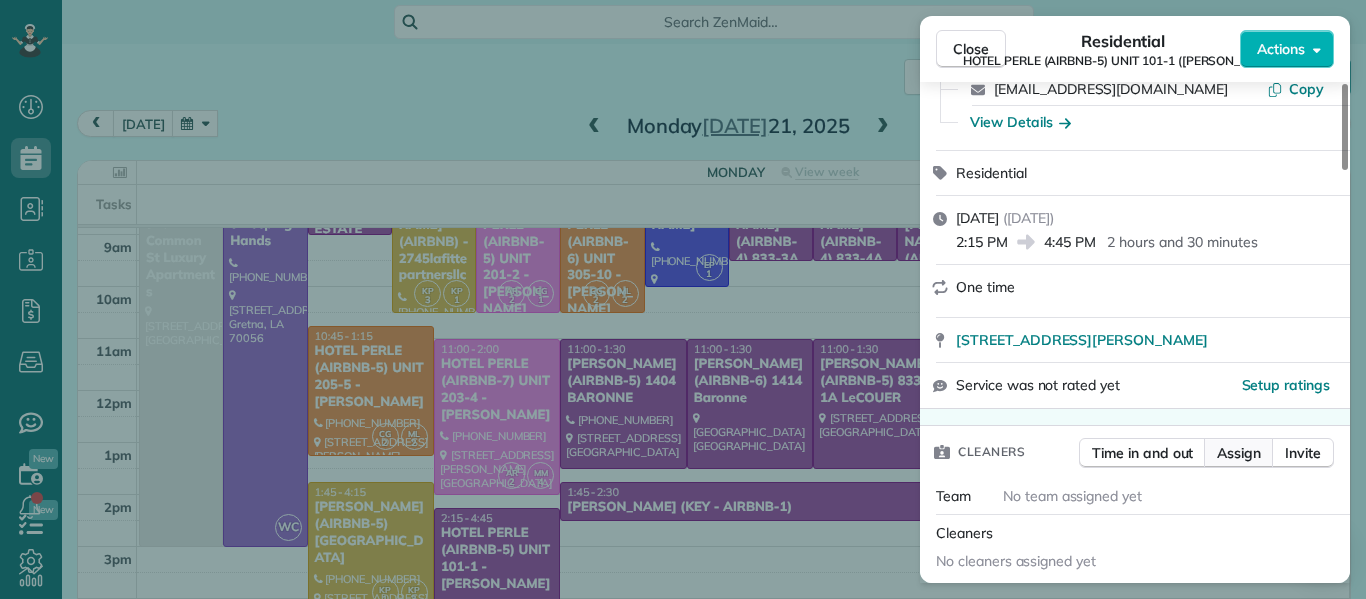 click on "Assign" at bounding box center [1239, 453] 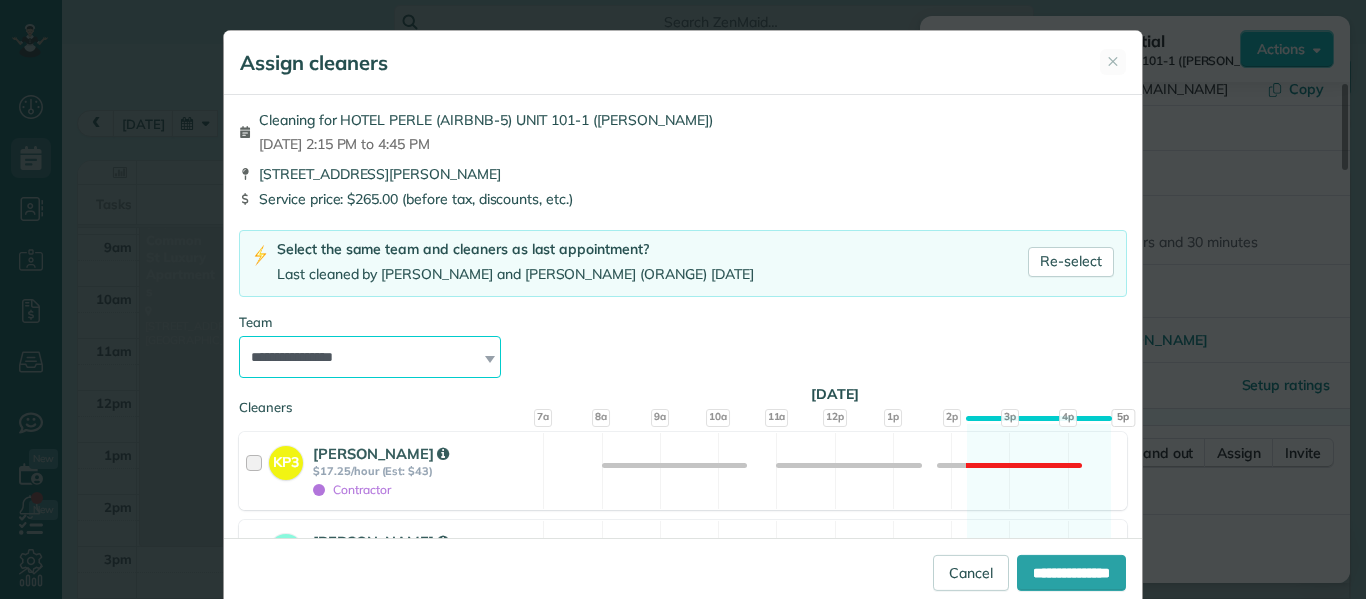 click on "**********" at bounding box center [370, 357] 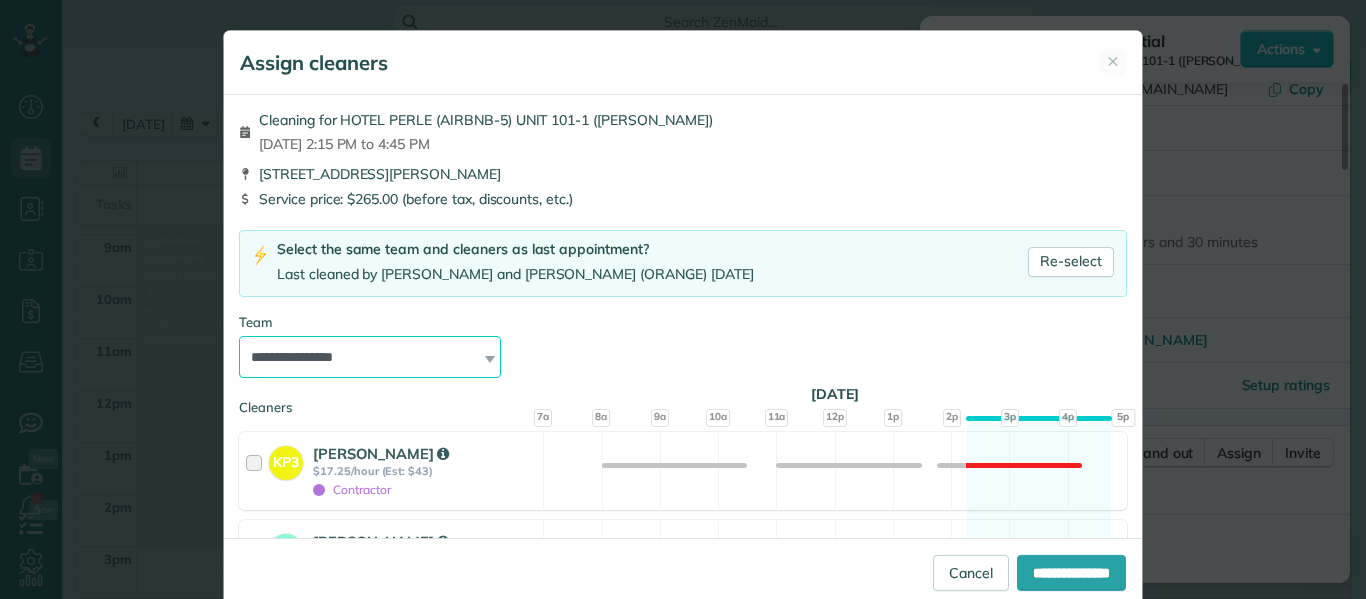 select on "*****" 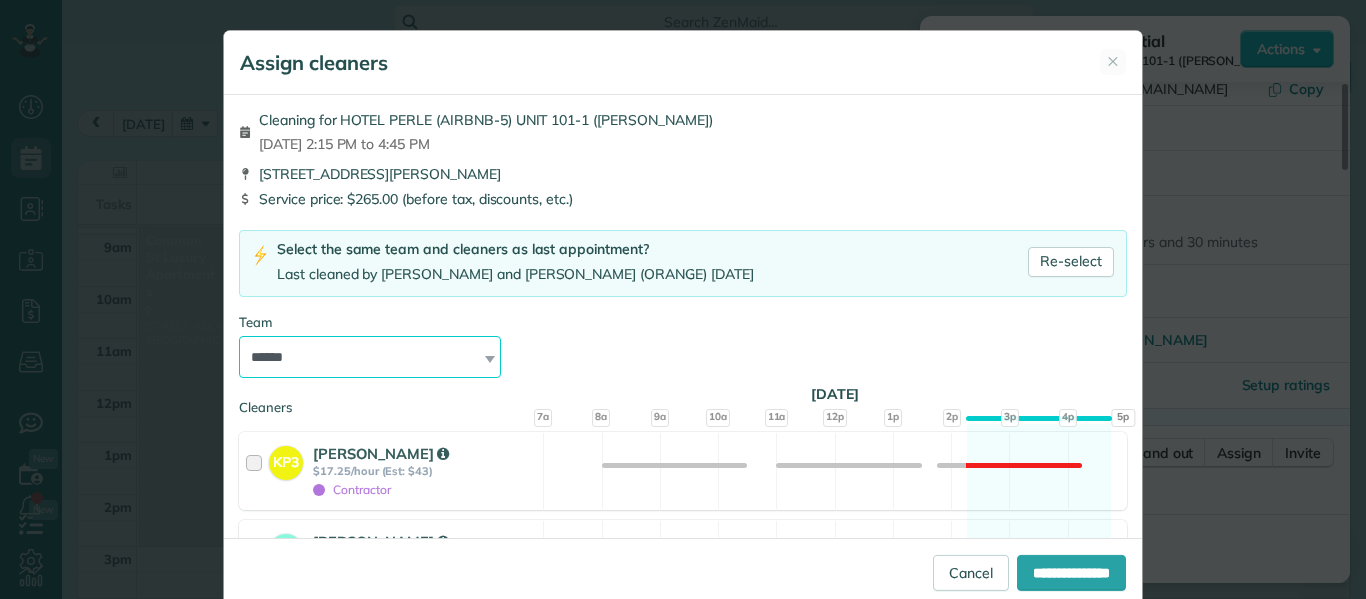 click on "**********" at bounding box center [370, 357] 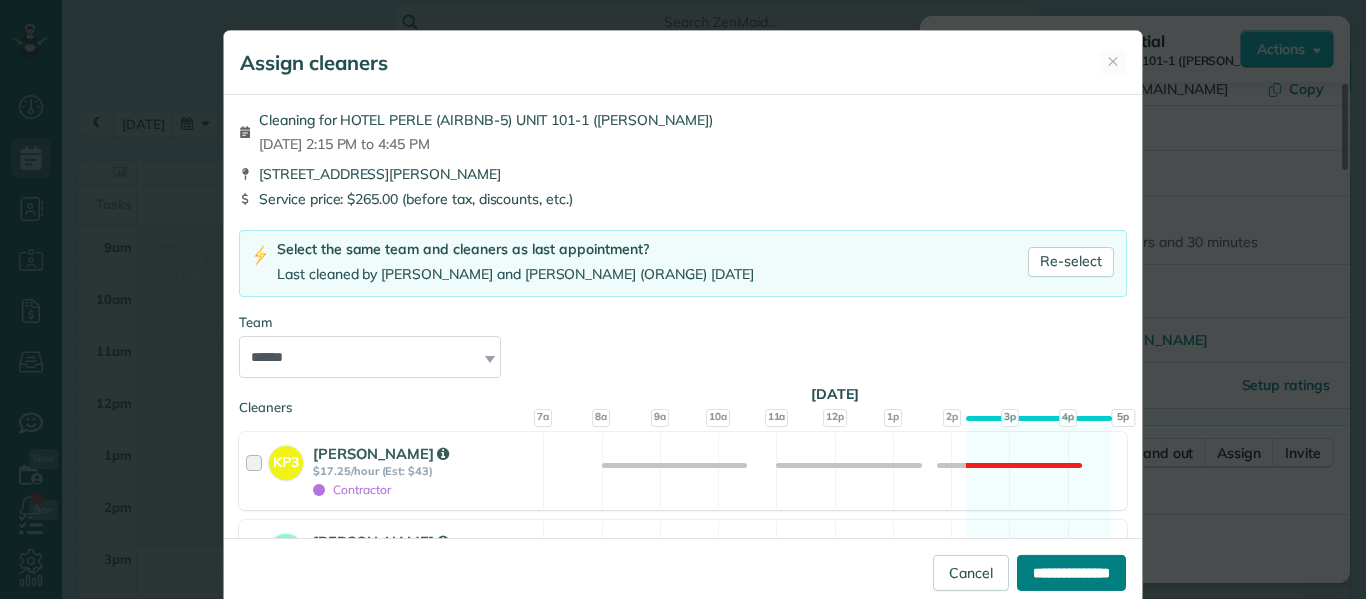 click on "**********" at bounding box center [1071, 573] 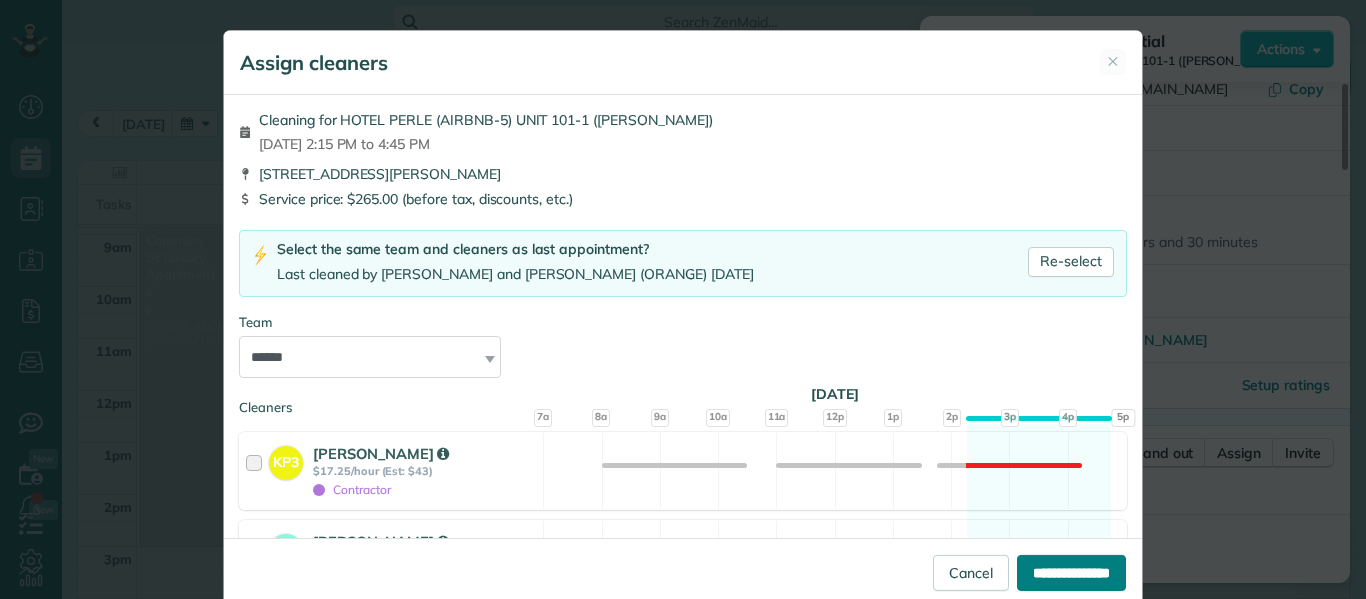 type on "**********" 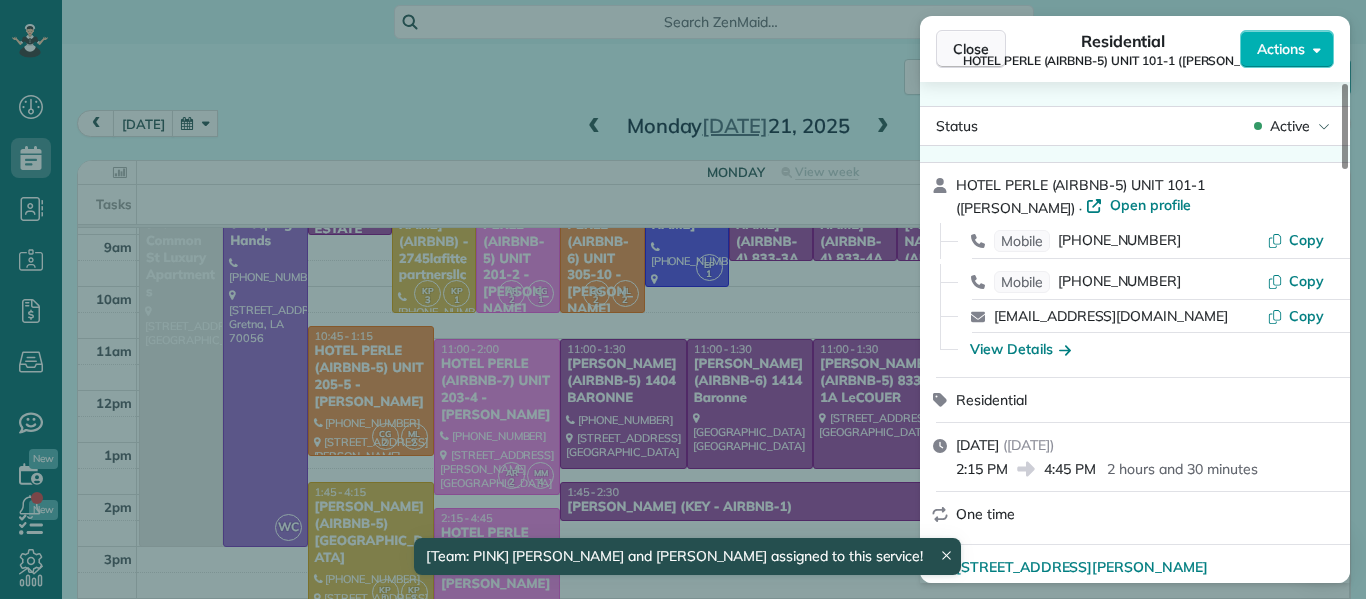 click on "Close" at bounding box center (971, 49) 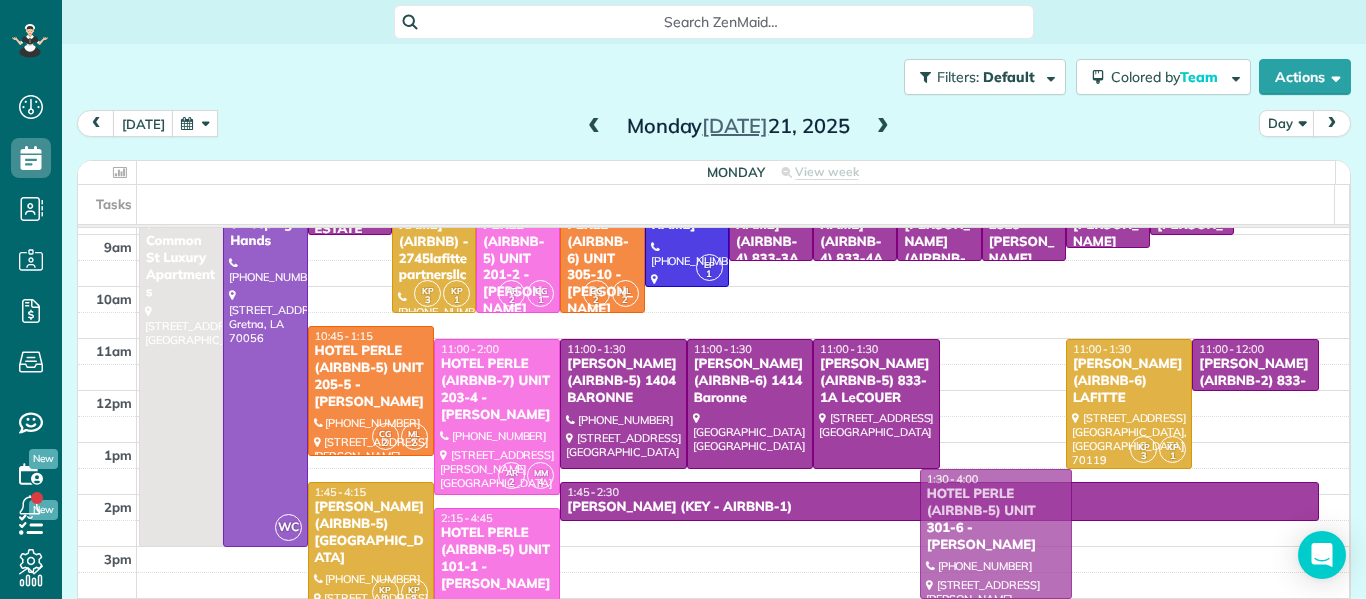 drag, startPoint x: 981, startPoint y: 395, endPoint x: 957, endPoint y: 522, distance: 129.24782 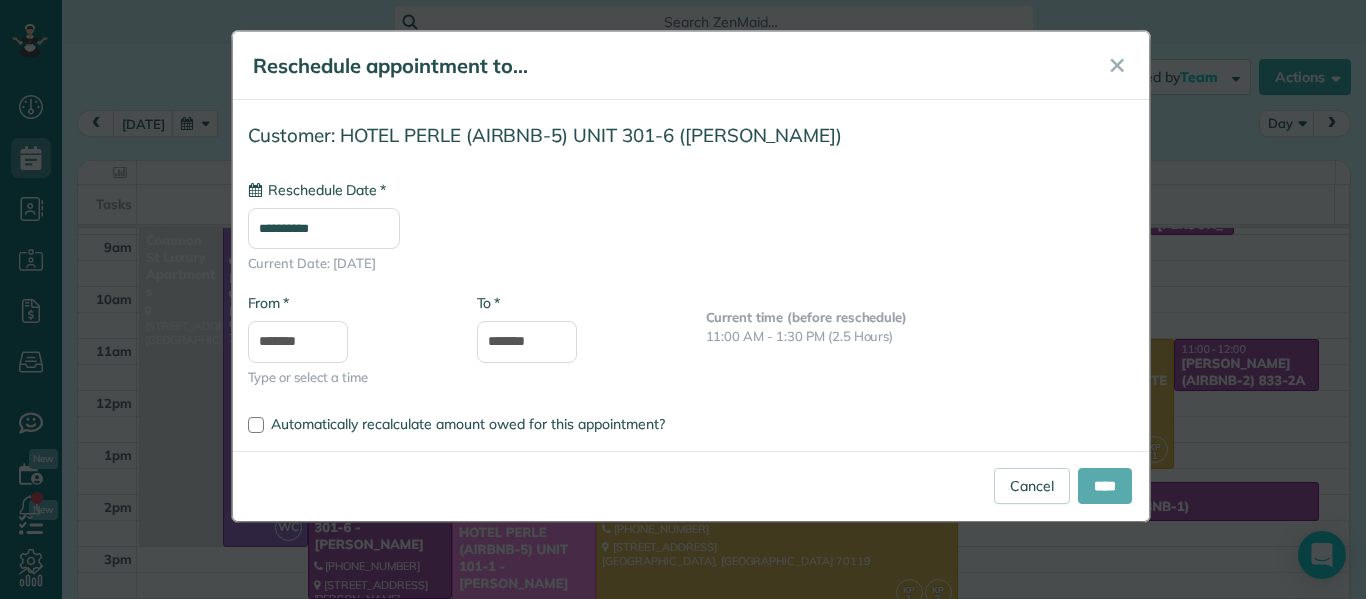 type on "**********" 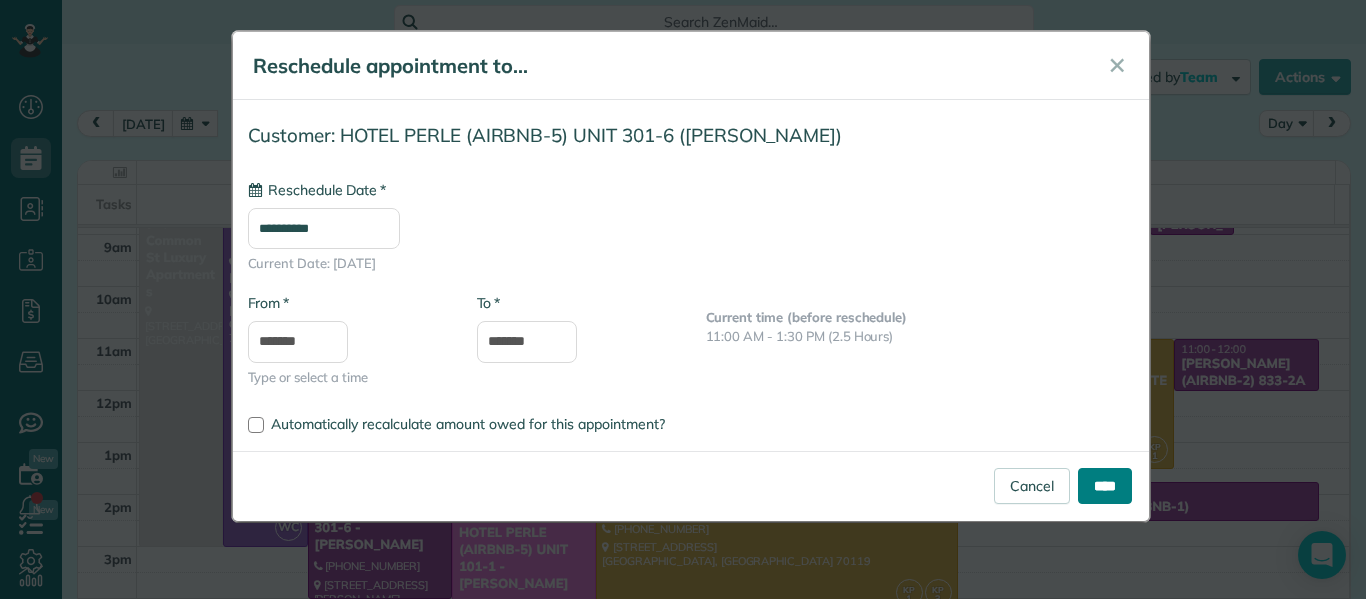 click on "****" at bounding box center [1105, 486] 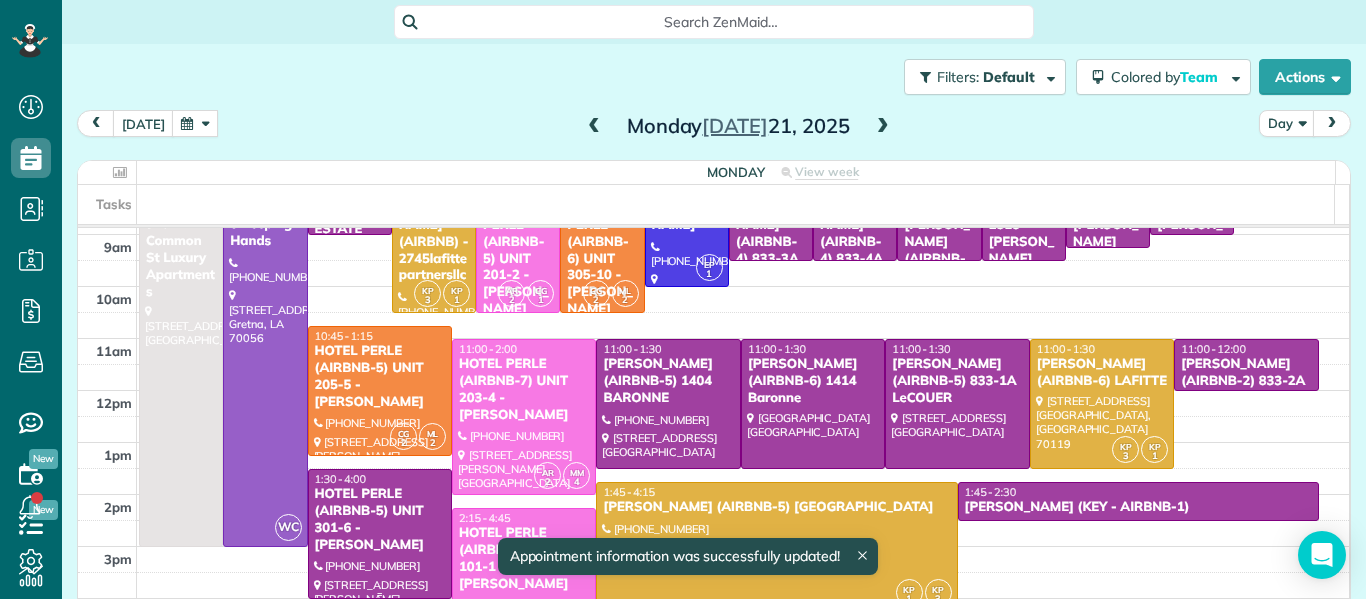 click on "HOTEL PERLE (AIRBNB-5) UNIT 301-6 - [PERSON_NAME]" at bounding box center [380, 520] 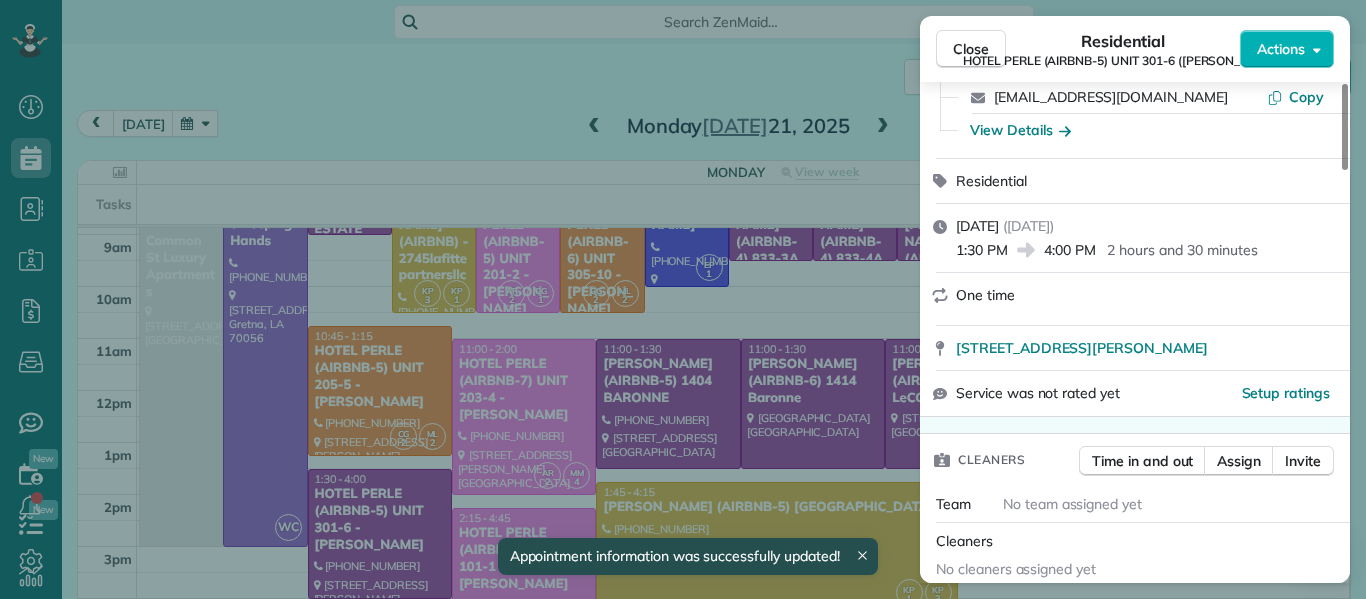 scroll, scrollTop: 220, scrollLeft: 0, axis: vertical 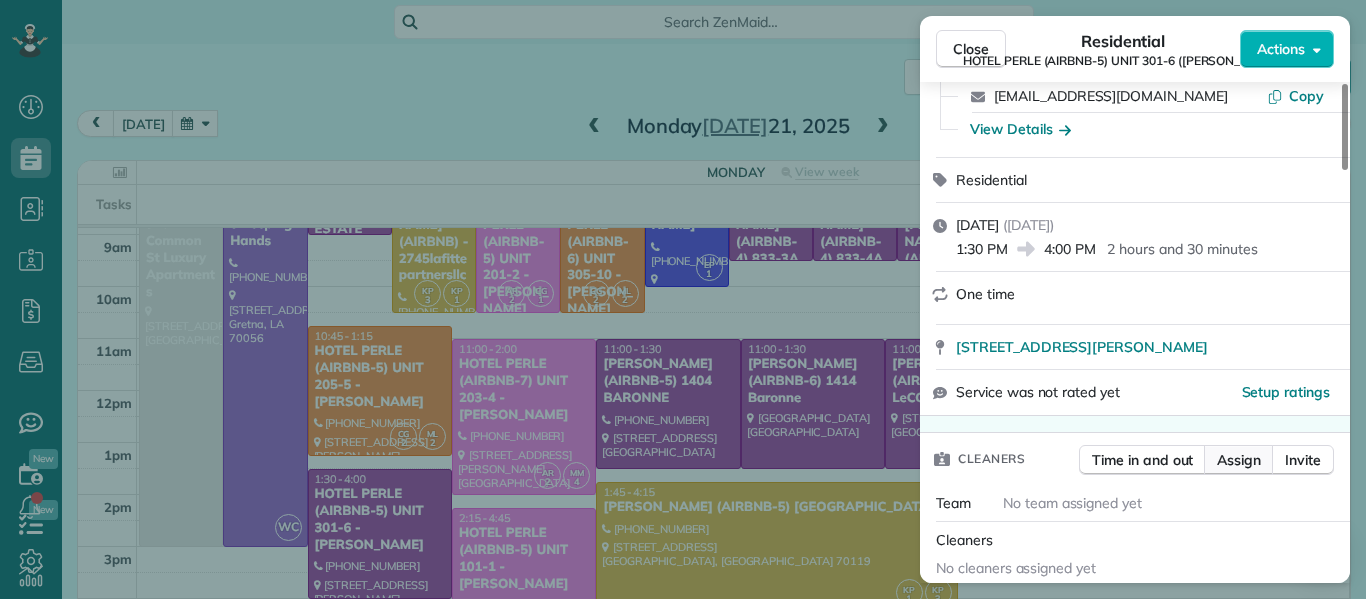 click on "Assign" at bounding box center [1239, 460] 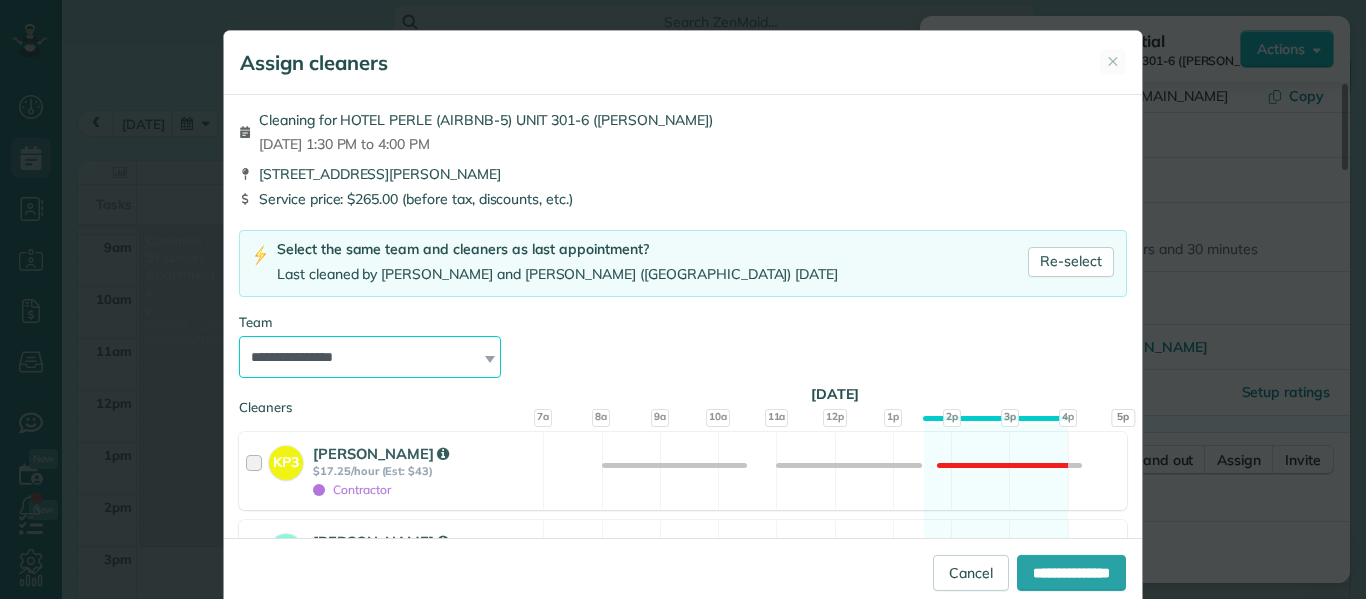 click on "**********" at bounding box center (370, 357) 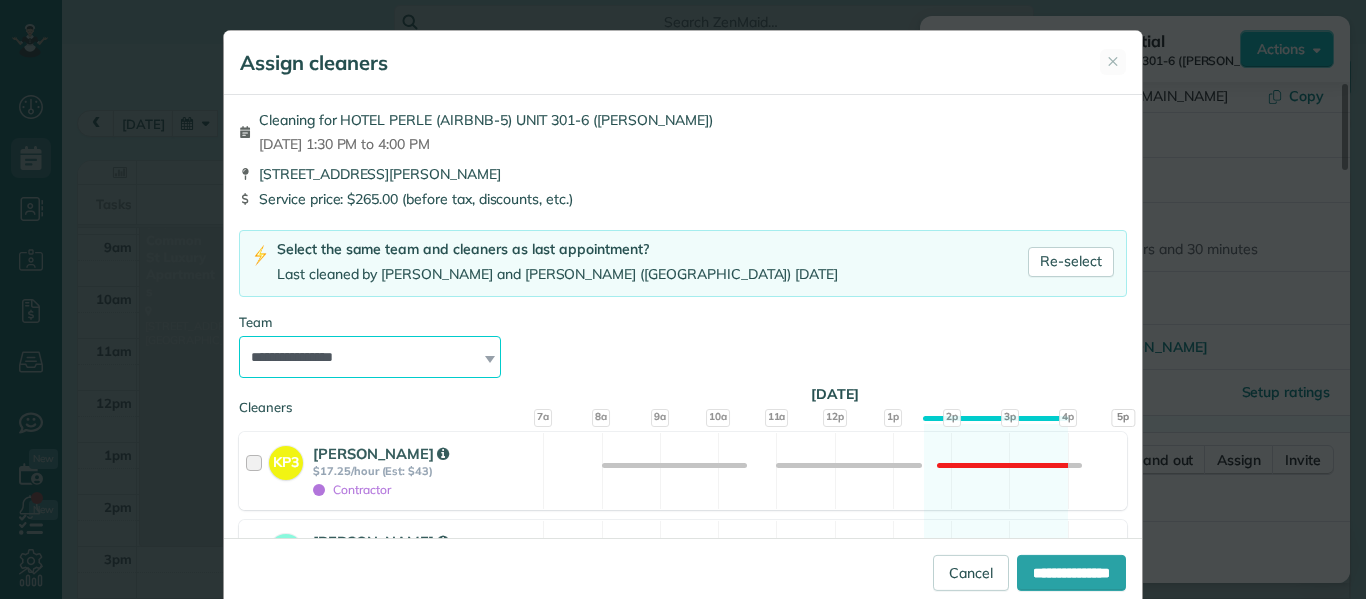 select on "*****" 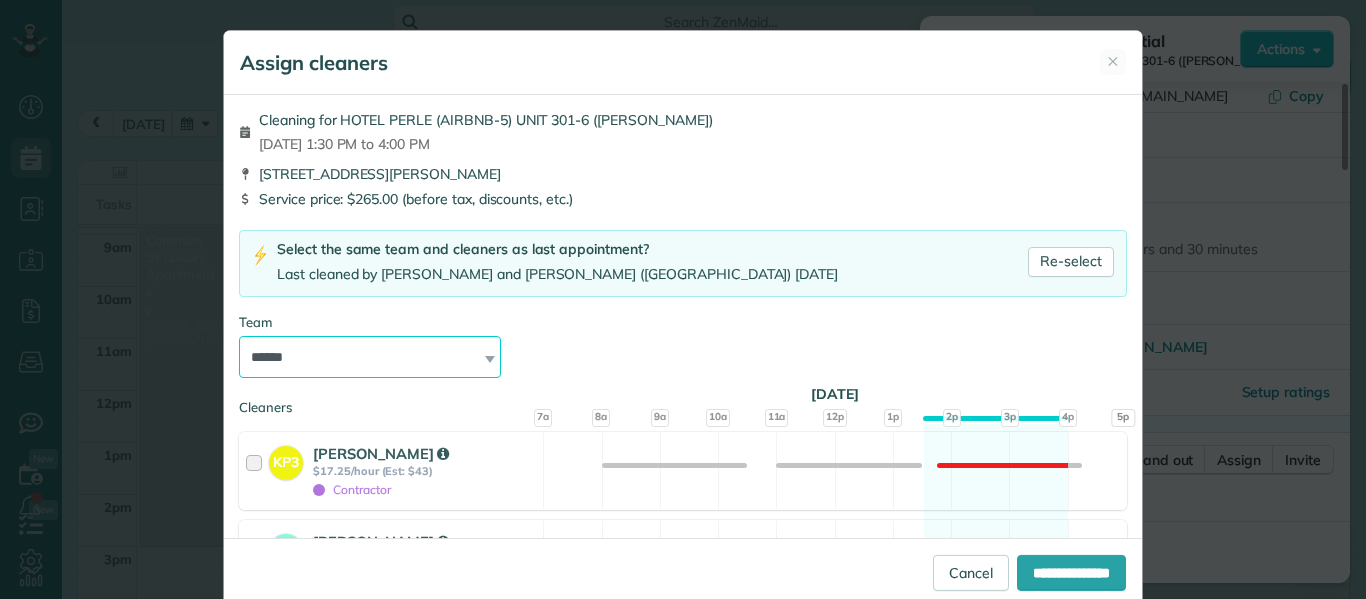 click on "**********" at bounding box center [370, 357] 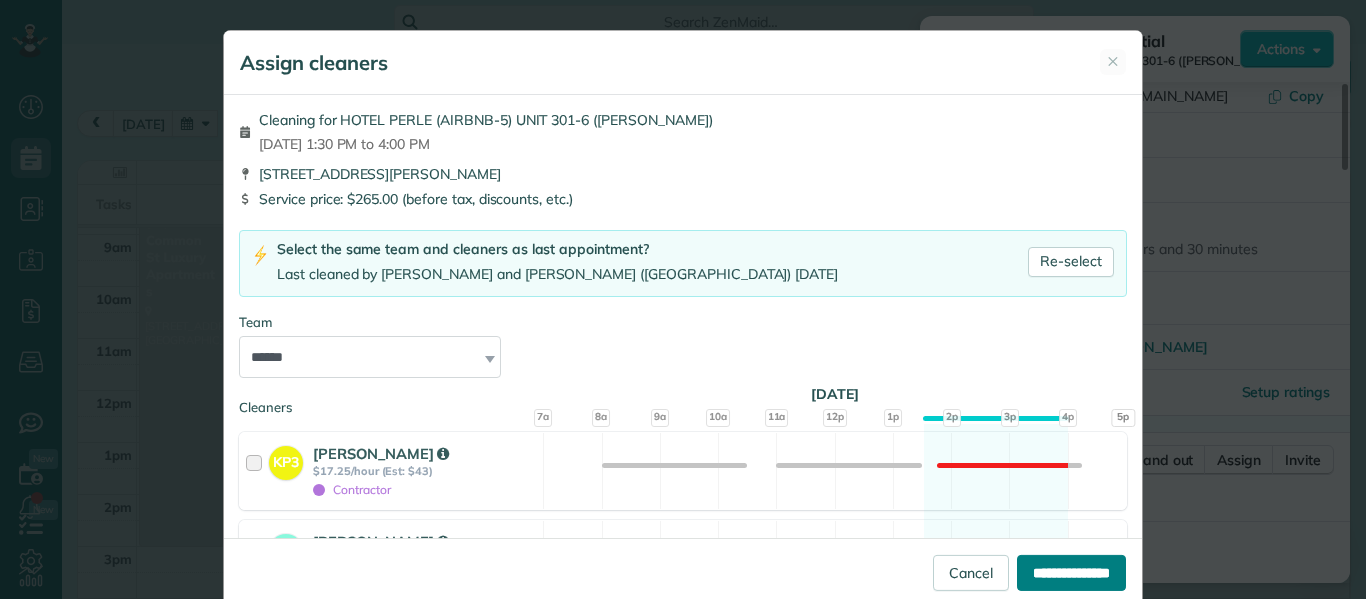 click on "**********" at bounding box center [1071, 573] 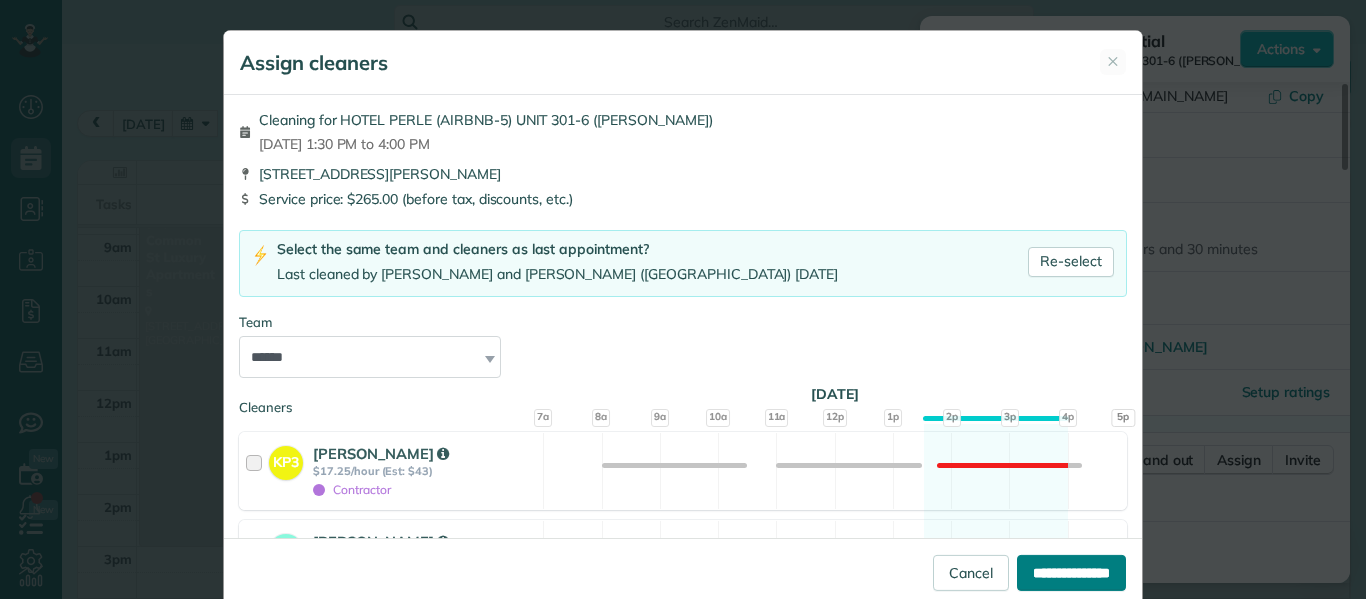type on "**********" 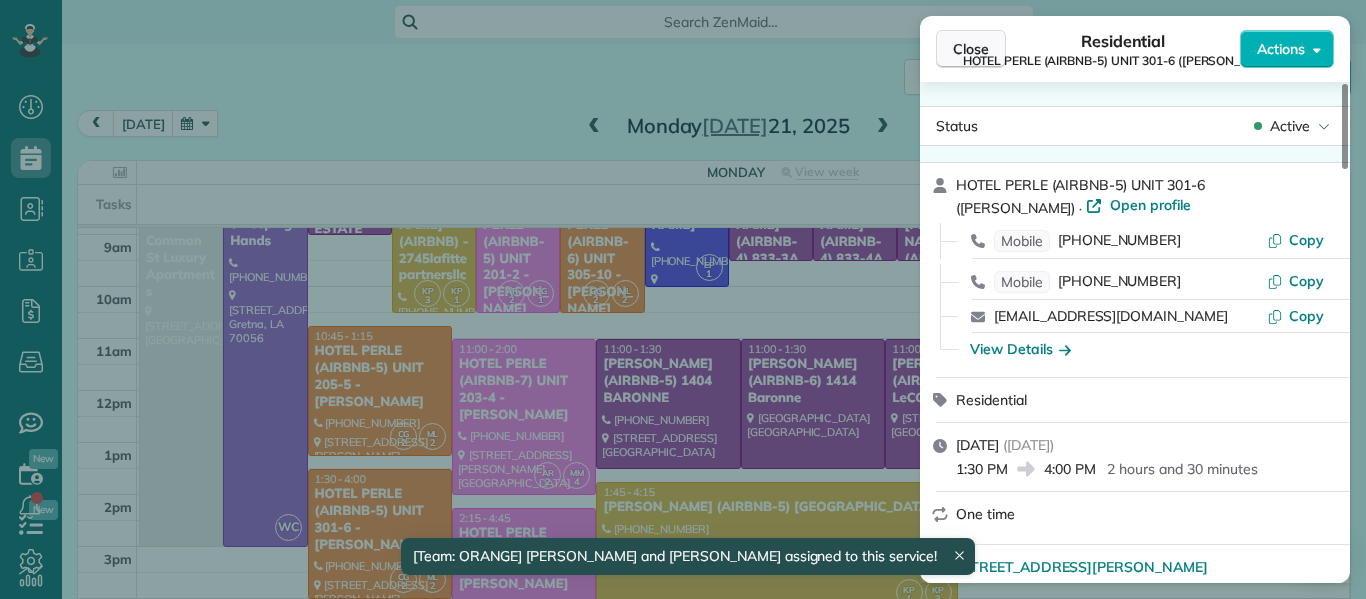 click on "Close" at bounding box center (971, 49) 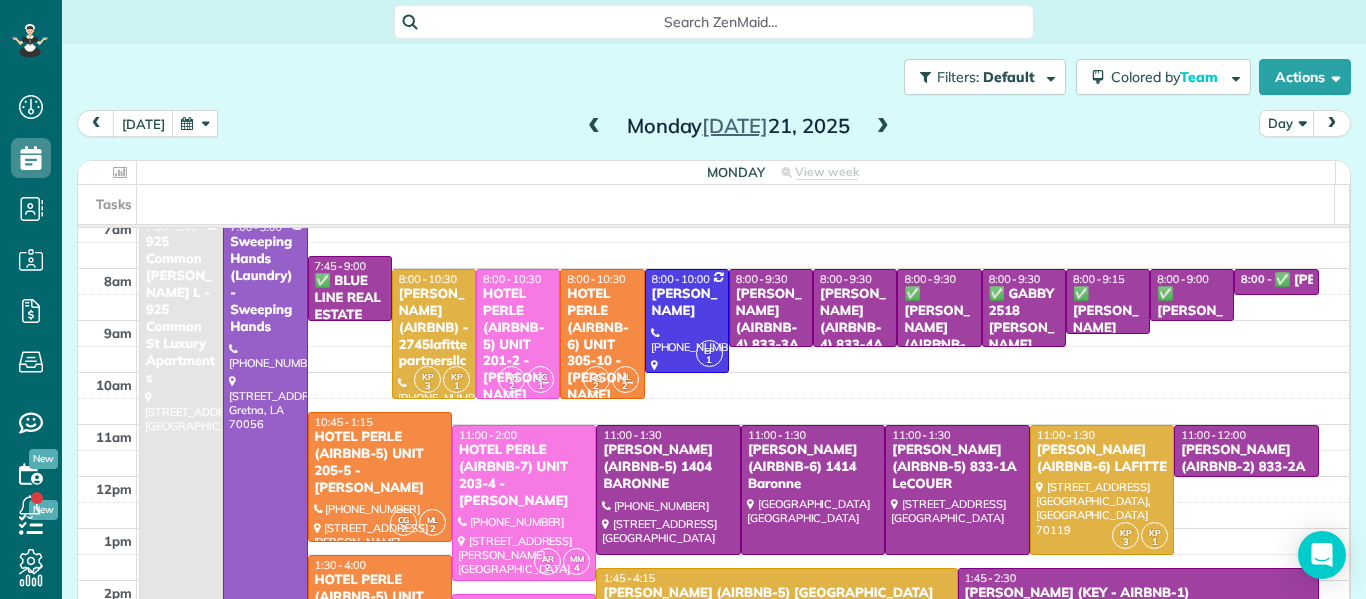 scroll, scrollTop: 12, scrollLeft: 0, axis: vertical 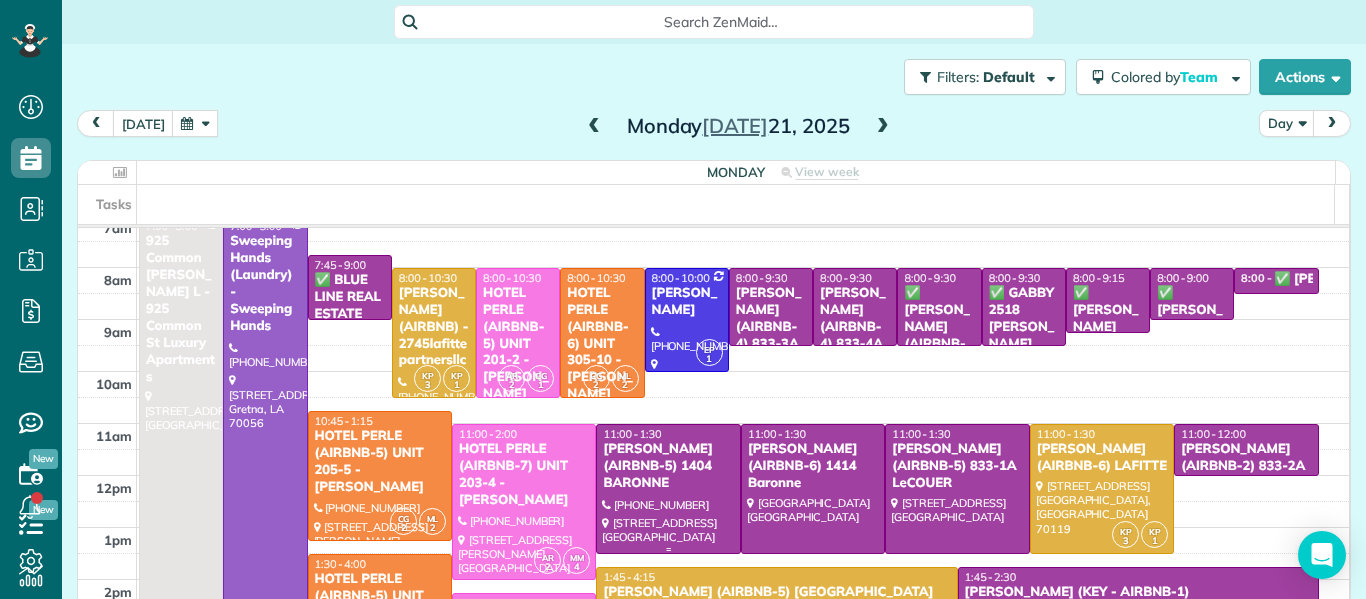click on "[PERSON_NAME] (AIRBNB-5) 1404 BARONNE" at bounding box center [668, 466] 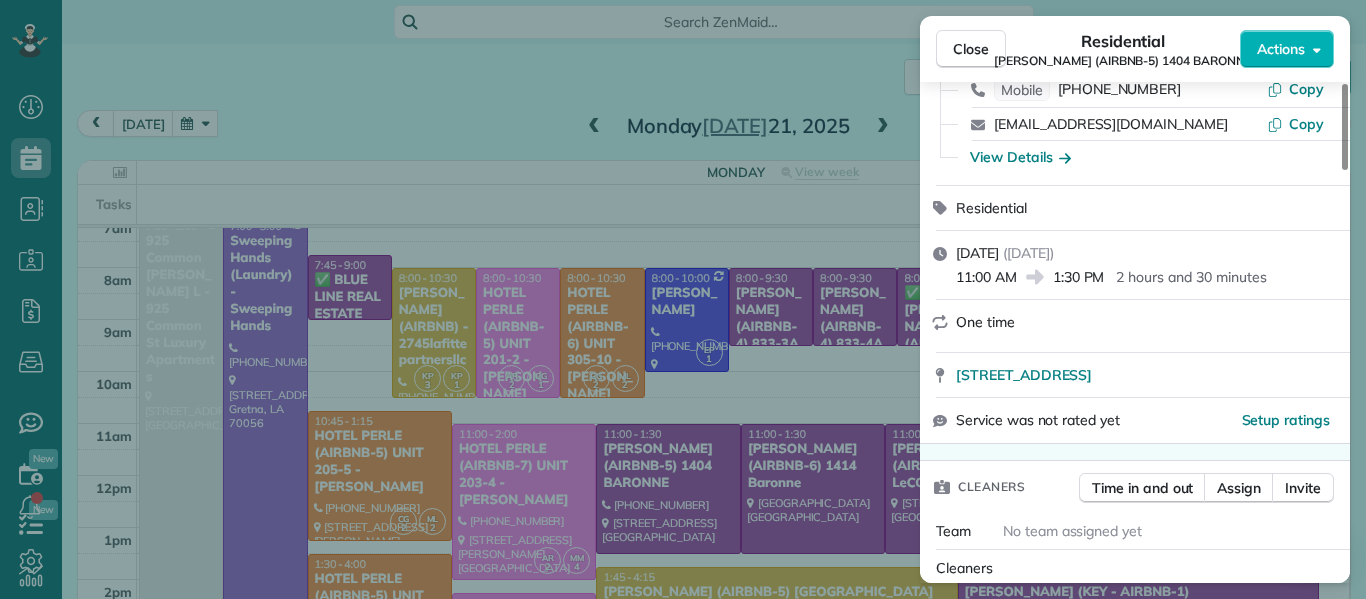 scroll, scrollTop: 235, scrollLeft: 0, axis: vertical 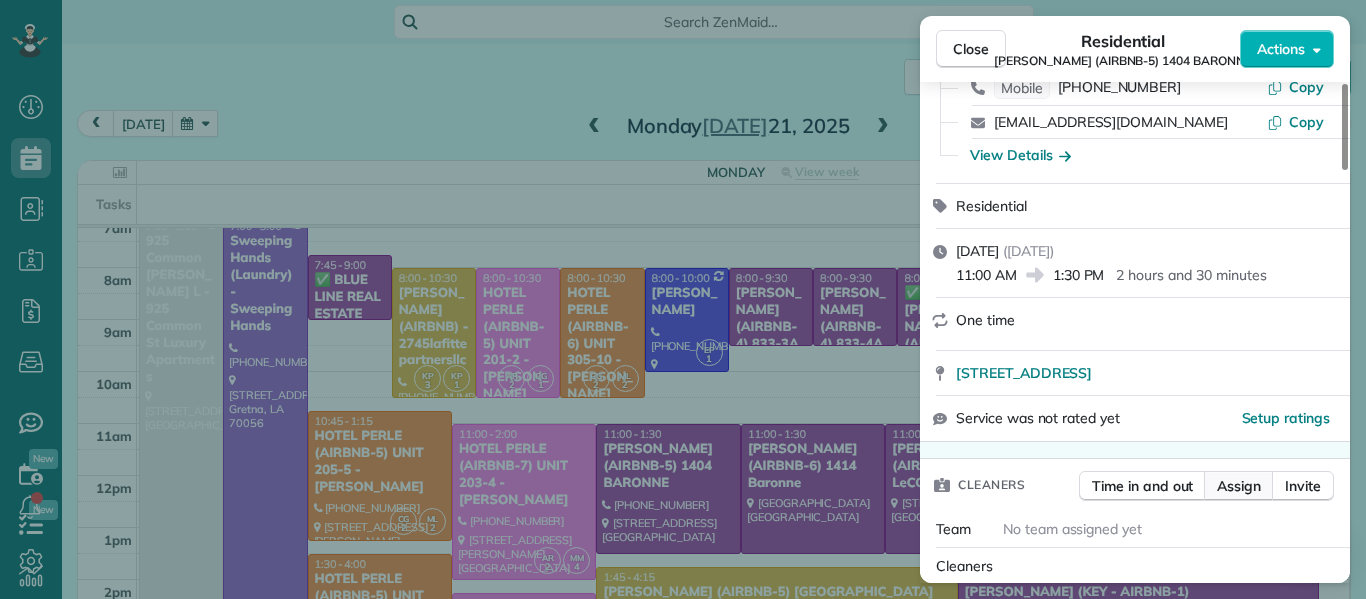 click on "Assign" at bounding box center (1239, 486) 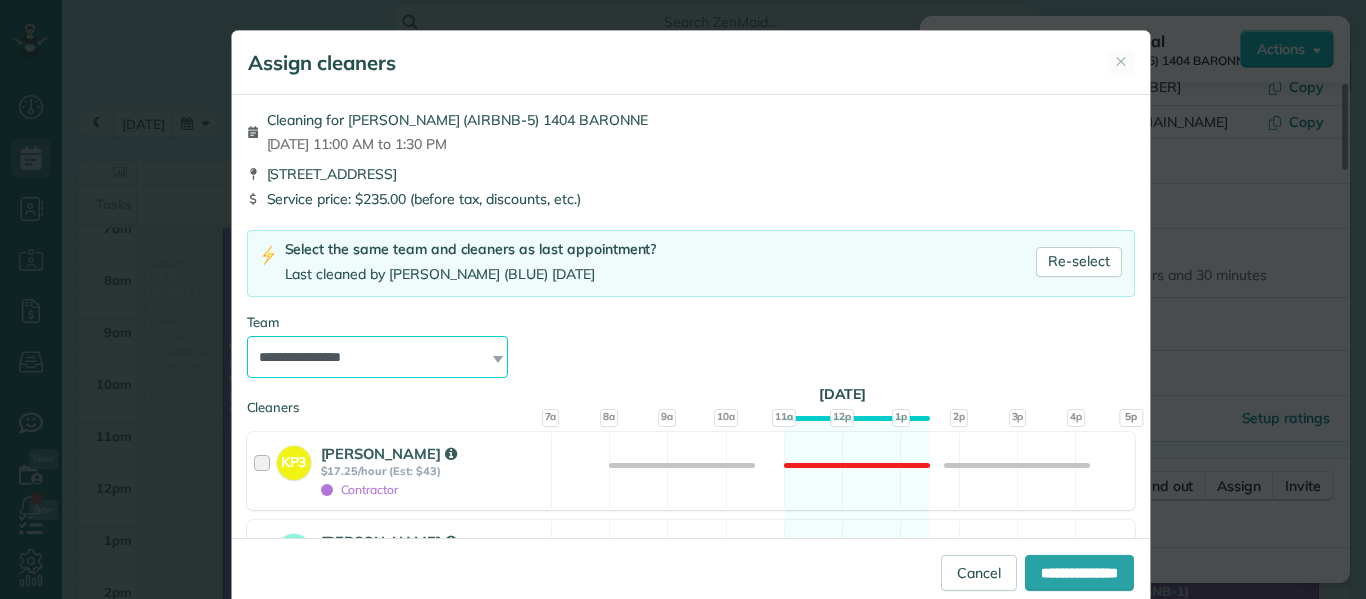 click on "**********" at bounding box center (378, 357) 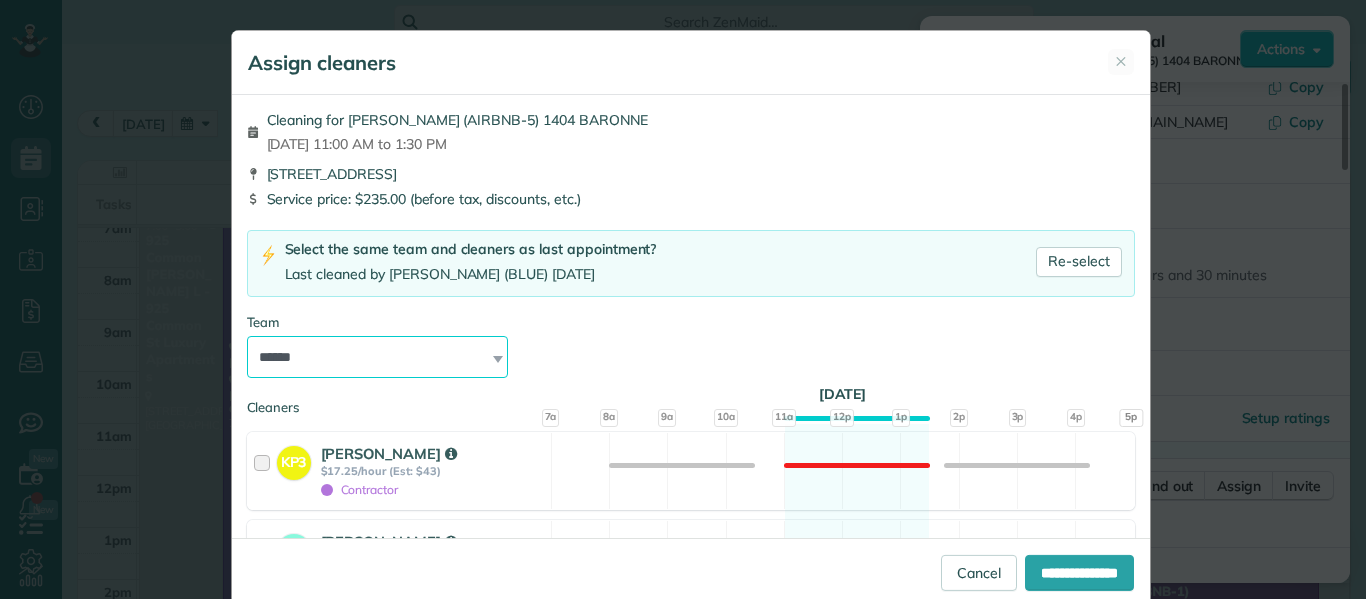 click on "**********" at bounding box center (378, 357) 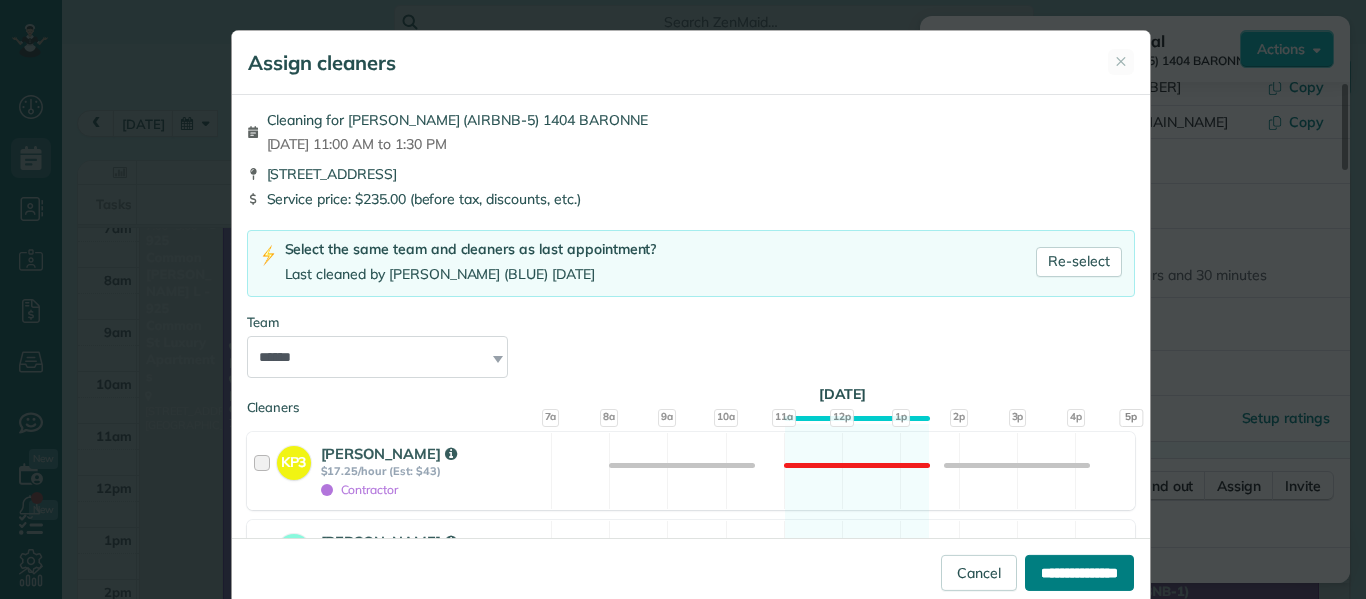 click on "**********" at bounding box center [1079, 573] 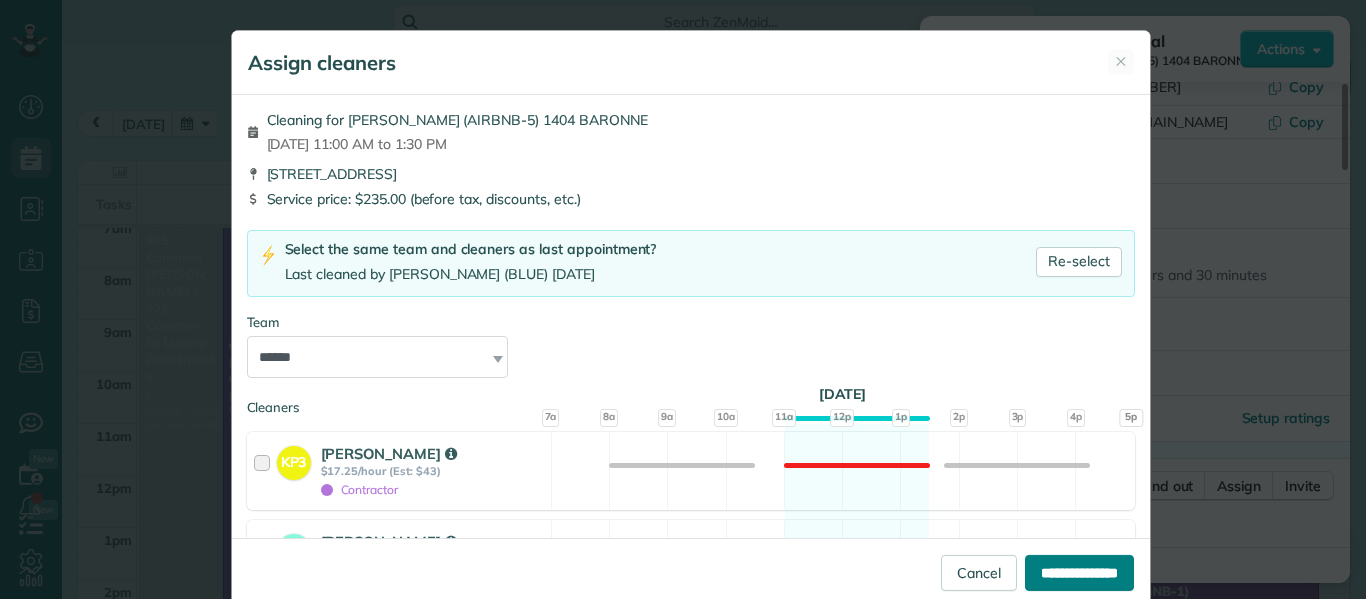 type on "**********" 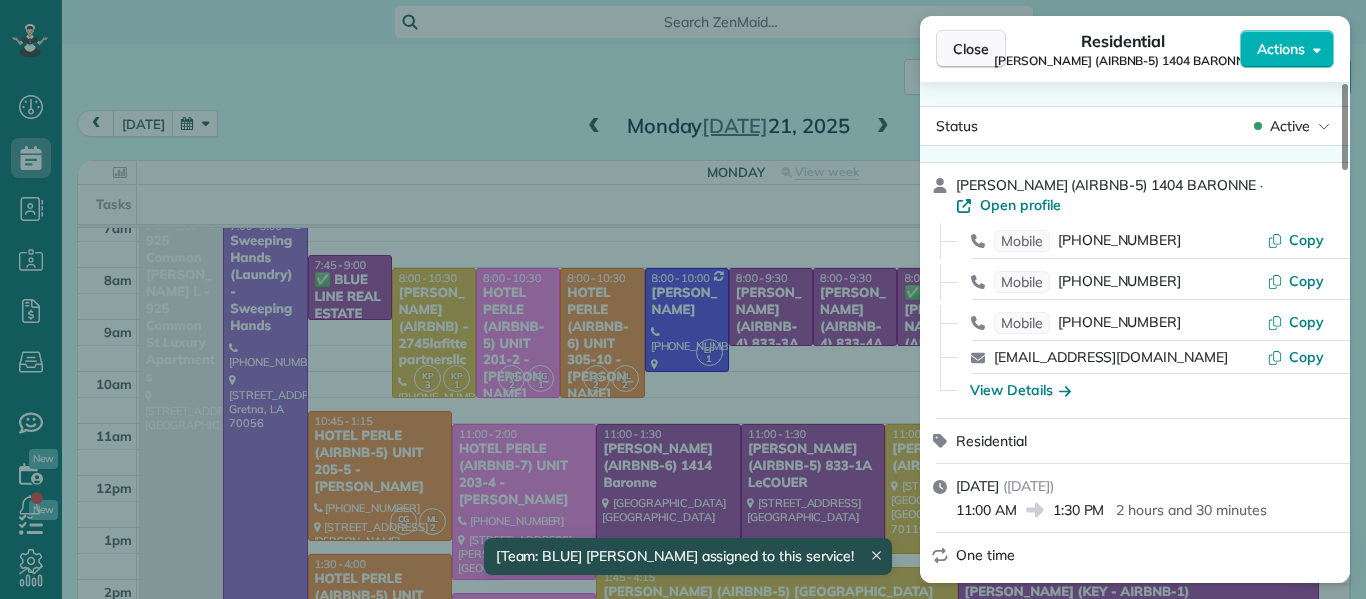 click on "Close" at bounding box center [971, 49] 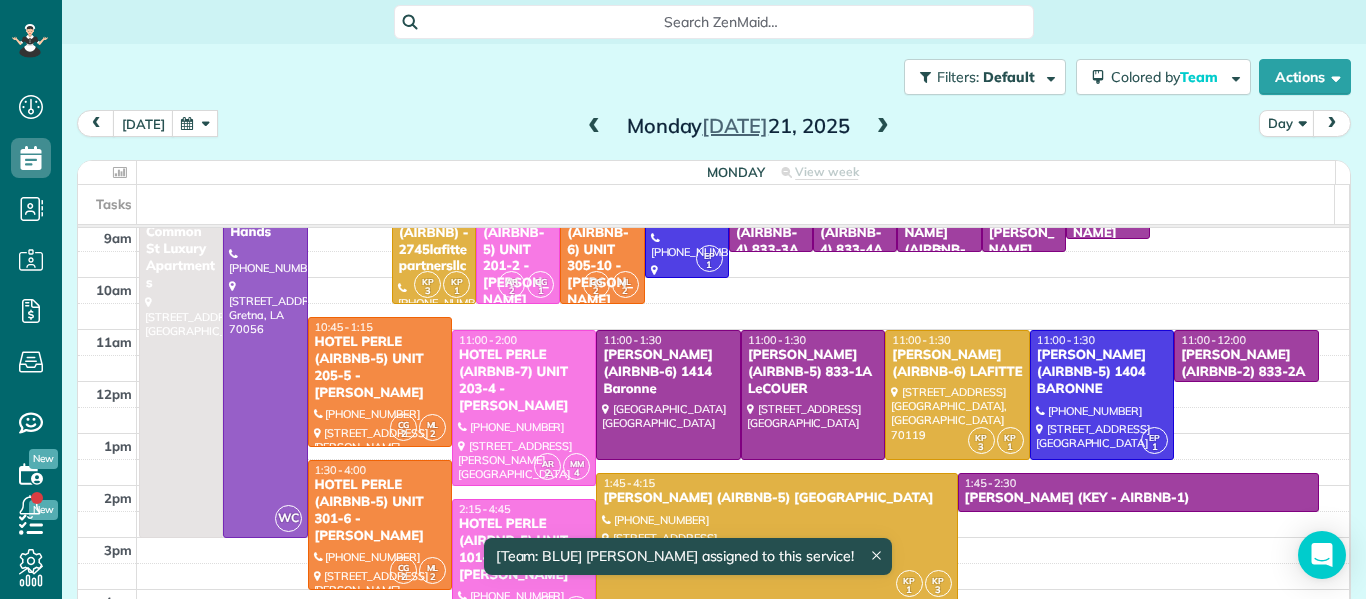 scroll, scrollTop: 107, scrollLeft: 0, axis: vertical 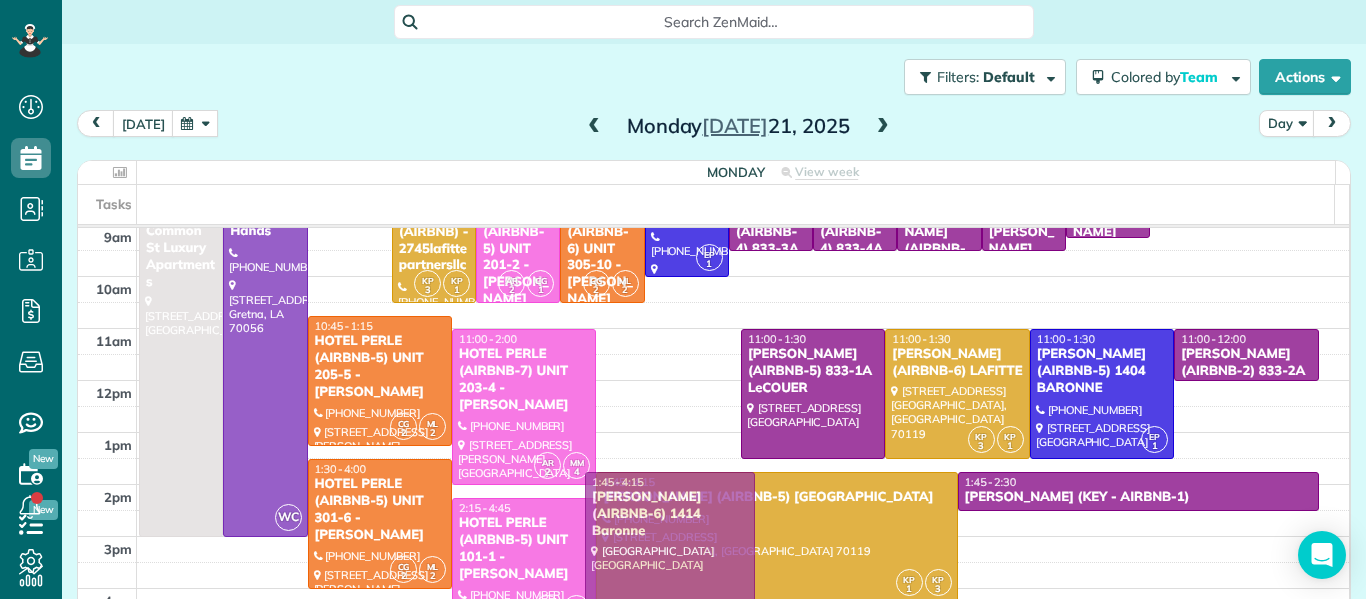 drag, startPoint x: 639, startPoint y: 377, endPoint x: 646, endPoint y: 518, distance: 141.17365 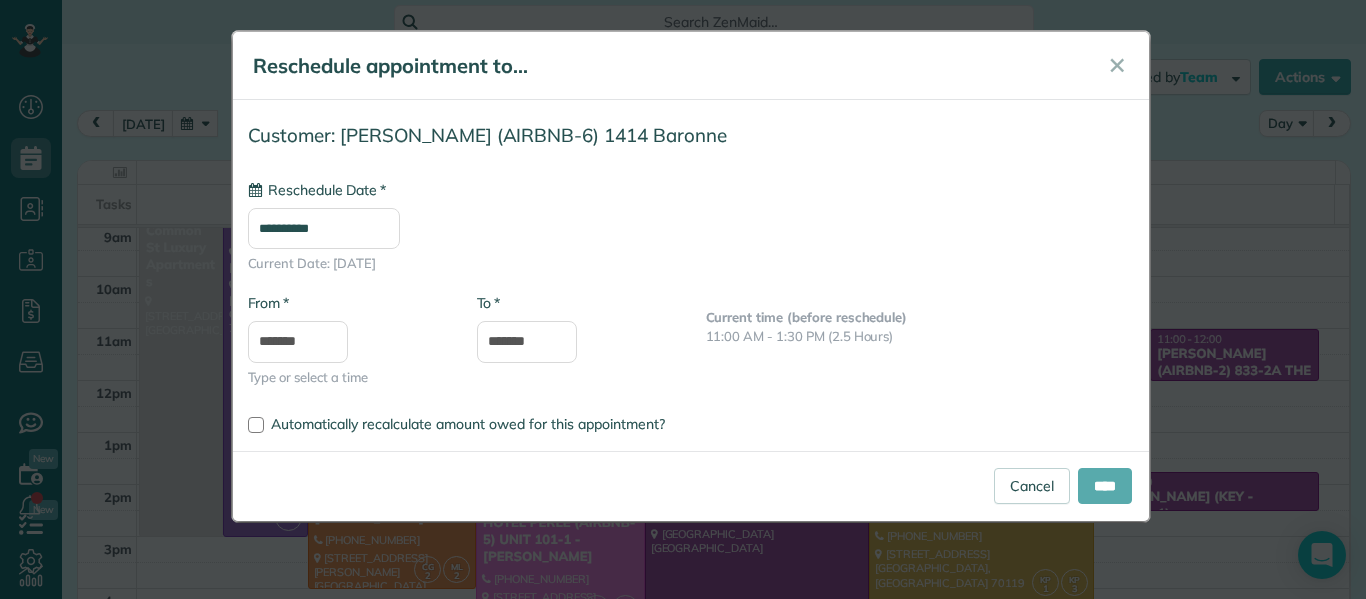 type on "**********" 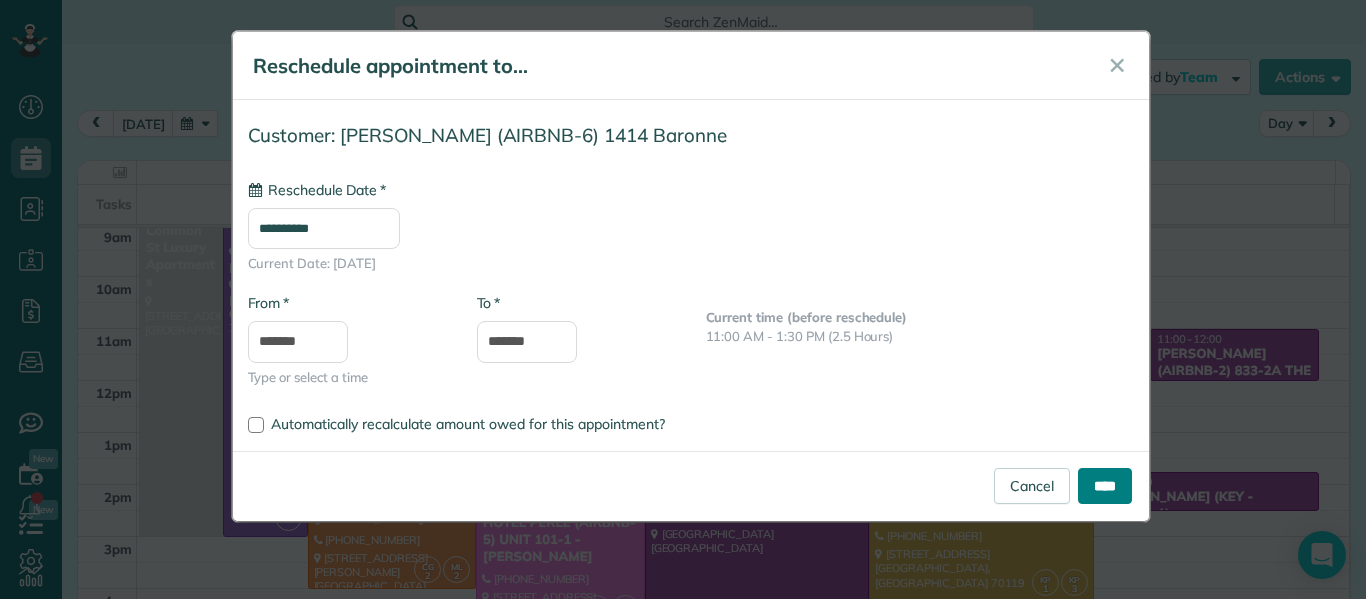 click on "****" at bounding box center (1105, 486) 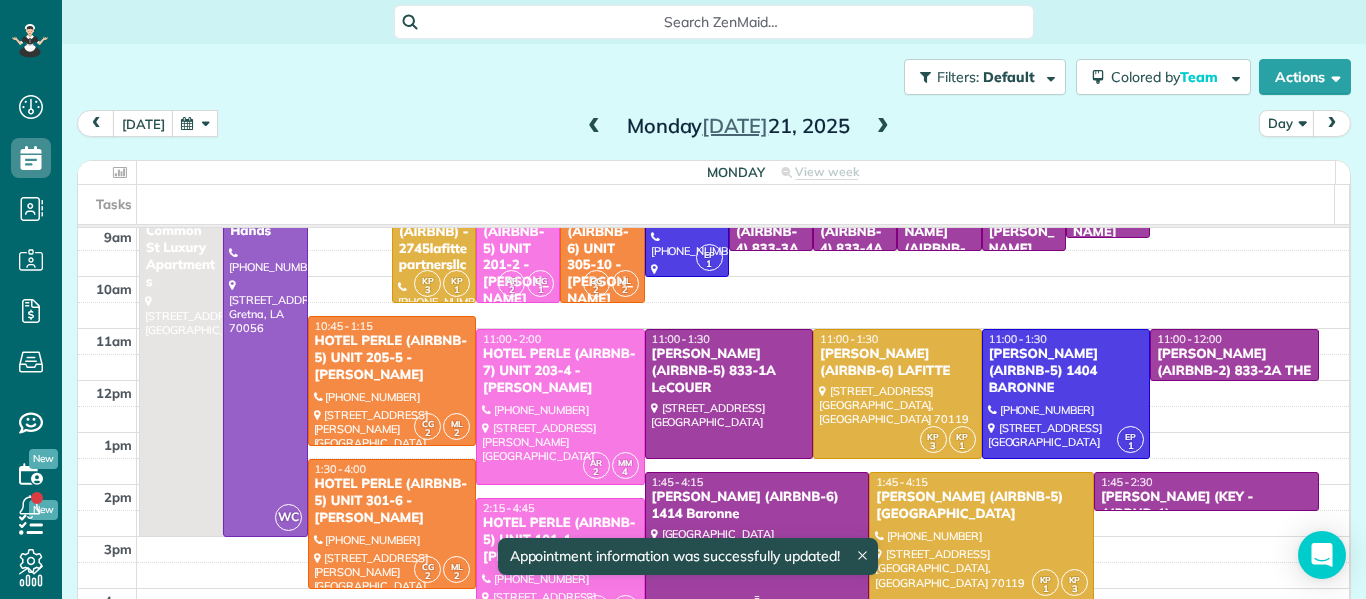 click on "[PERSON_NAME] (AIRBNB-6) 1414 Baronne" at bounding box center [757, 506] 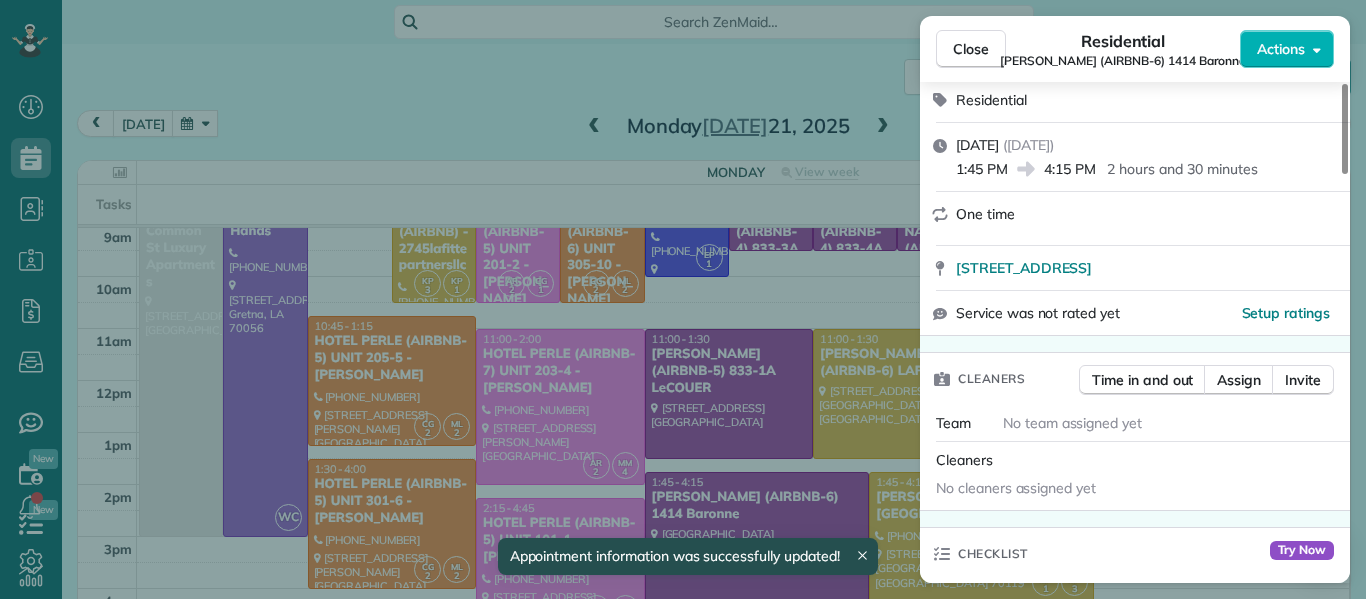 scroll, scrollTop: 273, scrollLeft: 0, axis: vertical 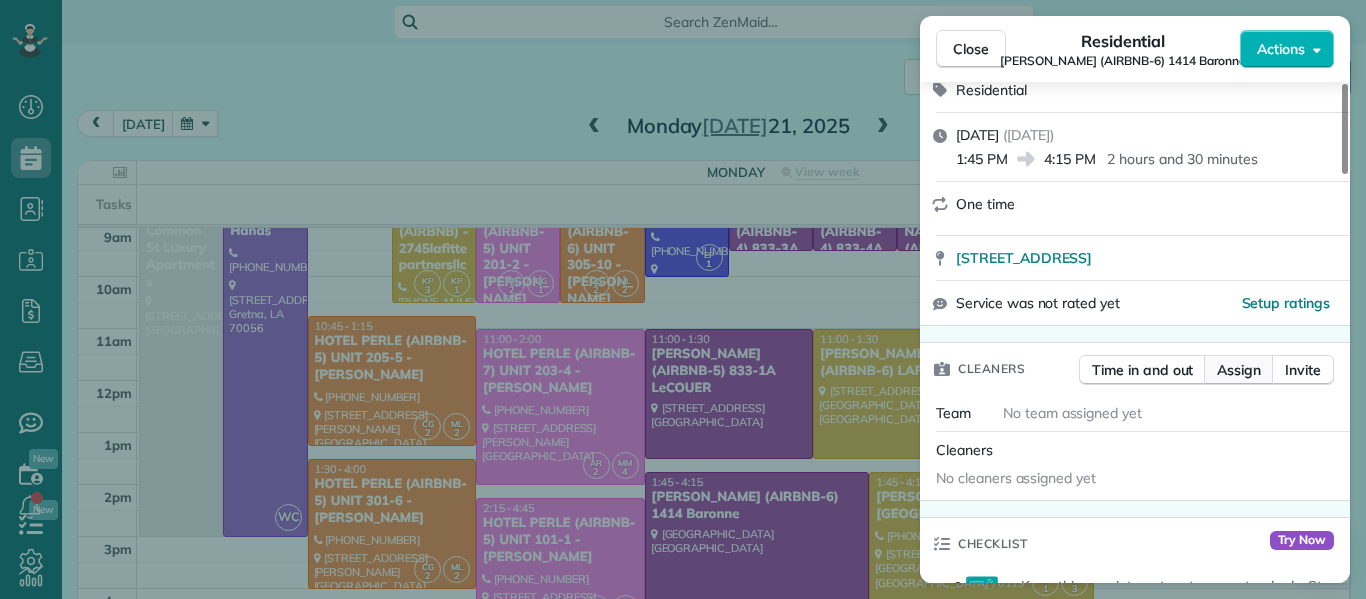 click on "Assign" at bounding box center [1239, 370] 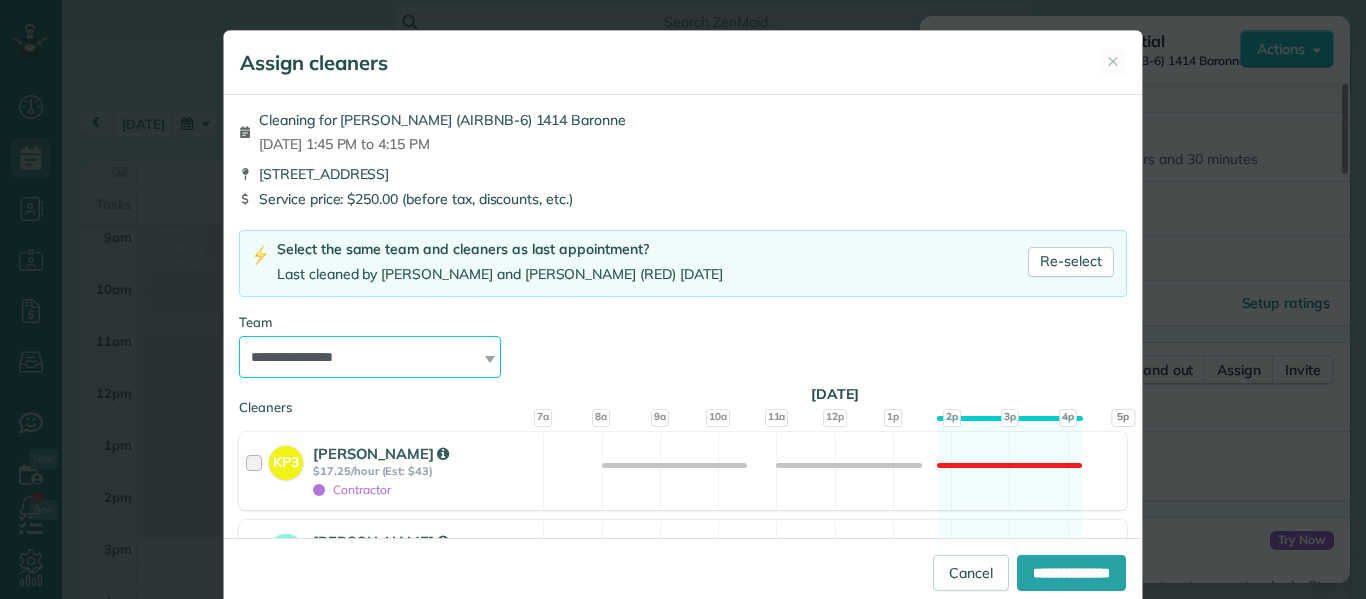 click on "**********" at bounding box center [370, 357] 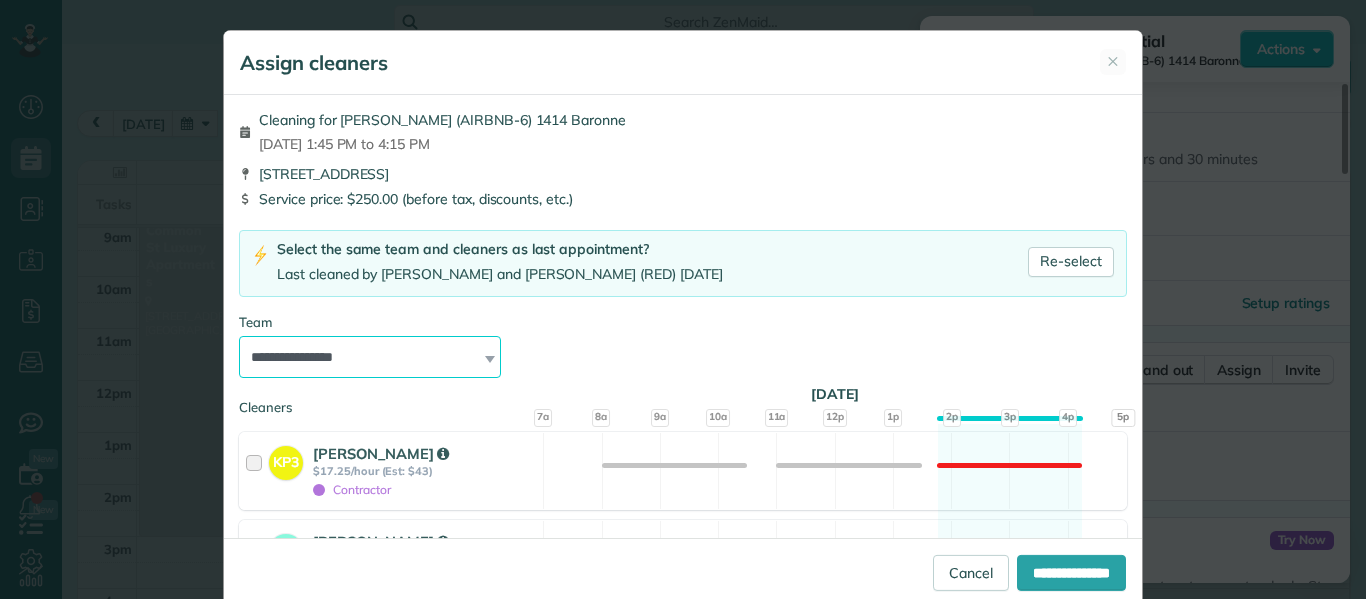 select on "*****" 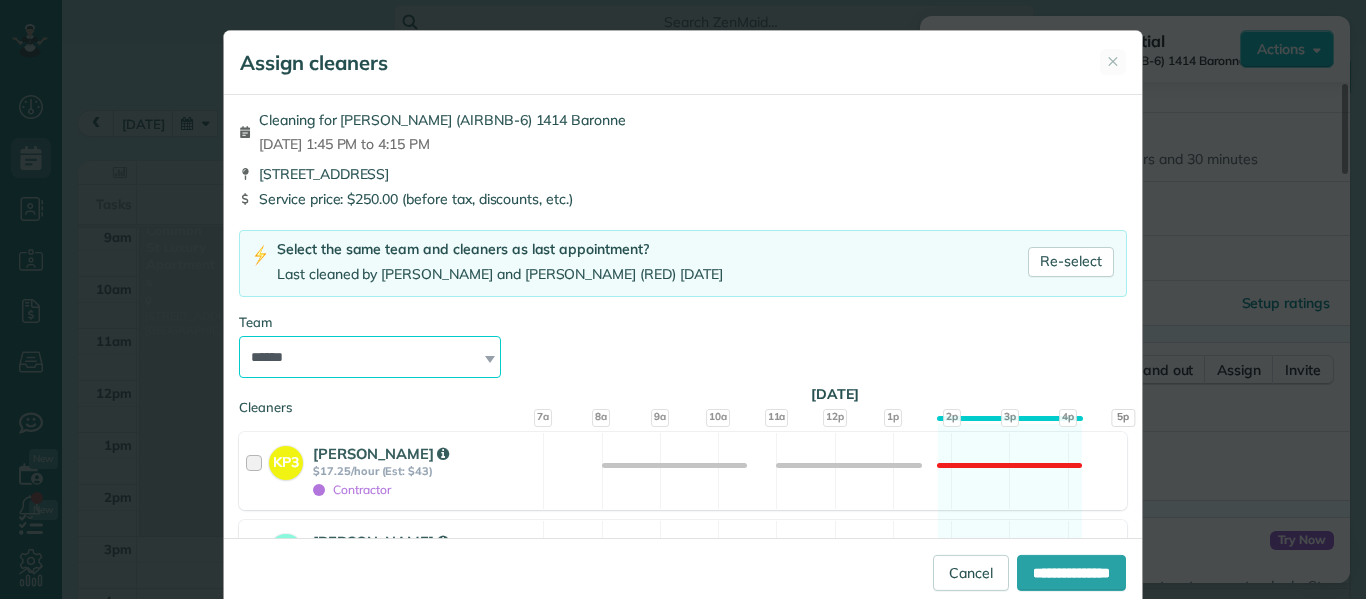click on "**********" at bounding box center [370, 357] 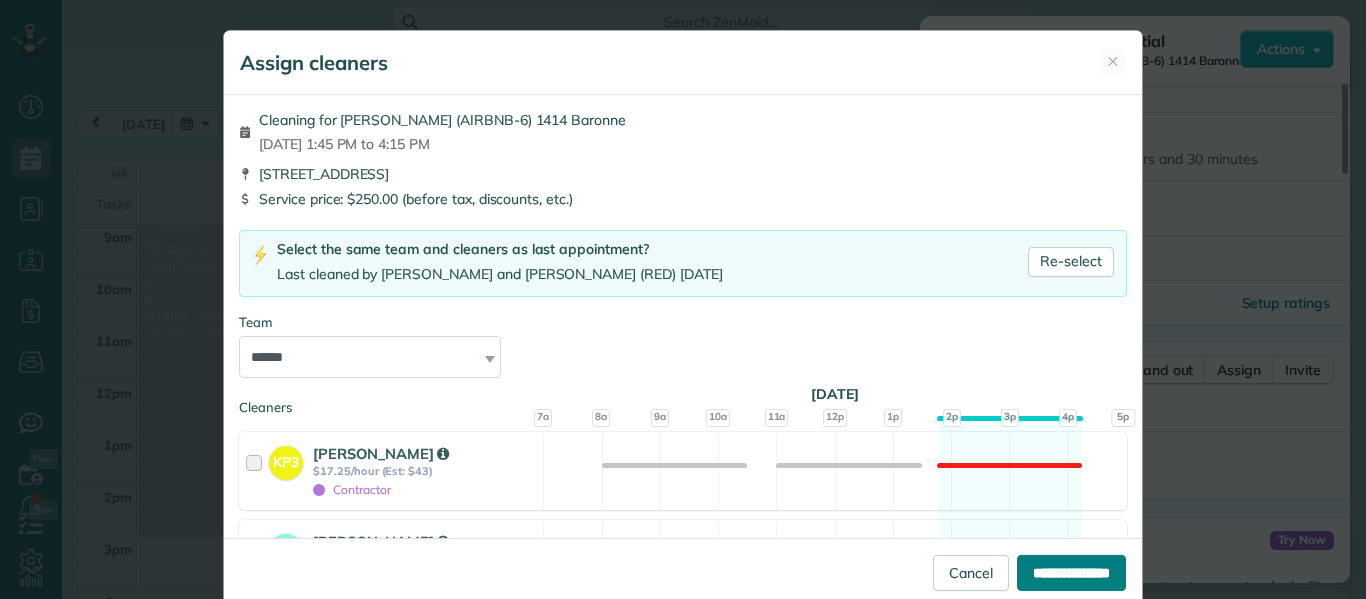 click on "**********" at bounding box center [1071, 573] 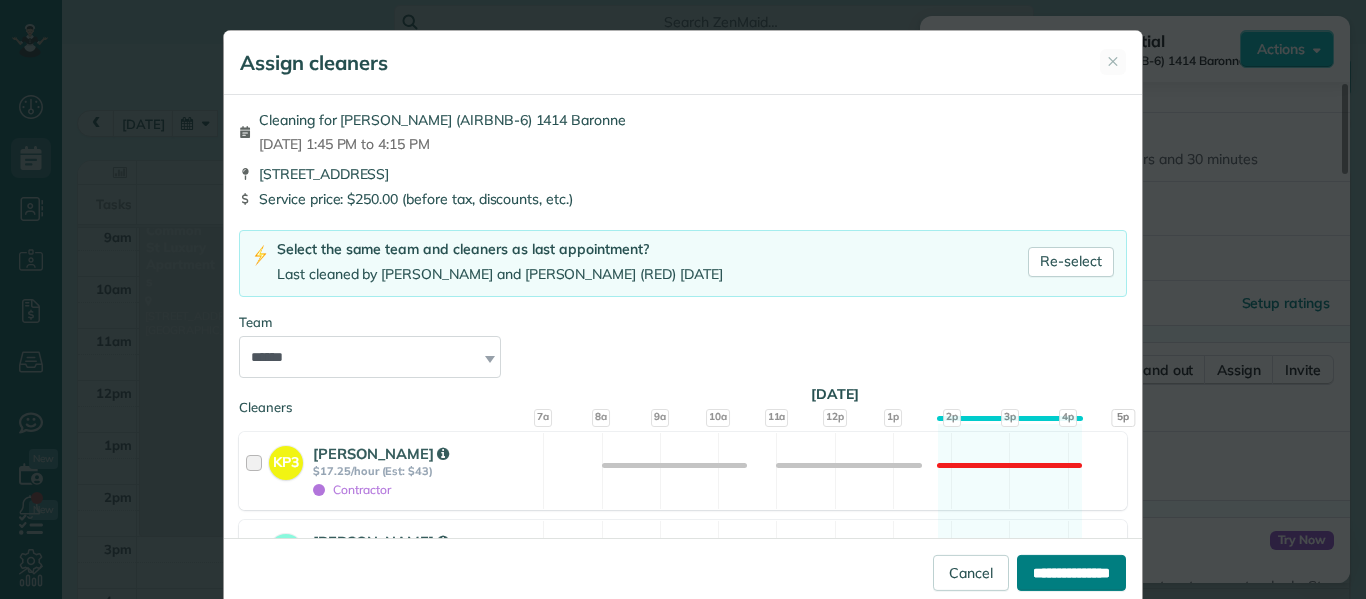 type on "**********" 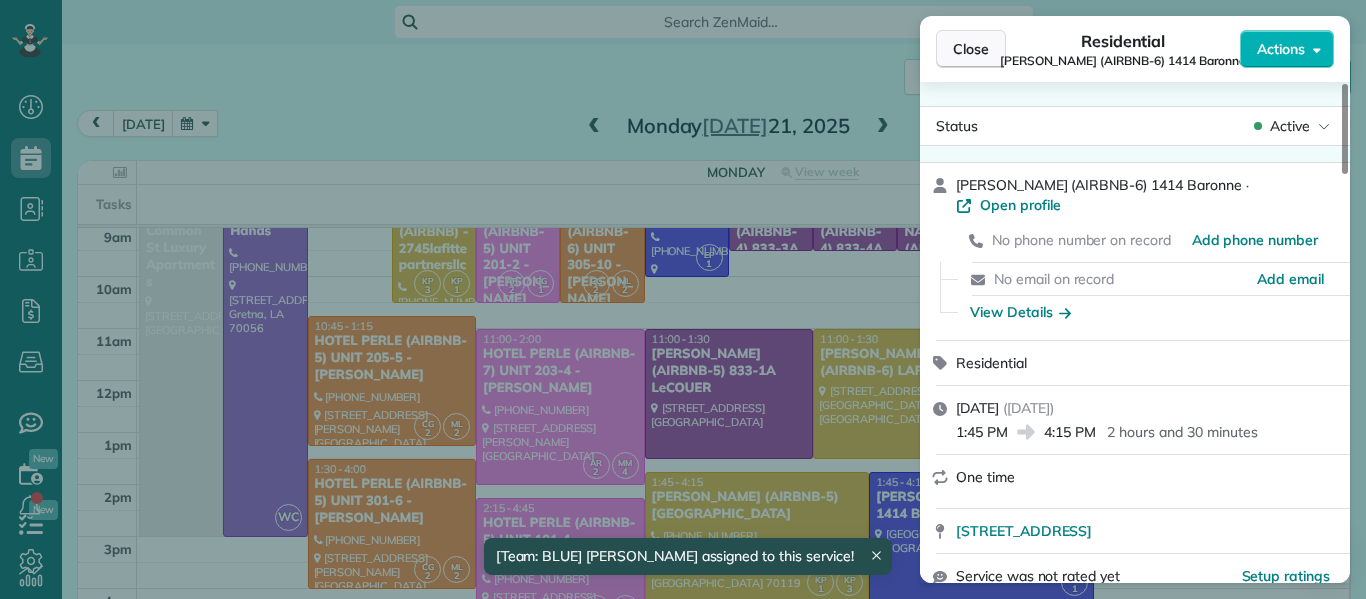 click on "Close" at bounding box center (971, 49) 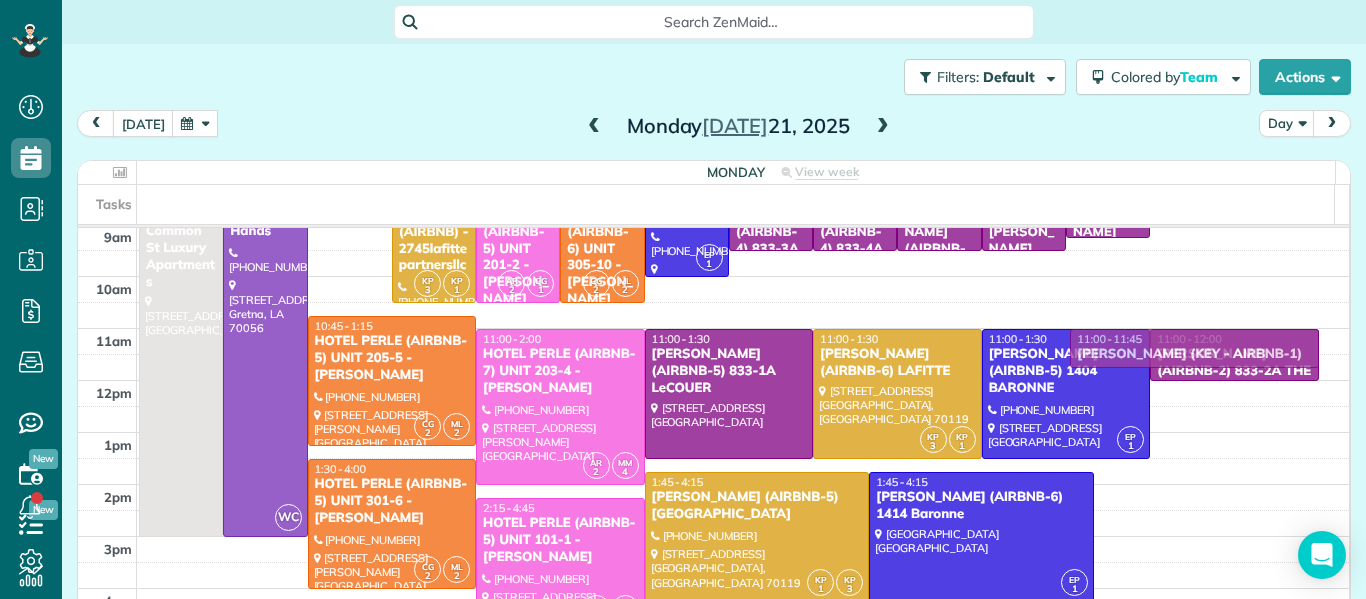 drag, startPoint x: 1218, startPoint y: 491, endPoint x: 1241, endPoint y: 344, distance: 148.78844 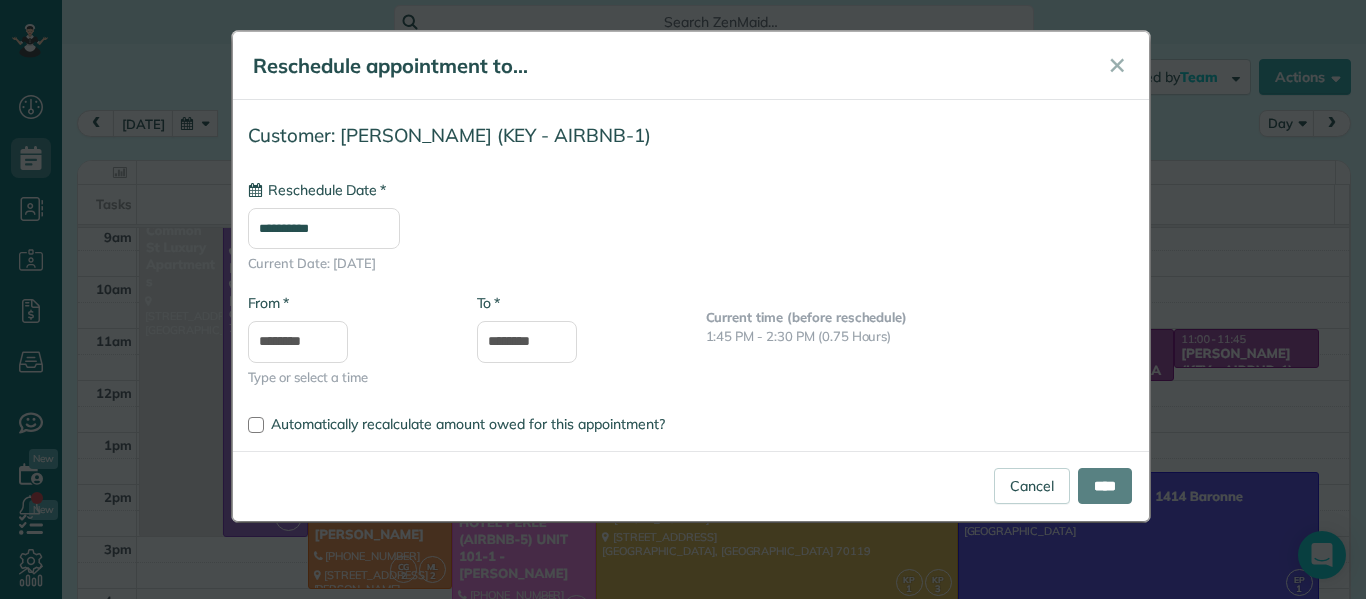 type on "**********" 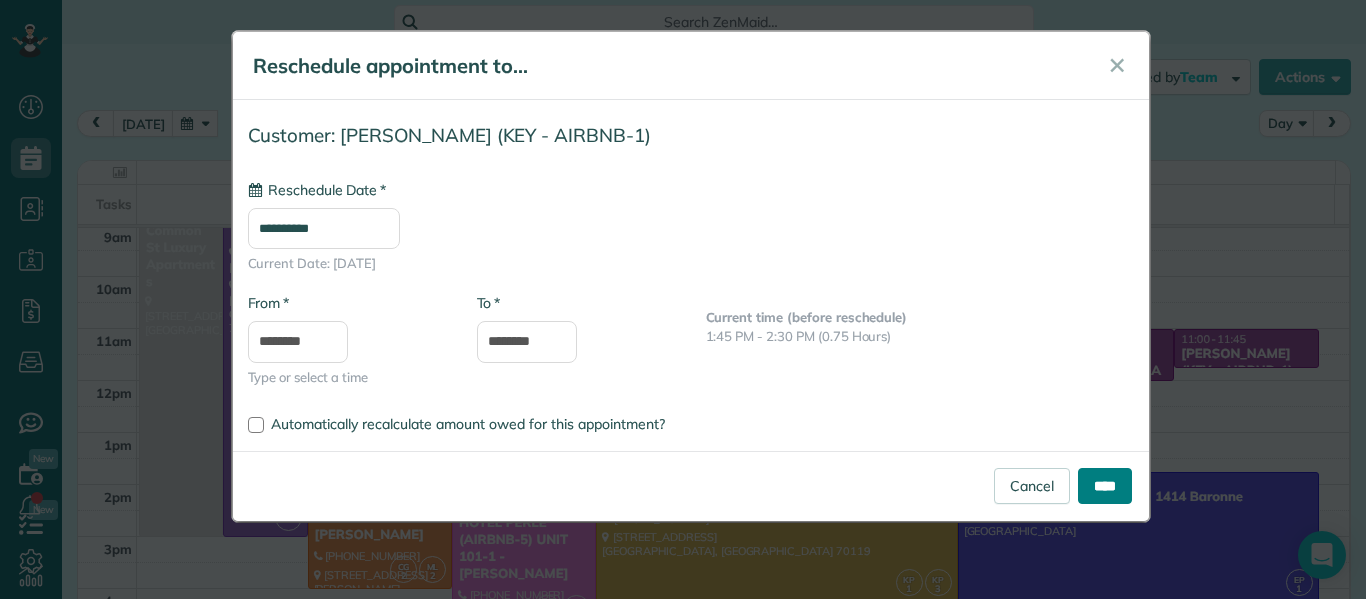 click on "****" at bounding box center [1105, 486] 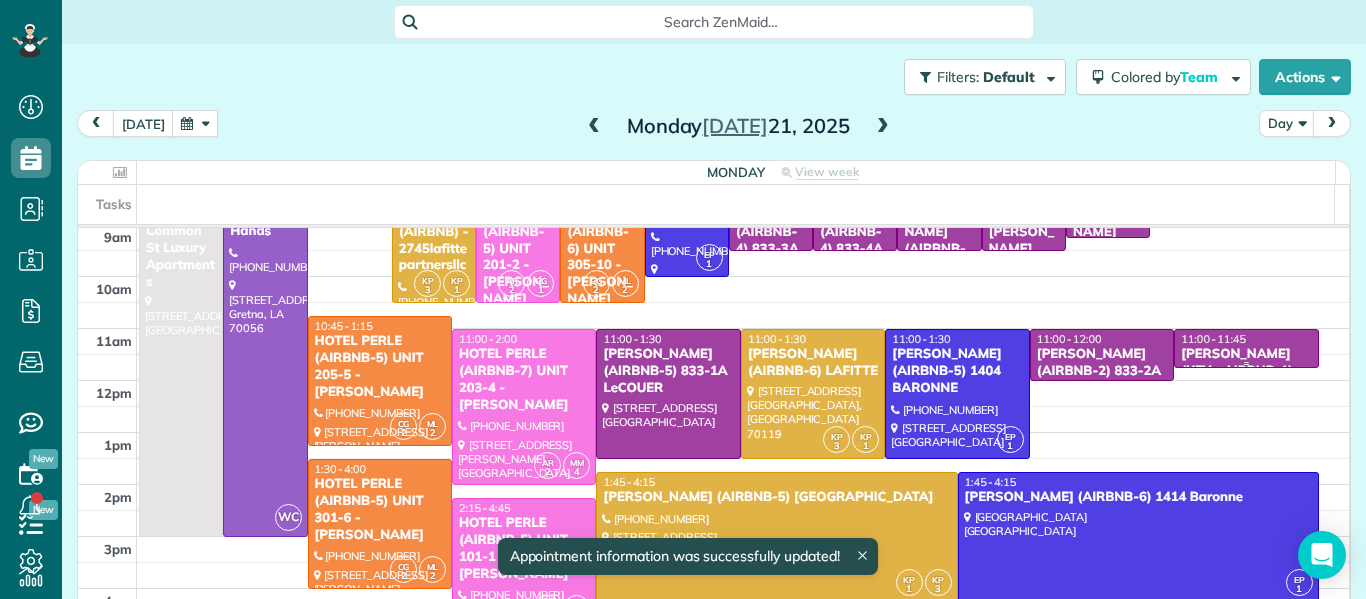 click on "[PERSON_NAME] (KEY - AIRBNB-1)" at bounding box center (1246, 363) 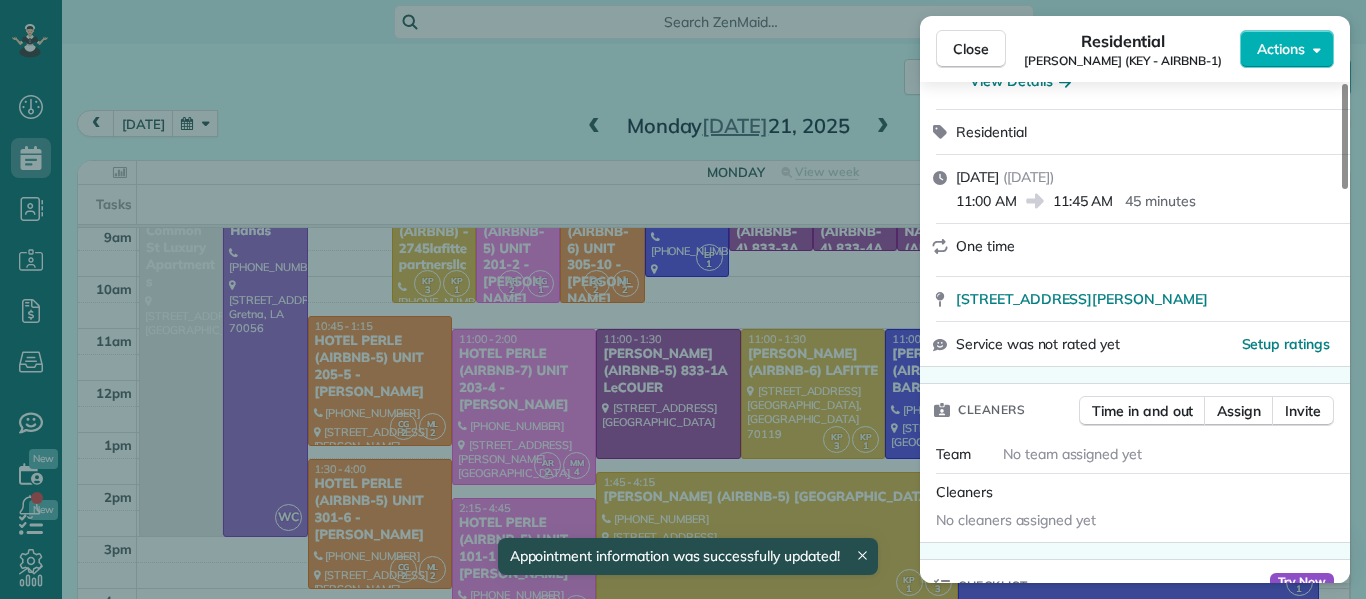 scroll, scrollTop: 208, scrollLeft: 0, axis: vertical 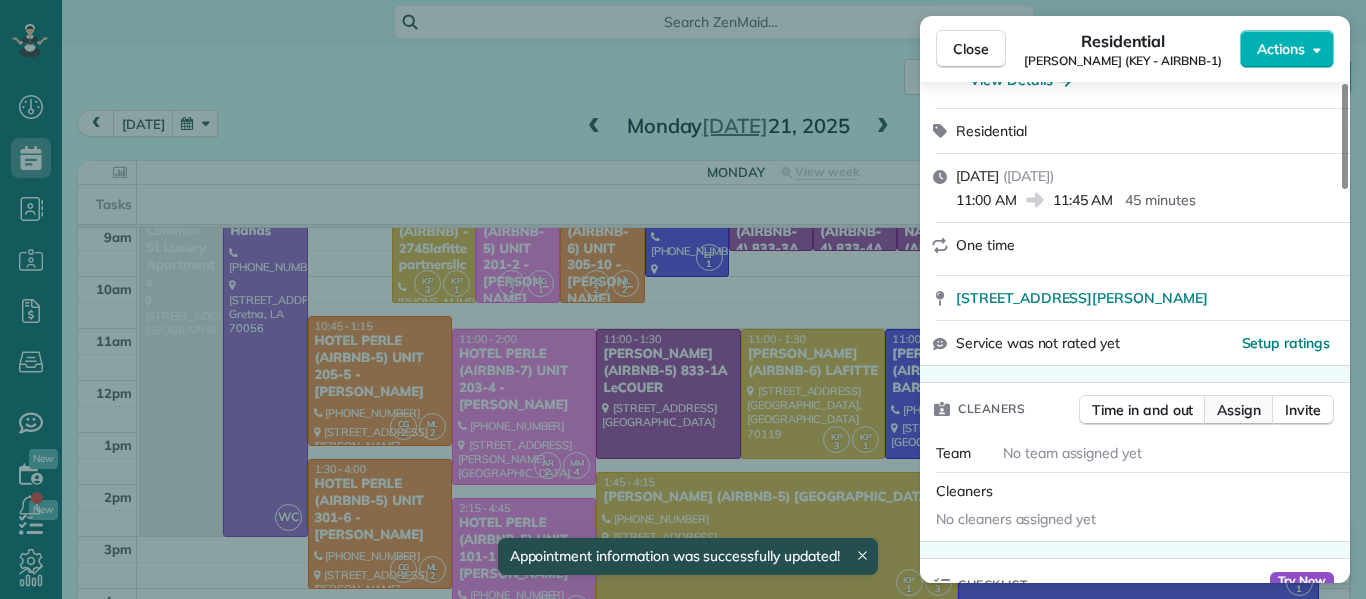 click on "Assign" at bounding box center [1239, 410] 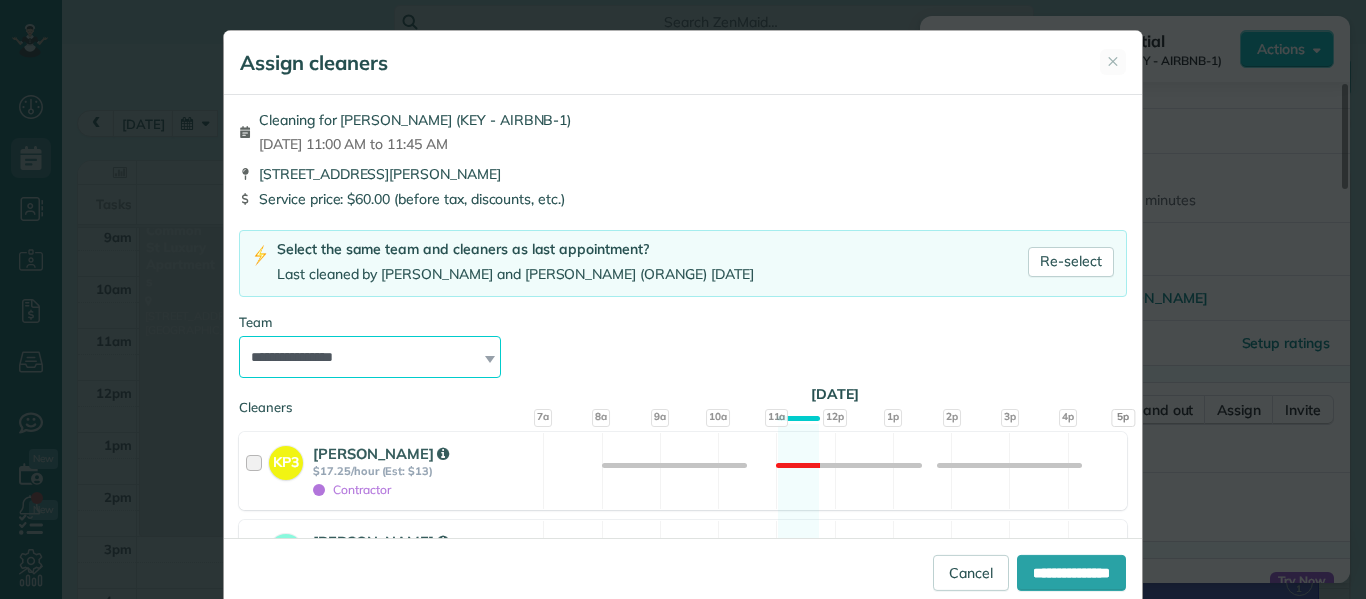 click on "**********" at bounding box center [370, 357] 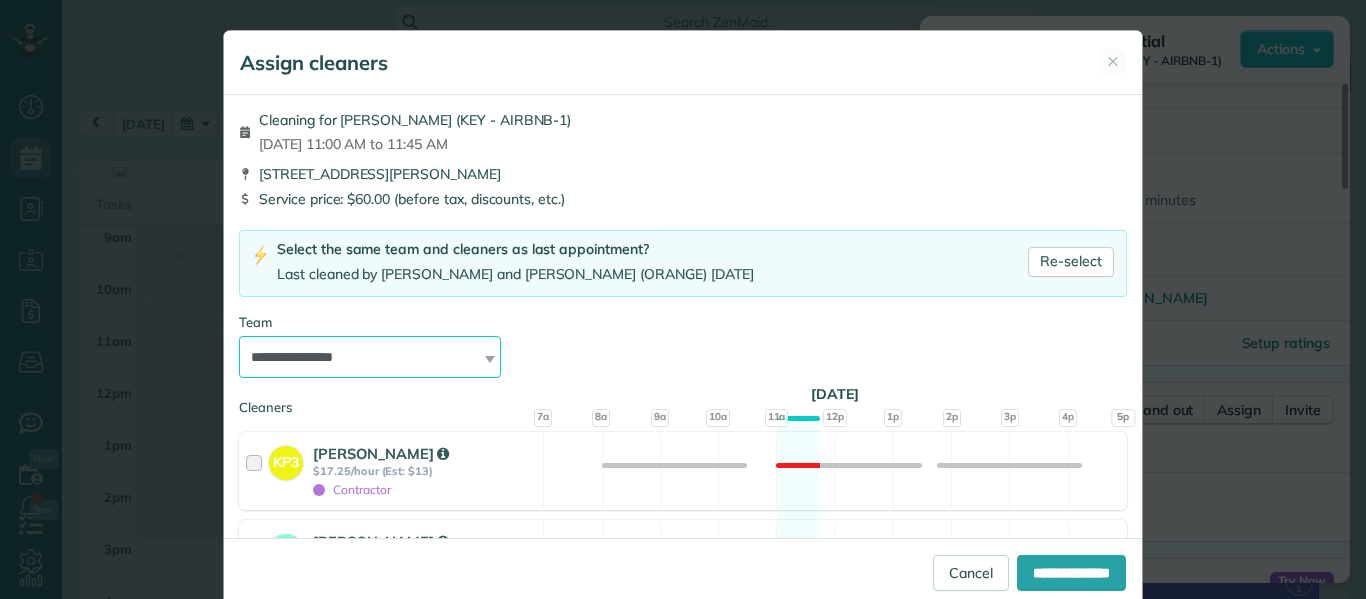 select on "*****" 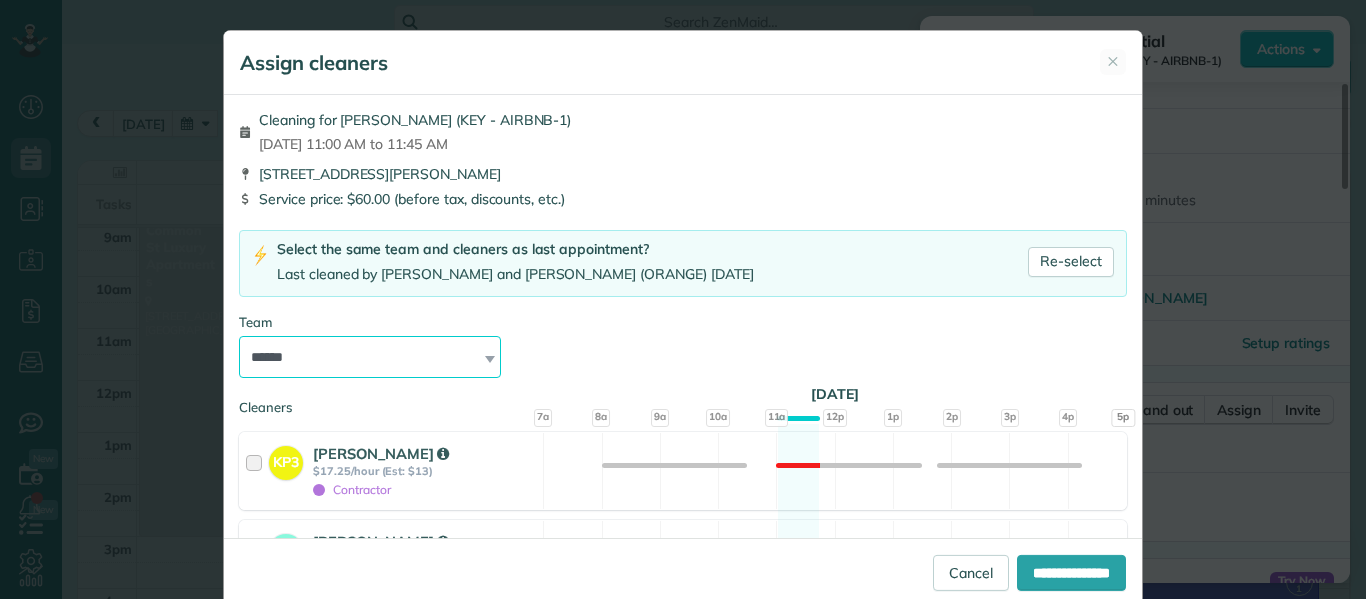 click on "**********" at bounding box center [370, 357] 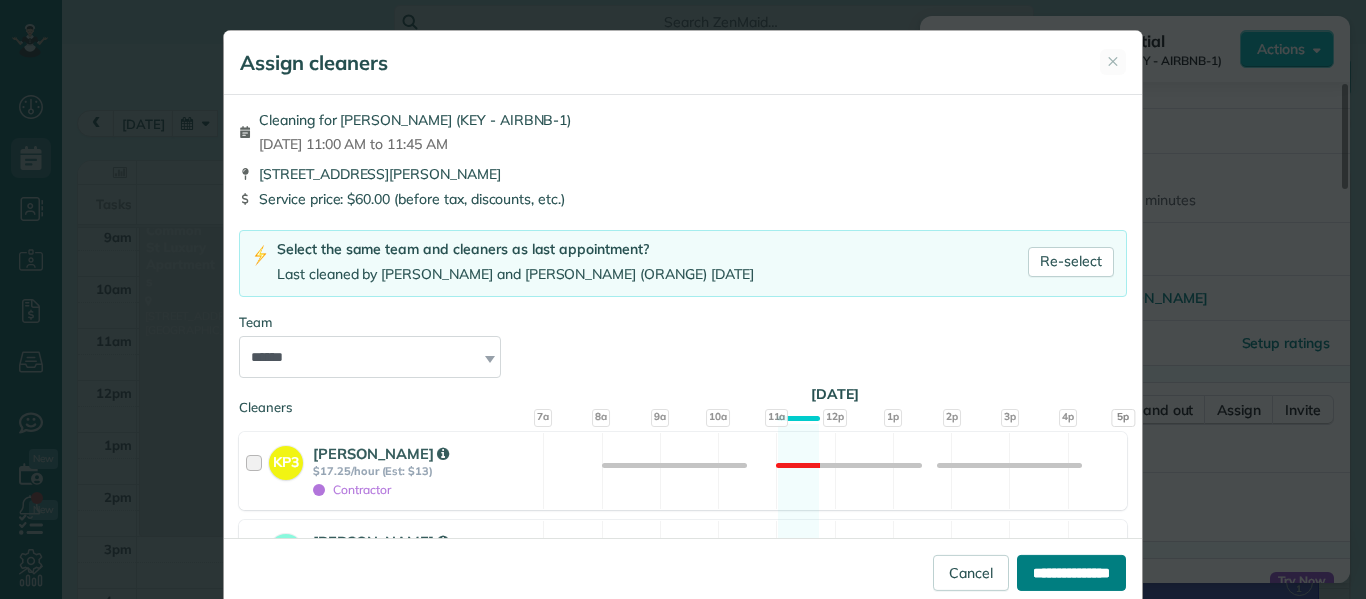 click on "**********" at bounding box center (1071, 573) 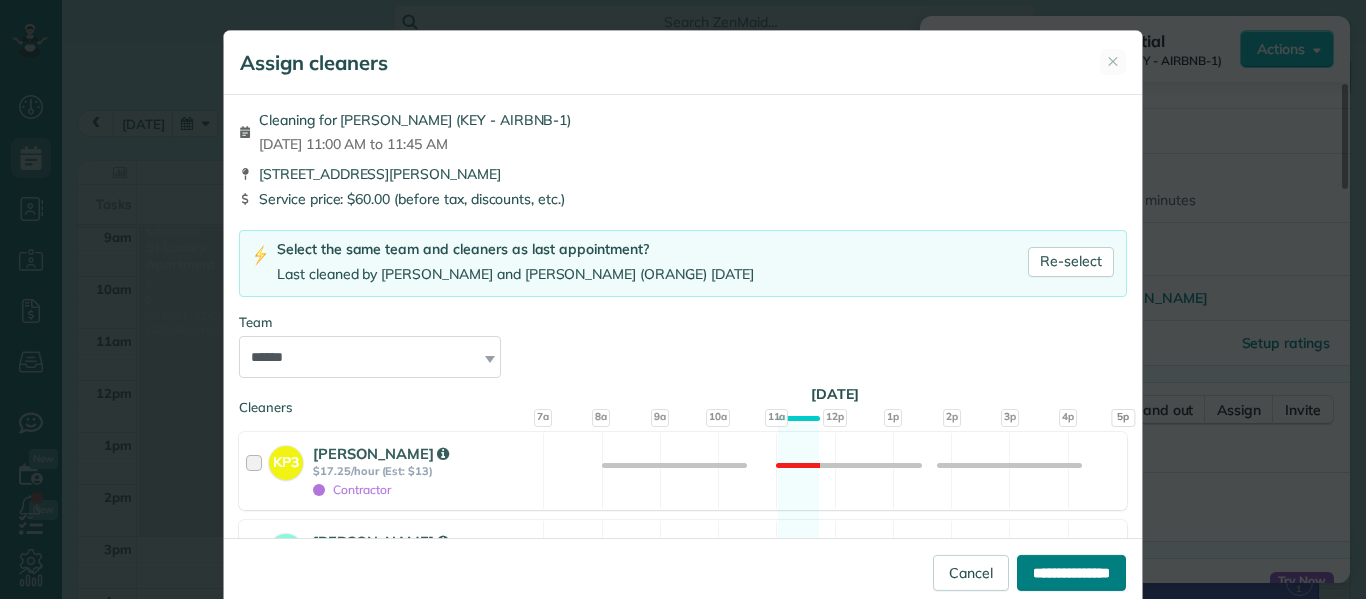 type on "**********" 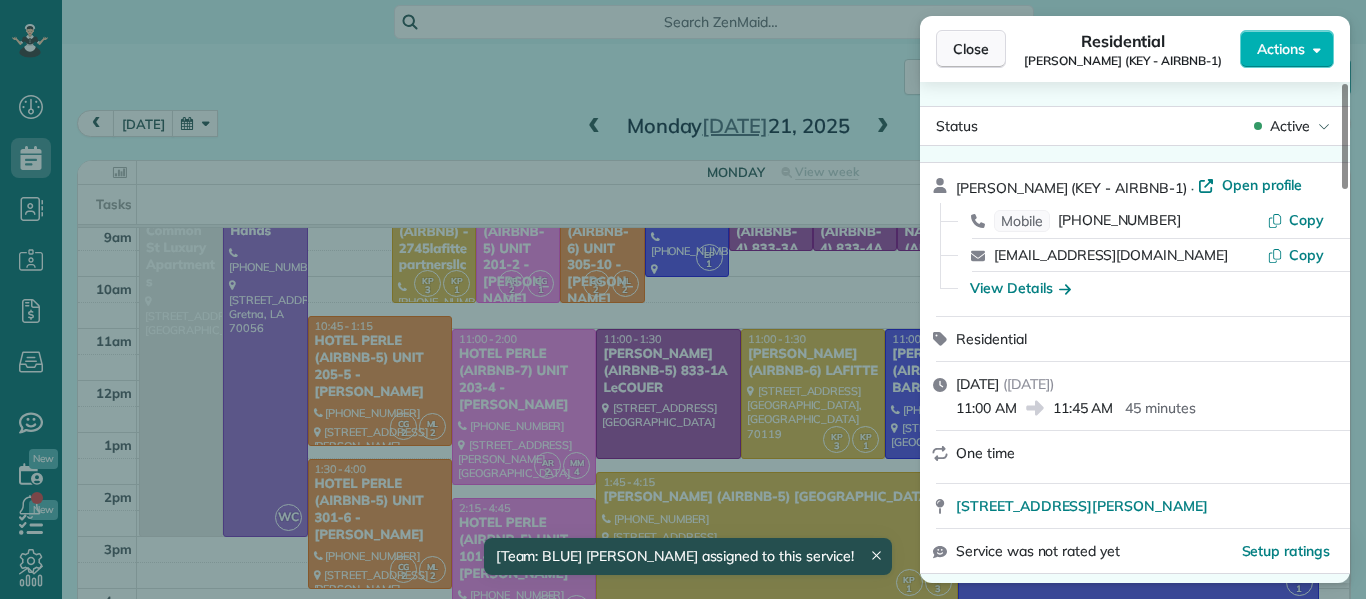 click on "Close" at bounding box center (971, 49) 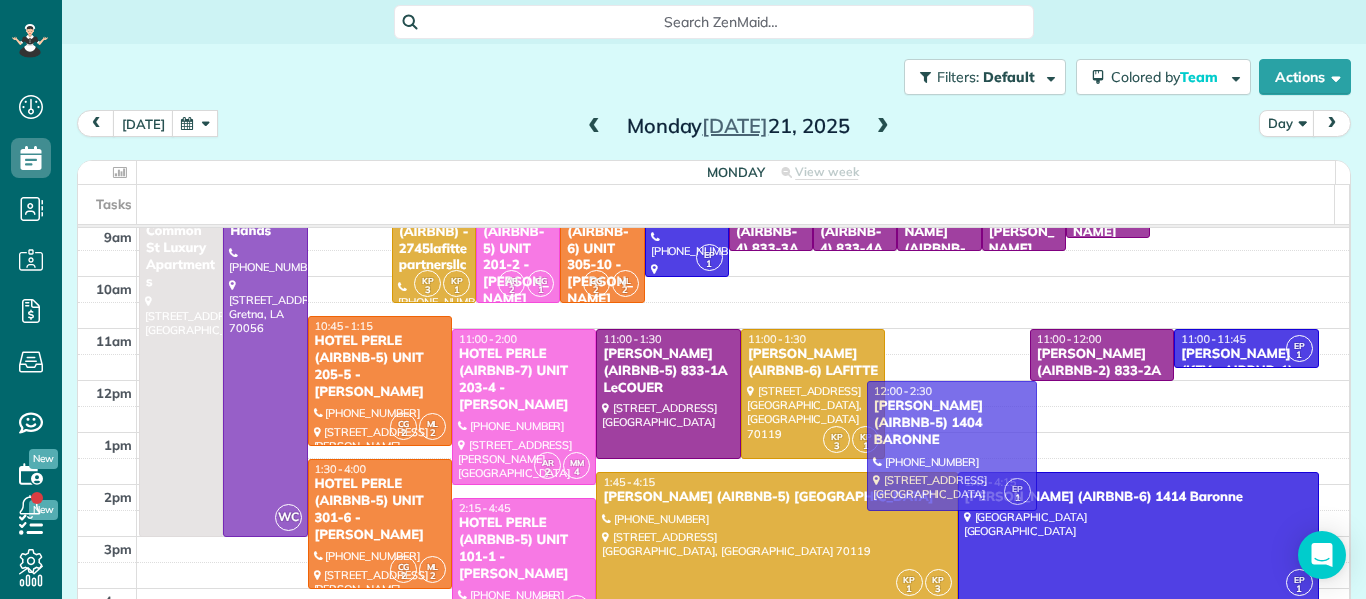 drag, startPoint x: 948, startPoint y: 390, endPoint x: 978, endPoint y: 442, distance: 60.033325 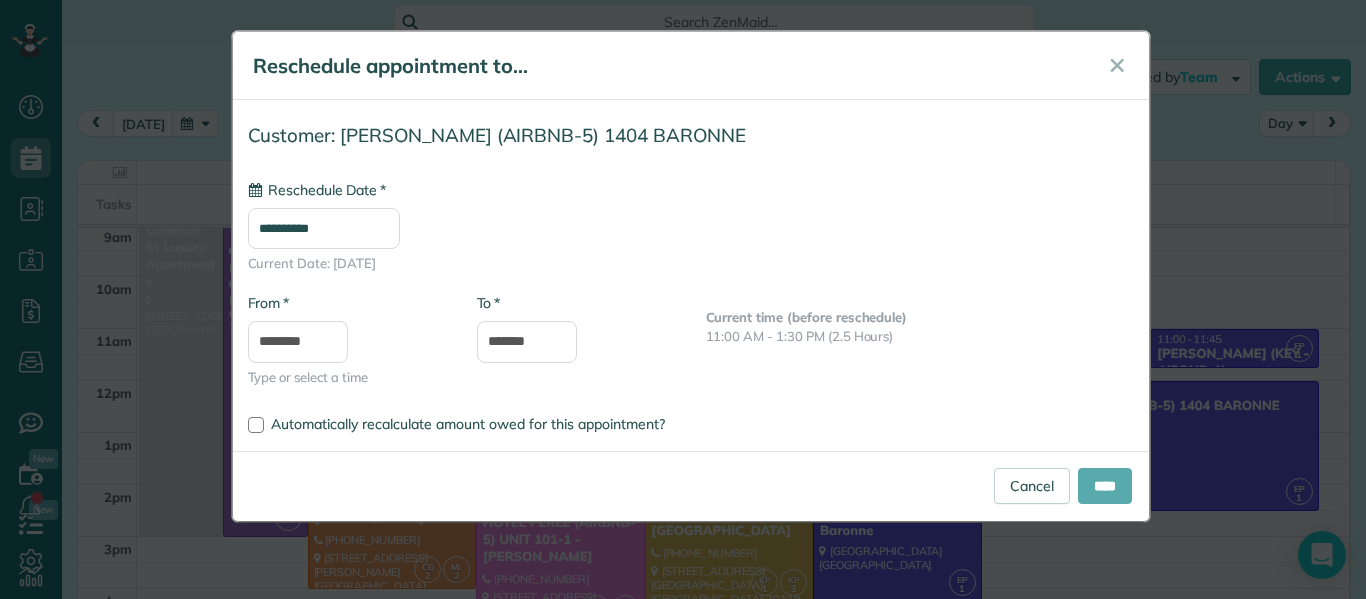type on "**********" 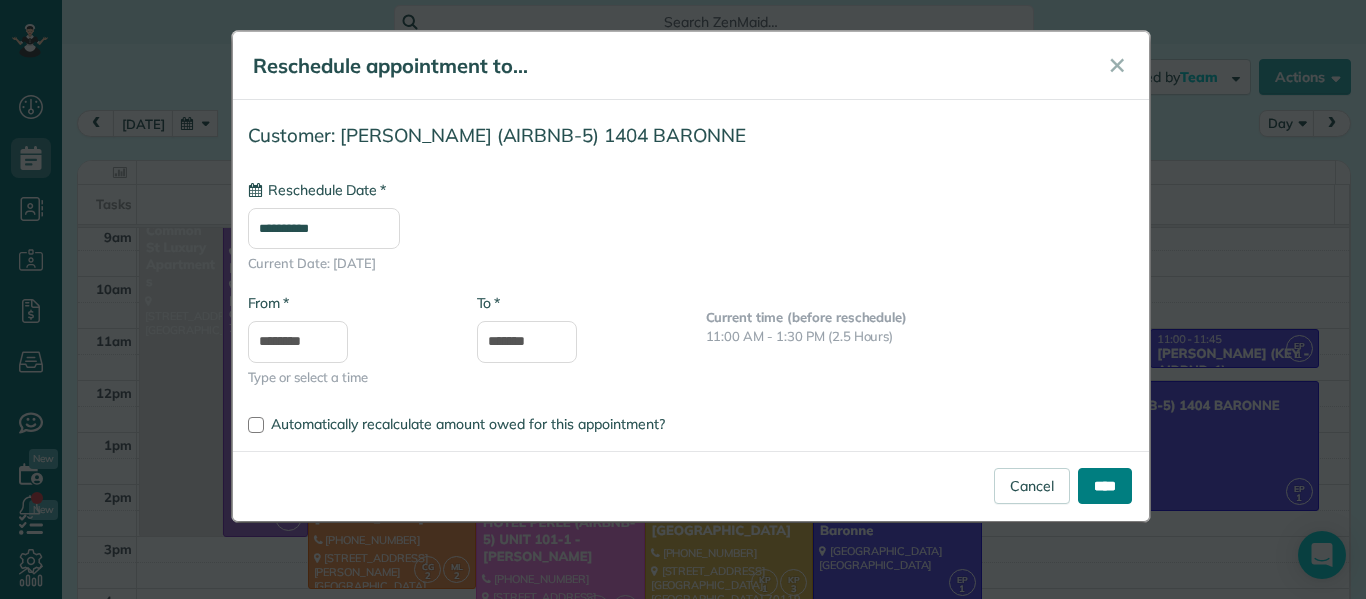 click on "****" at bounding box center (1105, 486) 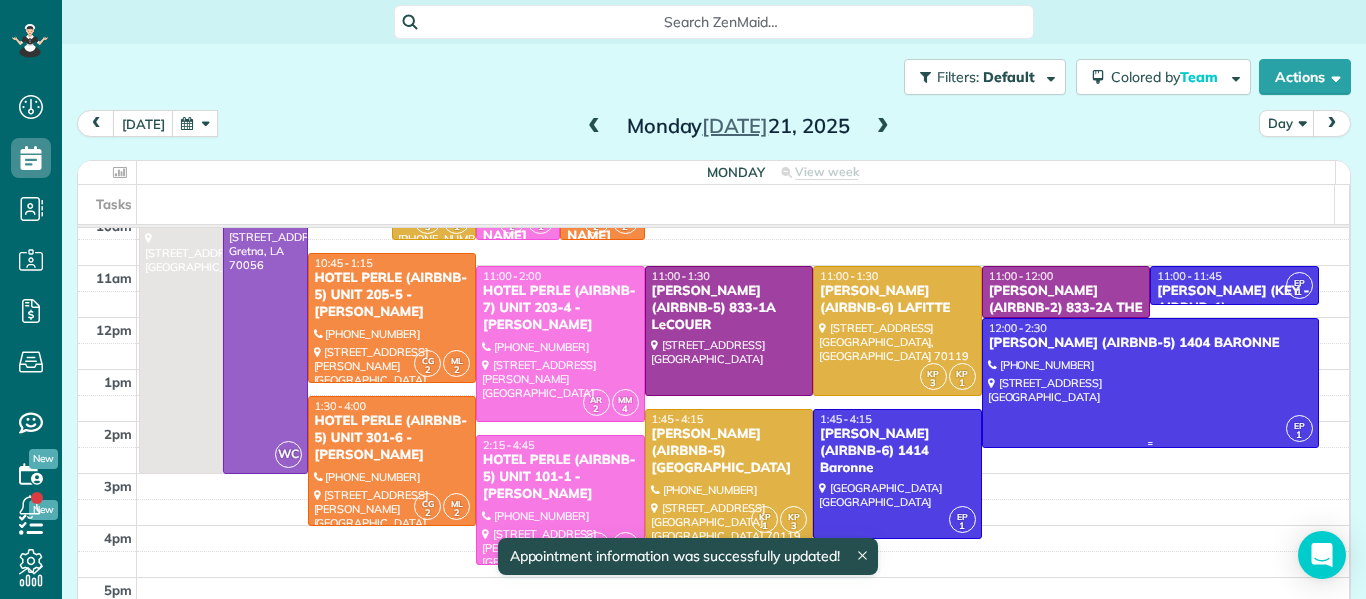 scroll, scrollTop: 182, scrollLeft: 0, axis: vertical 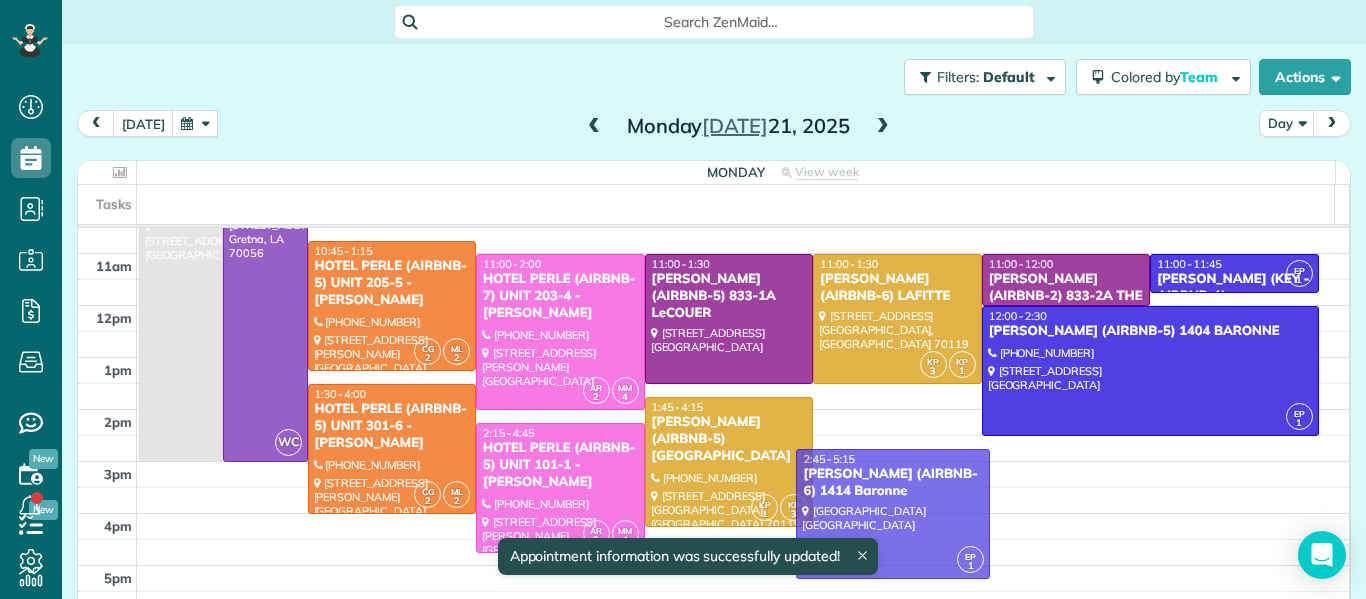 drag, startPoint x: 900, startPoint y: 459, endPoint x: 925, endPoint y: 512, distance: 58.60034 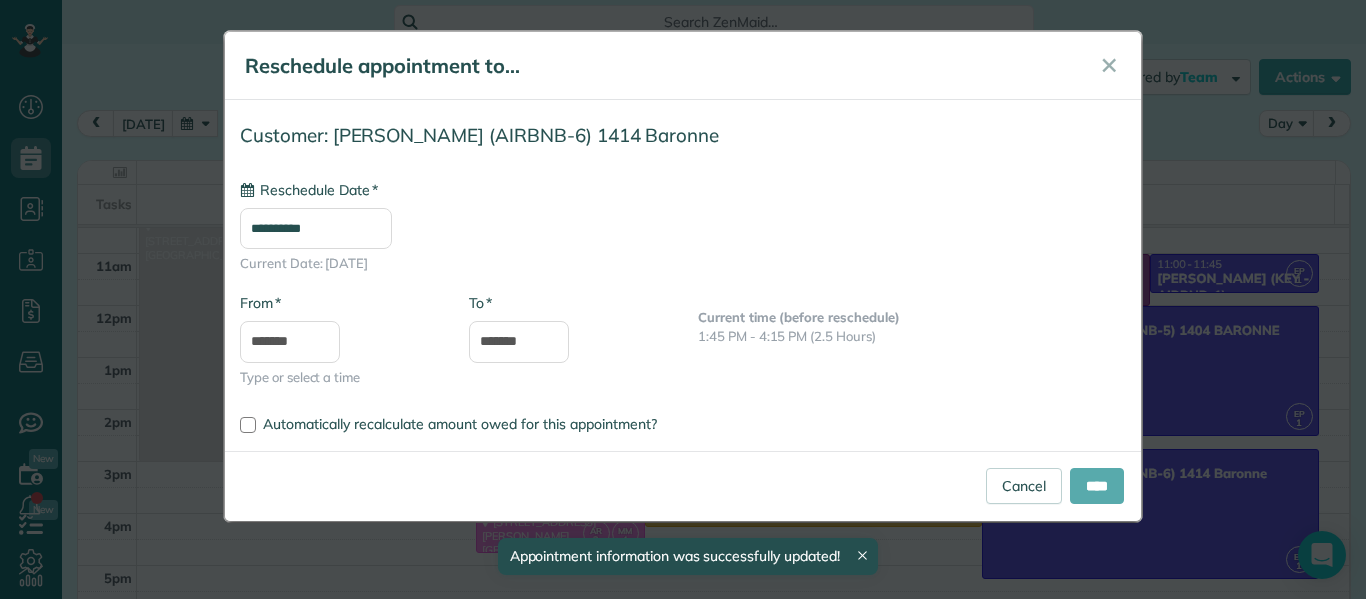 type on "**********" 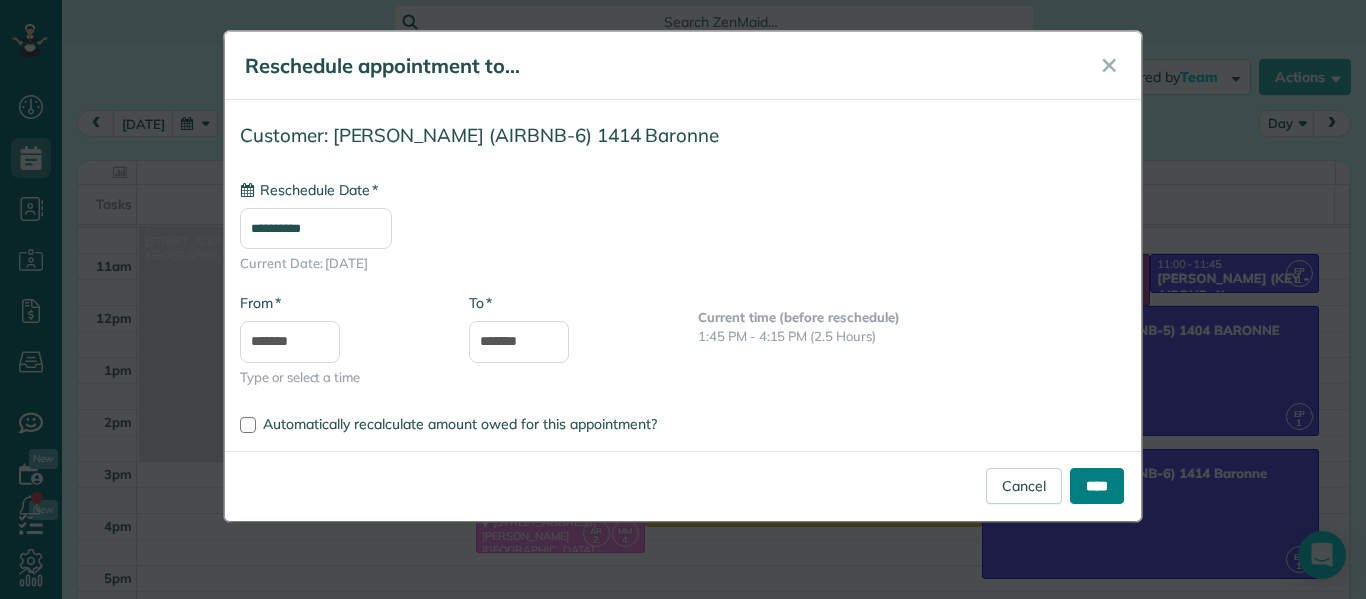 click on "****" at bounding box center [1097, 486] 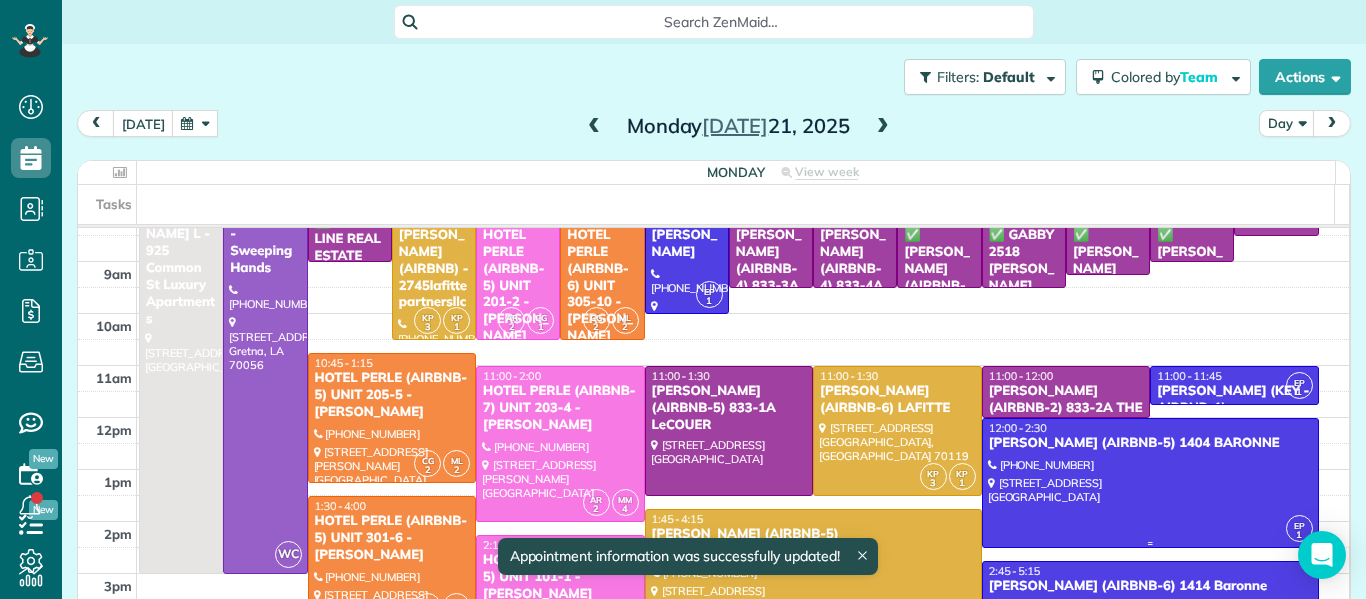 scroll, scrollTop: 69, scrollLeft: 0, axis: vertical 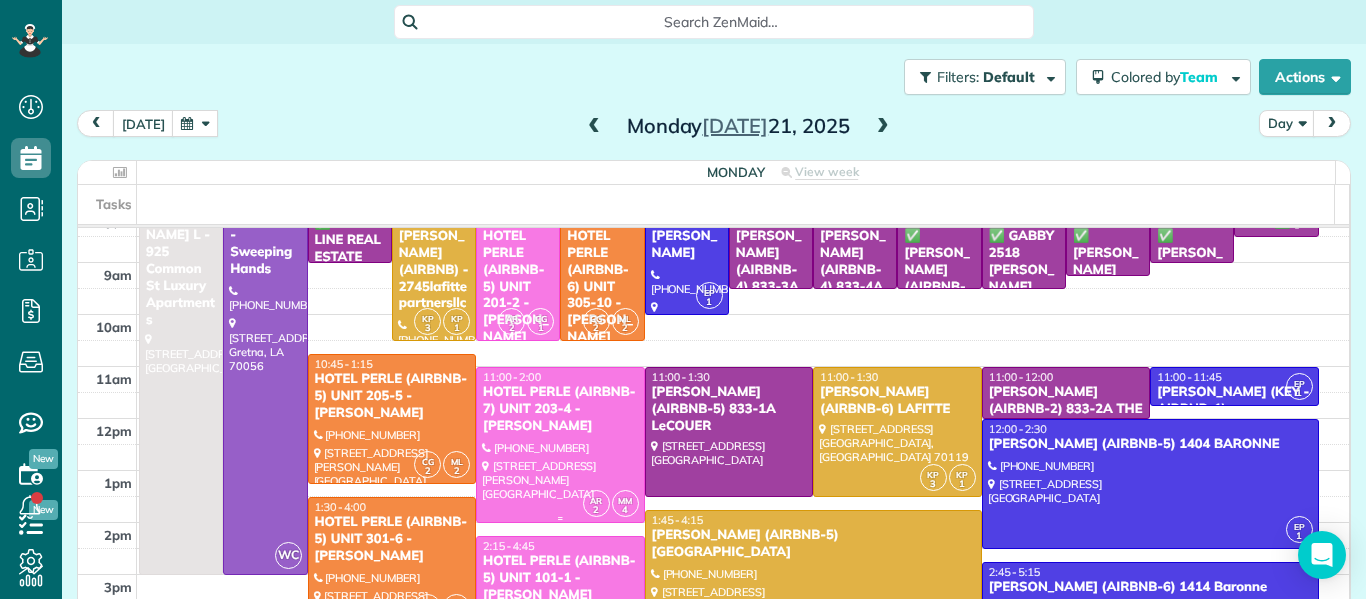 click on "HOTEL PERLE (AIRBNB-7) UNIT 203-4 - [PERSON_NAME]" at bounding box center (560, 409) 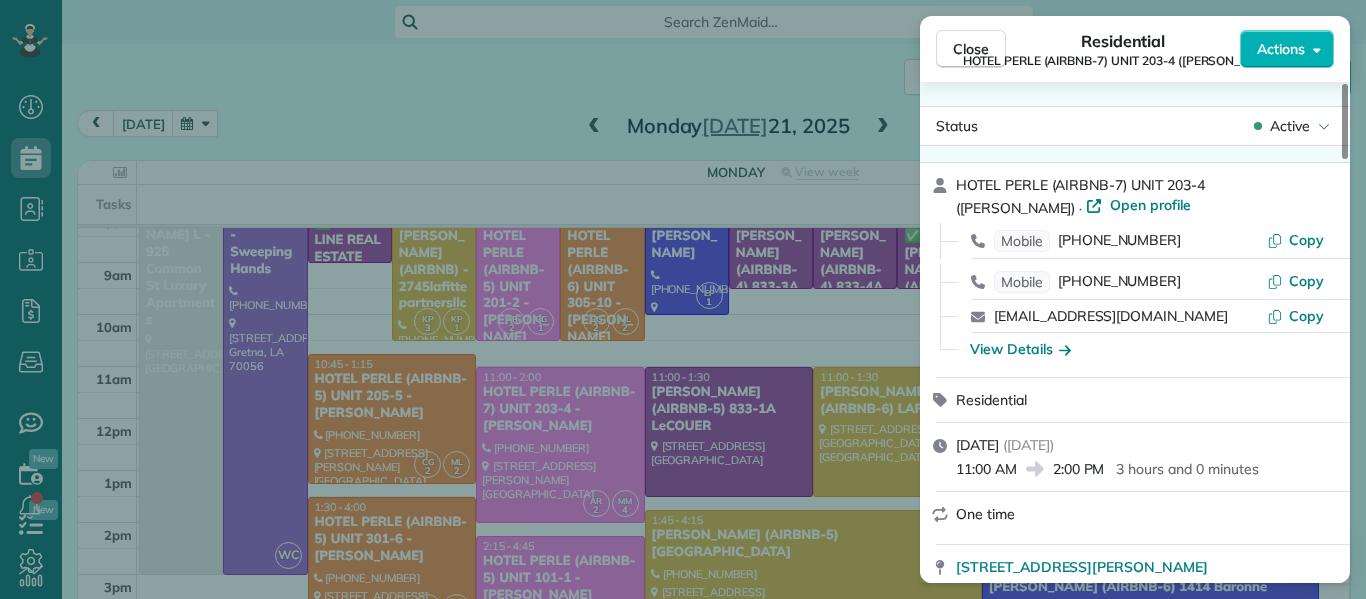 scroll, scrollTop: 0, scrollLeft: 0, axis: both 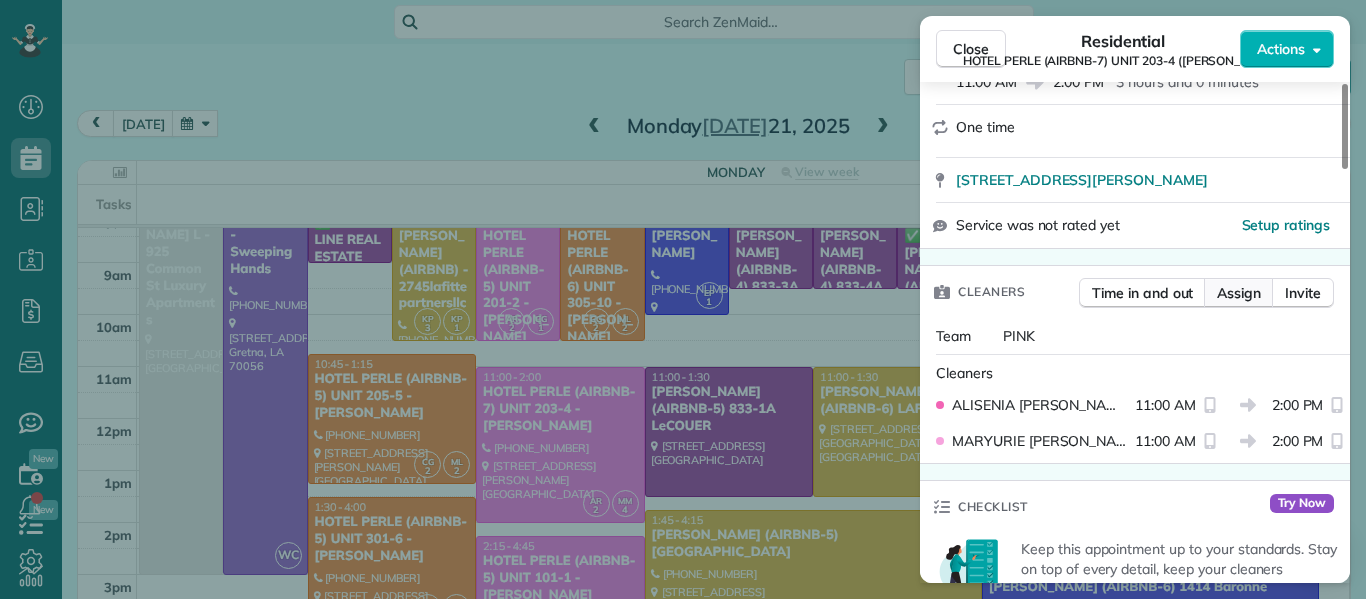 click on "Assign" at bounding box center (1239, 293) 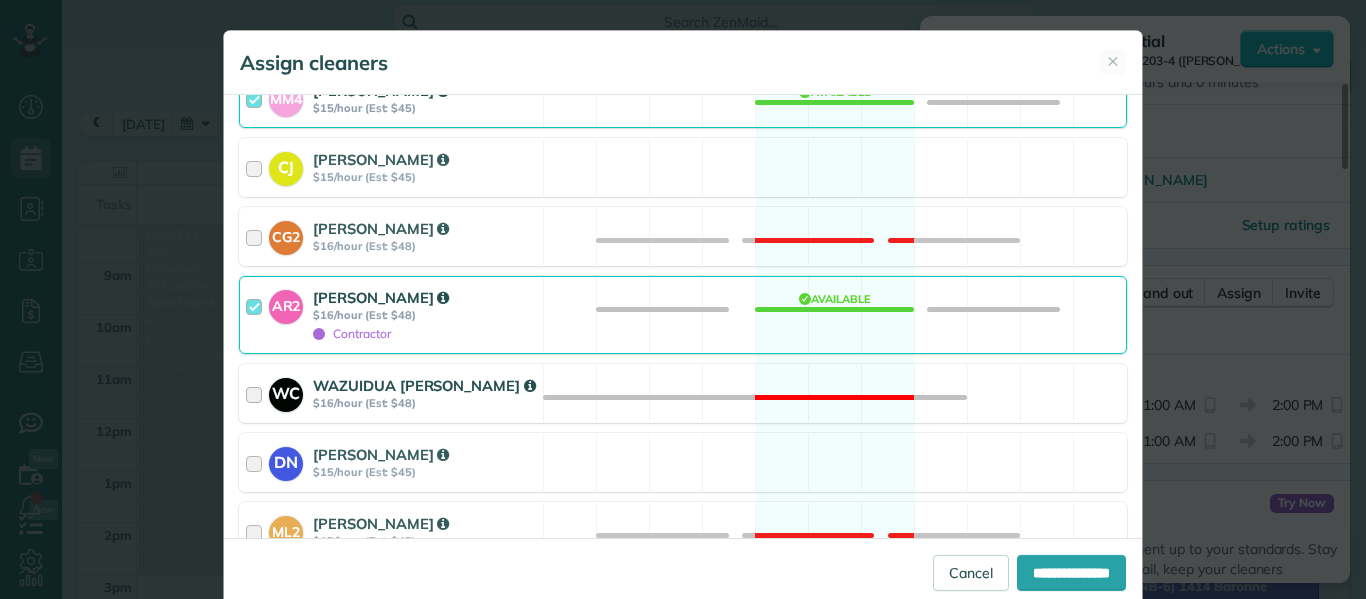 scroll, scrollTop: 1000, scrollLeft: 0, axis: vertical 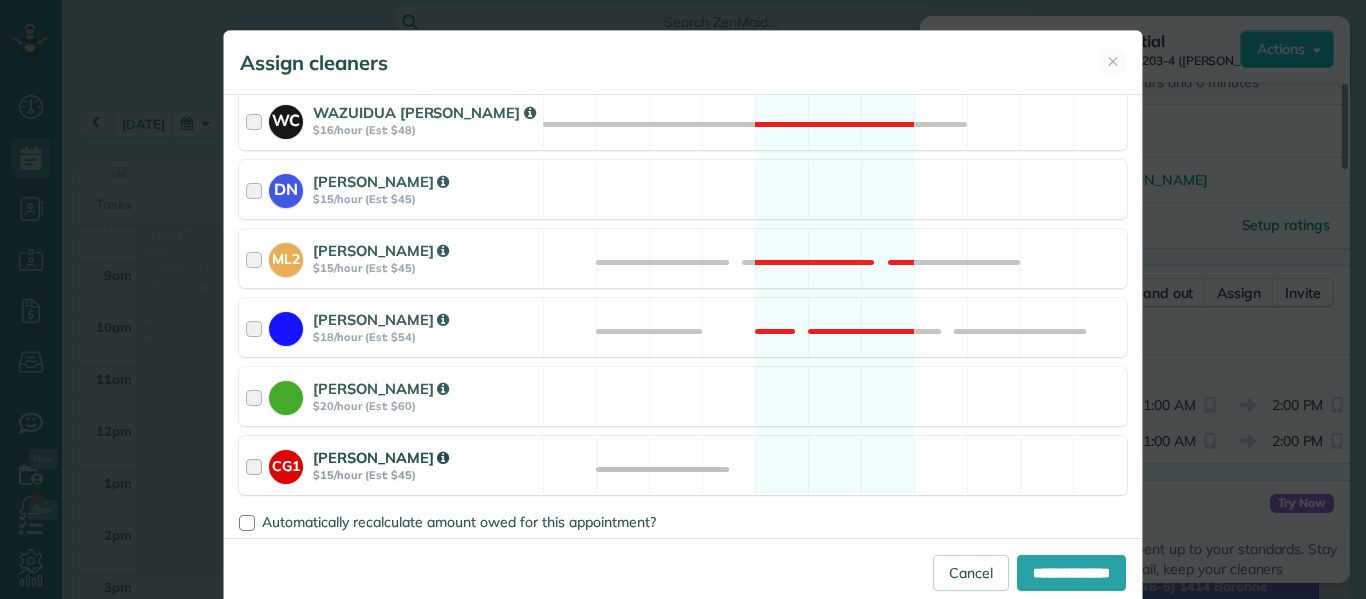 click at bounding box center (257, 465) 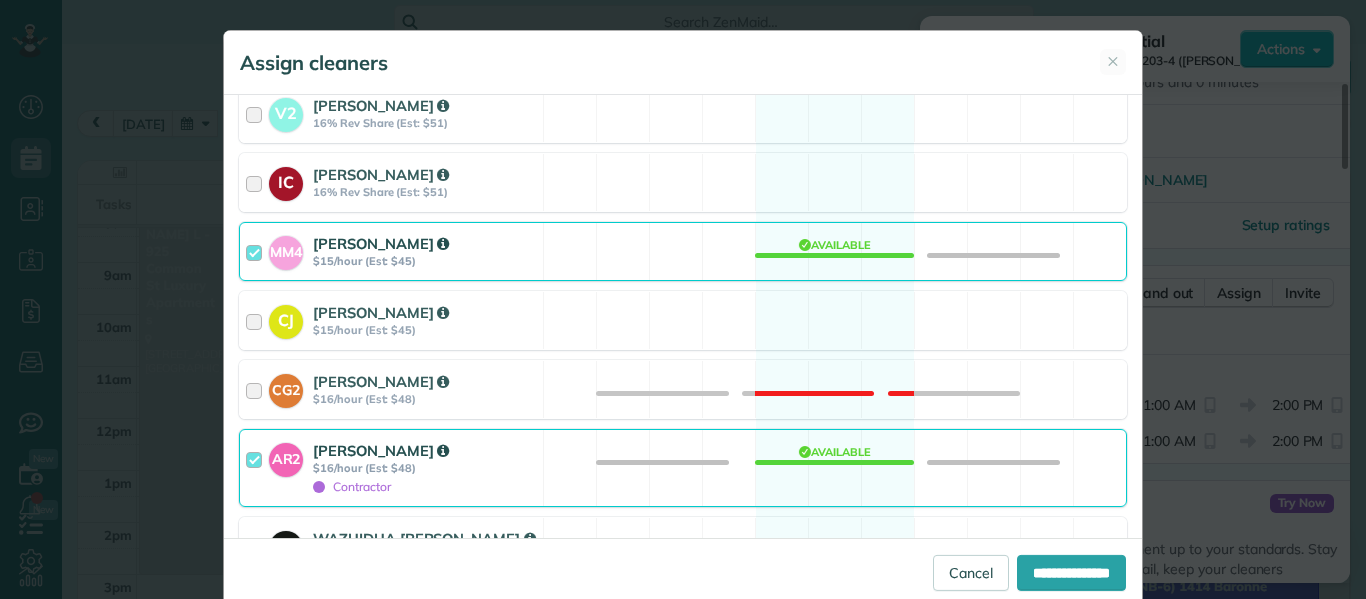 scroll, scrollTop: 573, scrollLeft: 0, axis: vertical 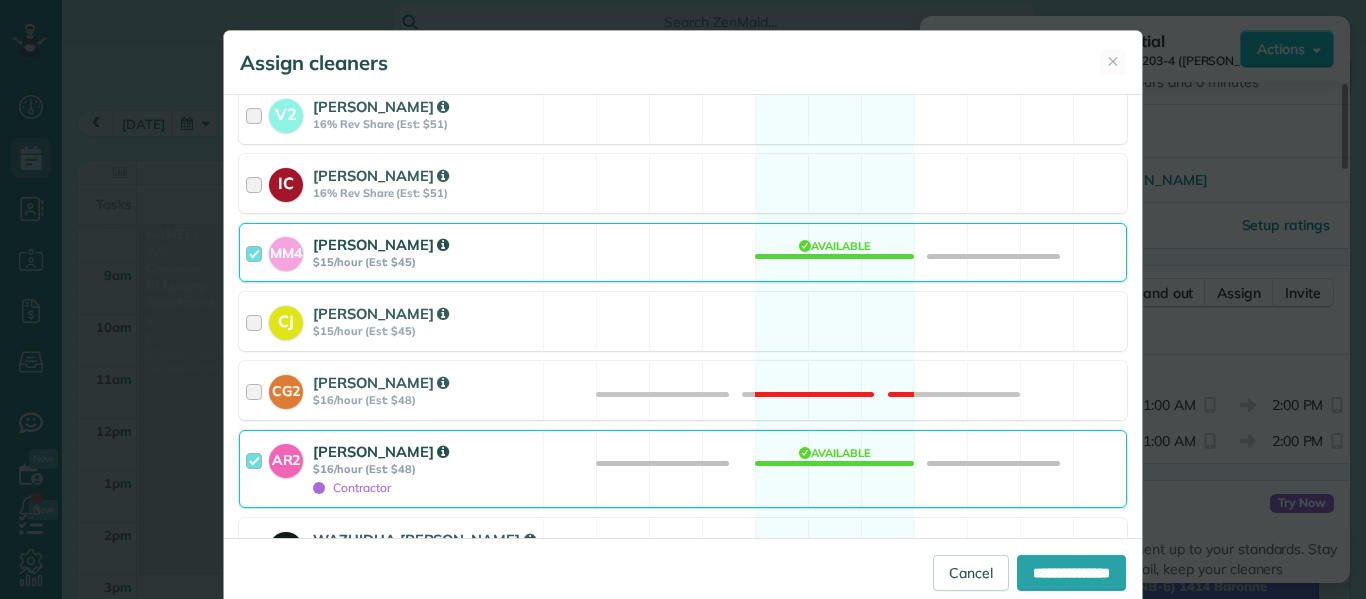 click at bounding box center (257, 252) 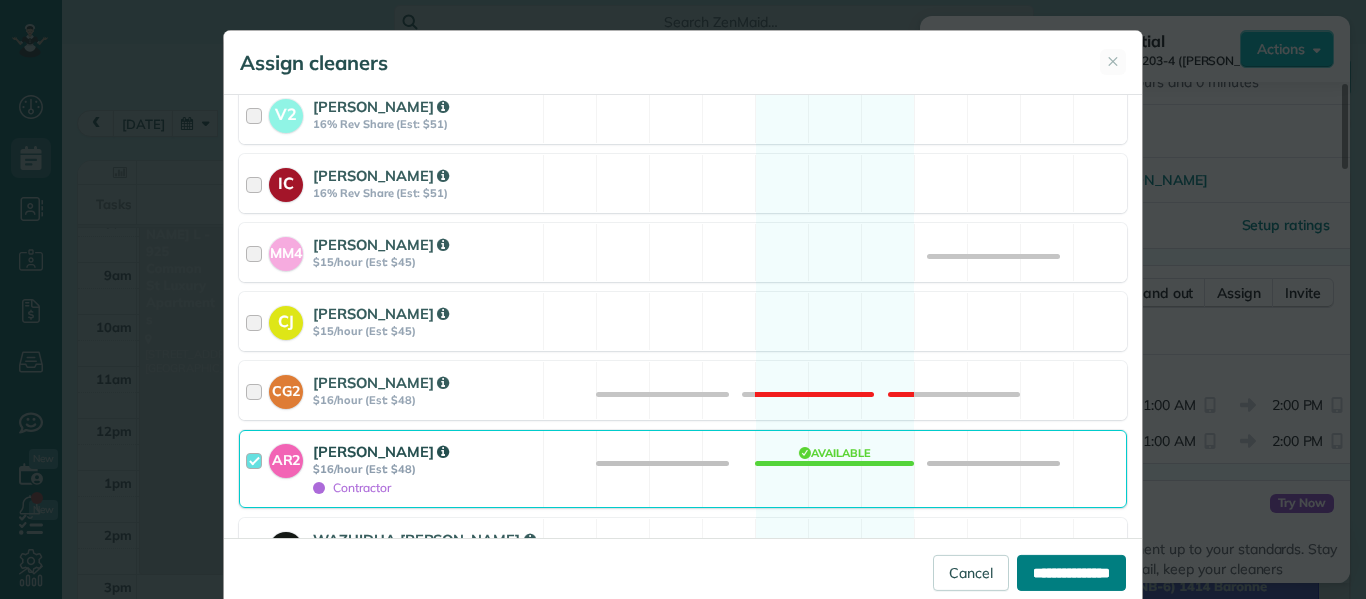 click on "**********" at bounding box center (1071, 573) 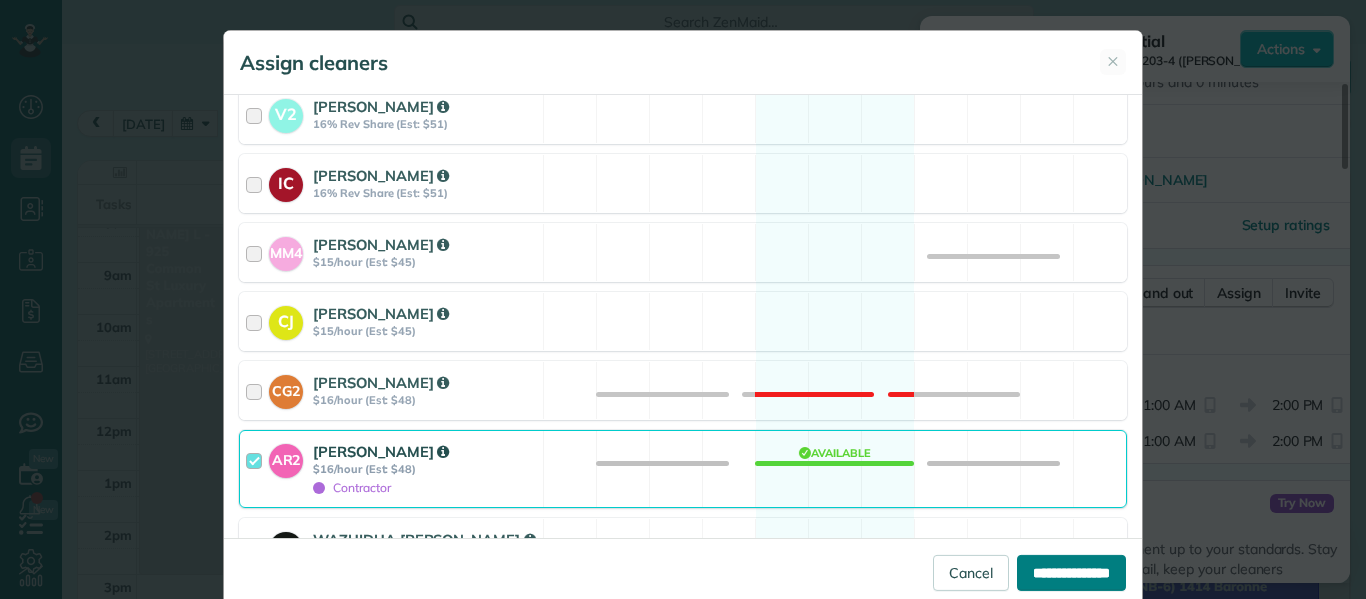 type on "**********" 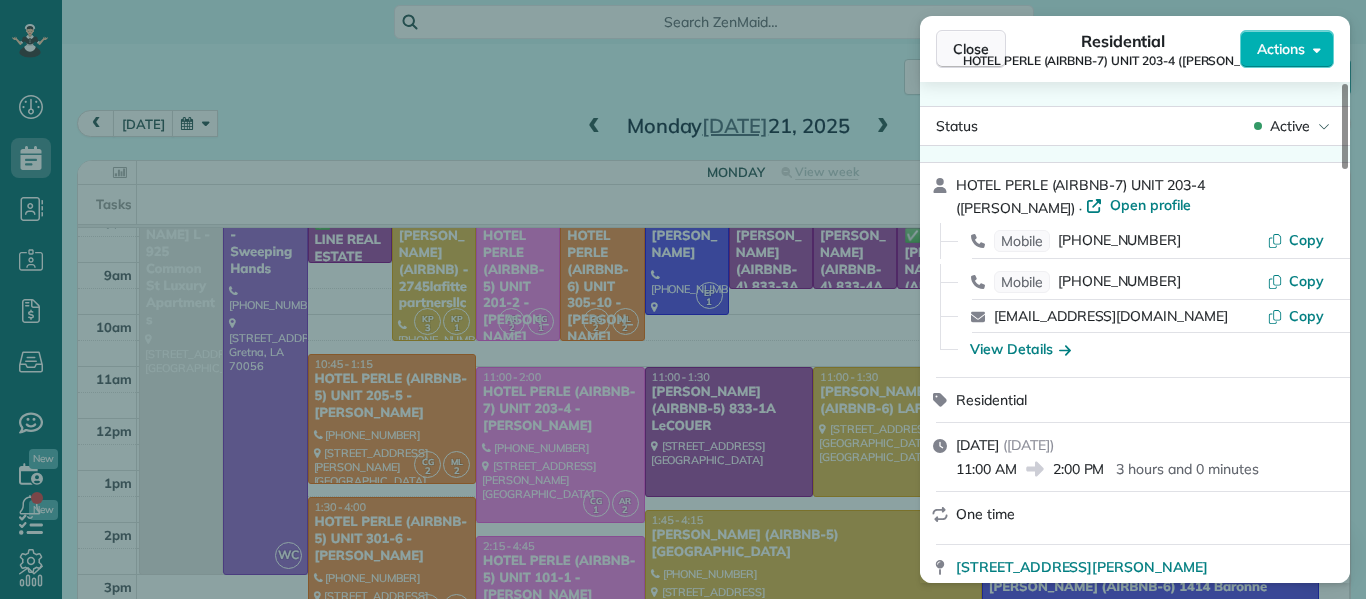 click on "Close" at bounding box center [971, 49] 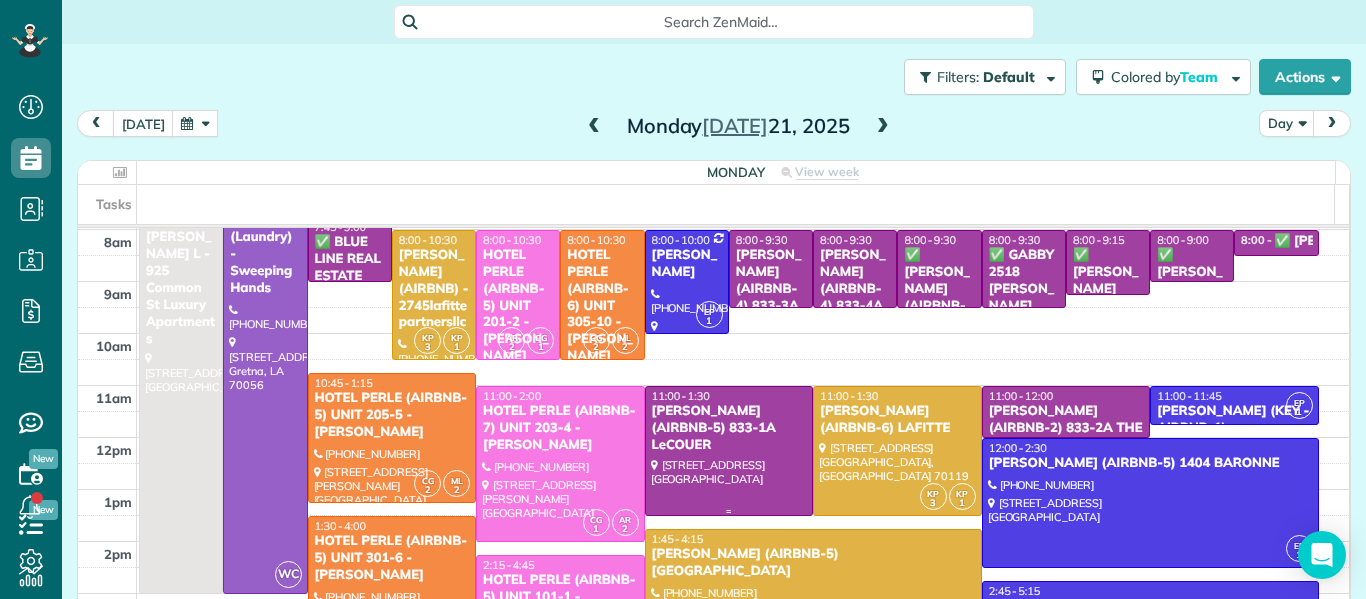 scroll, scrollTop: 44, scrollLeft: 0, axis: vertical 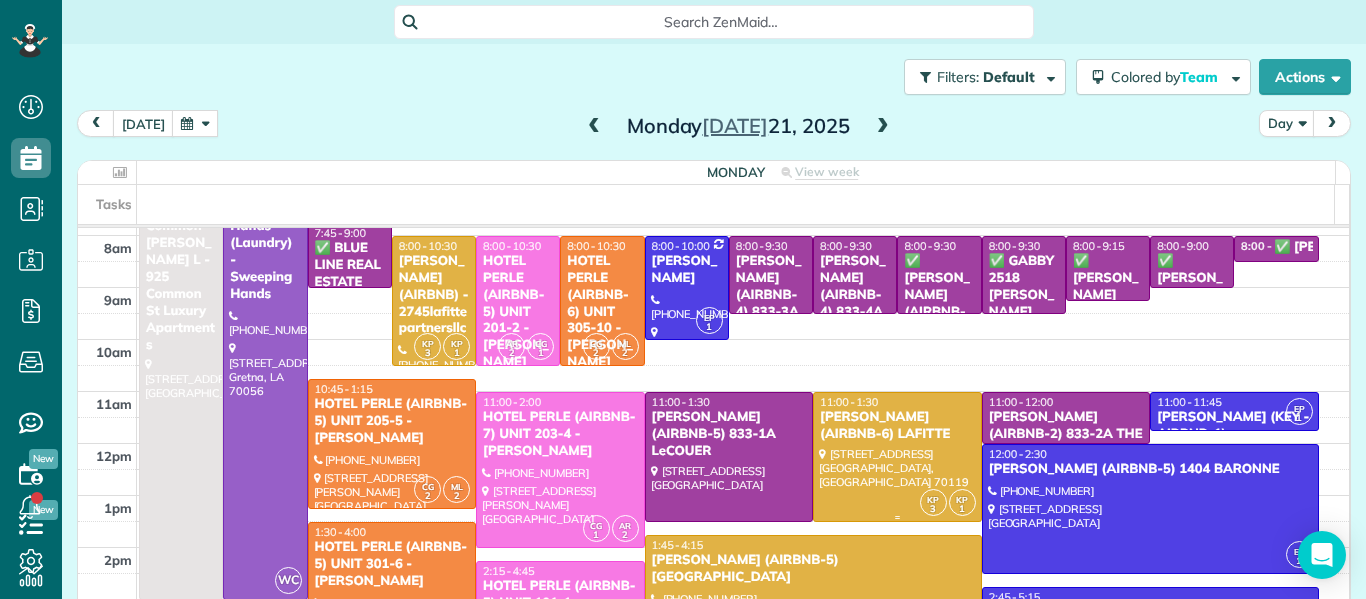 click on "[PERSON_NAME] (AIRBNB-6) LAFITTE" at bounding box center (897, 426) 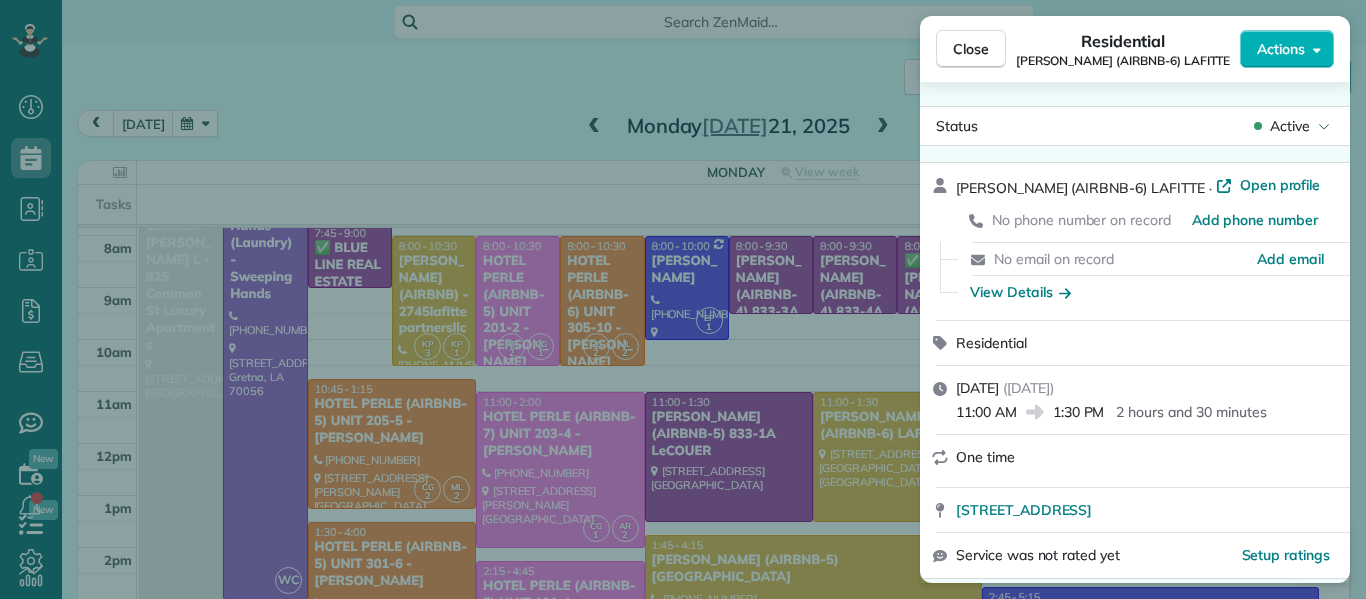 scroll, scrollTop: 0, scrollLeft: 0, axis: both 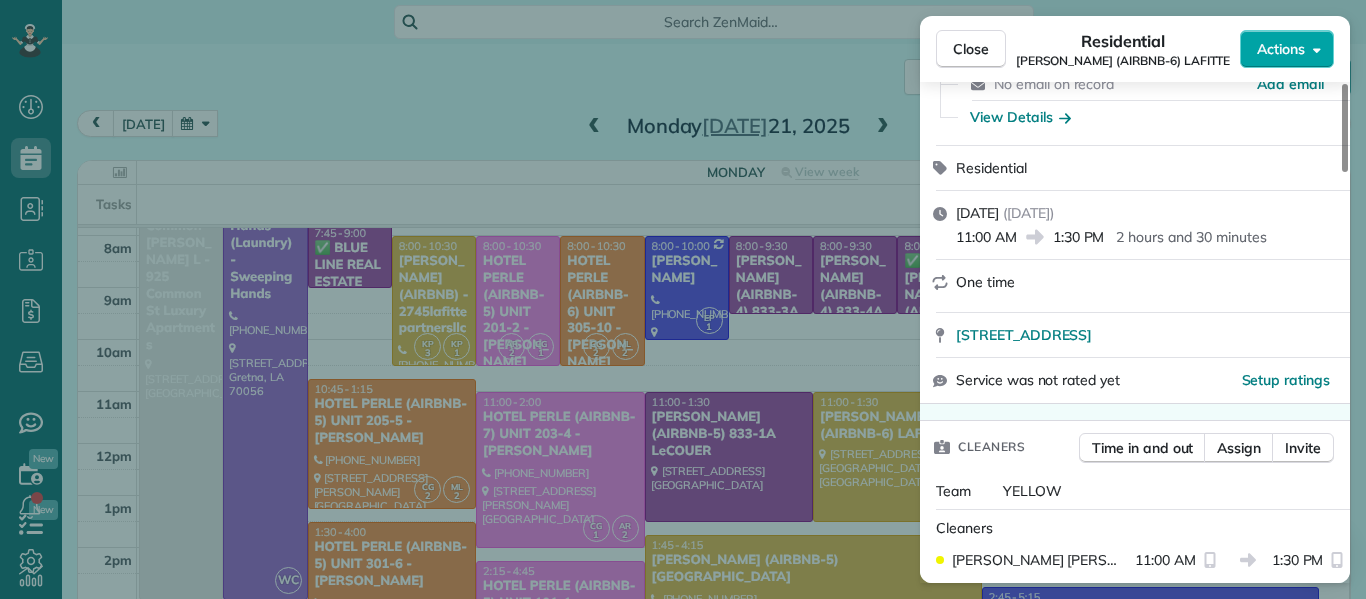 click 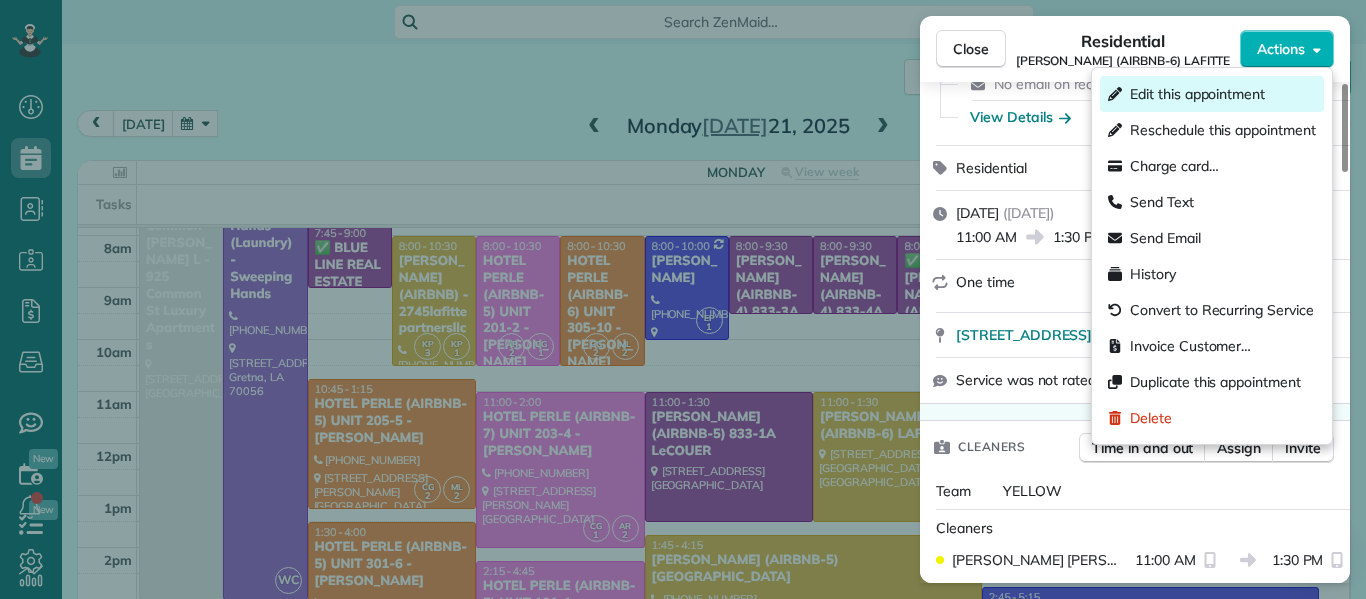 click on "Edit this appointment" at bounding box center (1212, 94) 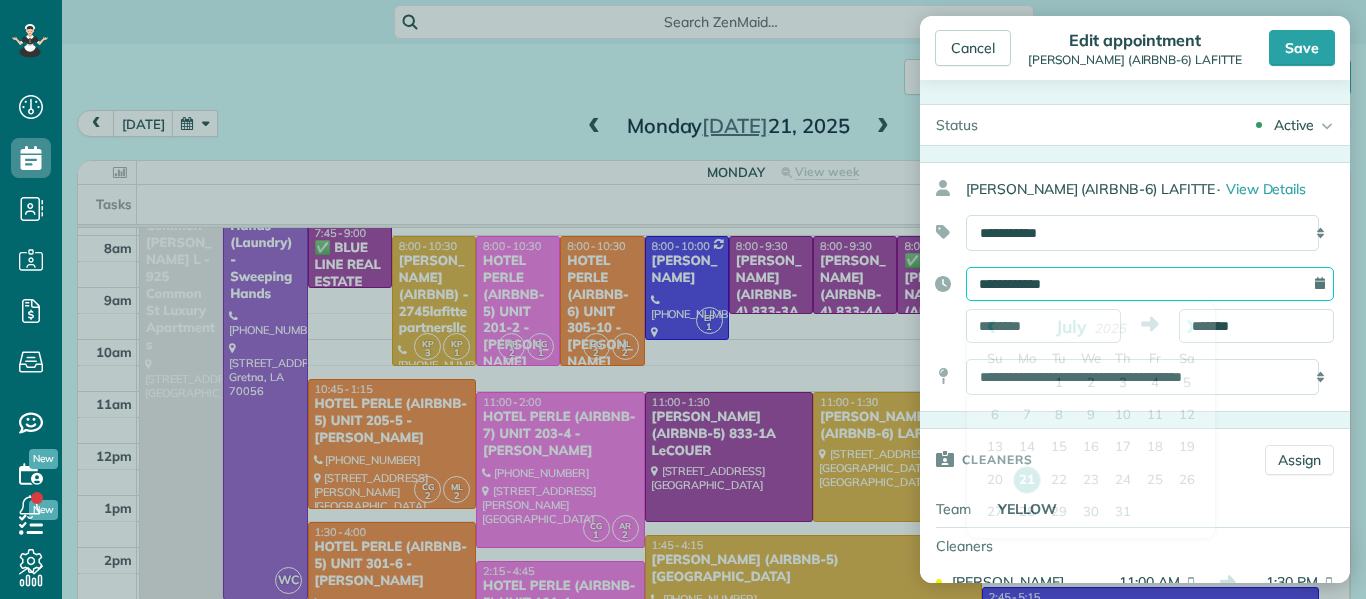 click on "**********" at bounding box center [1150, 284] 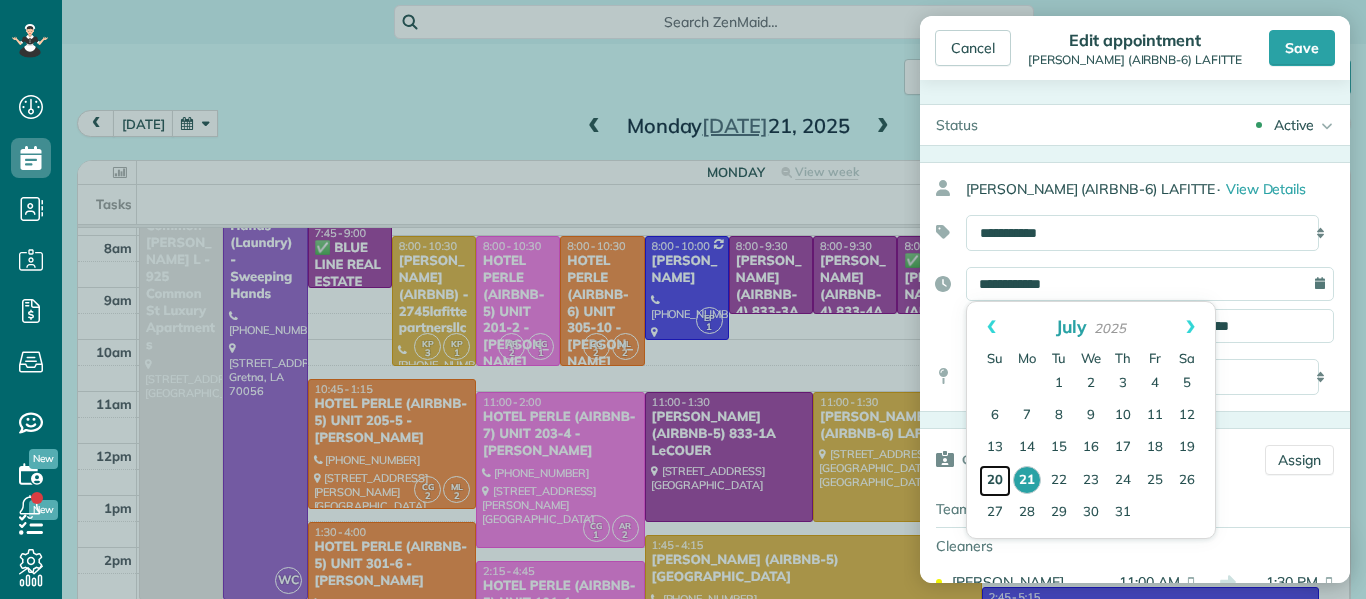 click on "20" at bounding box center [995, 481] 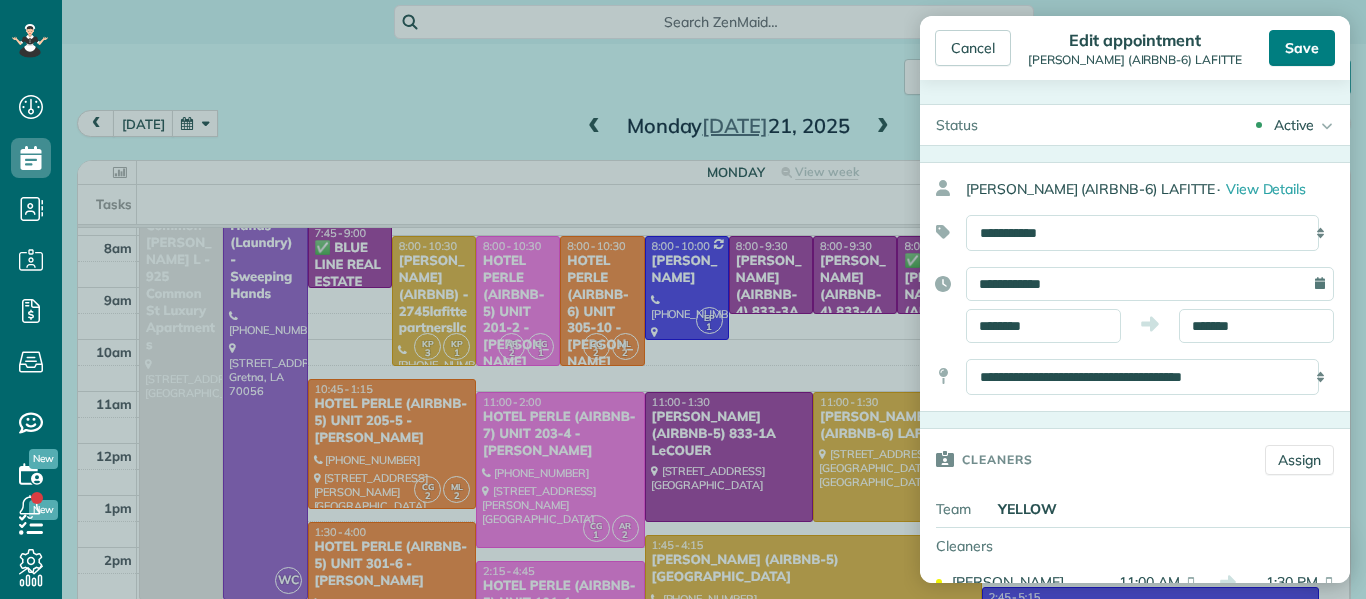 click on "Save" at bounding box center [1302, 48] 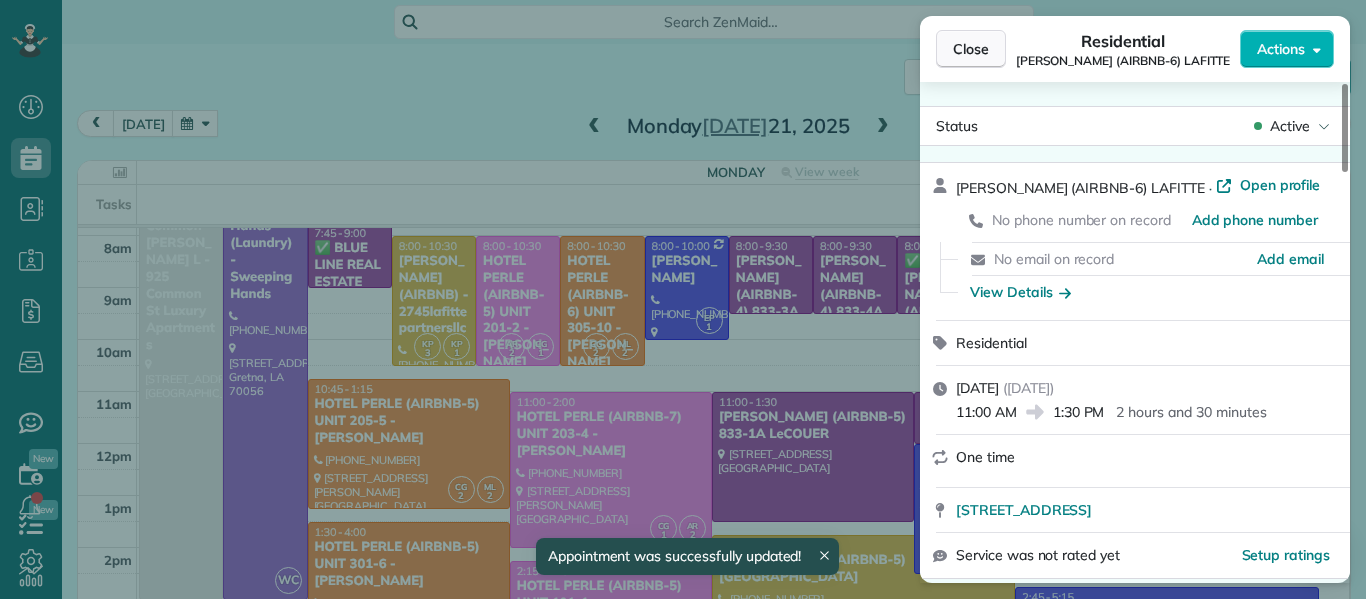 click on "Close" at bounding box center [971, 49] 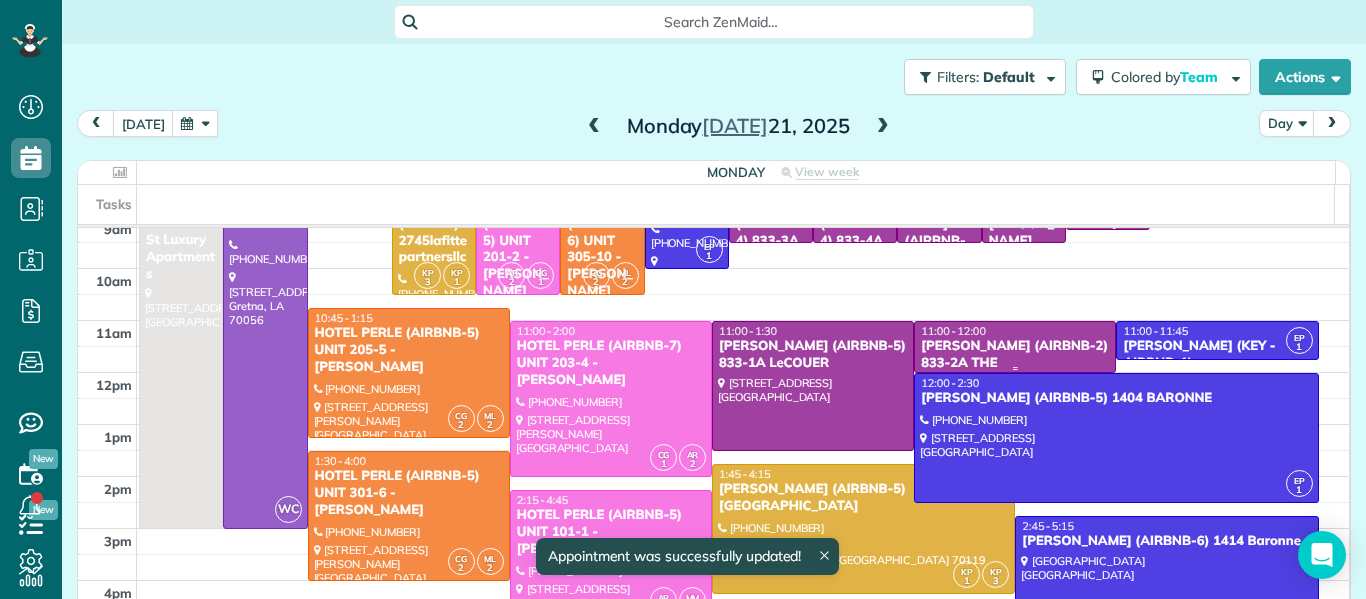 scroll, scrollTop: 120, scrollLeft: 0, axis: vertical 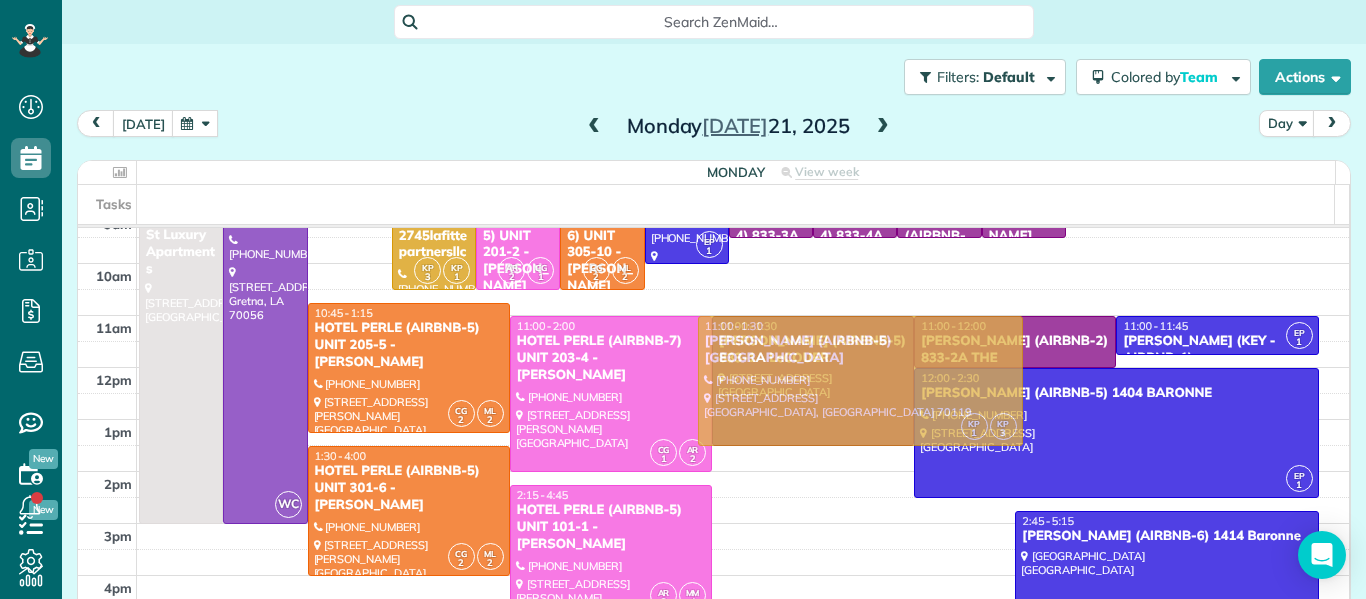 drag, startPoint x: 864, startPoint y: 523, endPoint x: 859, endPoint y: 383, distance: 140.08926 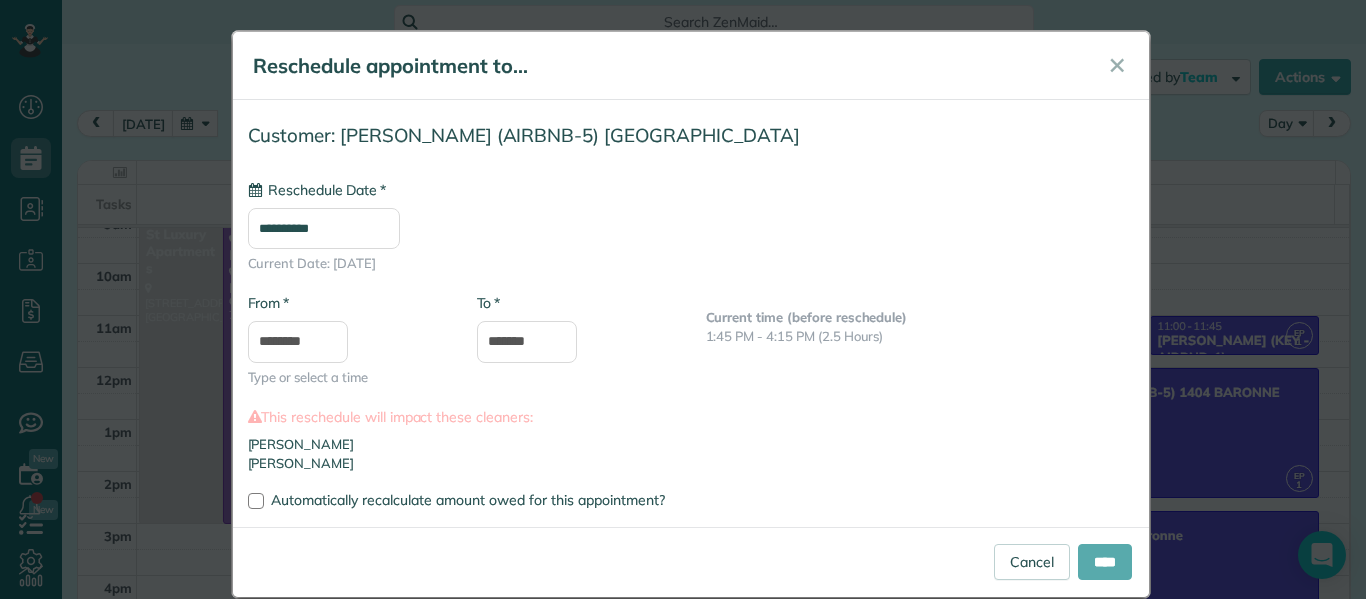 type on "**********" 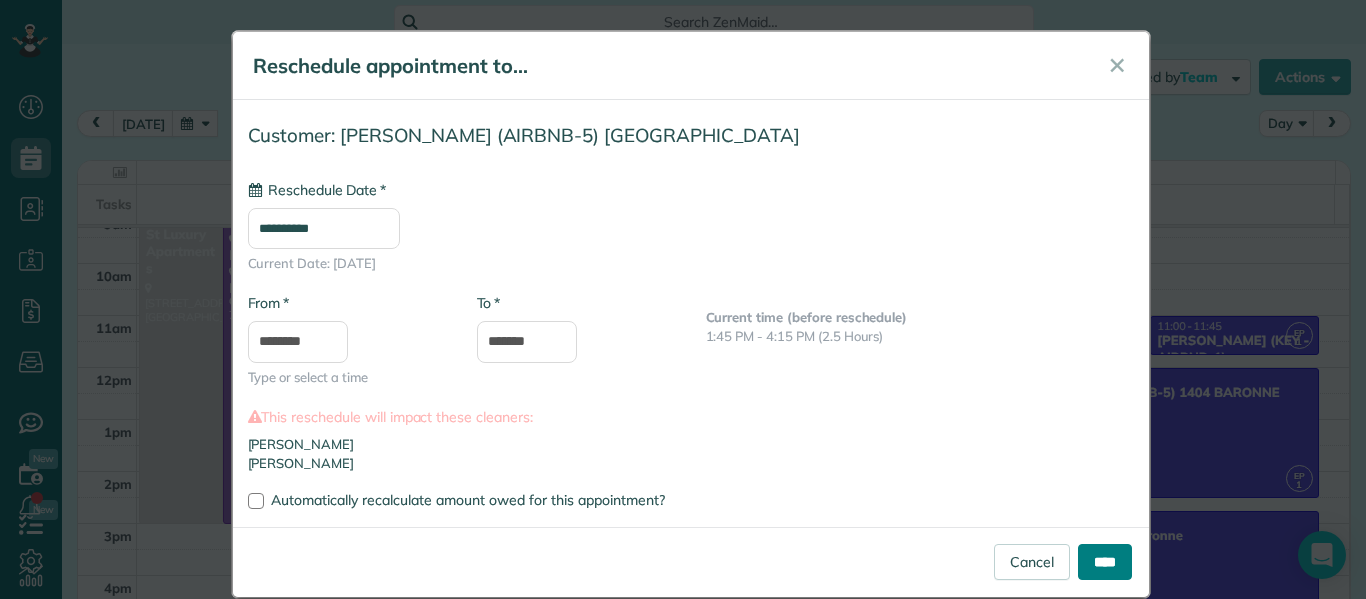 click on "****" at bounding box center (1105, 562) 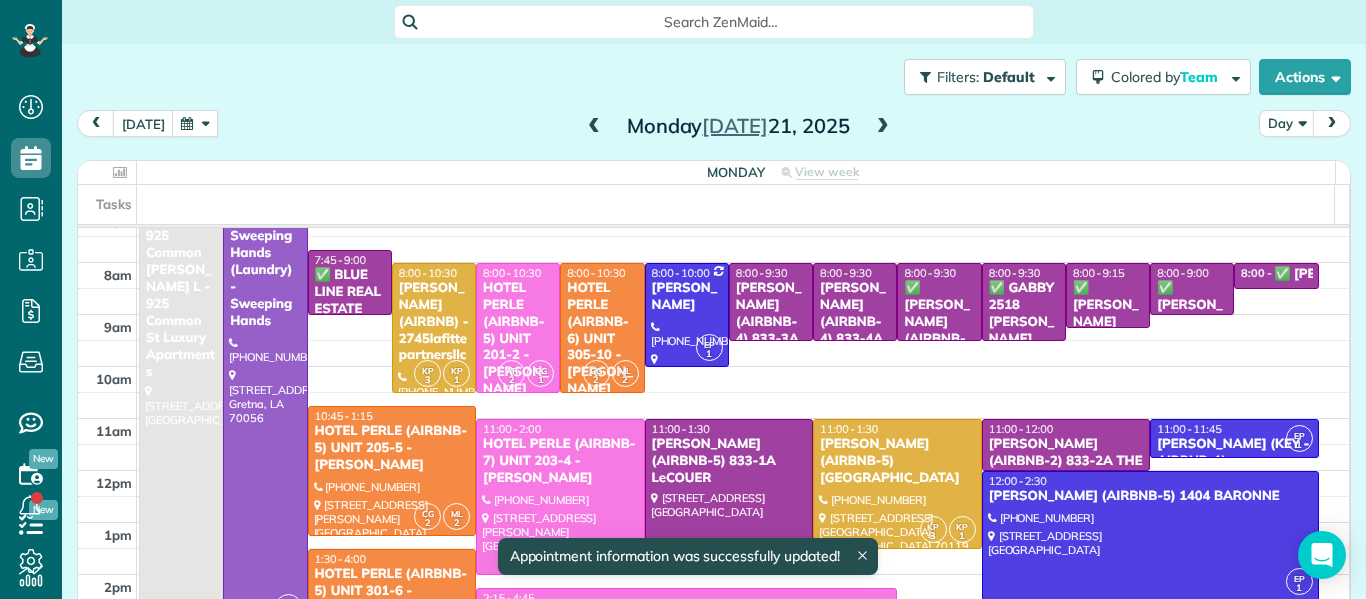 scroll, scrollTop: 16, scrollLeft: 0, axis: vertical 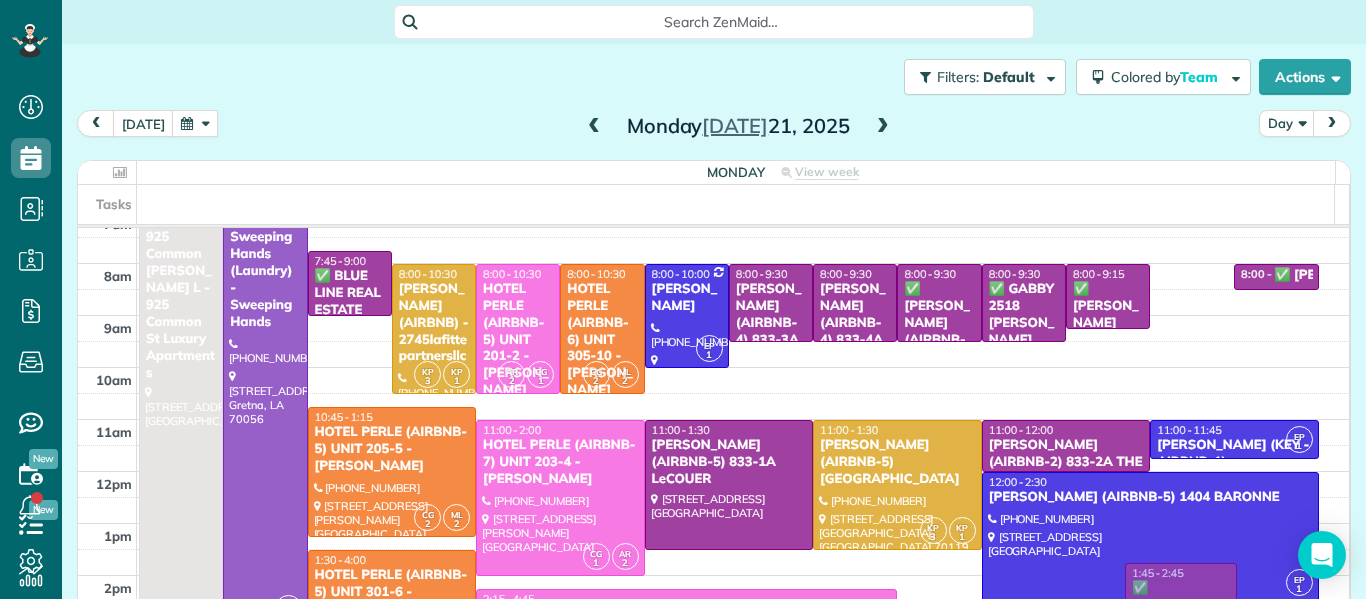 drag, startPoint x: 1163, startPoint y: 288, endPoint x: 1212, endPoint y: 586, distance: 302.00165 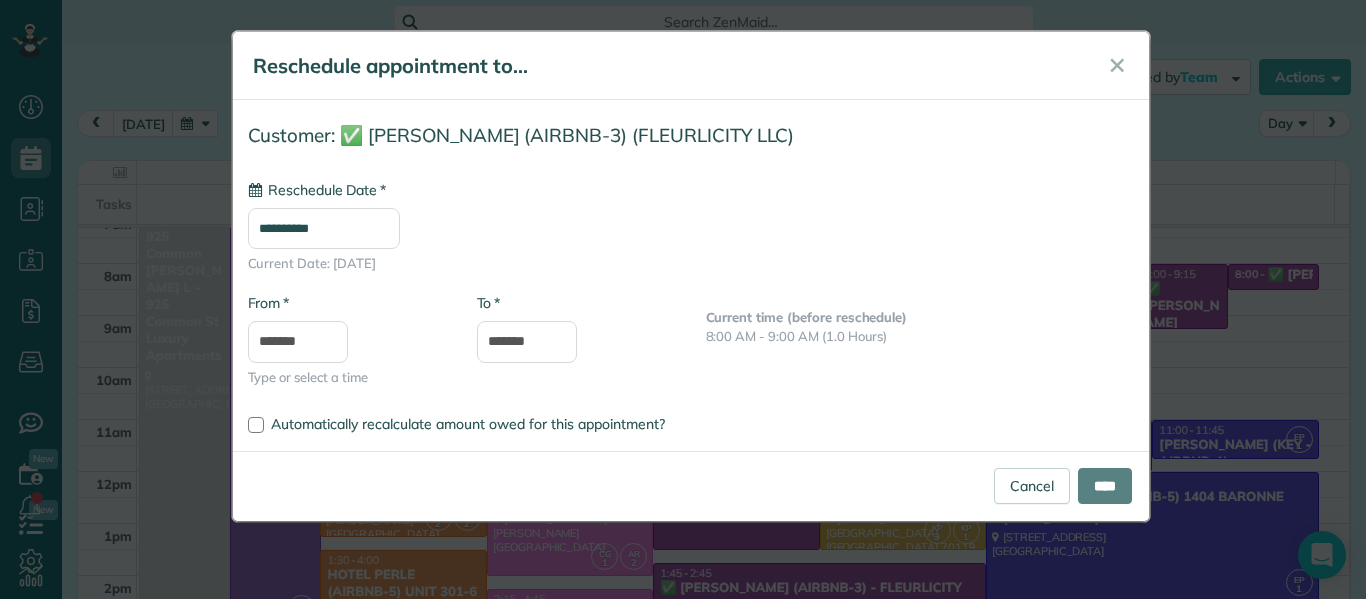 type on "**********" 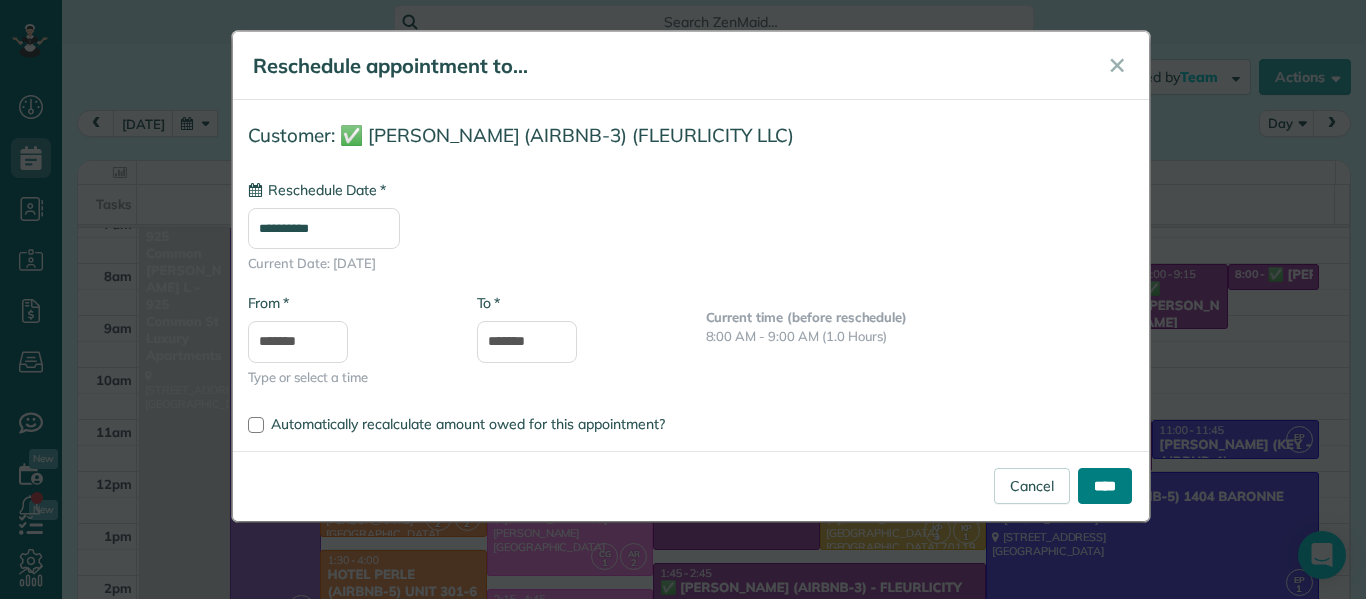 click on "****" at bounding box center (1105, 486) 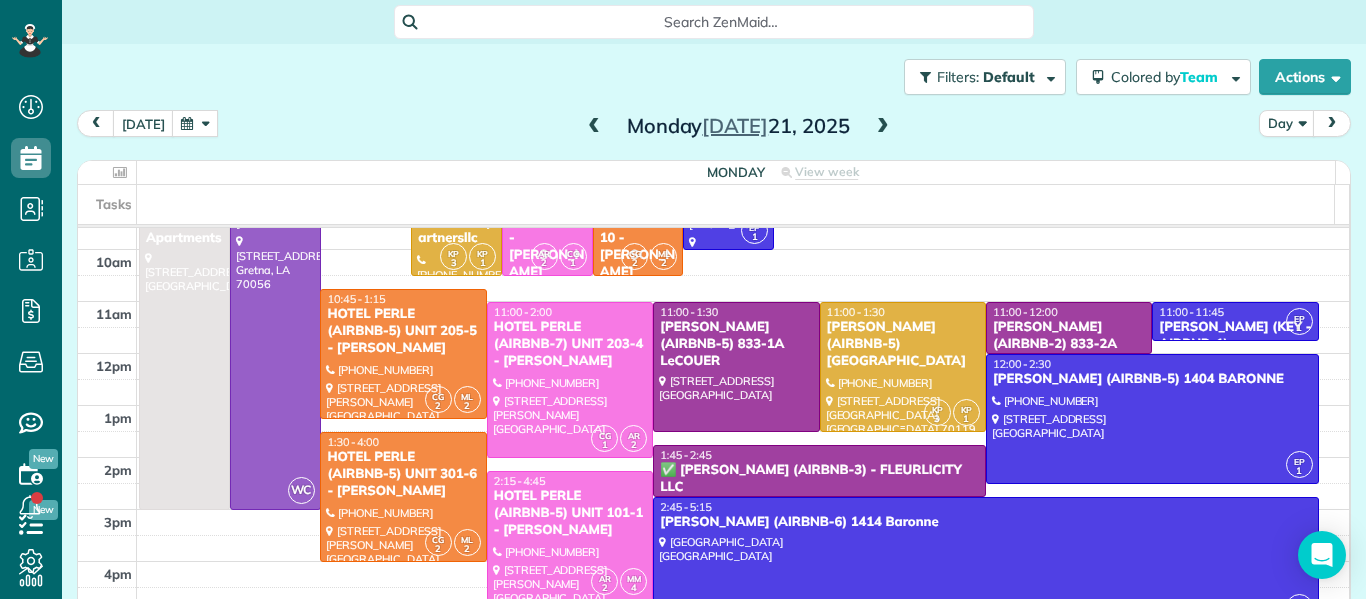 scroll, scrollTop: 137, scrollLeft: 0, axis: vertical 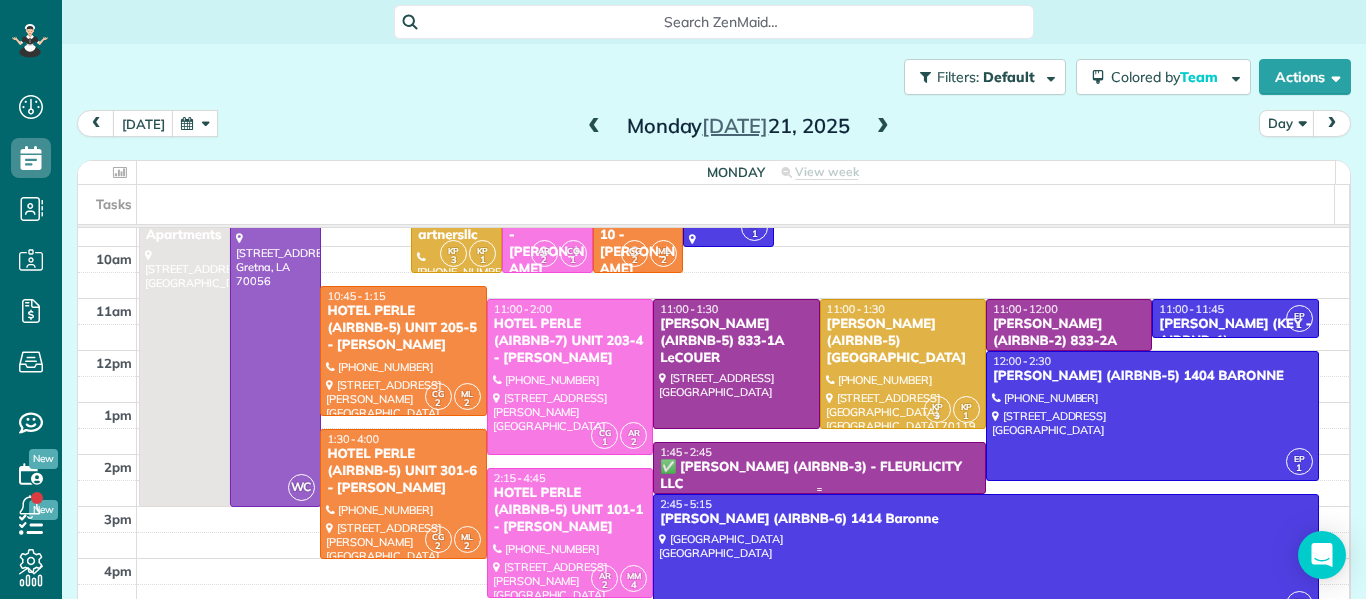 click on "✅ [PERSON_NAME] (AIRBNB-3) - FLEURLICITY LLC" at bounding box center [819, 476] 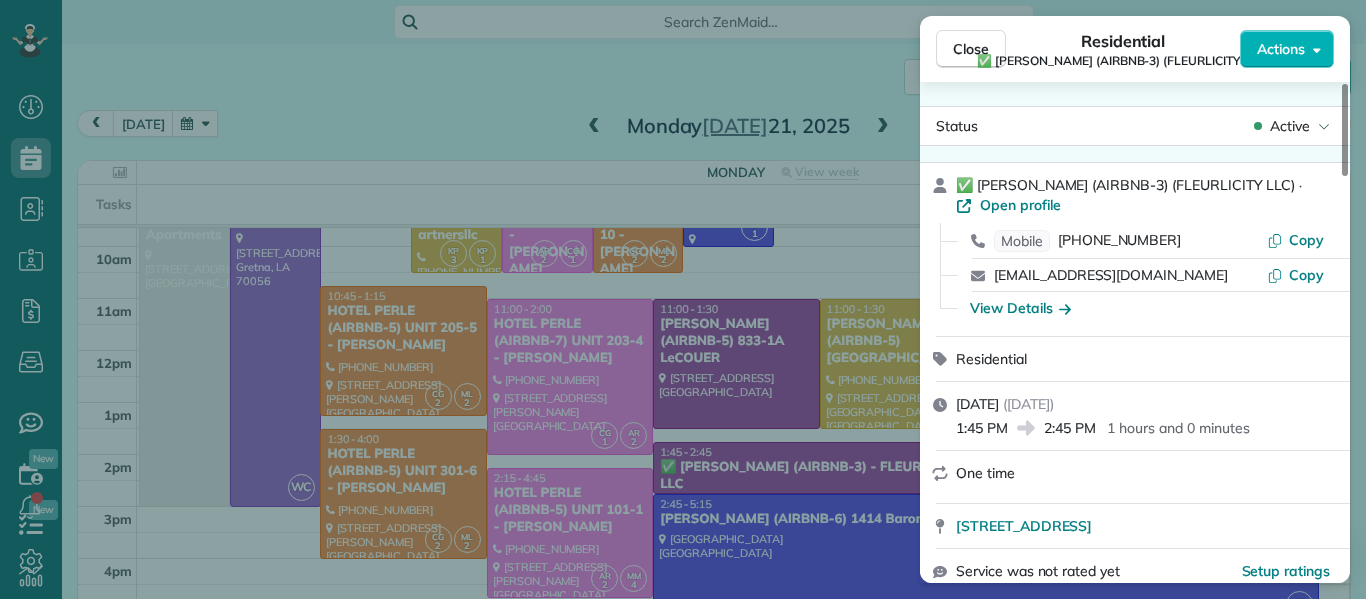 scroll, scrollTop: 155, scrollLeft: 0, axis: vertical 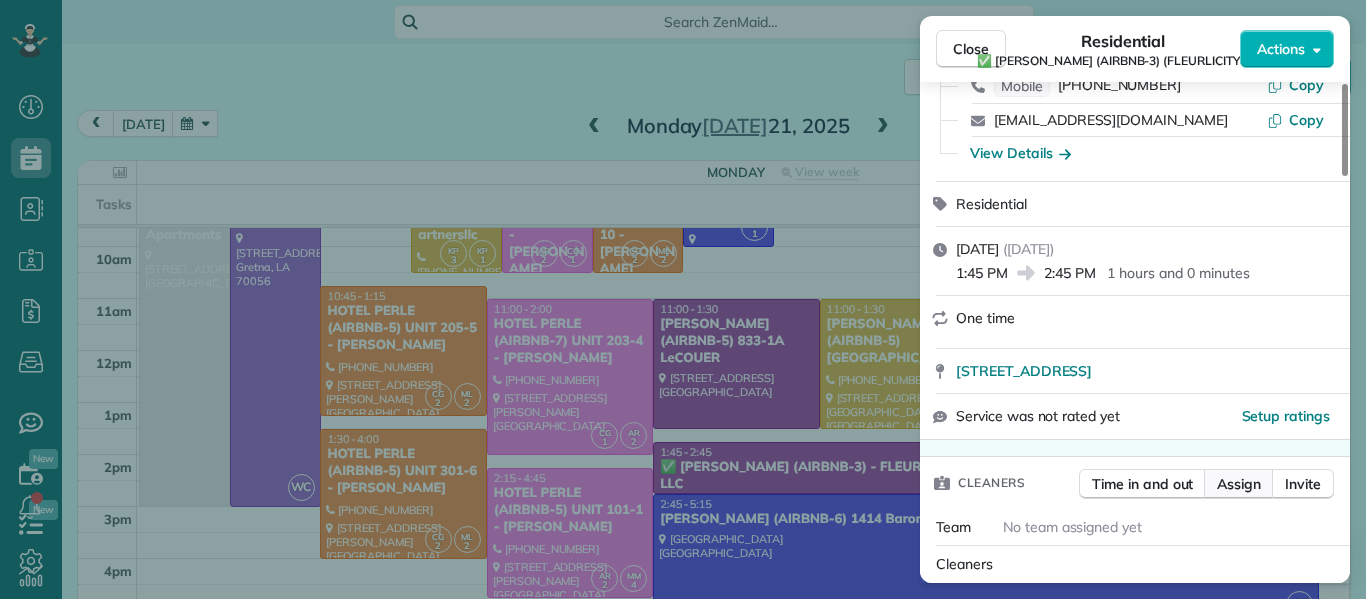 click on "Assign" at bounding box center (1239, 484) 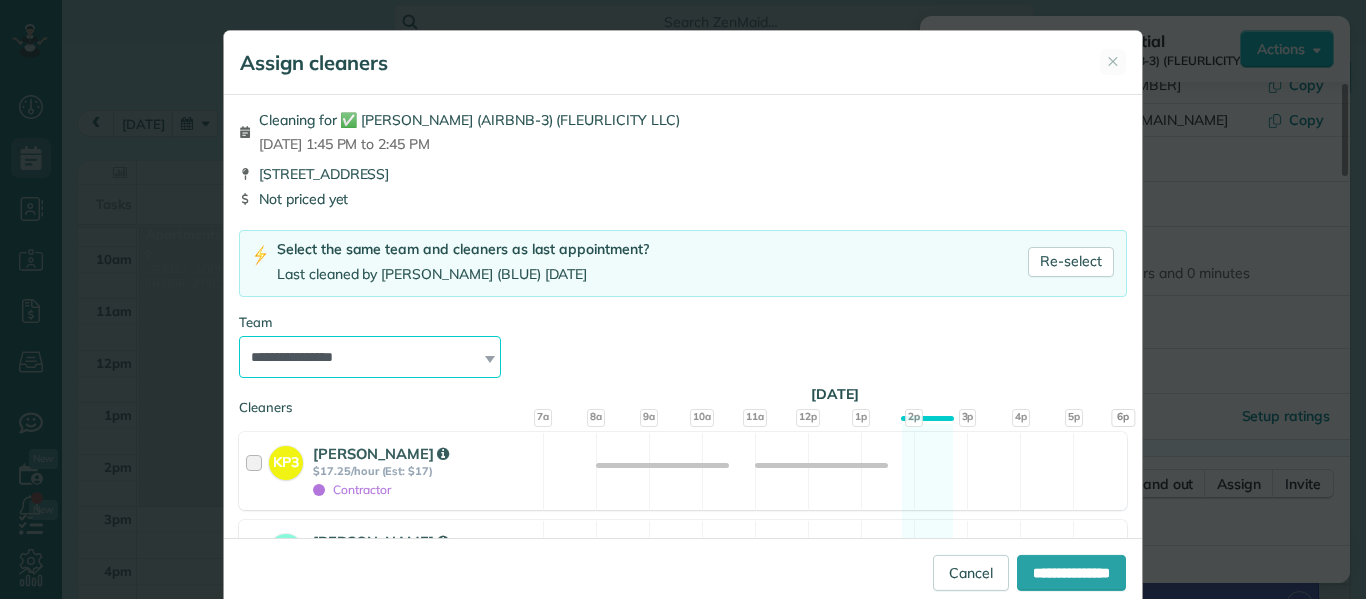 click on "**********" at bounding box center [370, 357] 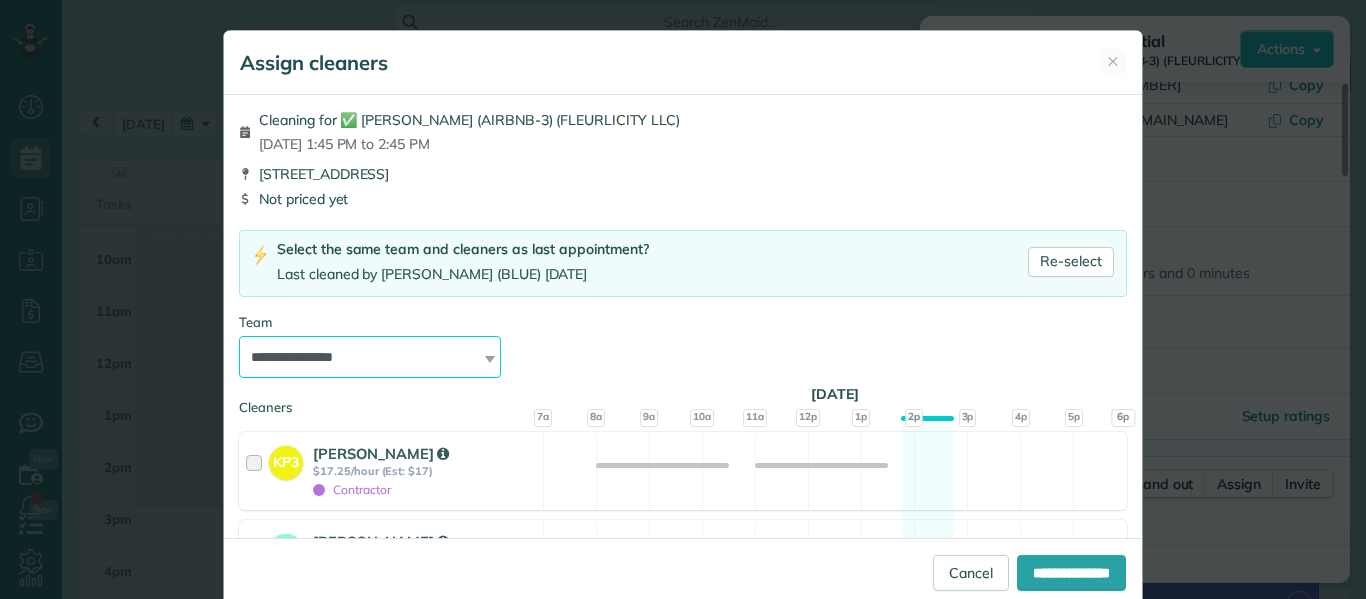 select on "*****" 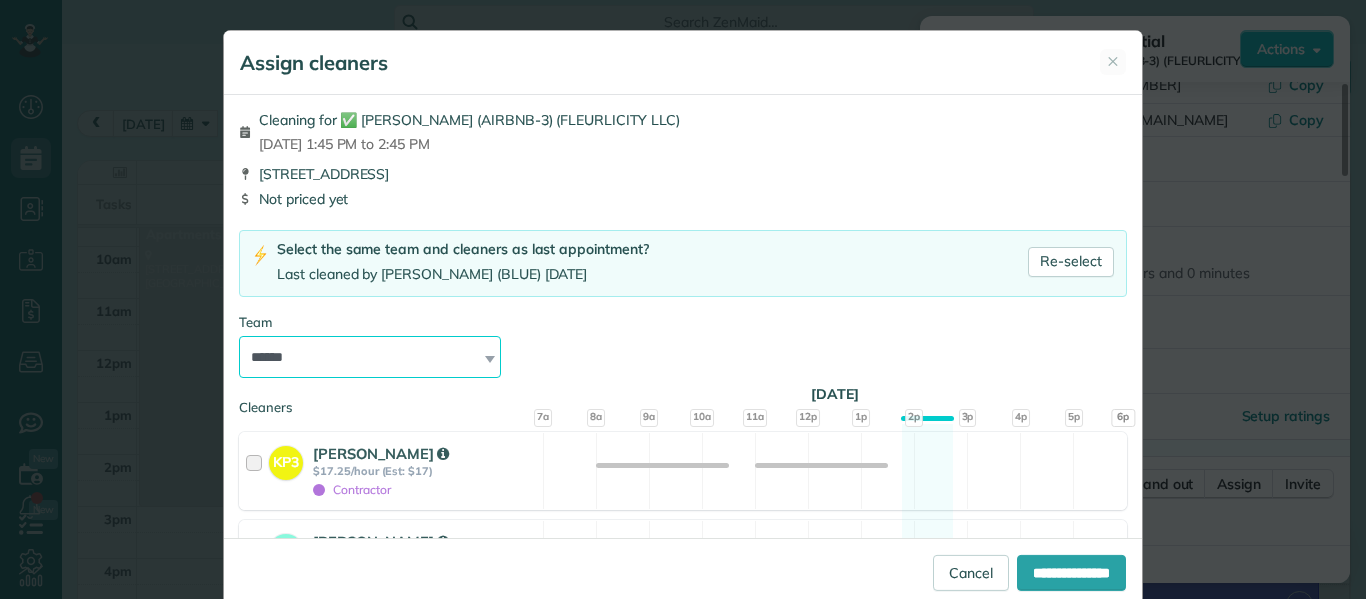 click on "**********" at bounding box center (370, 357) 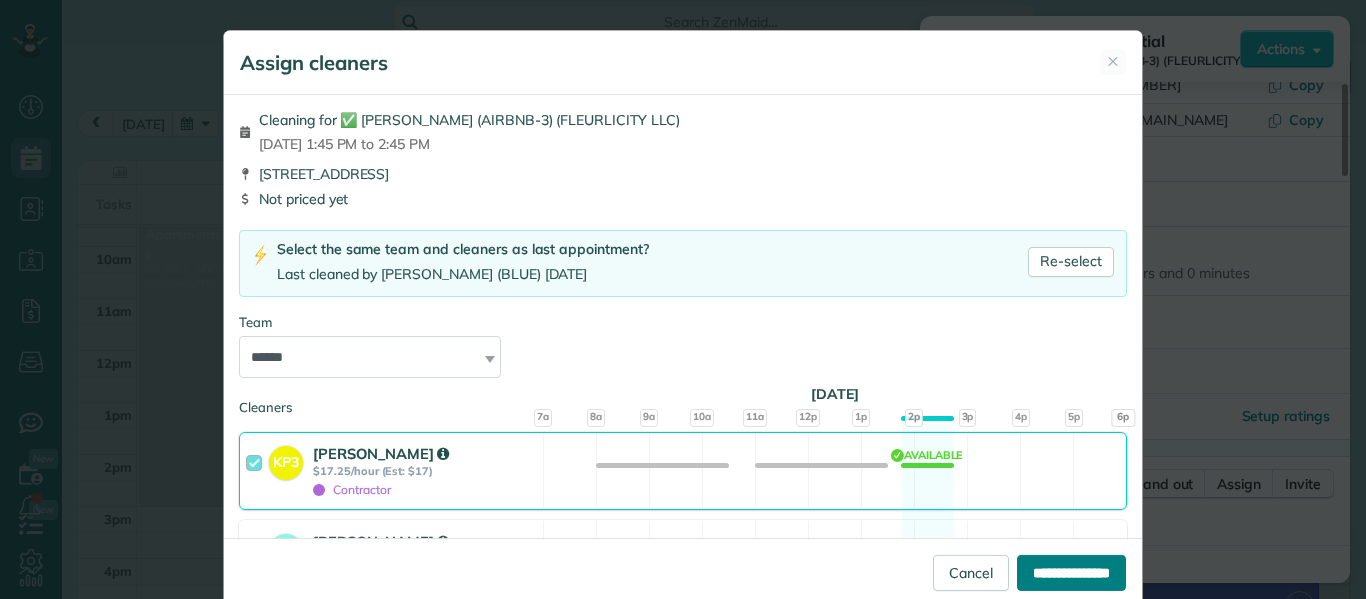 click on "**********" at bounding box center [1071, 573] 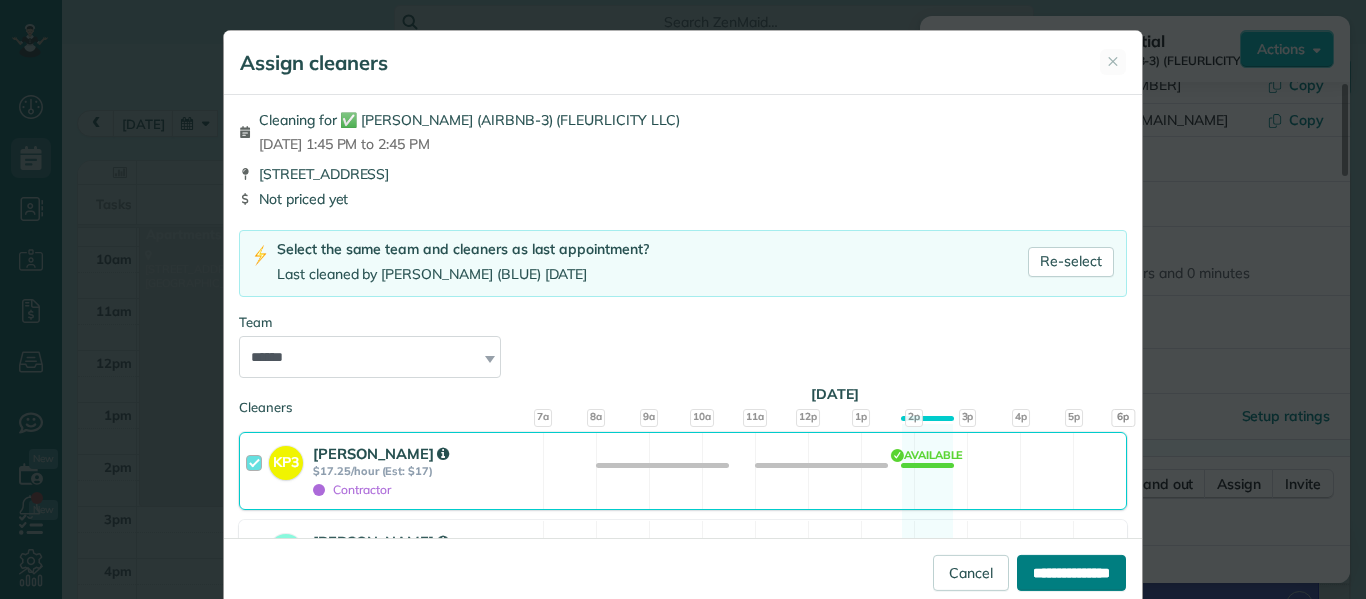 type on "**********" 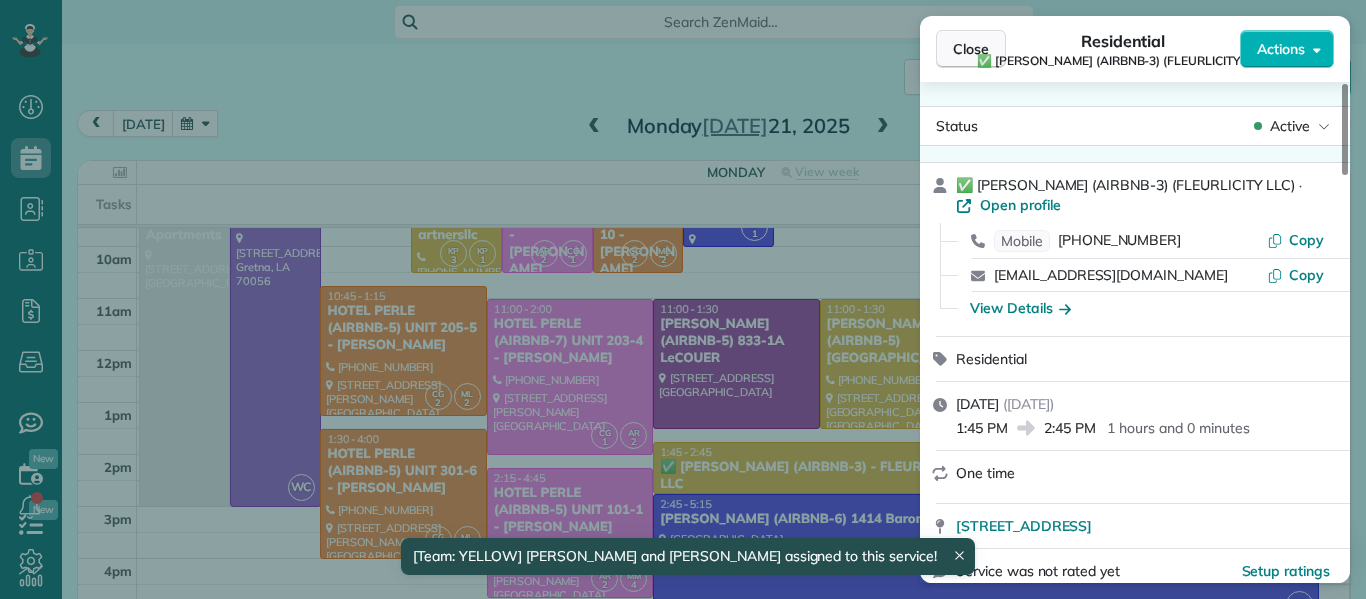 click on "Close" at bounding box center [971, 49] 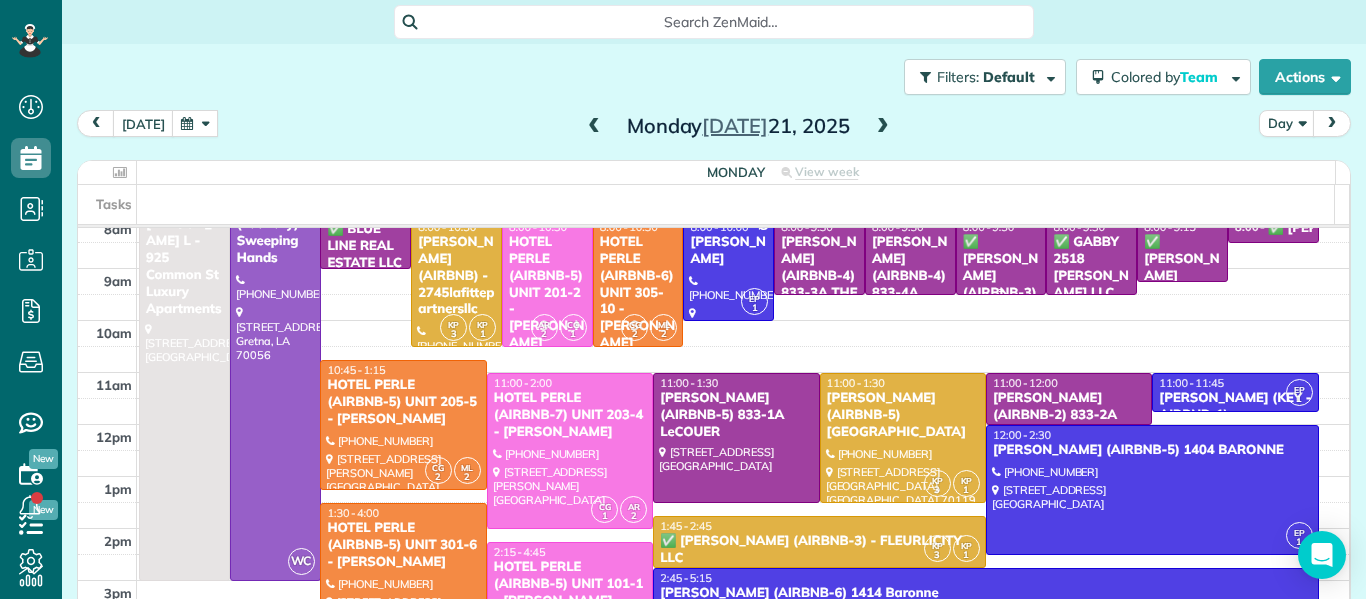 scroll, scrollTop: 64, scrollLeft: 0, axis: vertical 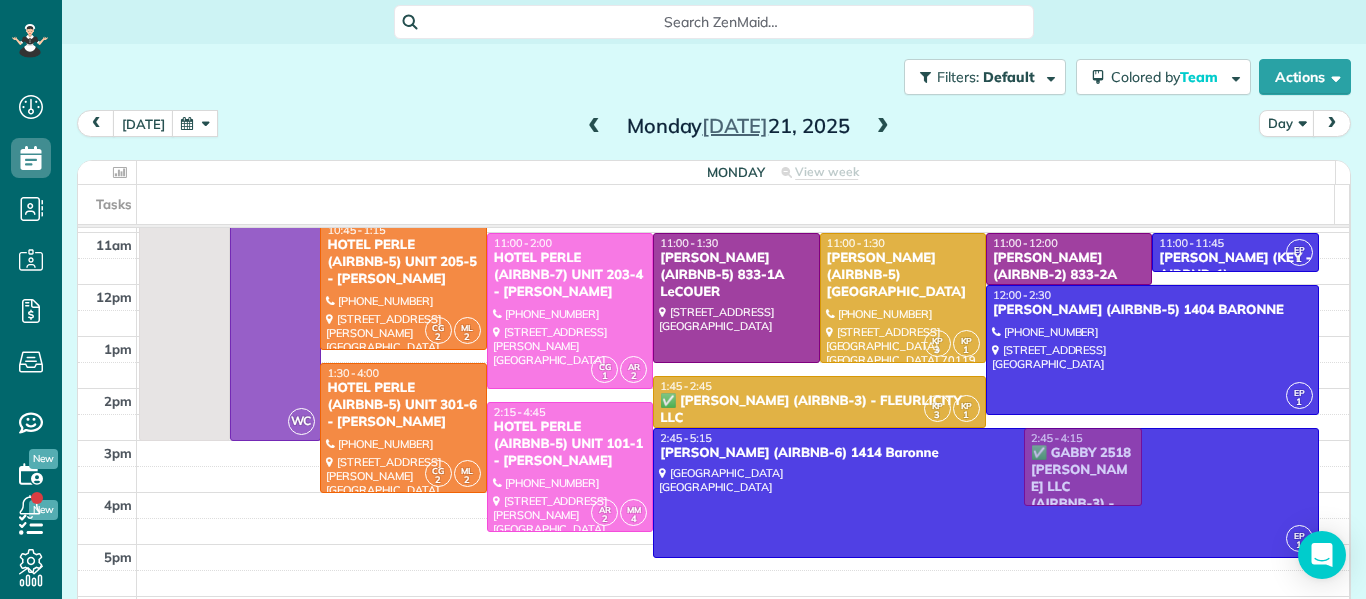 drag, startPoint x: 1054, startPoint y: 267, endPoint x: 1134, endPoint y: 620, distance: 361.95166 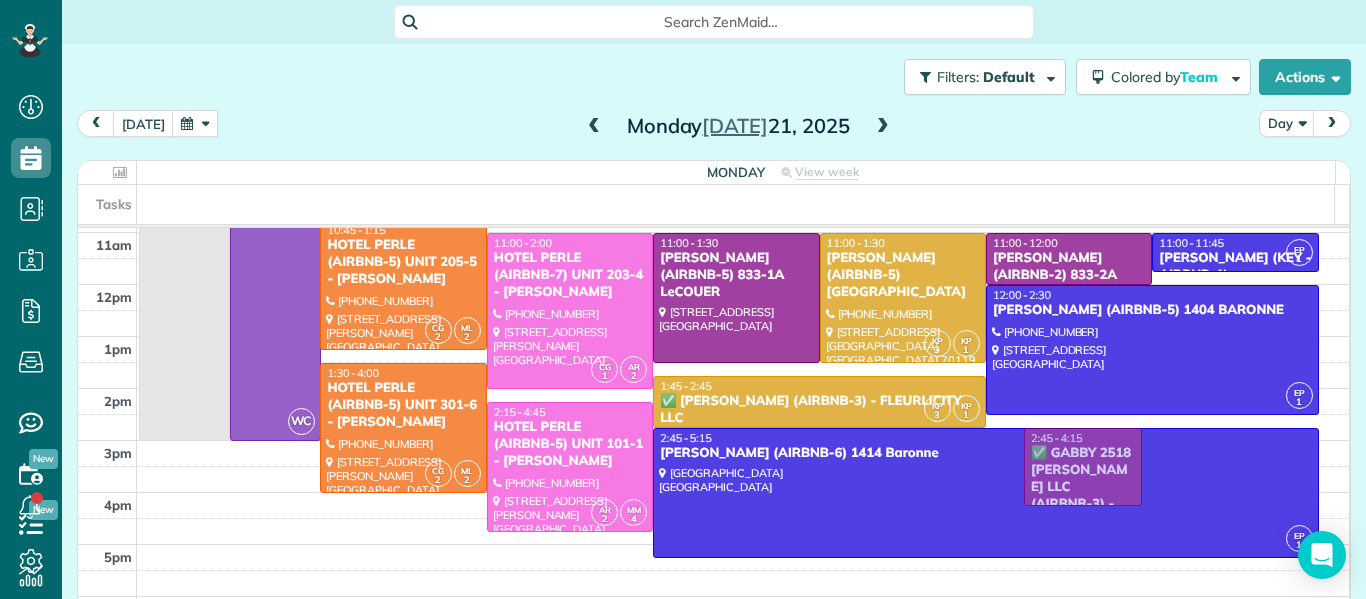 scroll, scrollTop: 219, scrollLeft: 0, axis: vertical 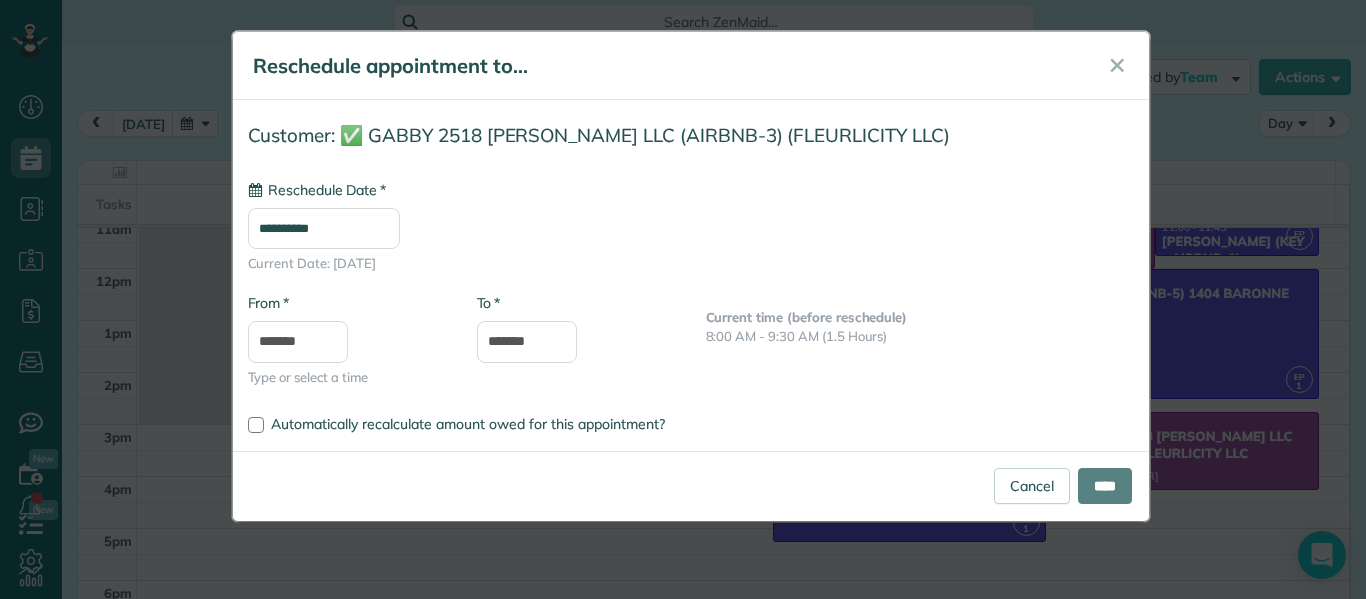 type on "**********" 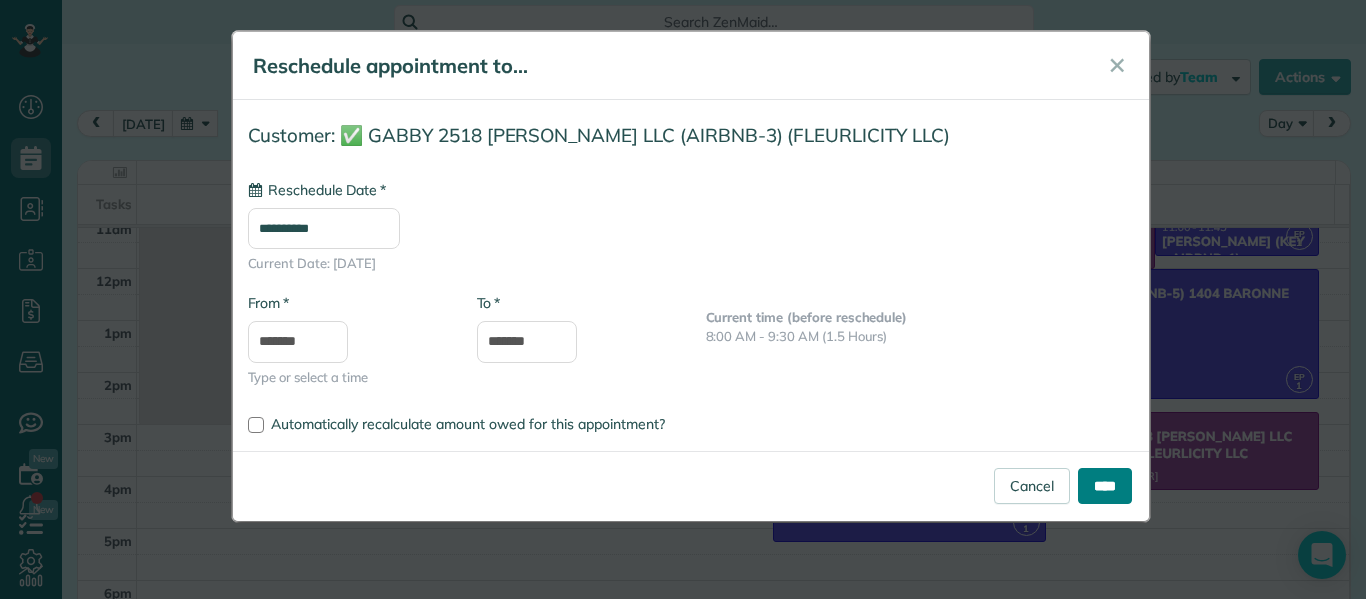 click on "****" at bounding box center (1105, 486) 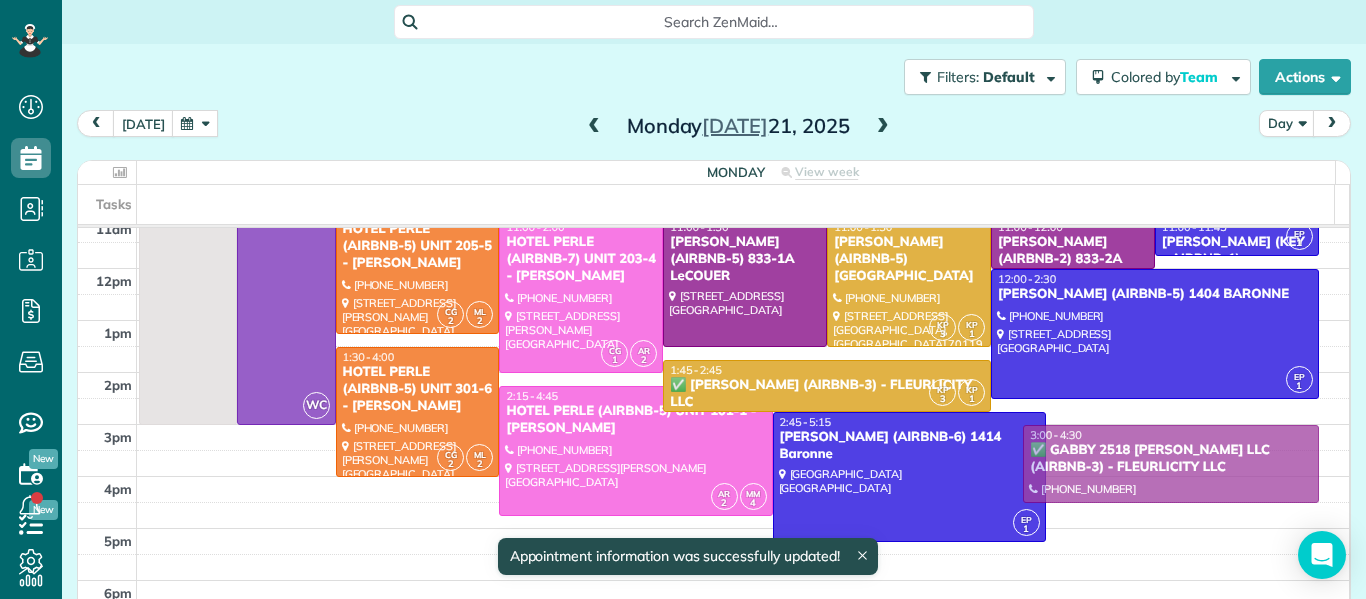 drag, startPoint x: 1101, startPoint y: 441, endPoint x: 1112, endPoint y: 453, distance: 16.27882 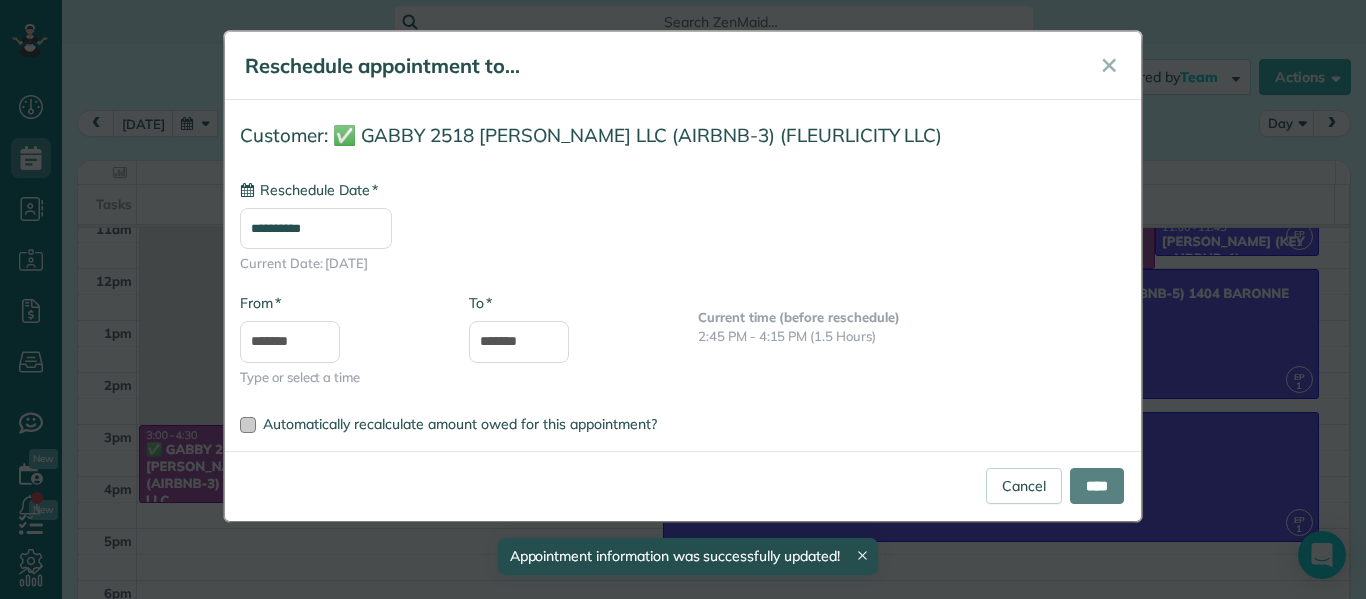 type on "**********" 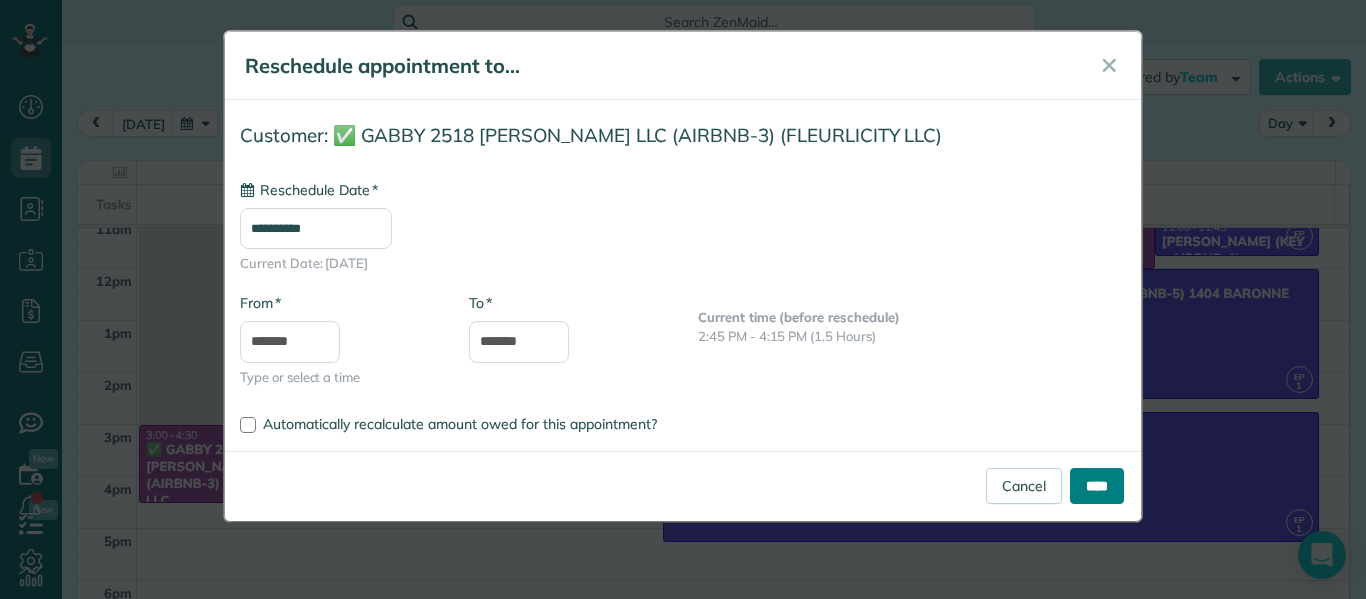 click on "****" at bounding box center [1097, 486] 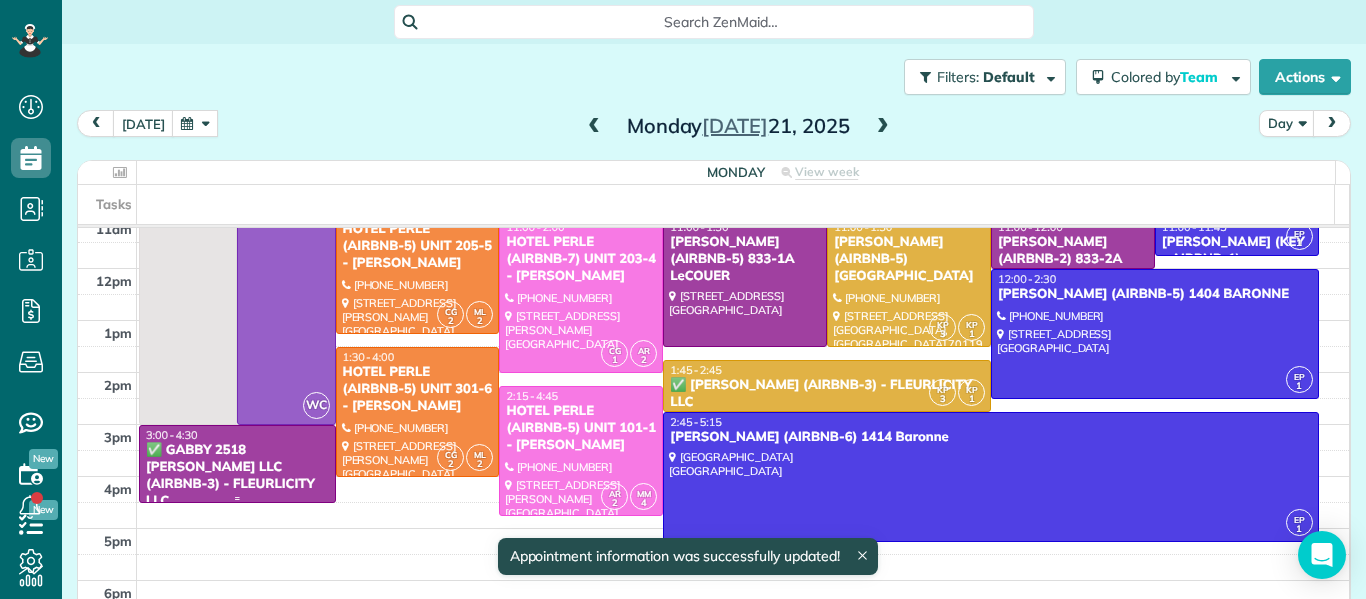 click on "✅ GABBY 2518 [PERSON_NAME] LLC (AIRBNB-3) - FLEURLICITY LLC" at bounding box center (237, 476) 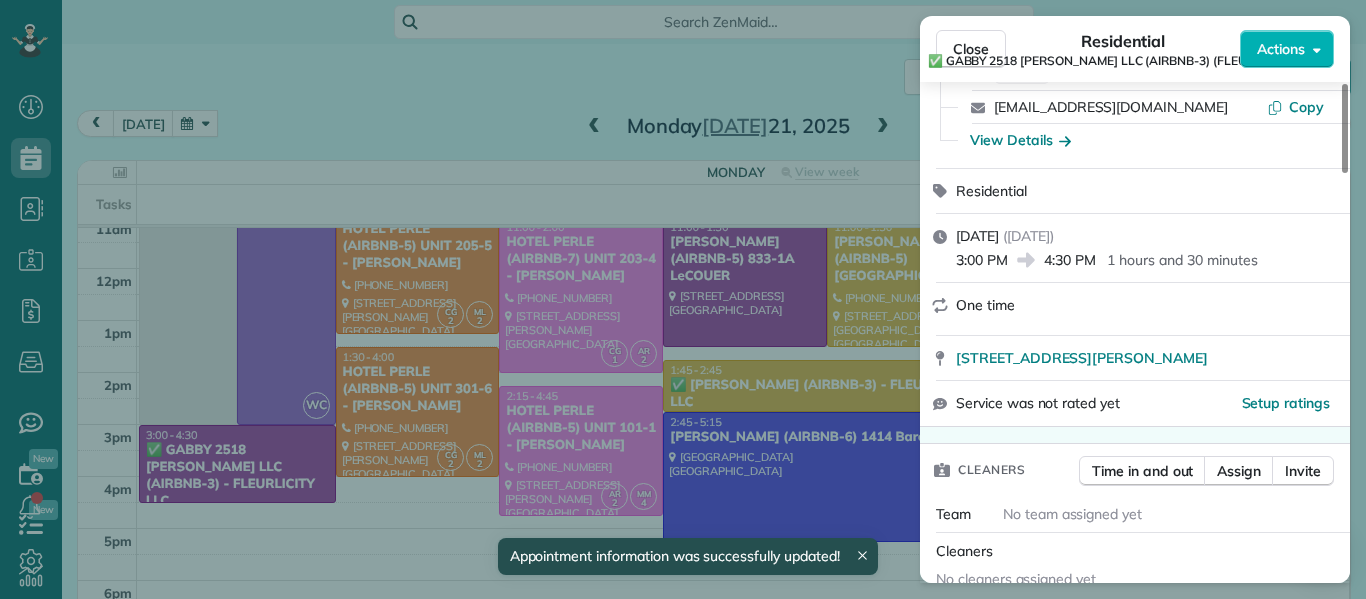 scroll, scrollTop: 169, scrollLeft: 0, axis: vertical 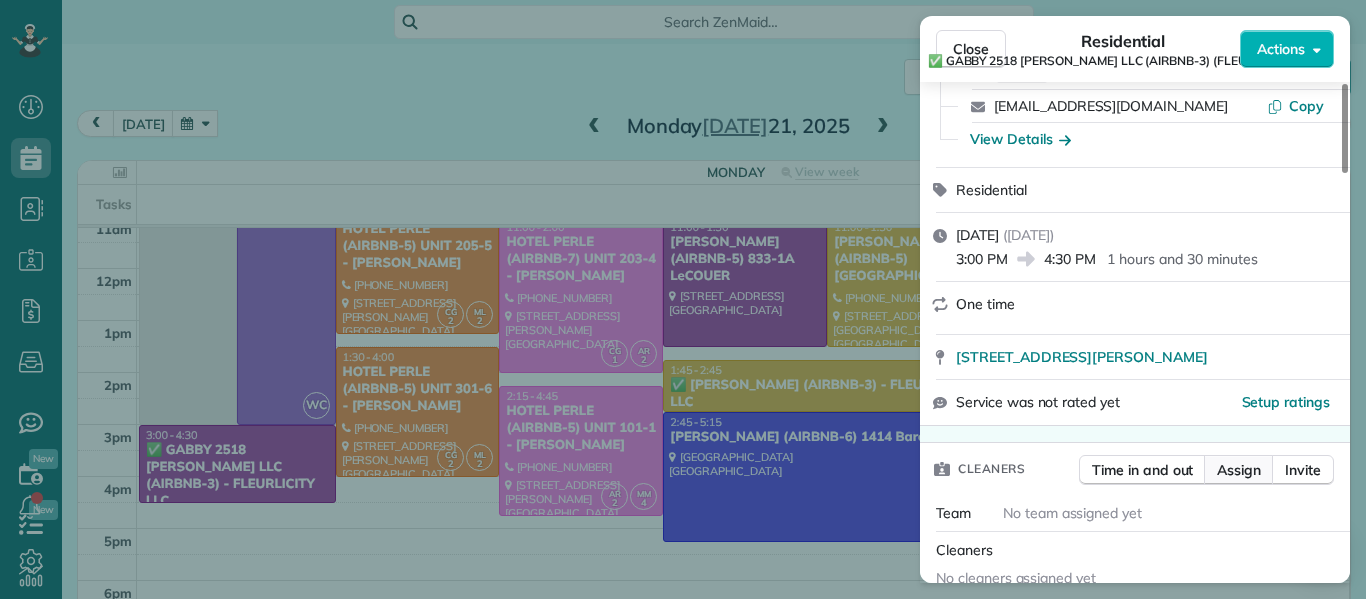 click on "Assign" at bounding box center [1239, 470] 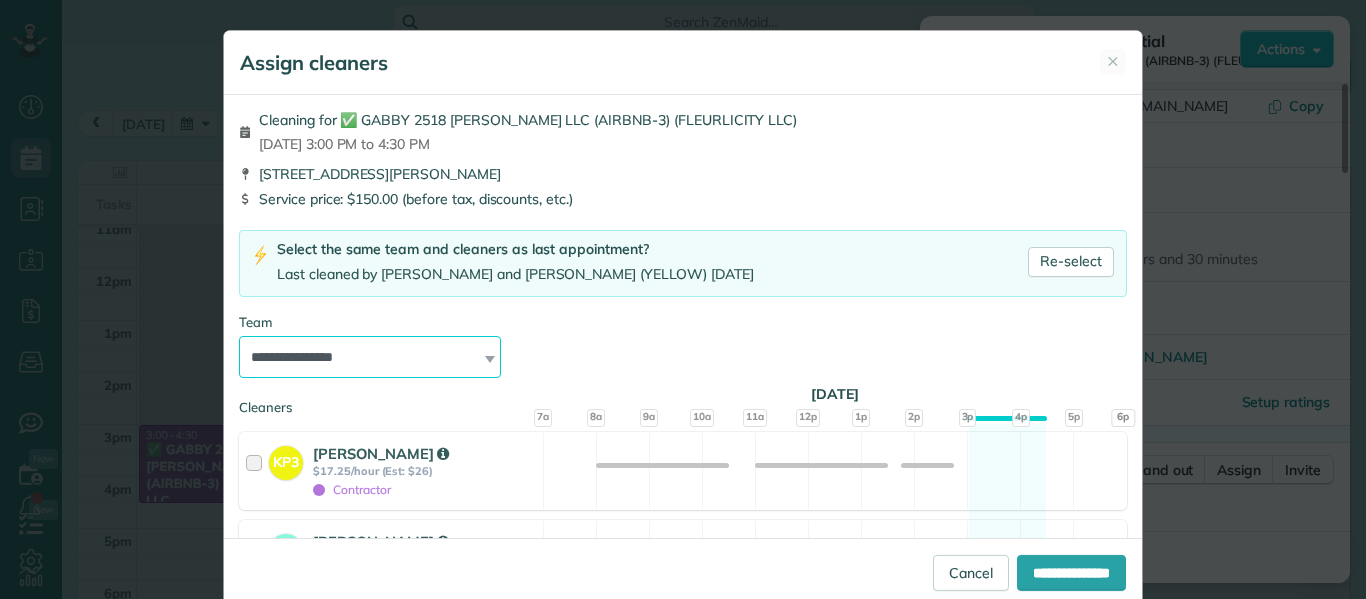 click on "**********" at bounding box center (370, 357) 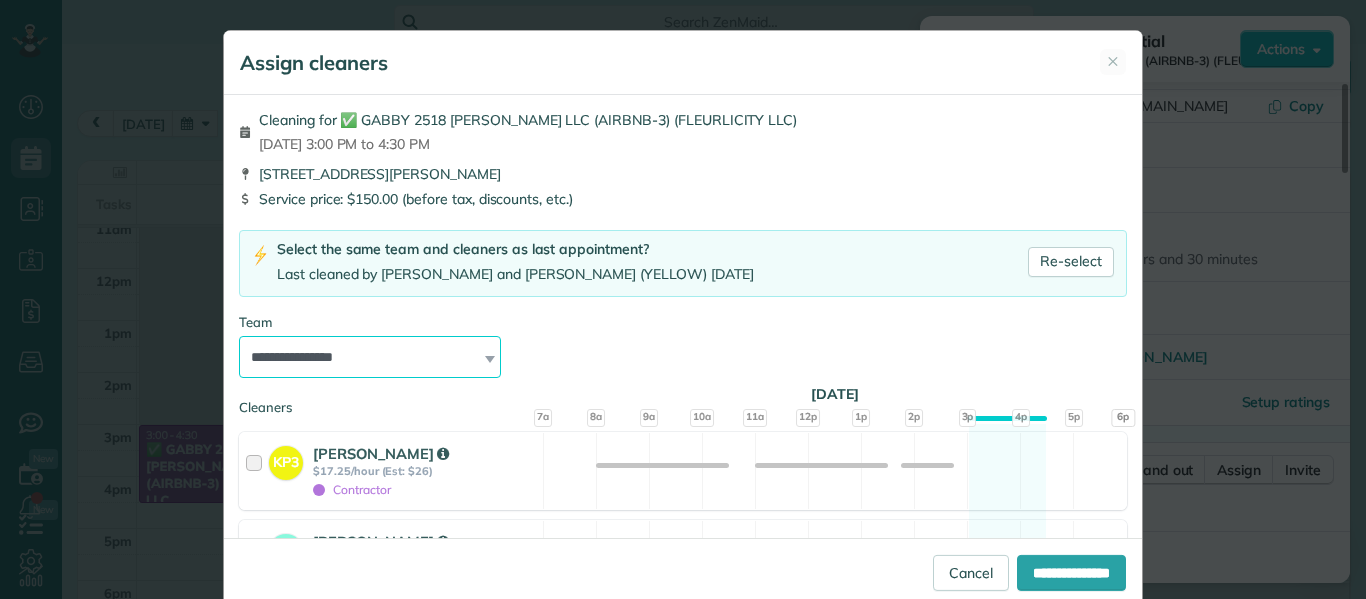 select on "*****" 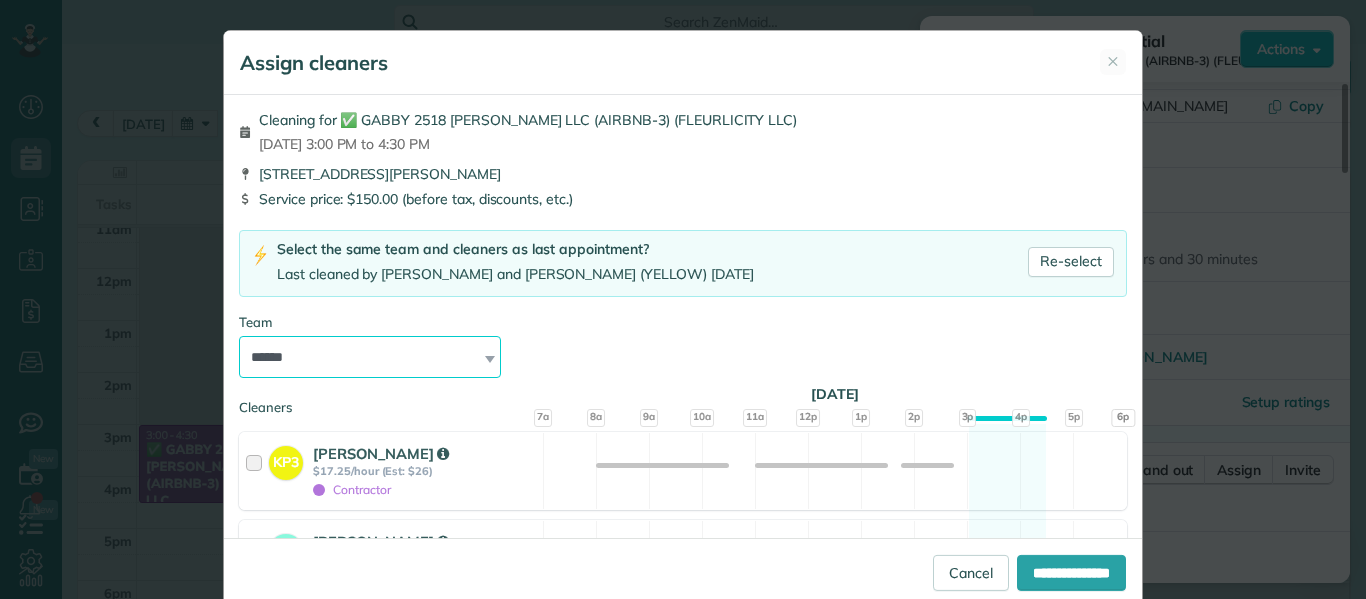 click on "**********" at bounding box center (370, 357) 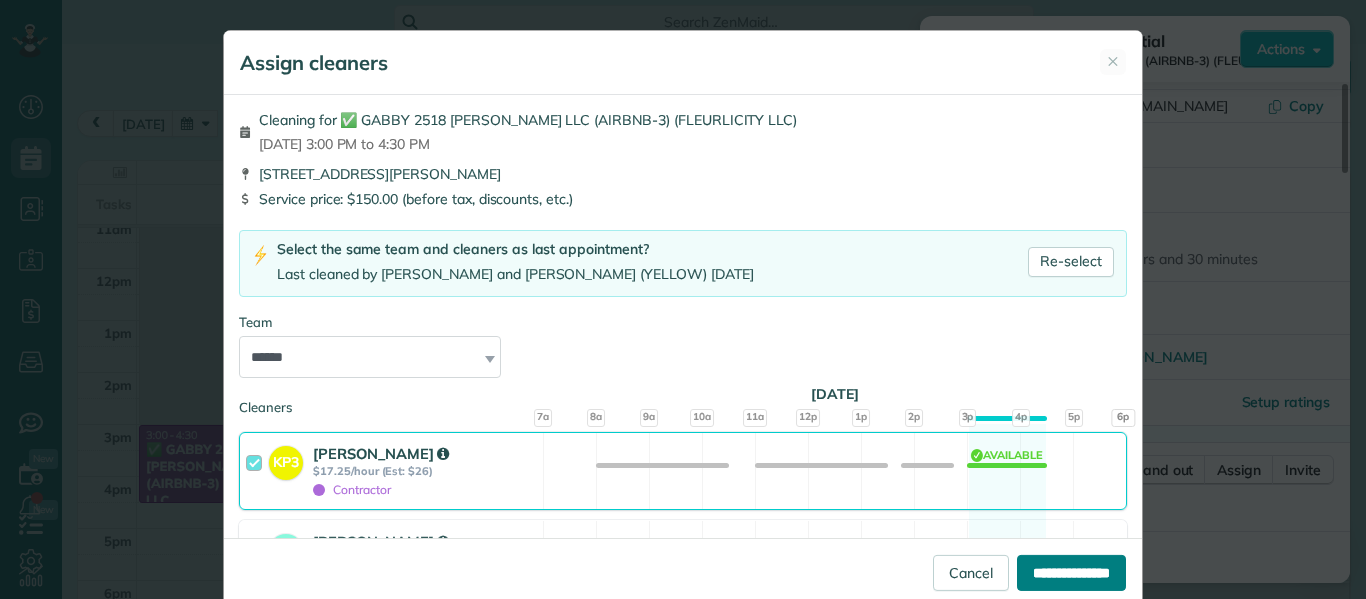 click on "**********" at bounding box center (1071, 573) 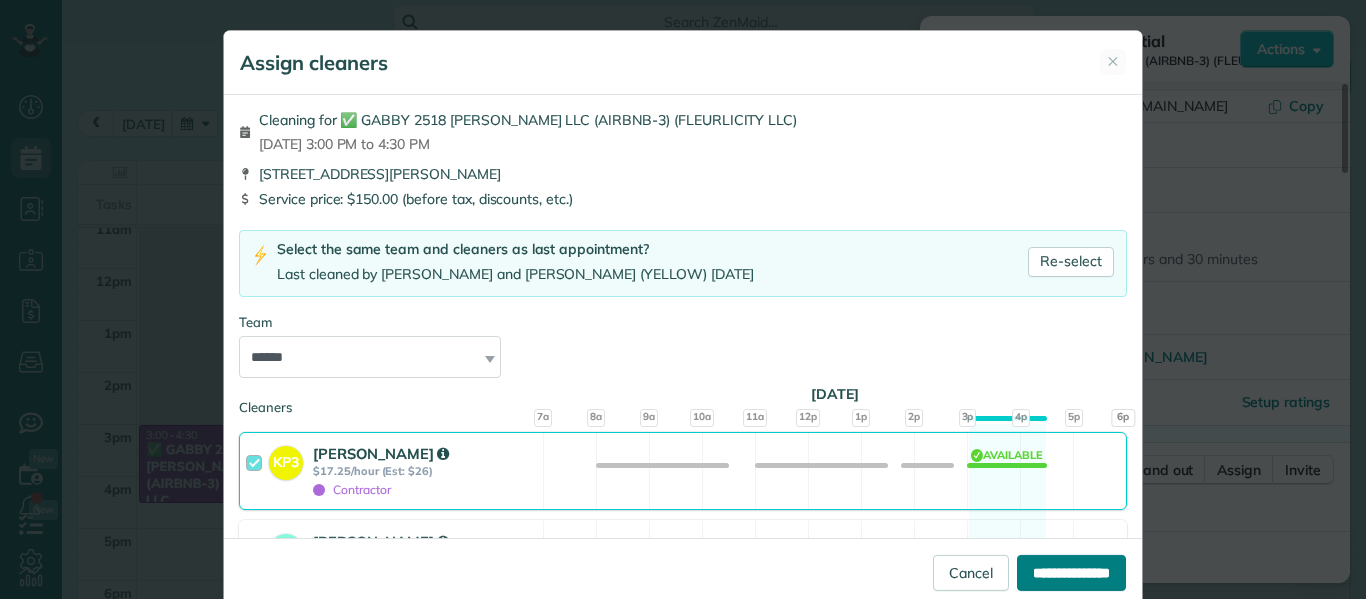 type on "**********" 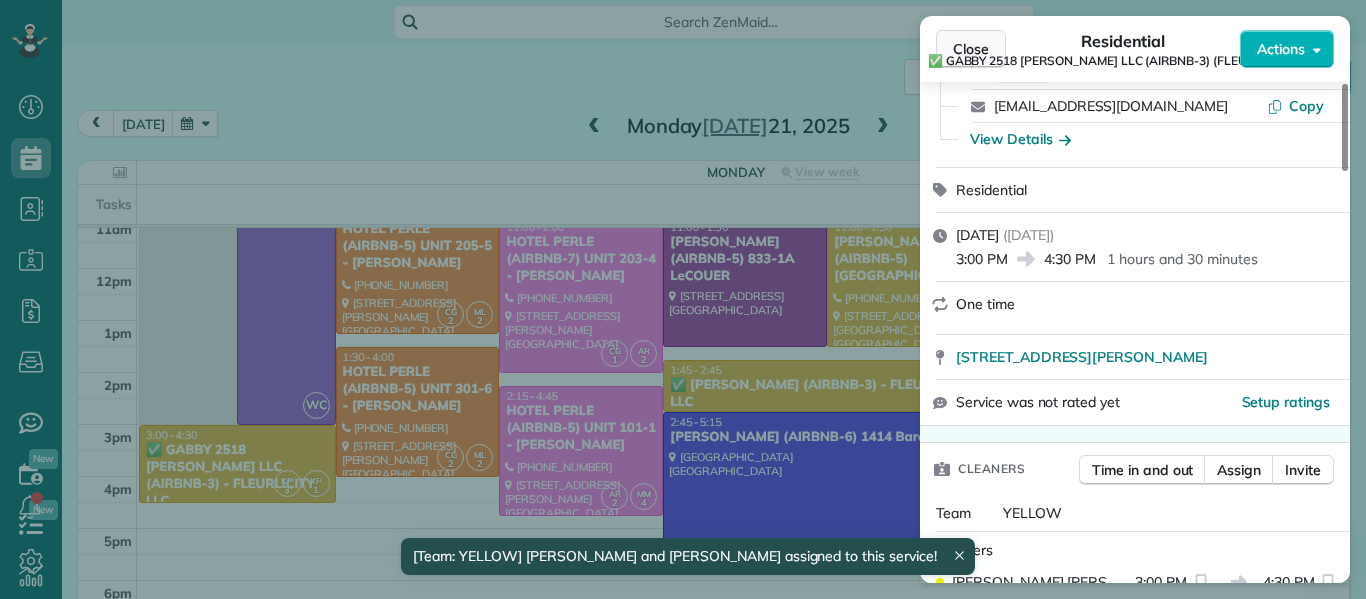 click on "Close" at bounding box center [971, 49] 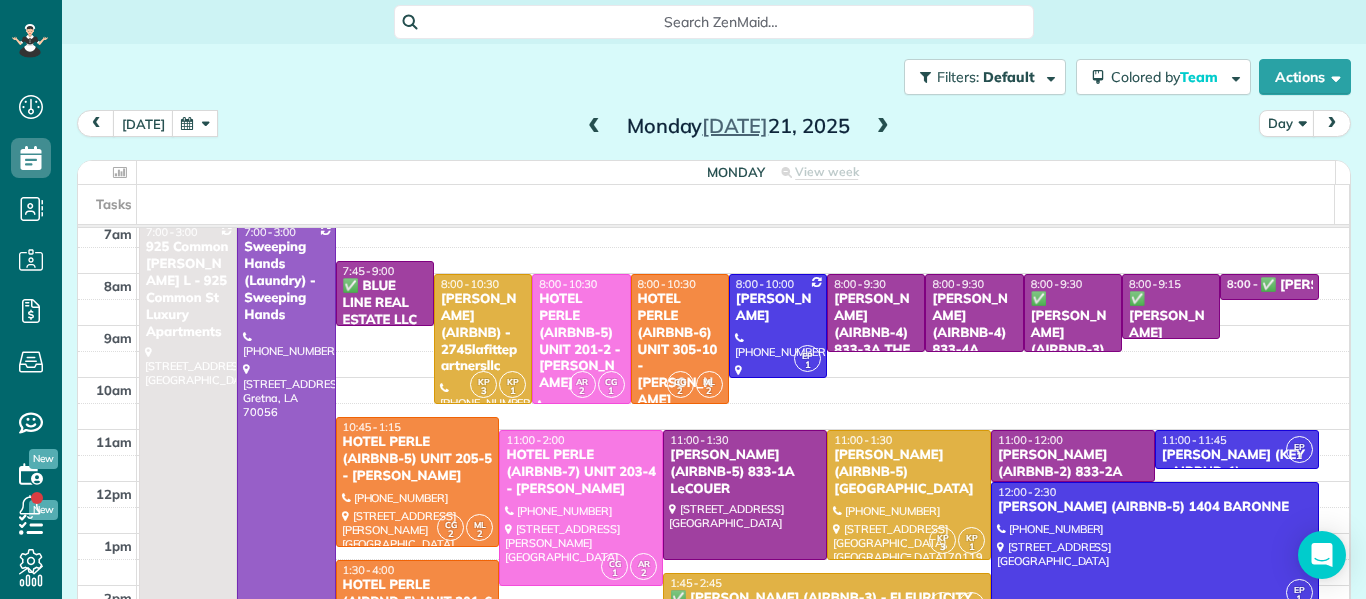 scroll, scrollTop: 0, scrollLeft: 0, axis: both 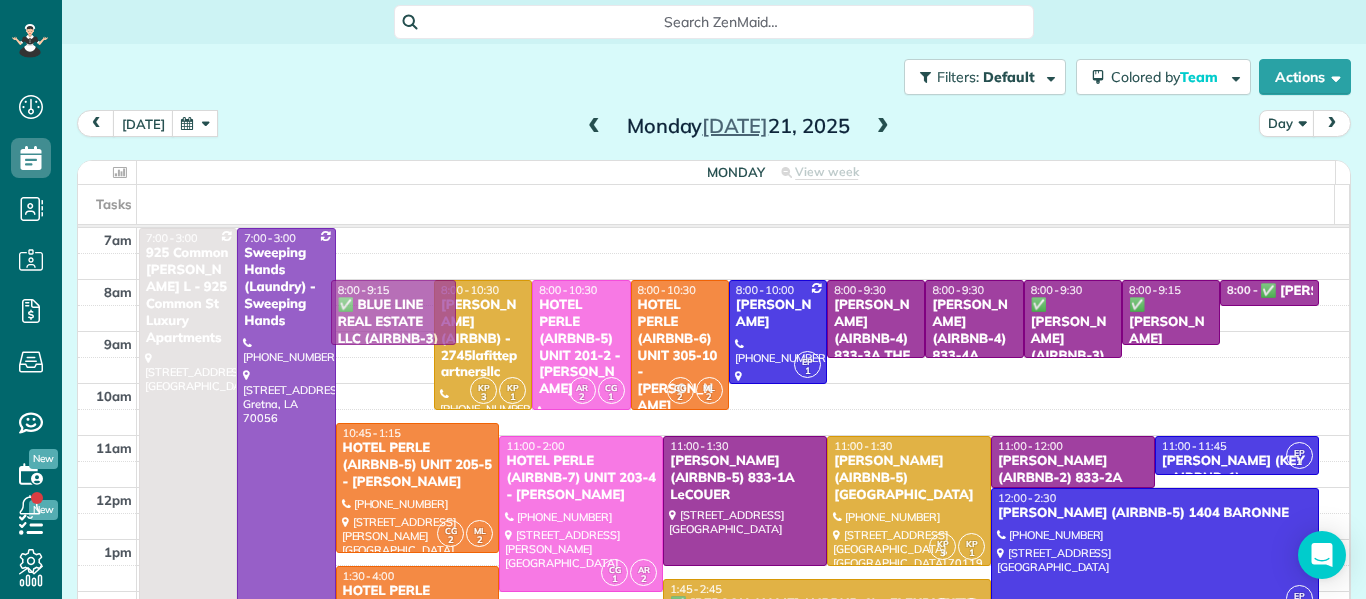drag, startPoint x: 382, startPoint y: 299, endPoint x: 393, endPoint y: 313, distance: 17.804493 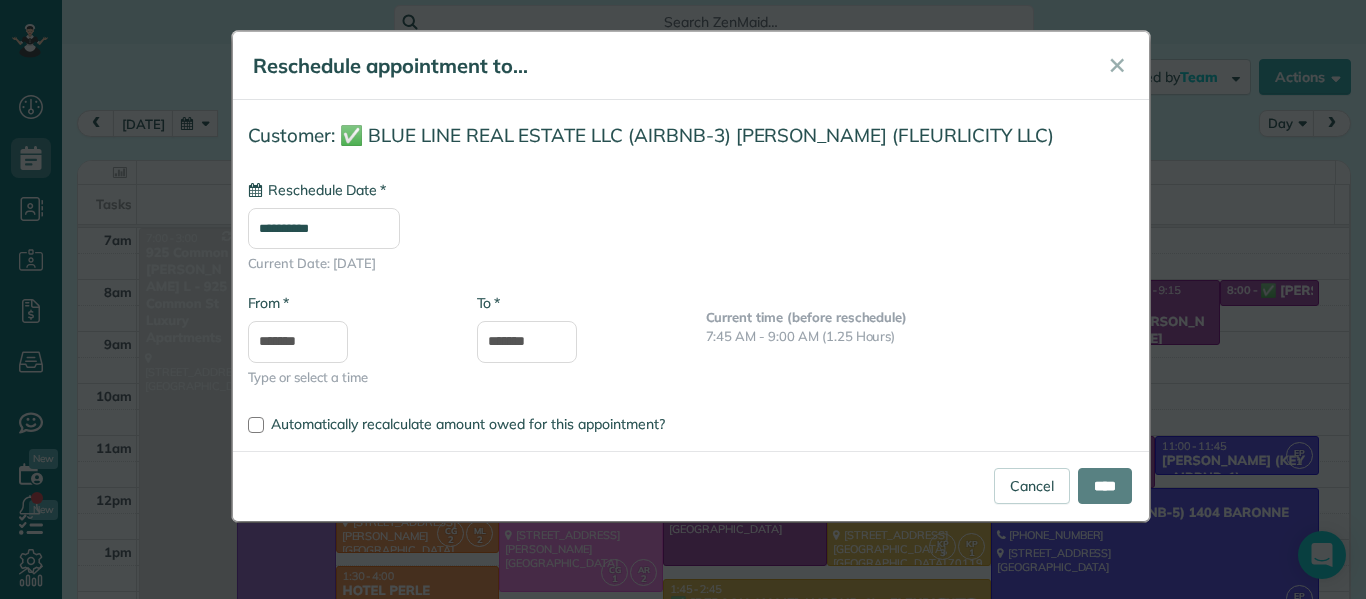 type on "**********" 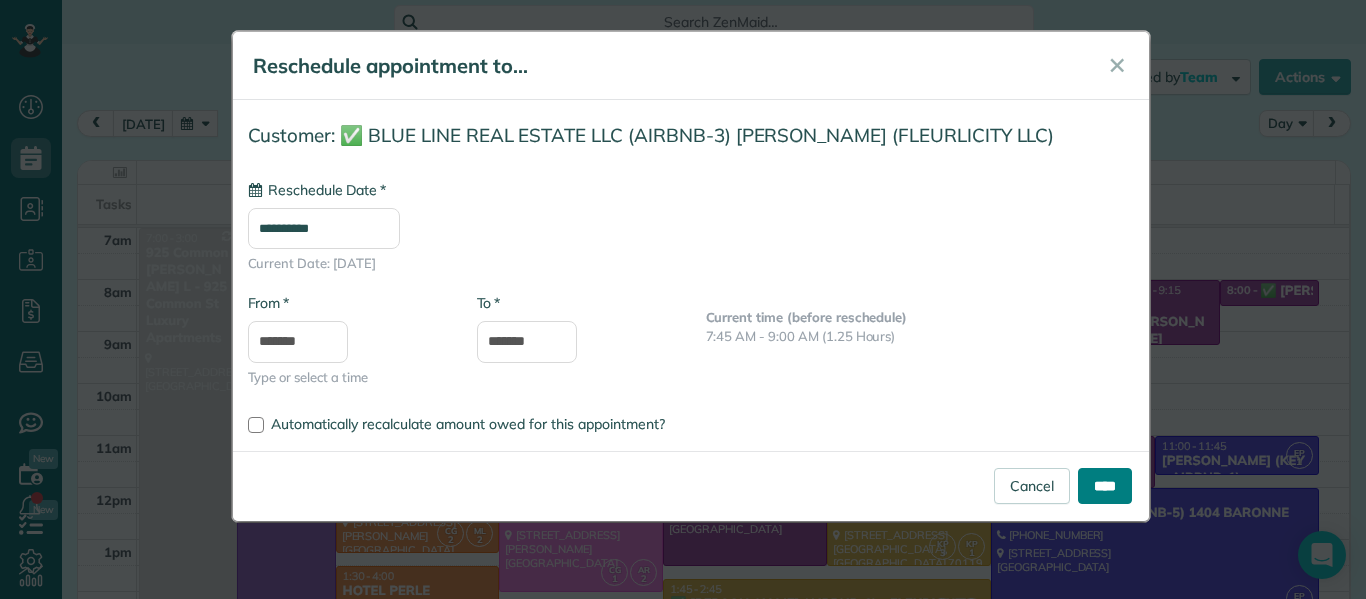 click on "****" at bounding box center [1105, 486] 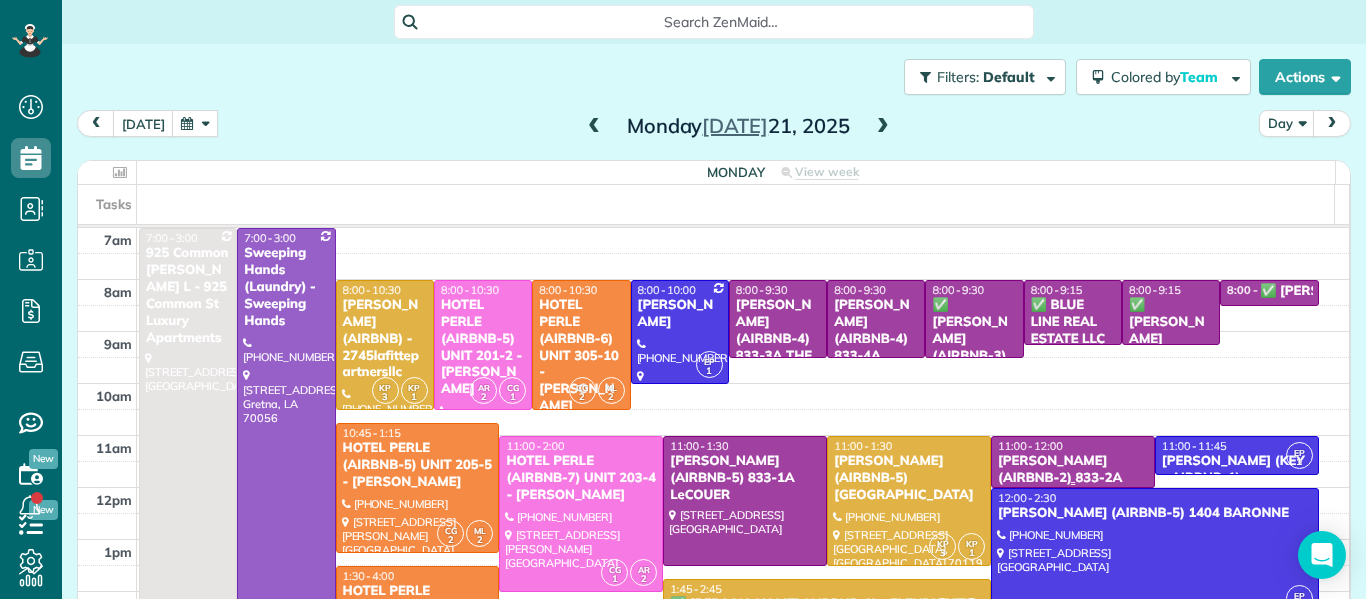 click at bounding box center (1073, 483) 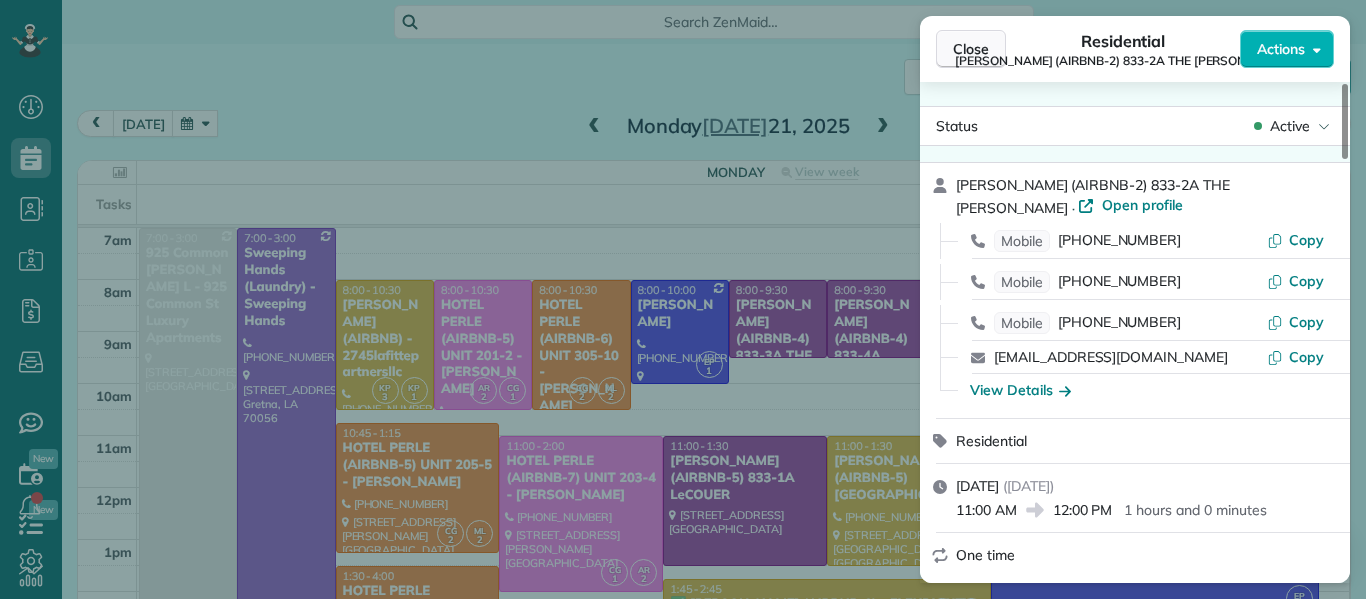 click on "Close" at bounding box center (971, 49) 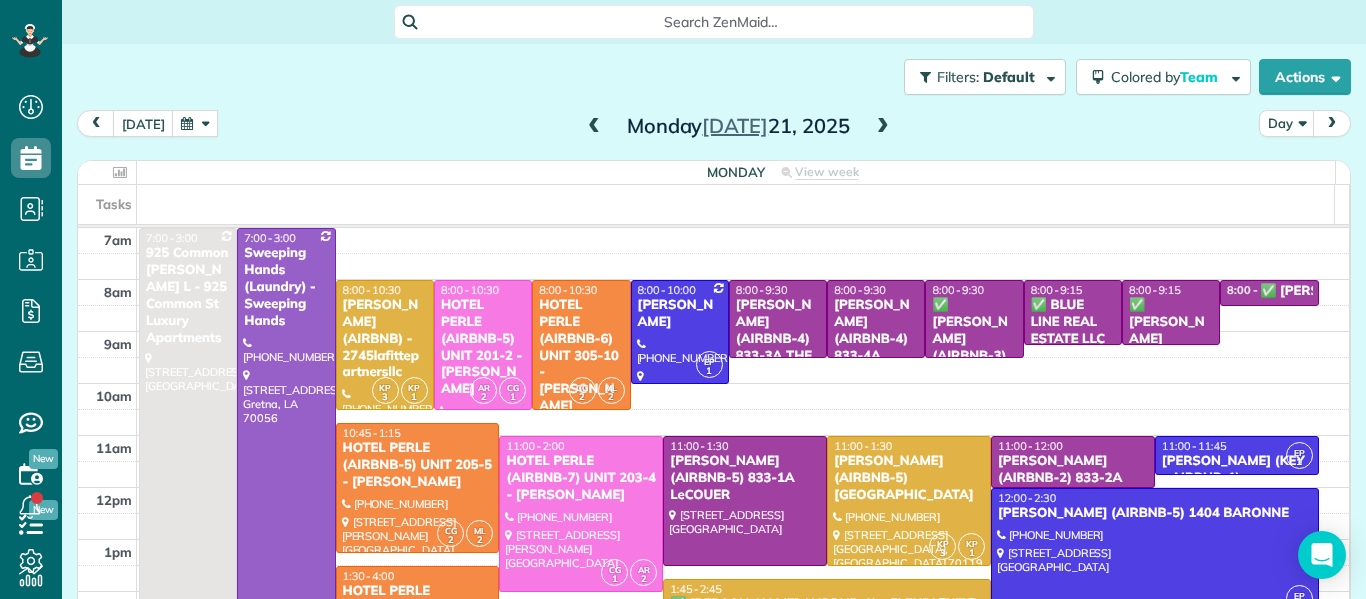 click at bounding box center [883, 127] 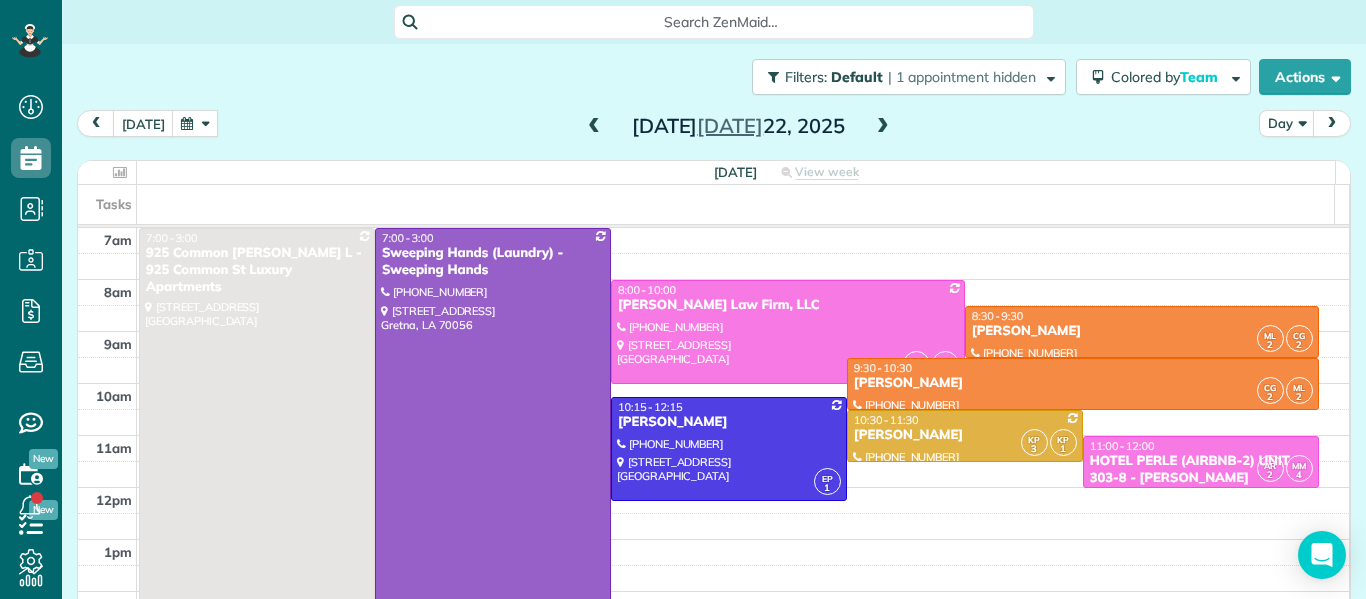 click at bounding box center [883, 127] 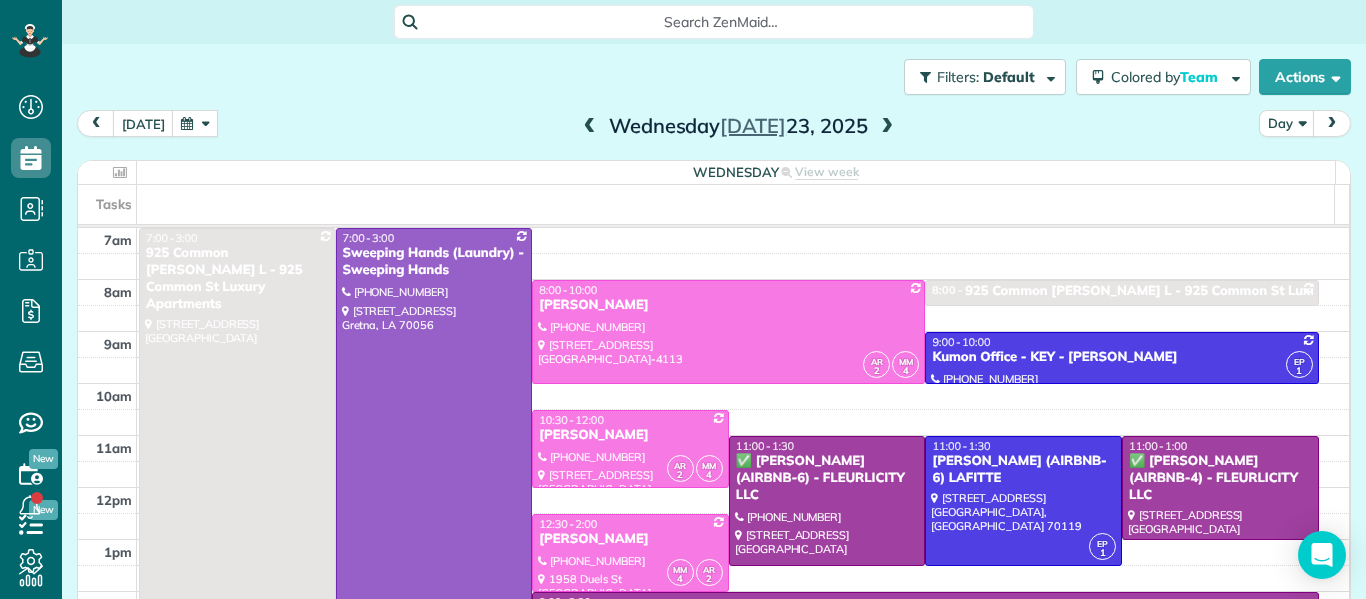 click at bounding box center (887, 127) 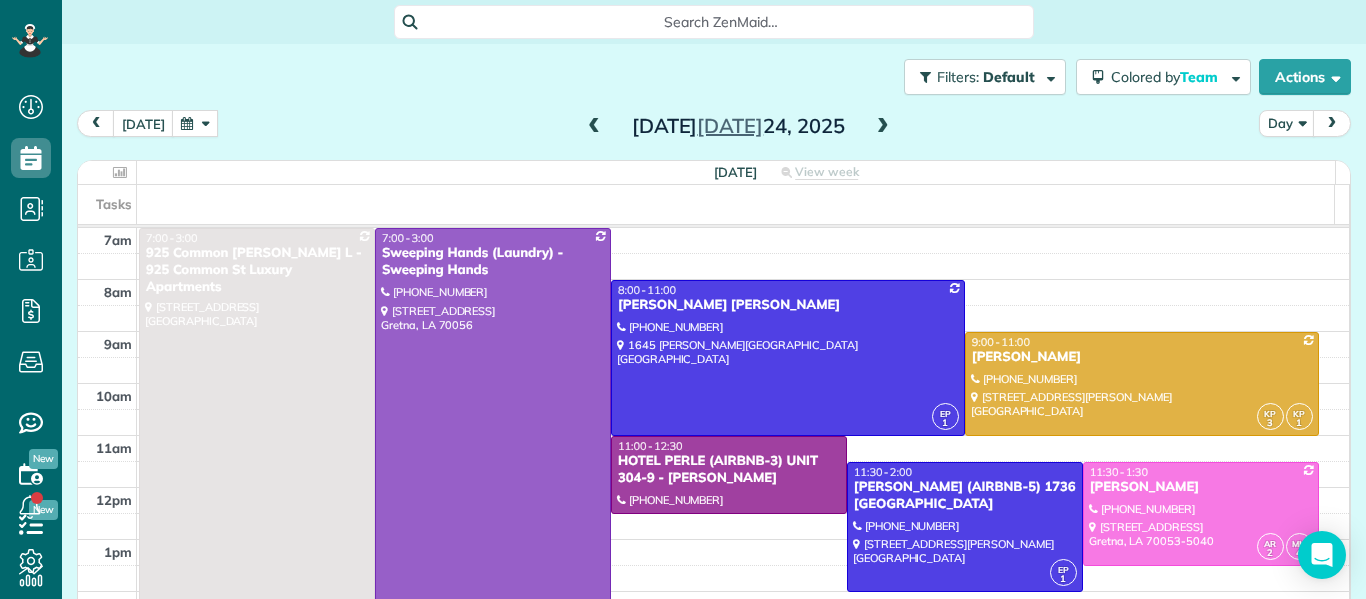 click at bounding box center (594, 127) 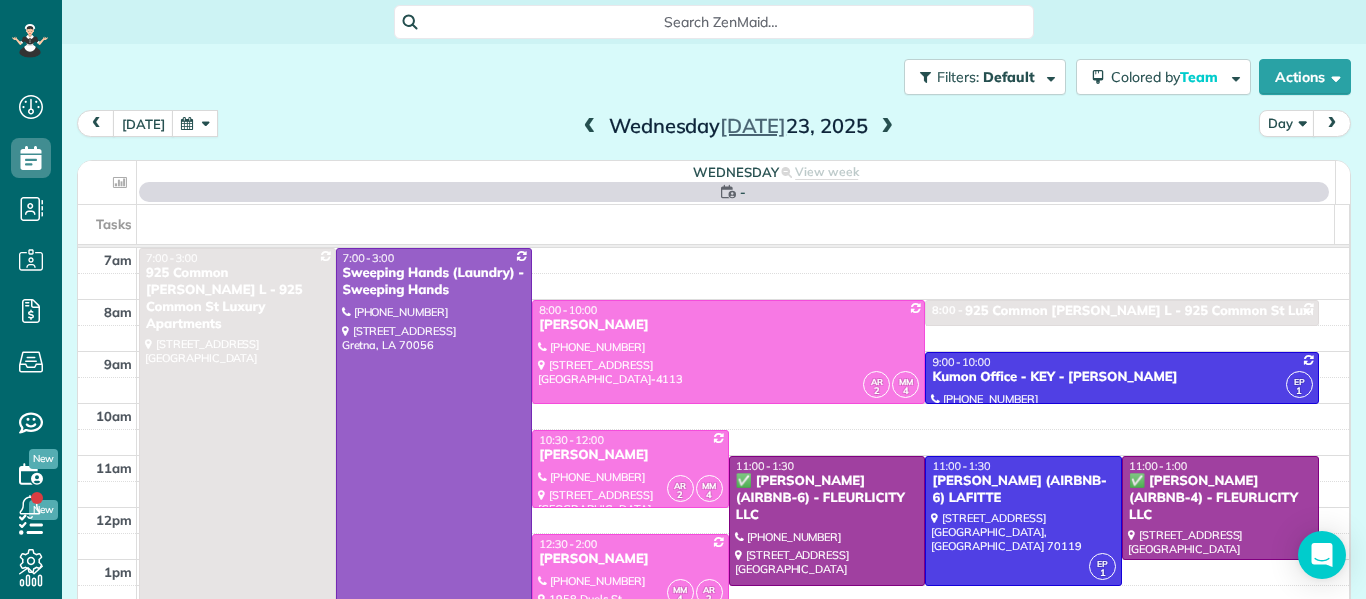 click at bounding box center (590, 127) 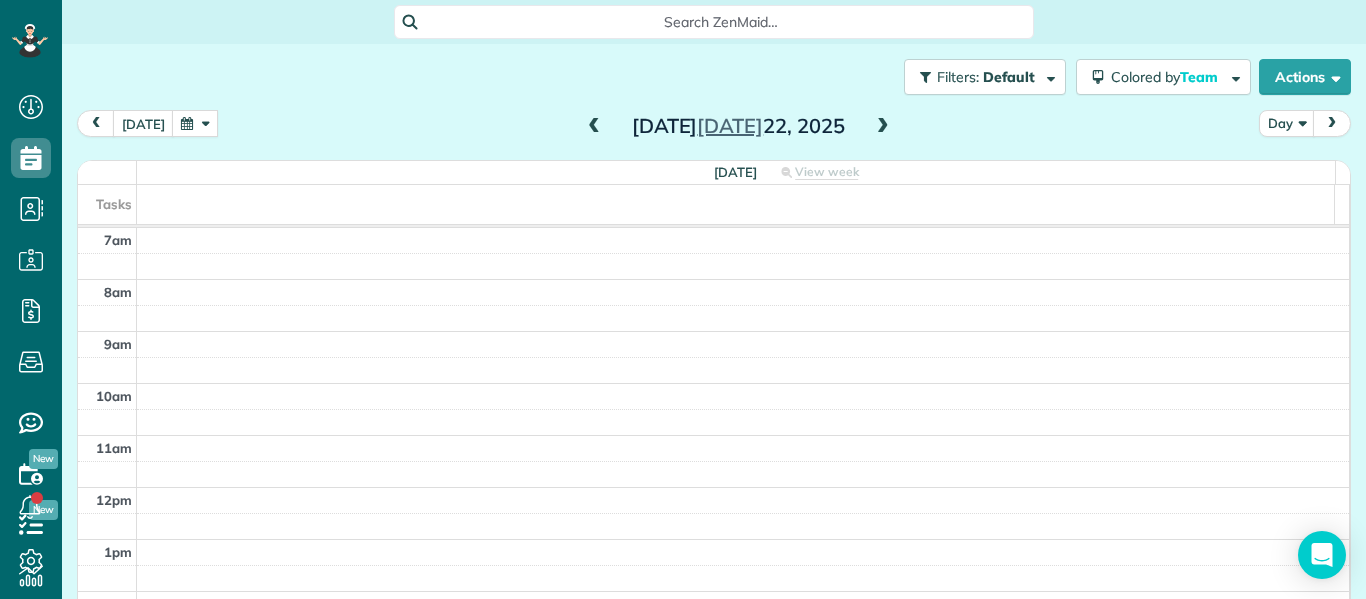 click at bounding box center [594, 127] 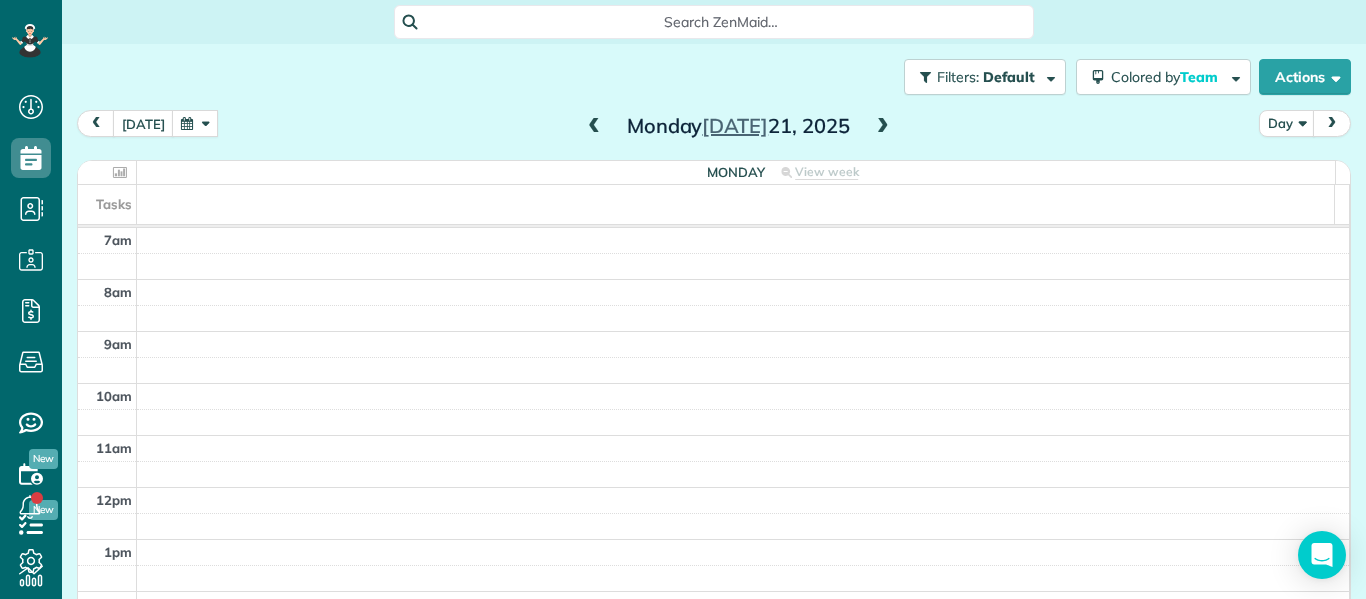 click at bounding box center (594, 127) 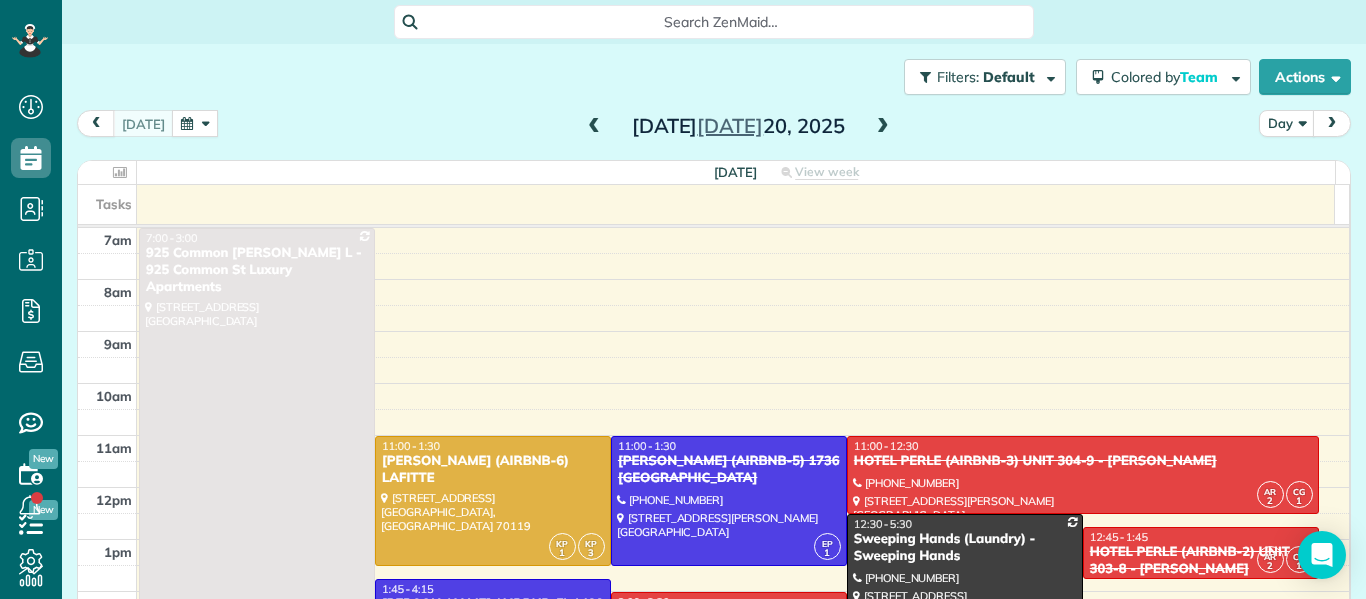 click at bounding box center (594, 127) 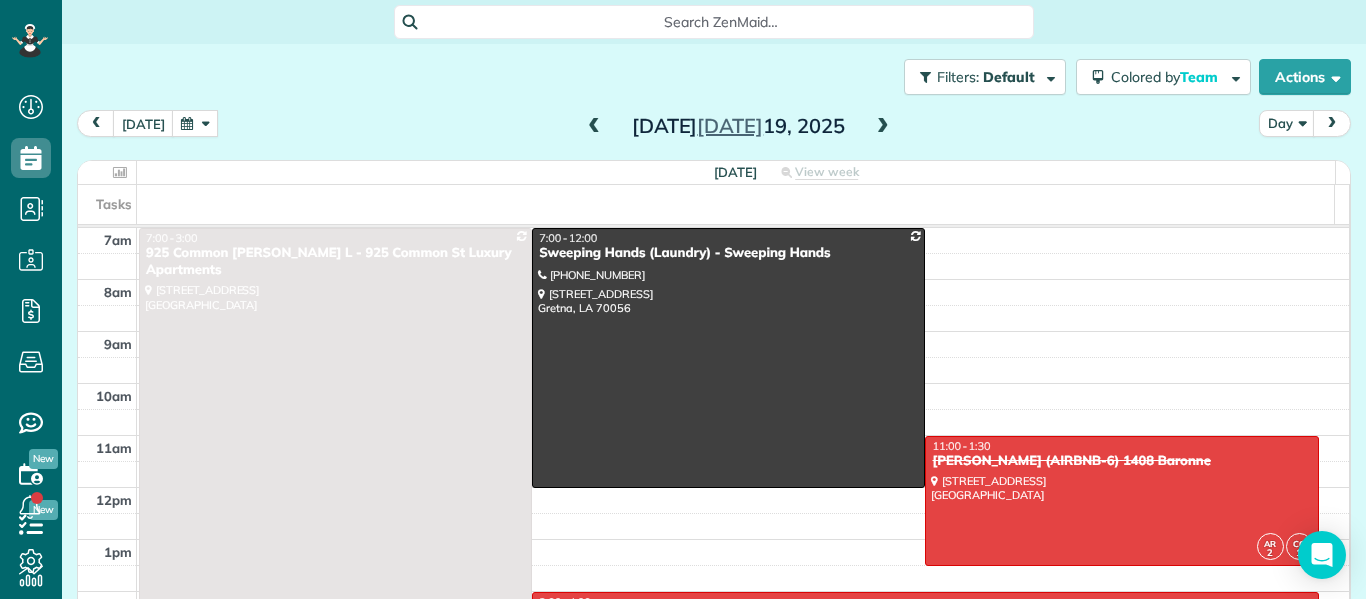 click at bounding box center (594, 127) 